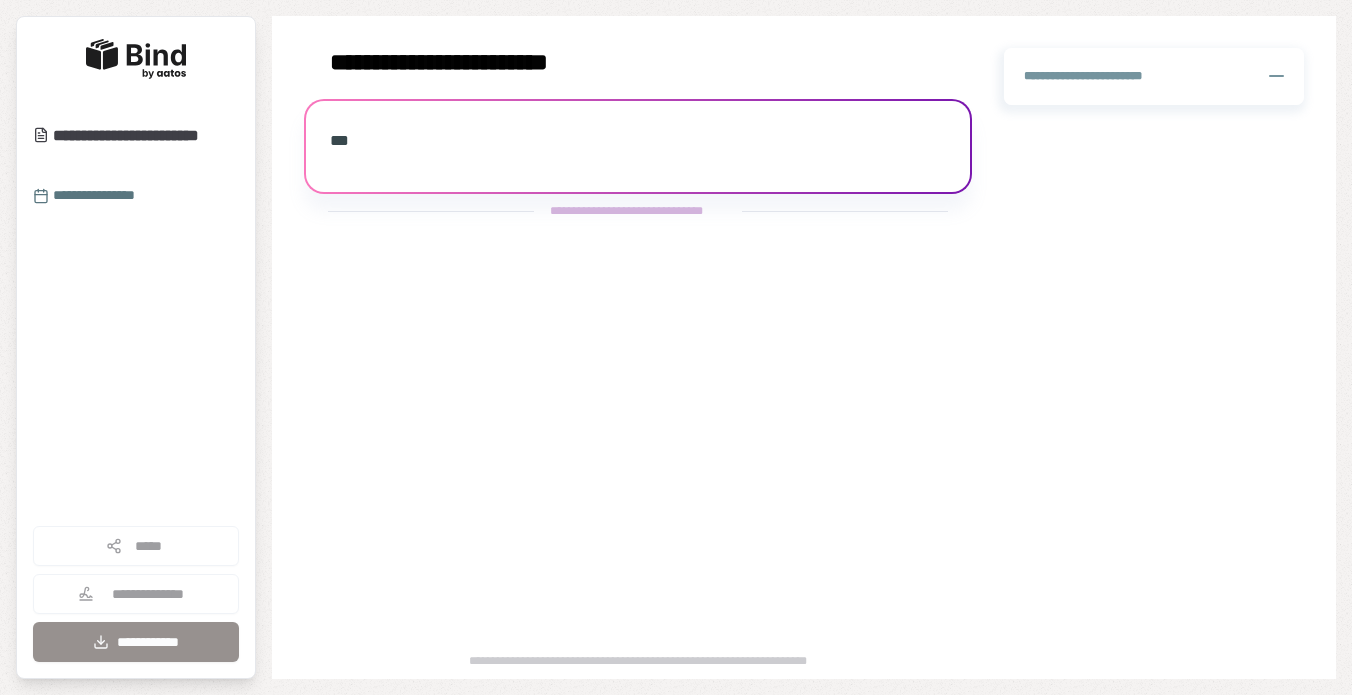 scroll, scrollTop: 0, scrollLeft: 0, axis: both 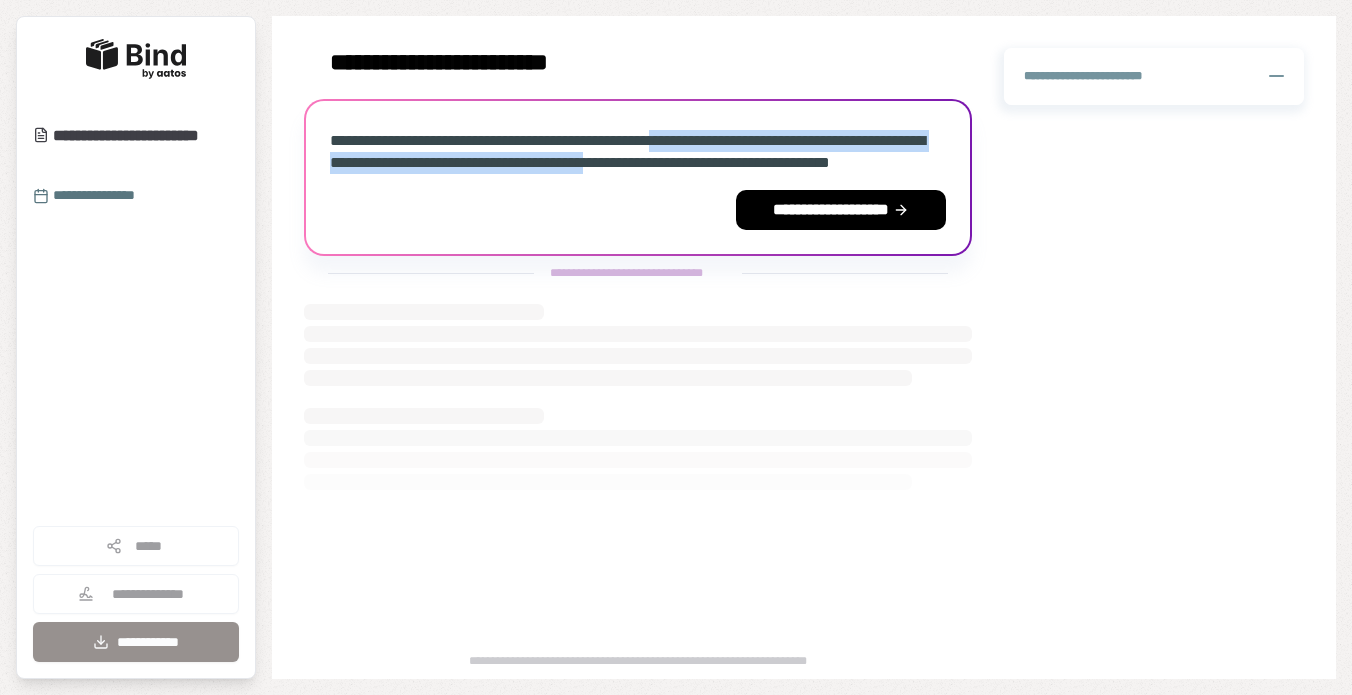 drag, startPoint x: 723, startPoint y: 143, endPoint x: 792, endPoint y: 167, distance: 73.05477 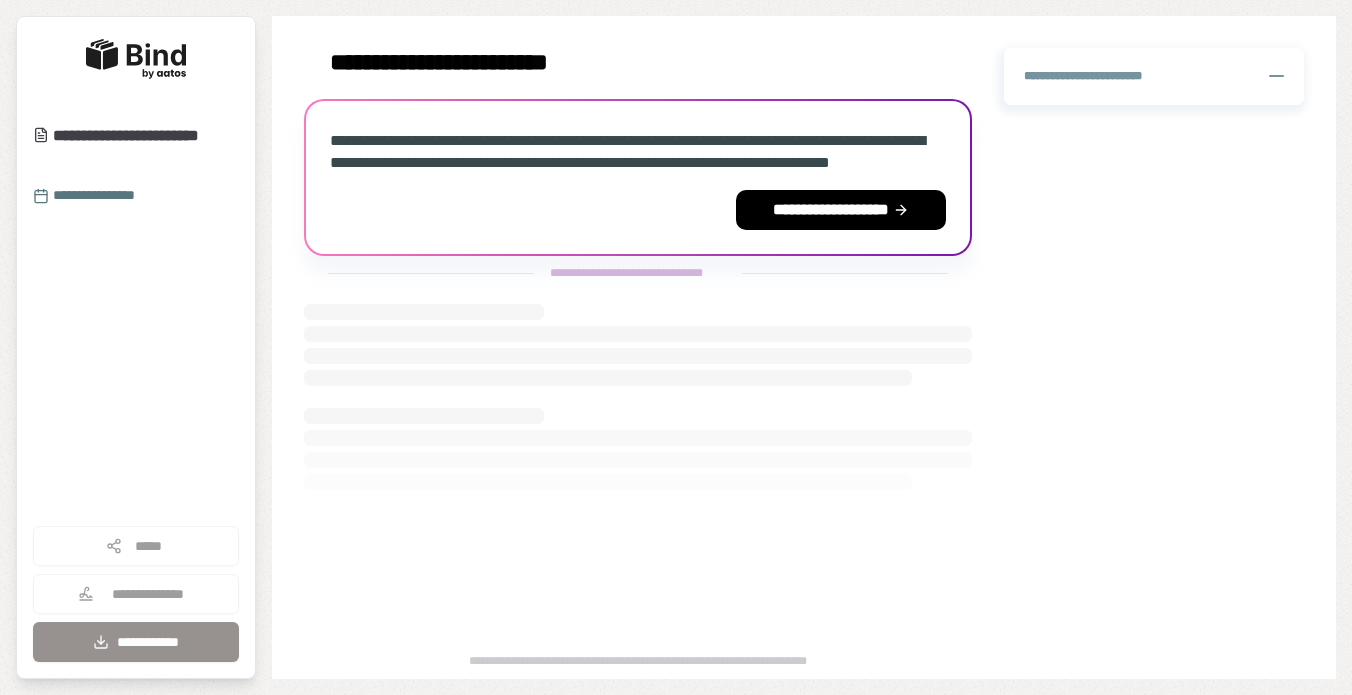 click on "**********" at bounding box center [638, 152] 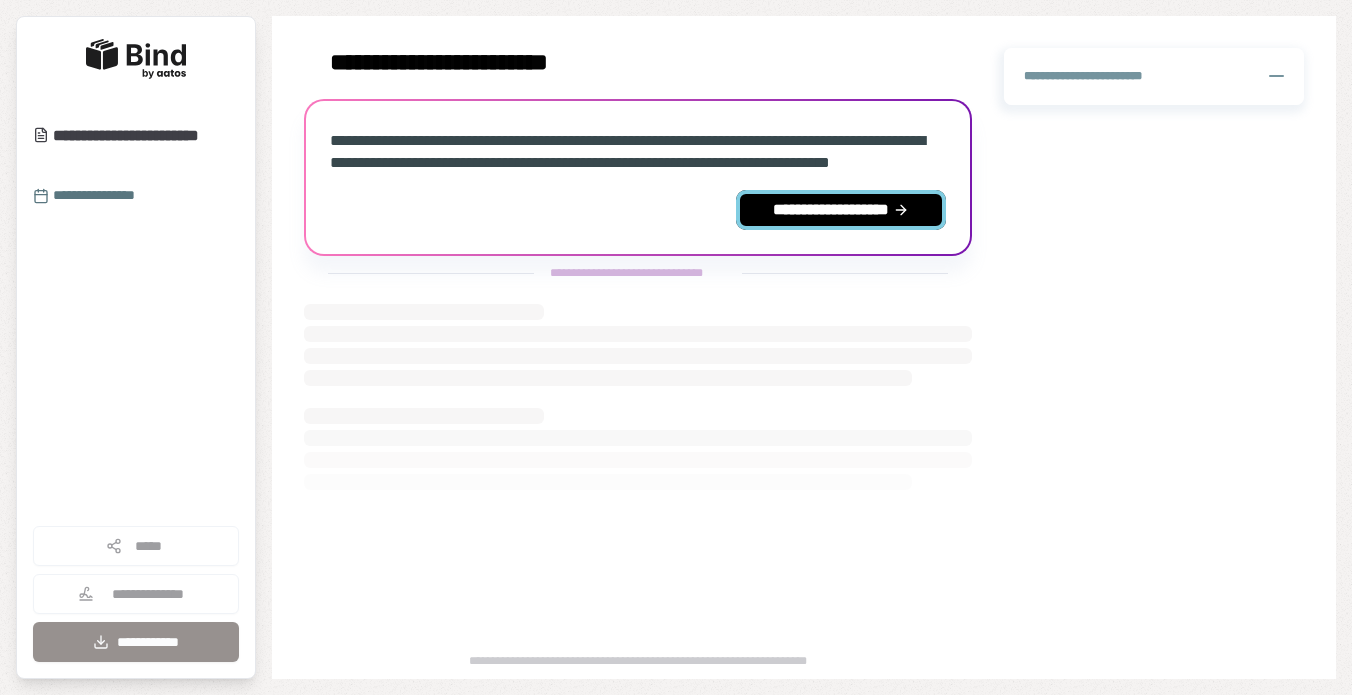 click on "**********" at bounding box center (841, 210) 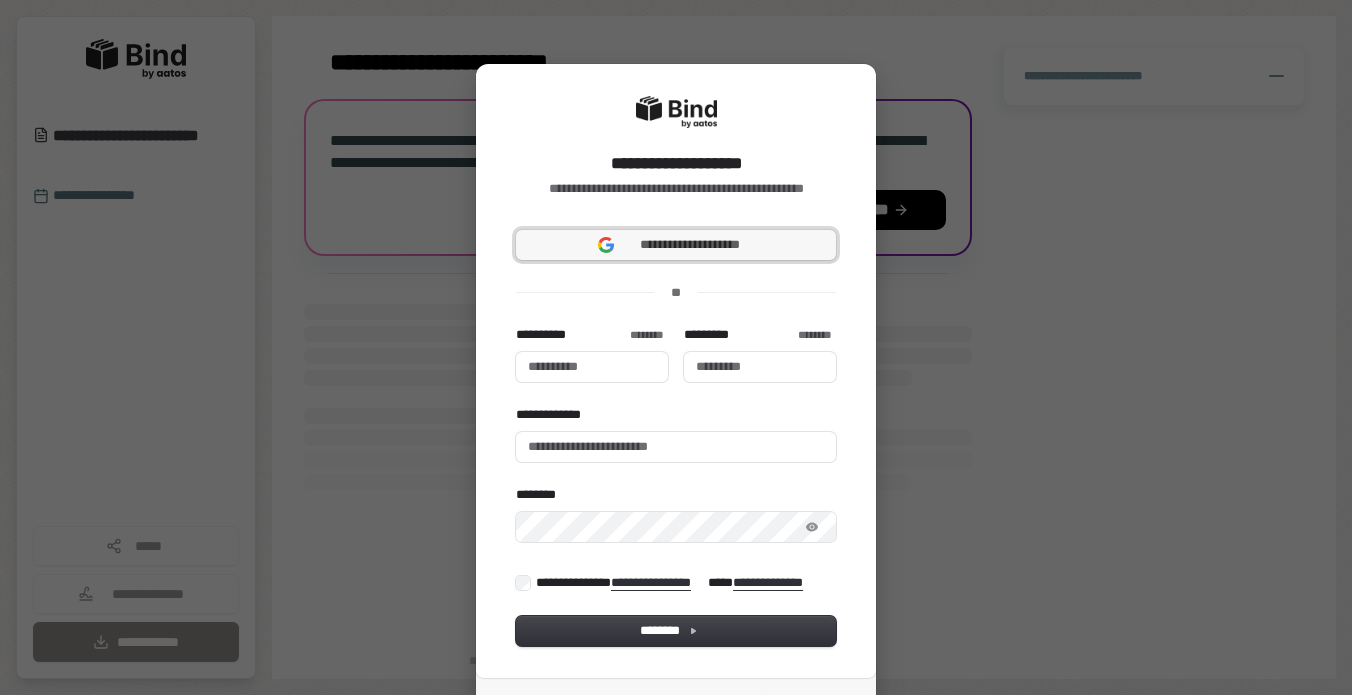click on "**********" at bounding box center [690, 245] 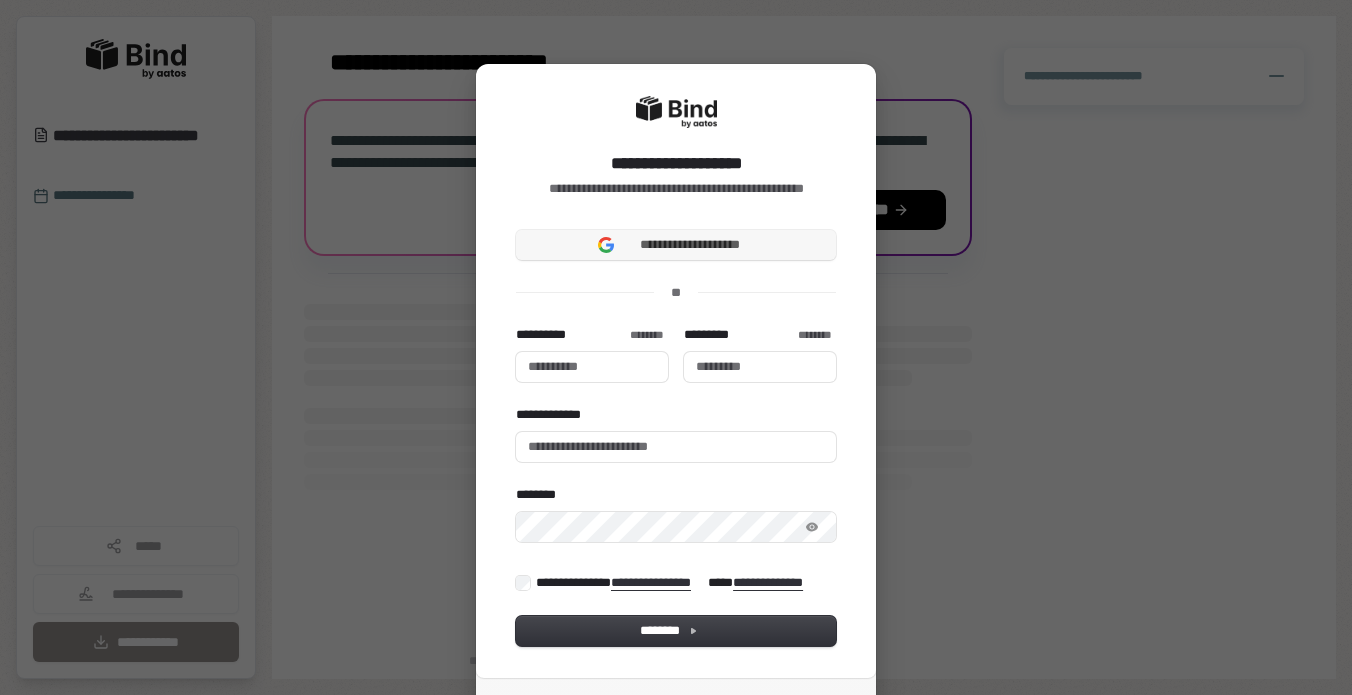 type 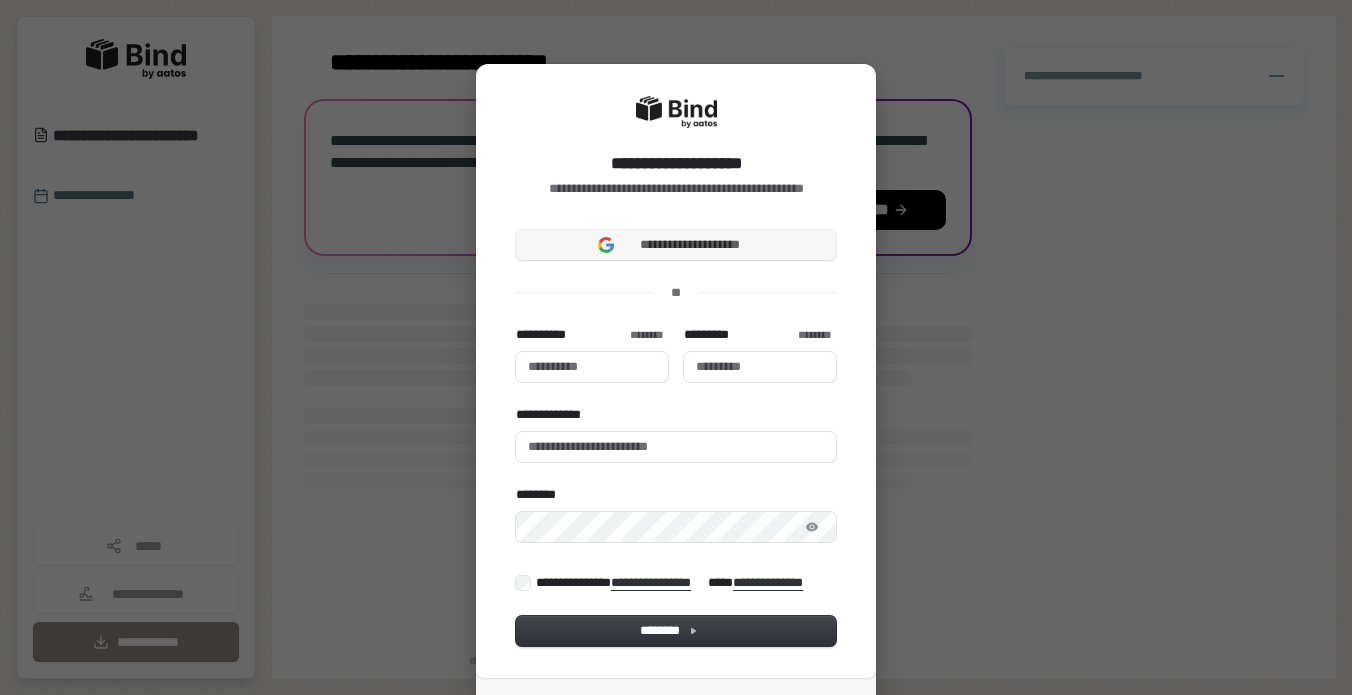 type 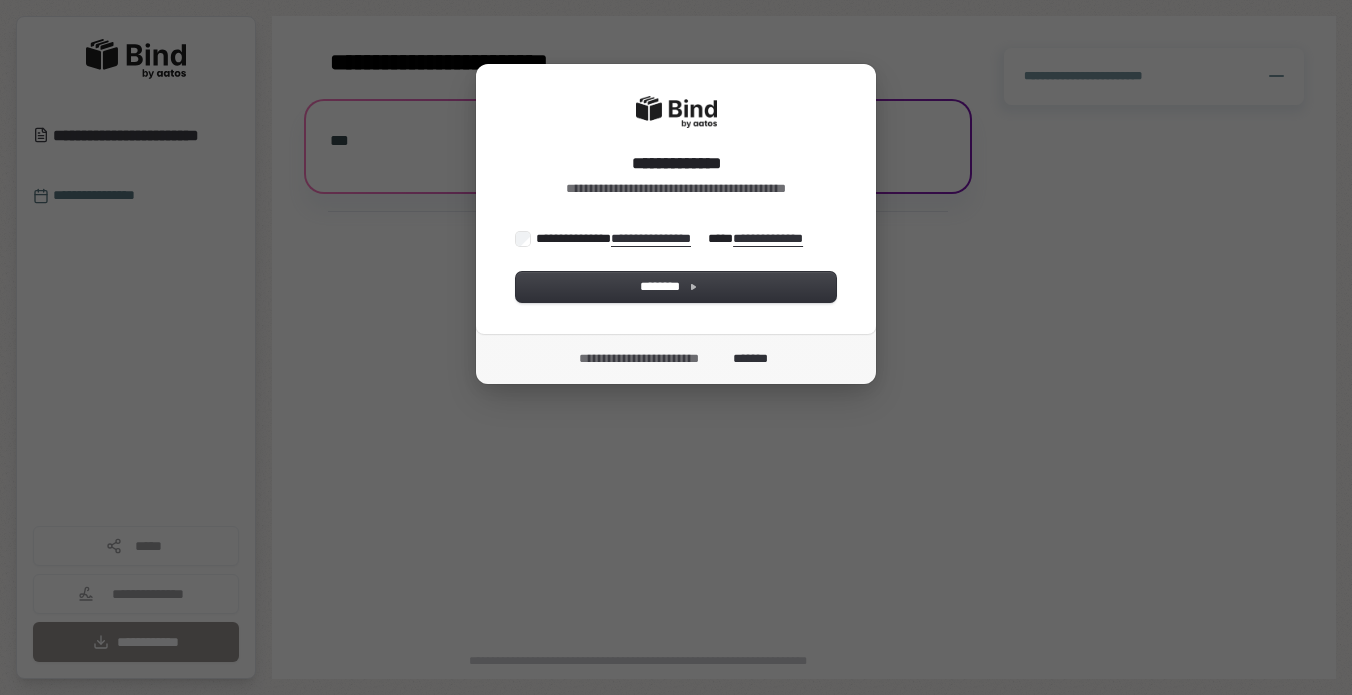scroll, scrollTop: 0, scrollLeft: 0, axis: both 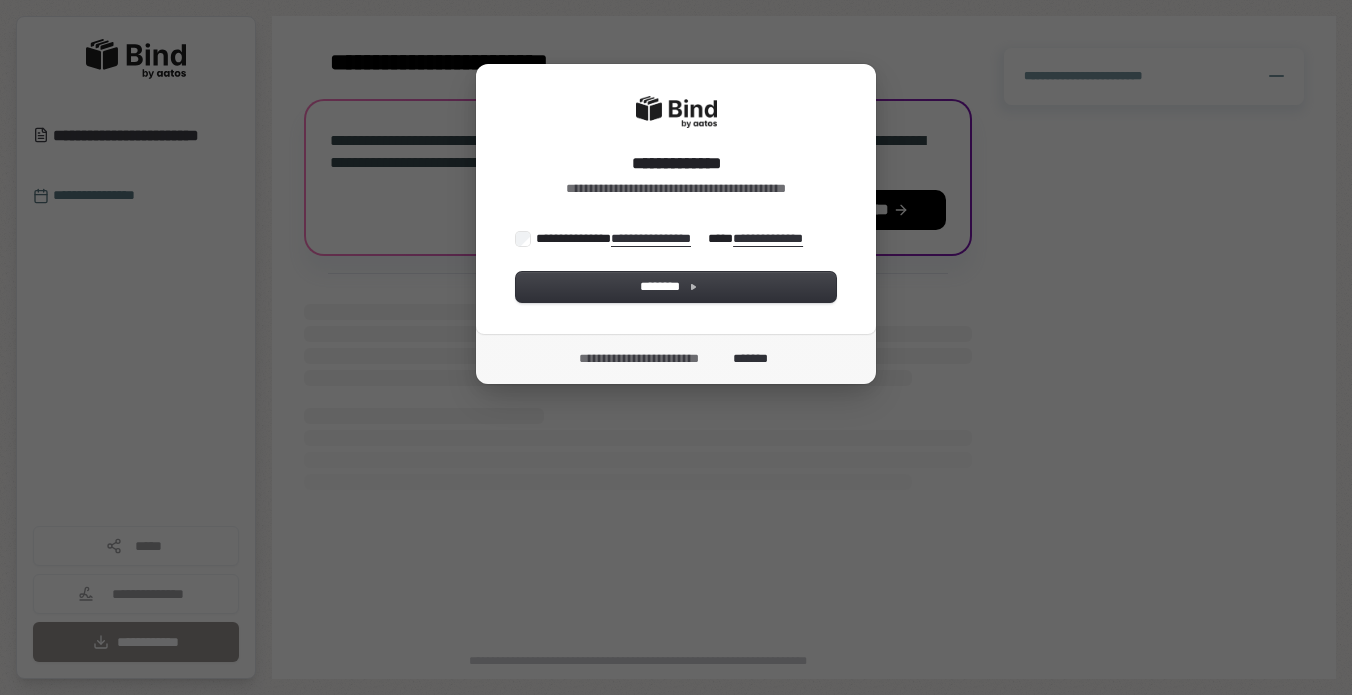 click on "**********" at bounding box center [676, 199] 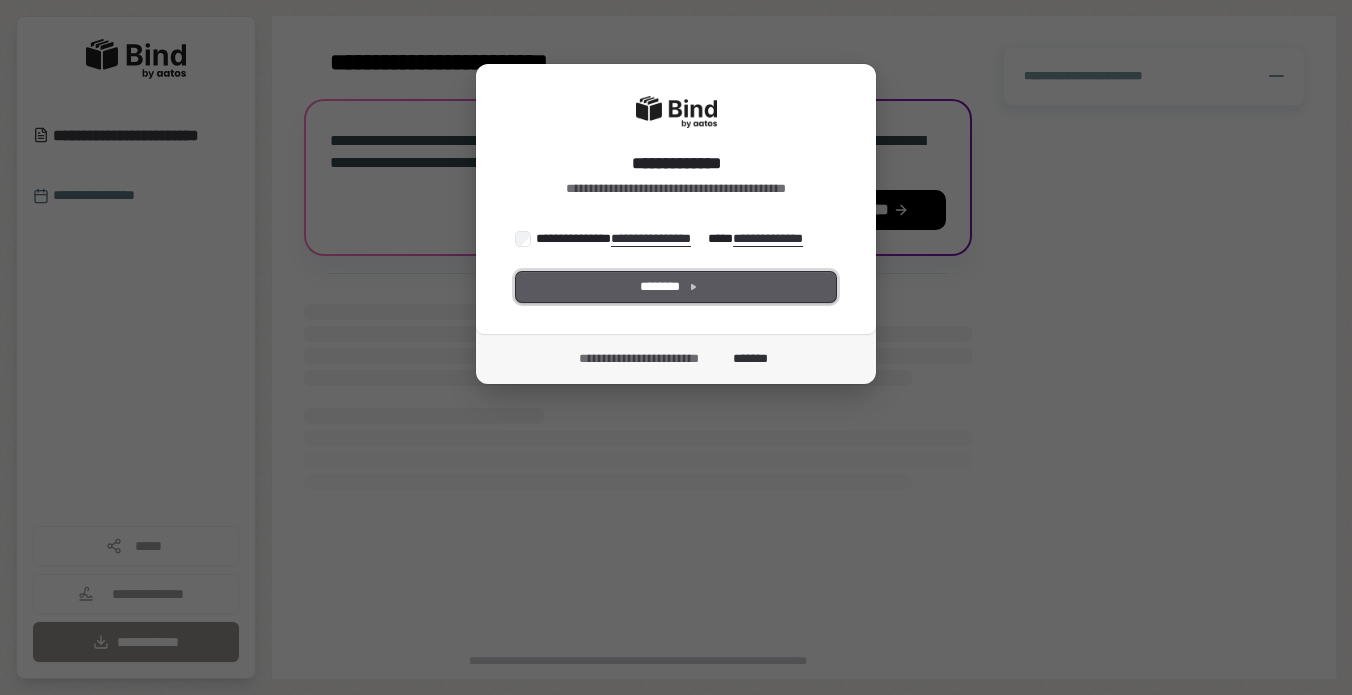click on "********" at bounding box center (676, 287) 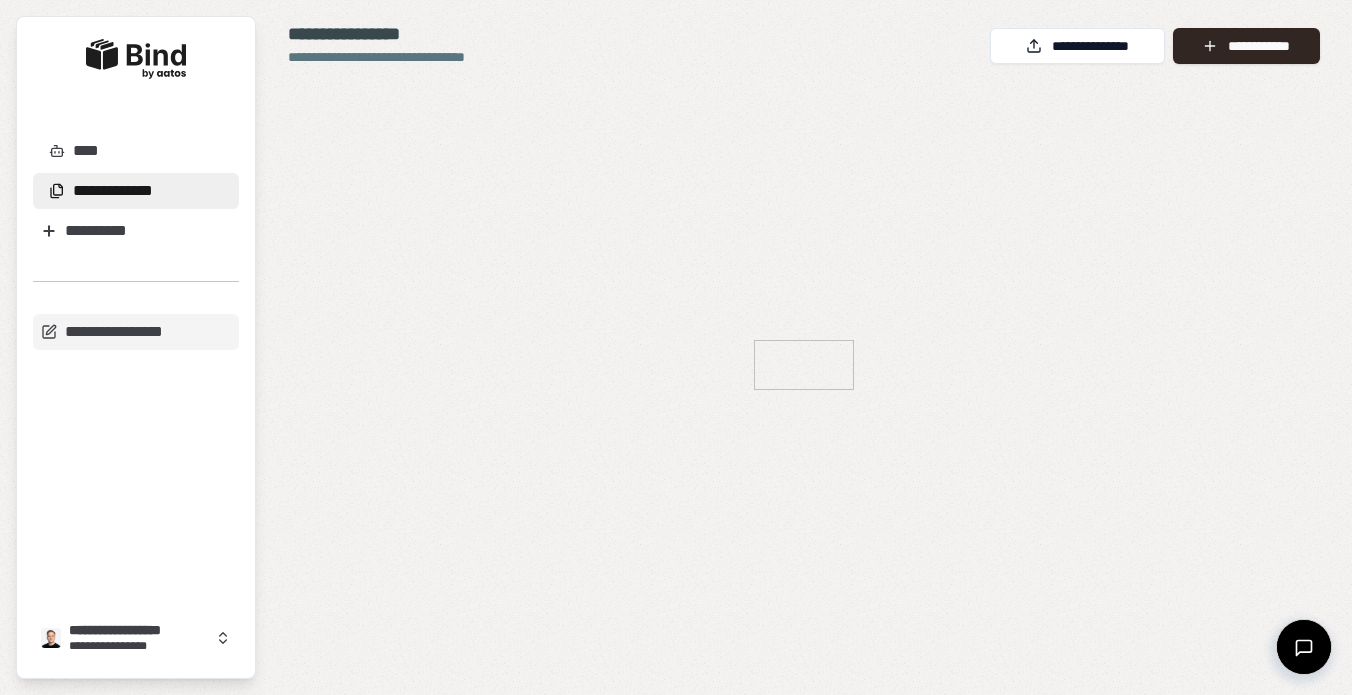 scroll, scrollTop: 0, scrollLeft: 0, axis: both 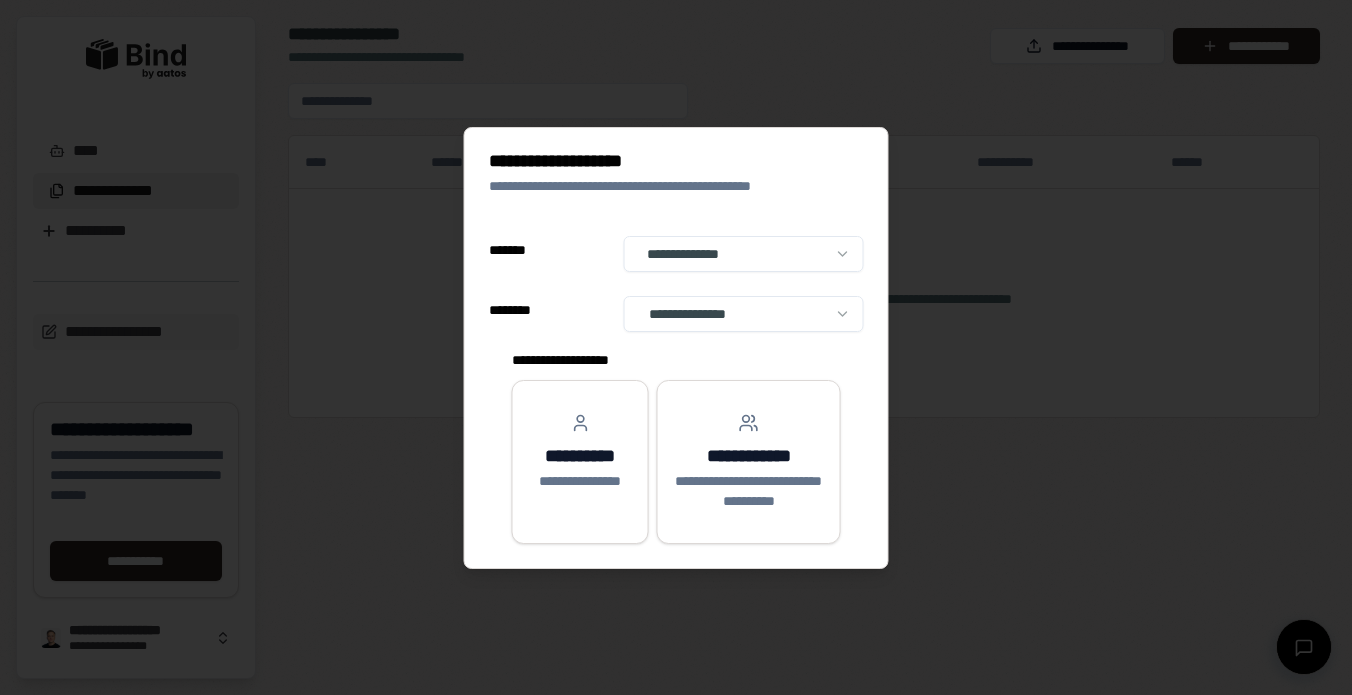 select on "**" 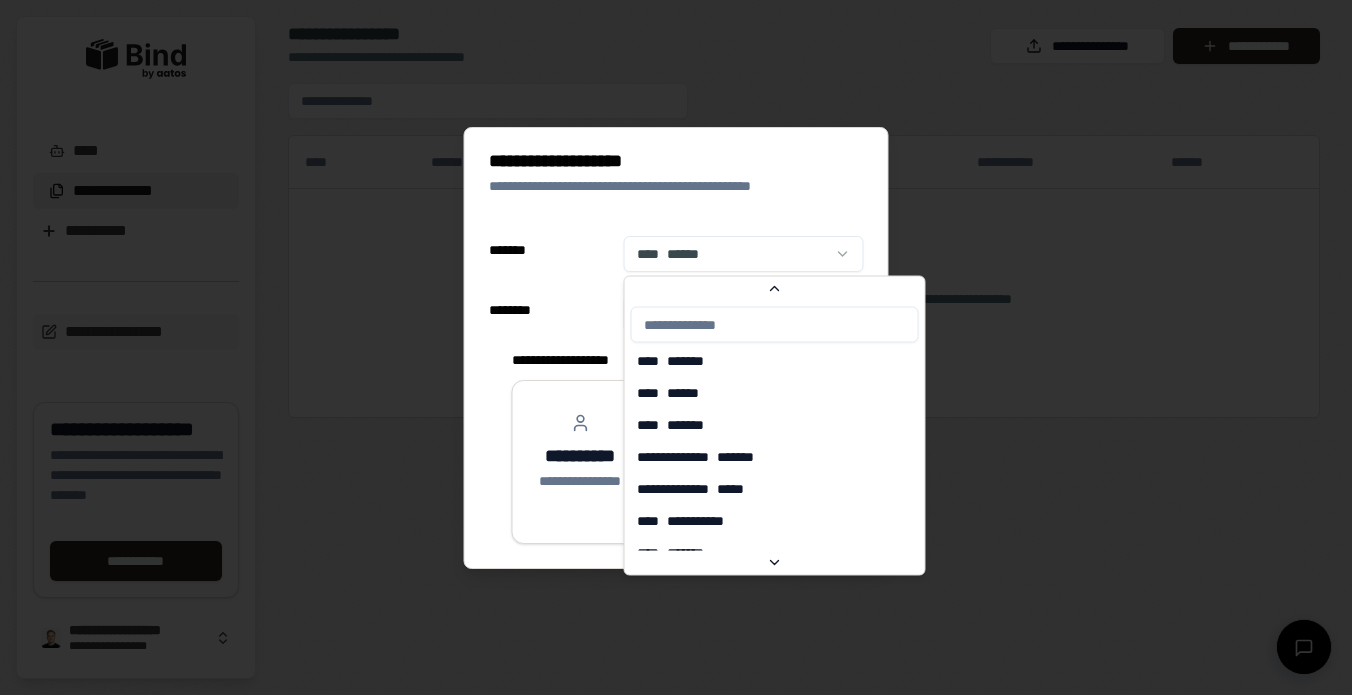 click on "**********" at bounding box center (676, 347) 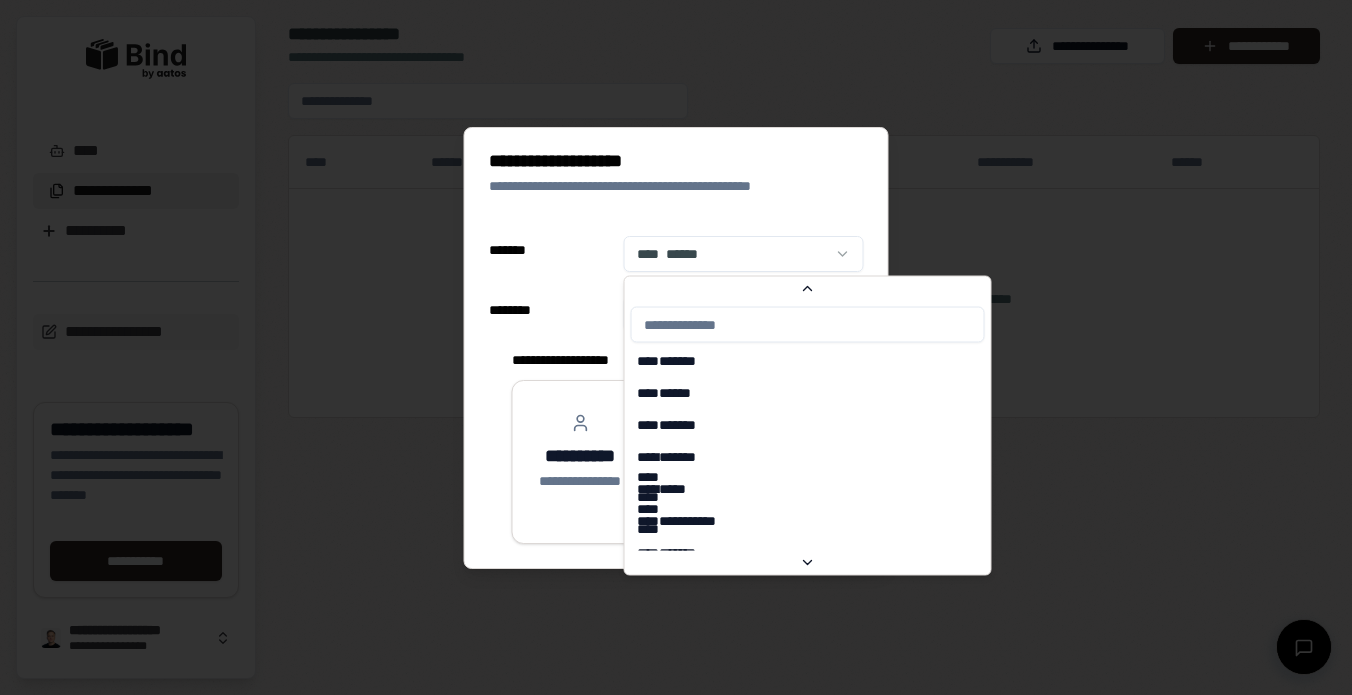 scroll, scrollTop: 1202, scrollLeft: 0, axis: vertical 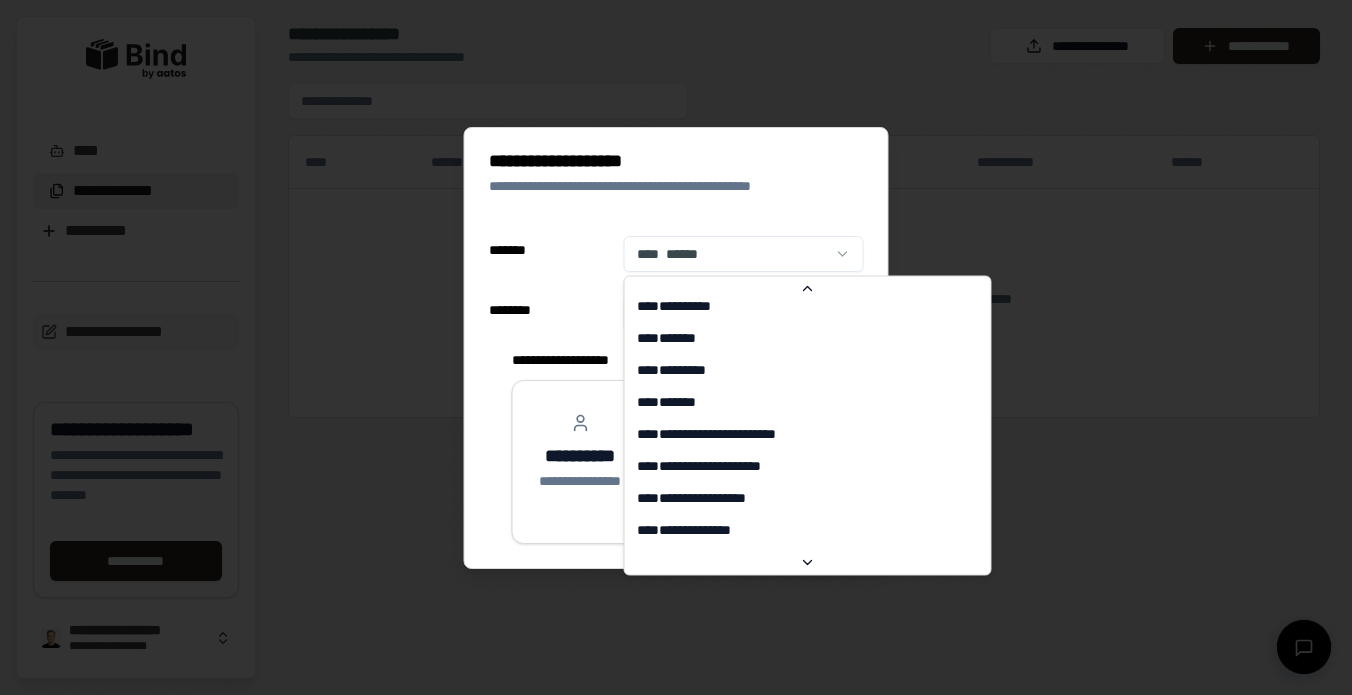 click 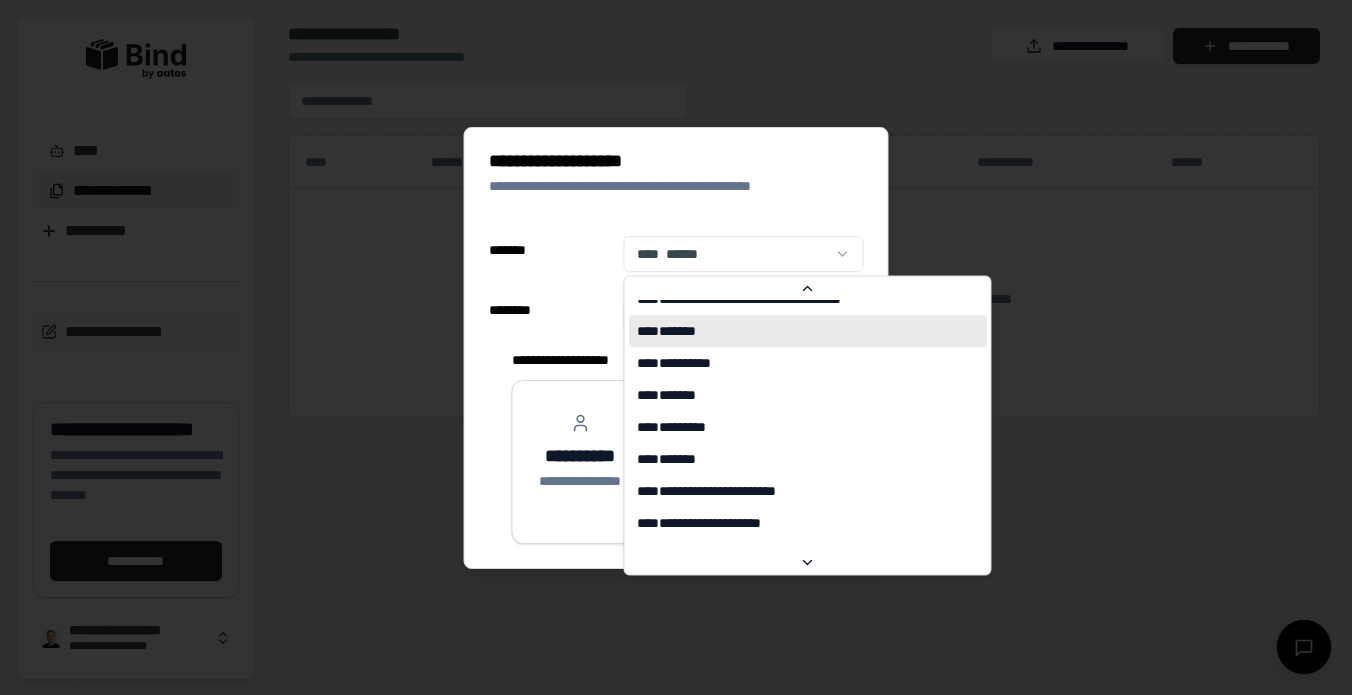 scroll, scrollTop: 7533, scrollLeft: 0, axis: vertical 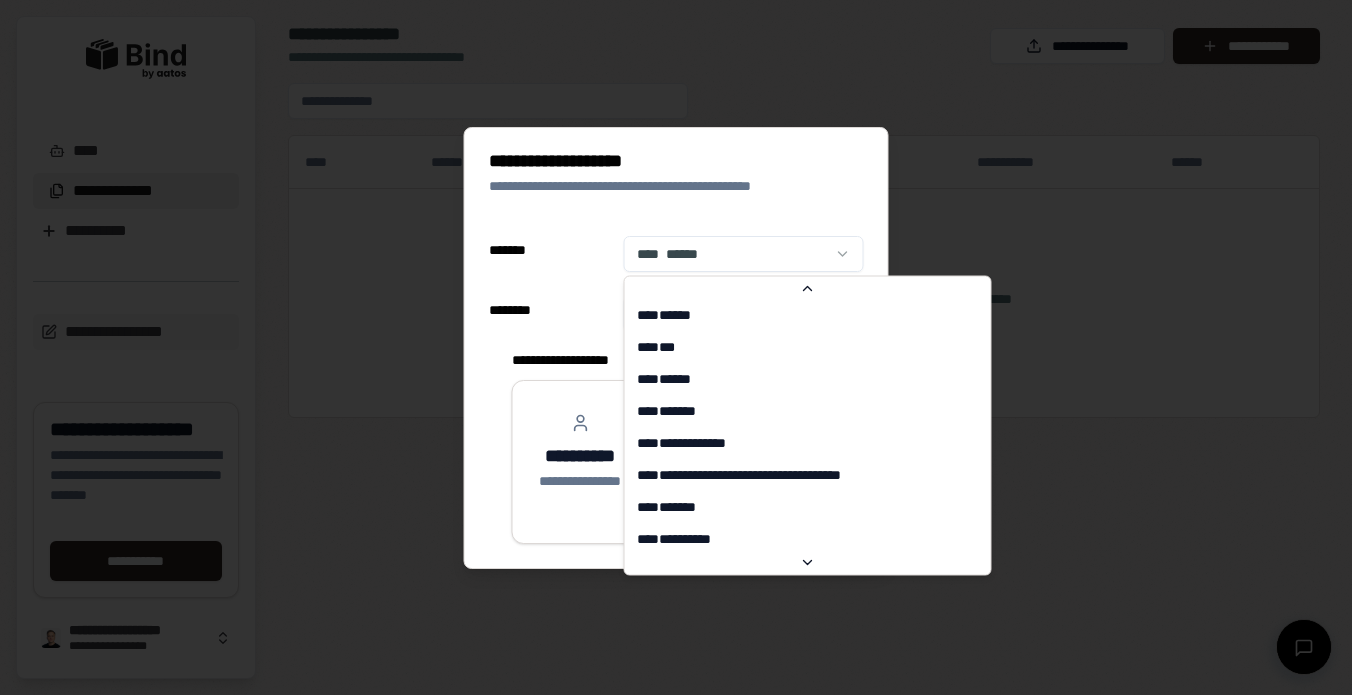 select on "**" 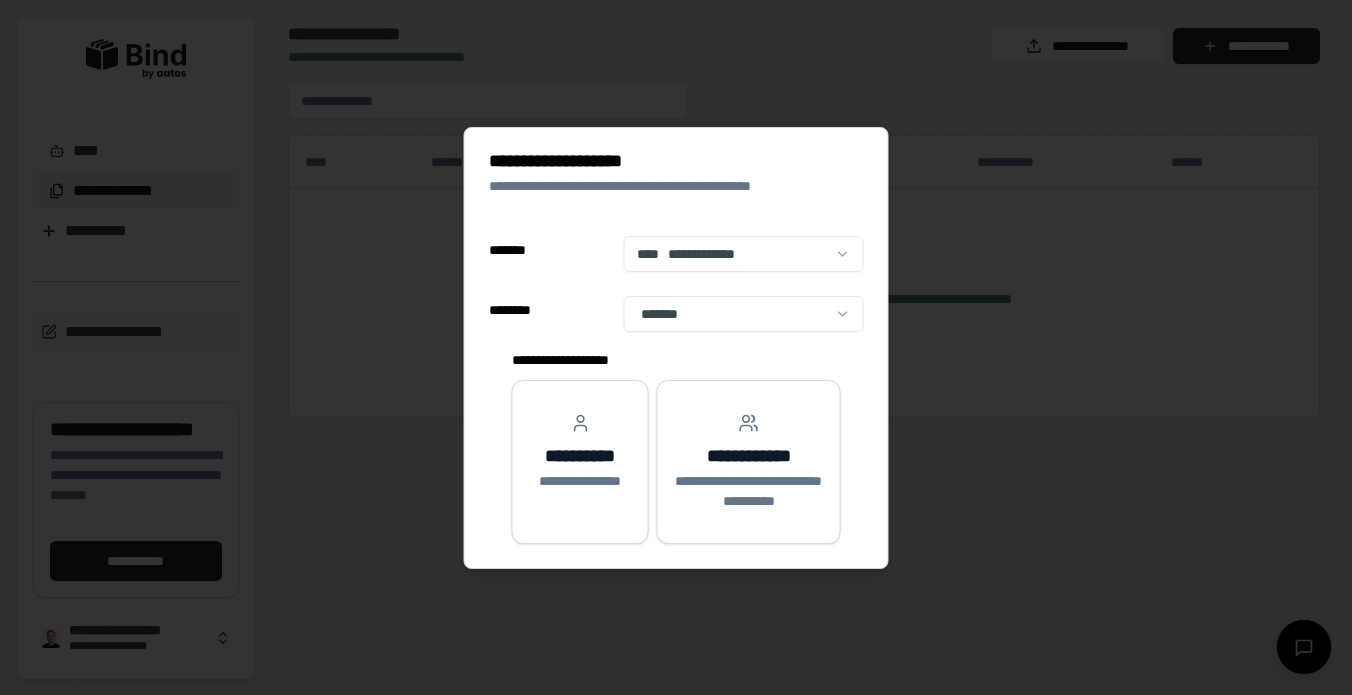click on "**********" at bounding box center [676, 347] 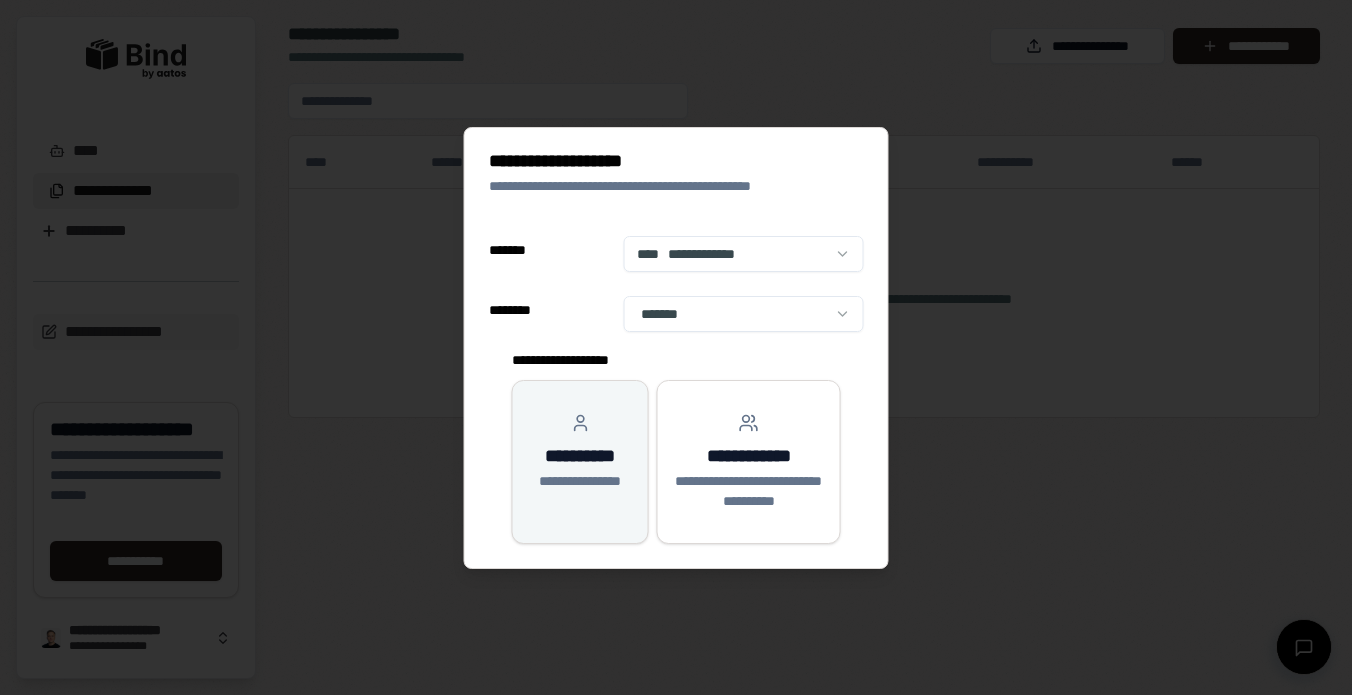click on "**********" at bounding box center [580, 452] 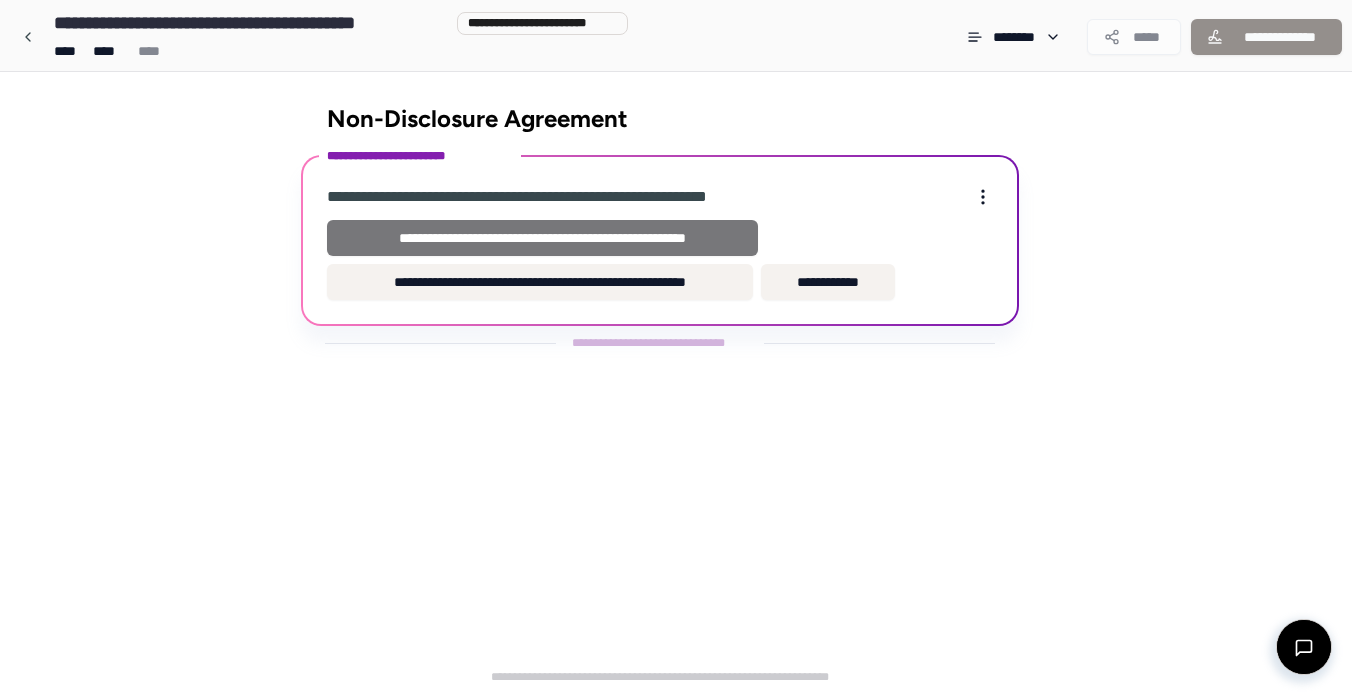 click on "**********" at bounding box center (542, 238) 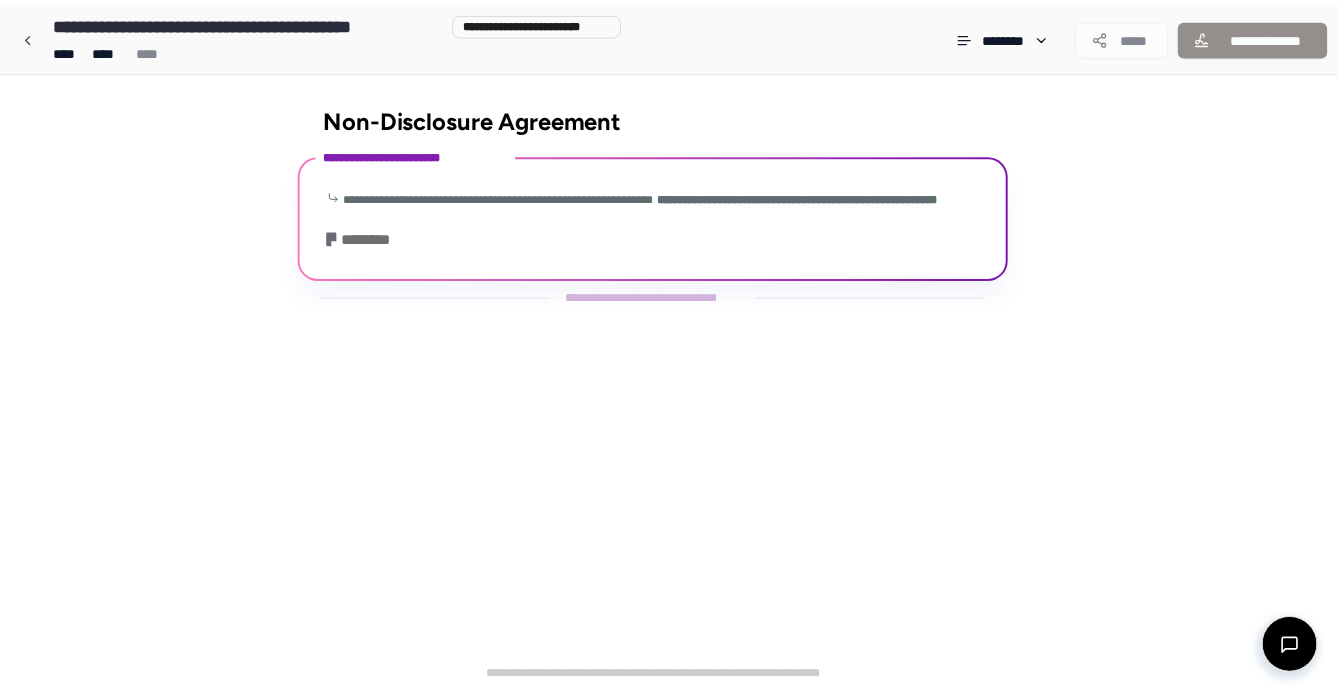 scroll, scrollTop: 41, scrollLeft: 0, axis: vertical 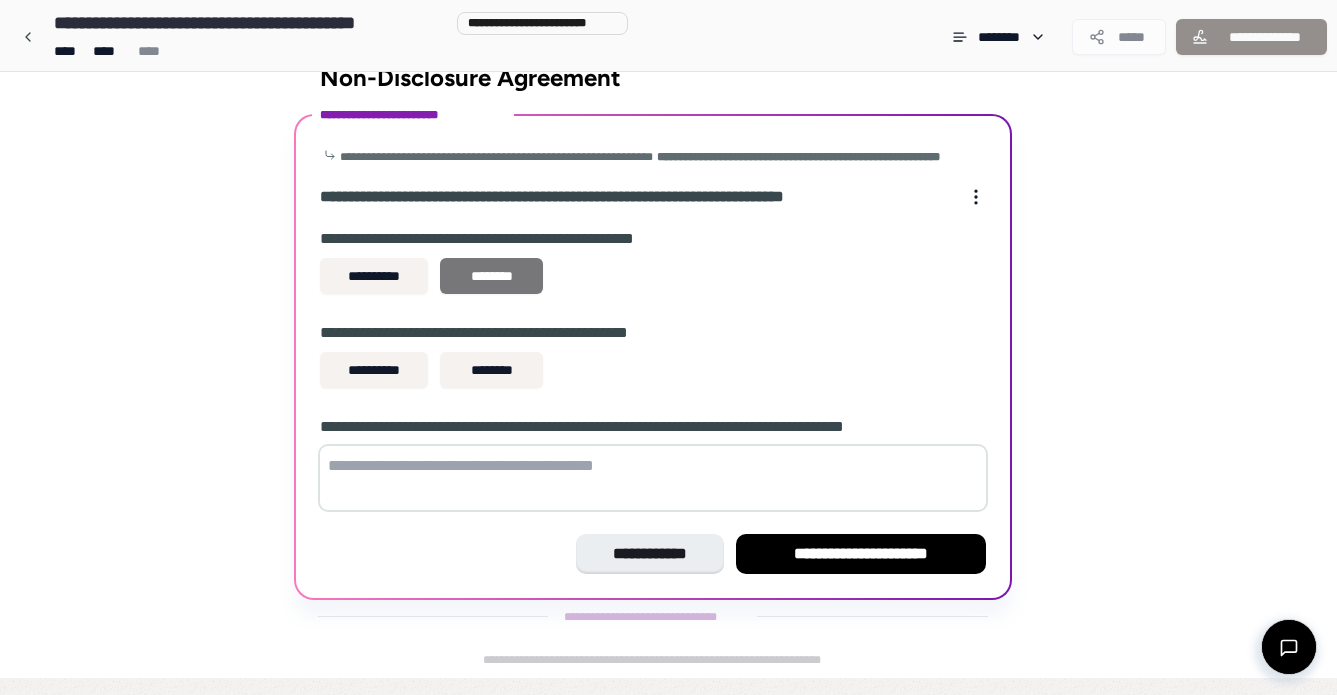 click on "********" at bounding box center (491, 276) 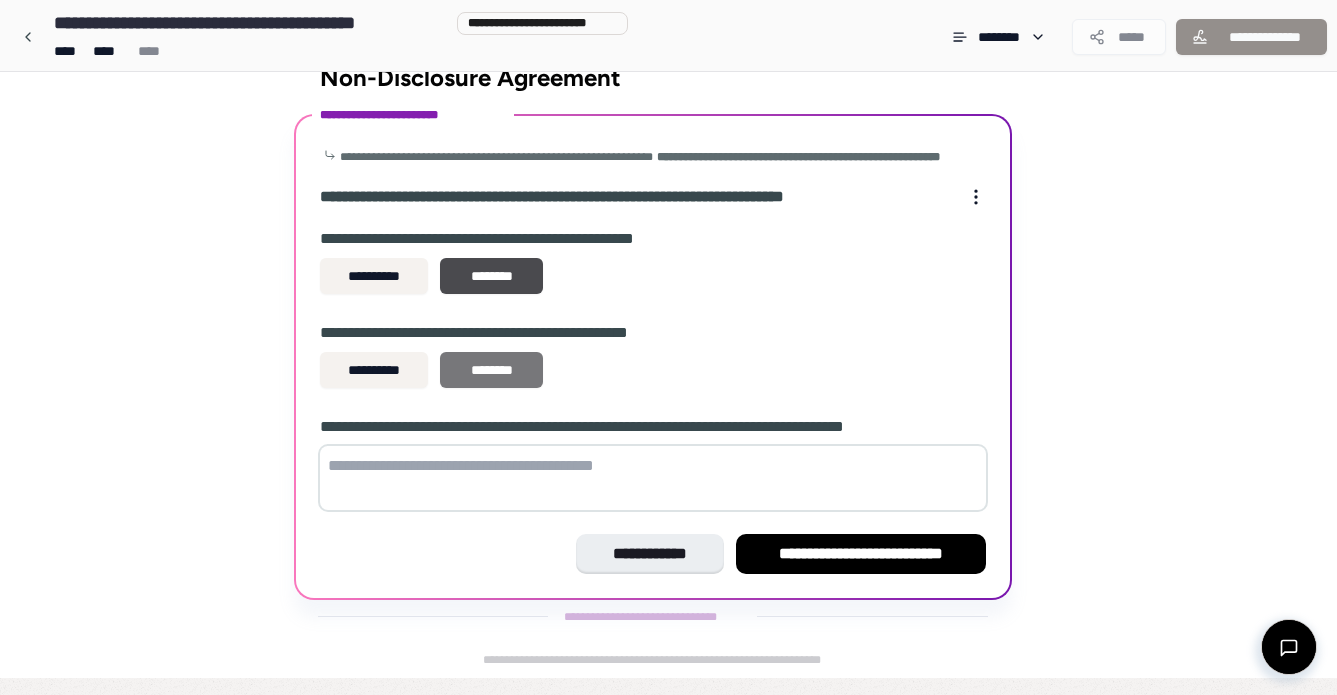 click on "********" at bounding box center [491, 370] 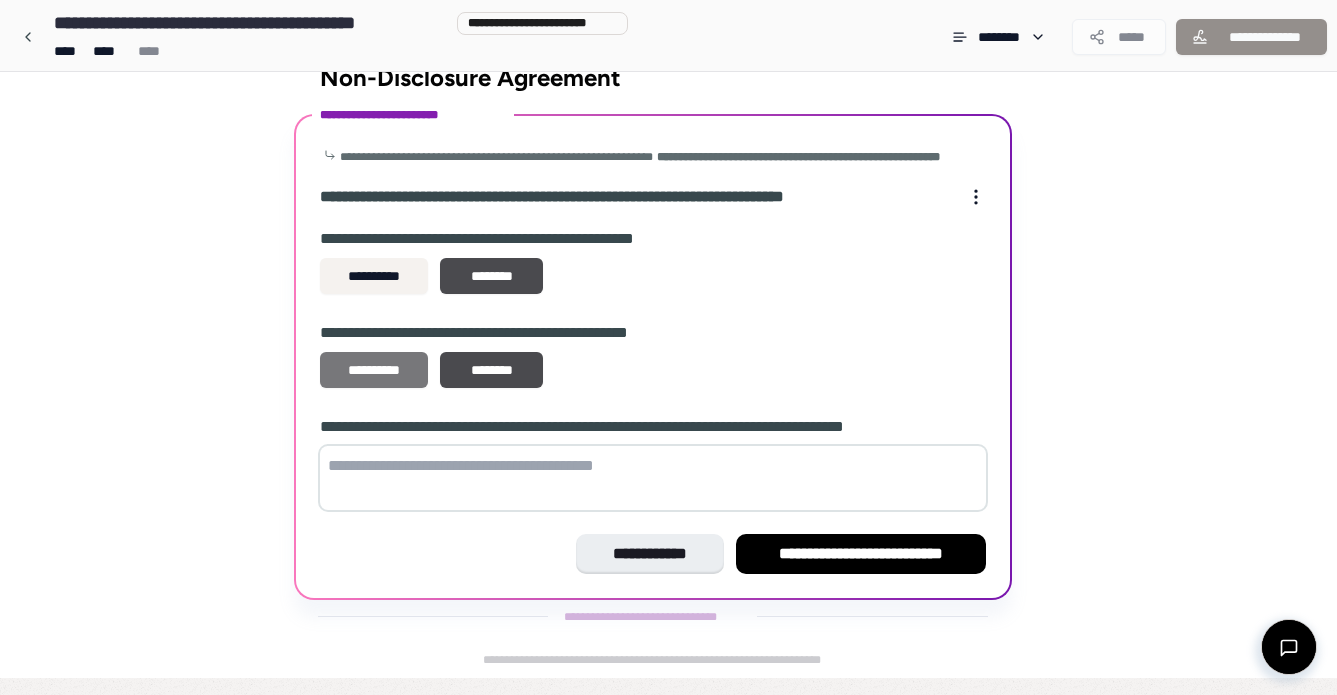 click on "**********" at bounding box center (374, 370) 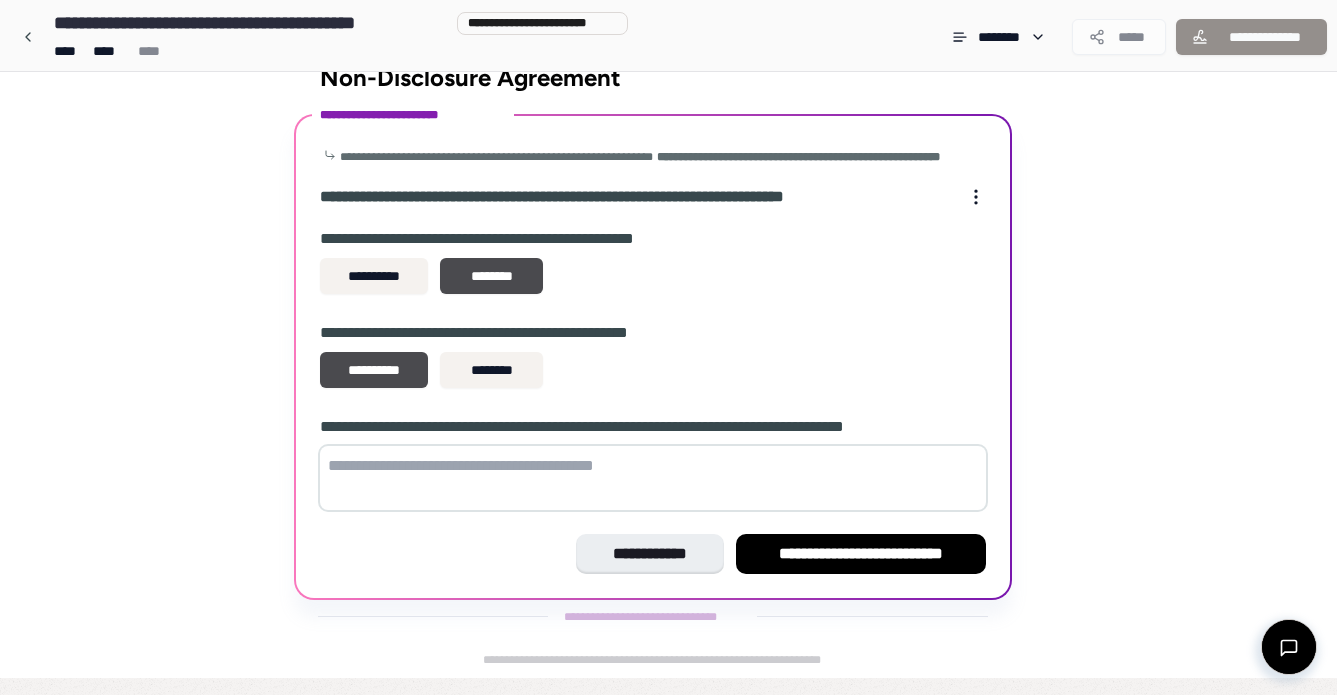 click at bounding box center [653, 478] 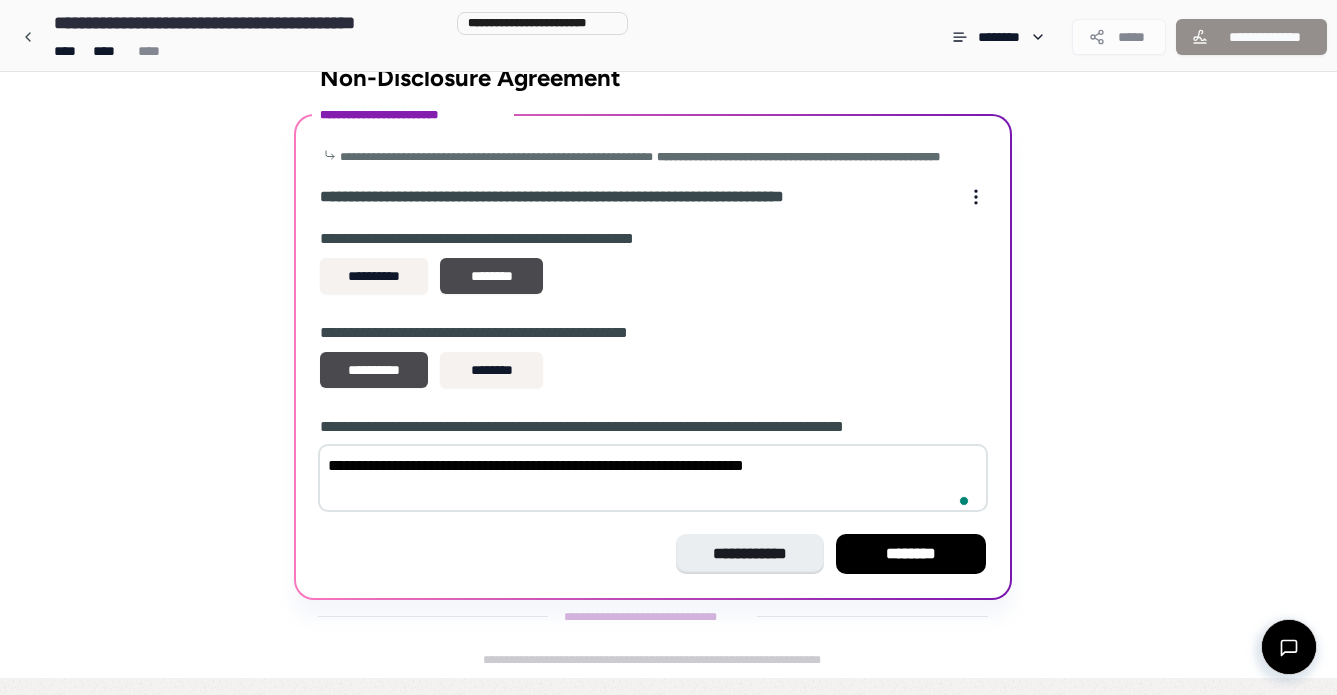 click on "**********" at bounding box center (653, 478) 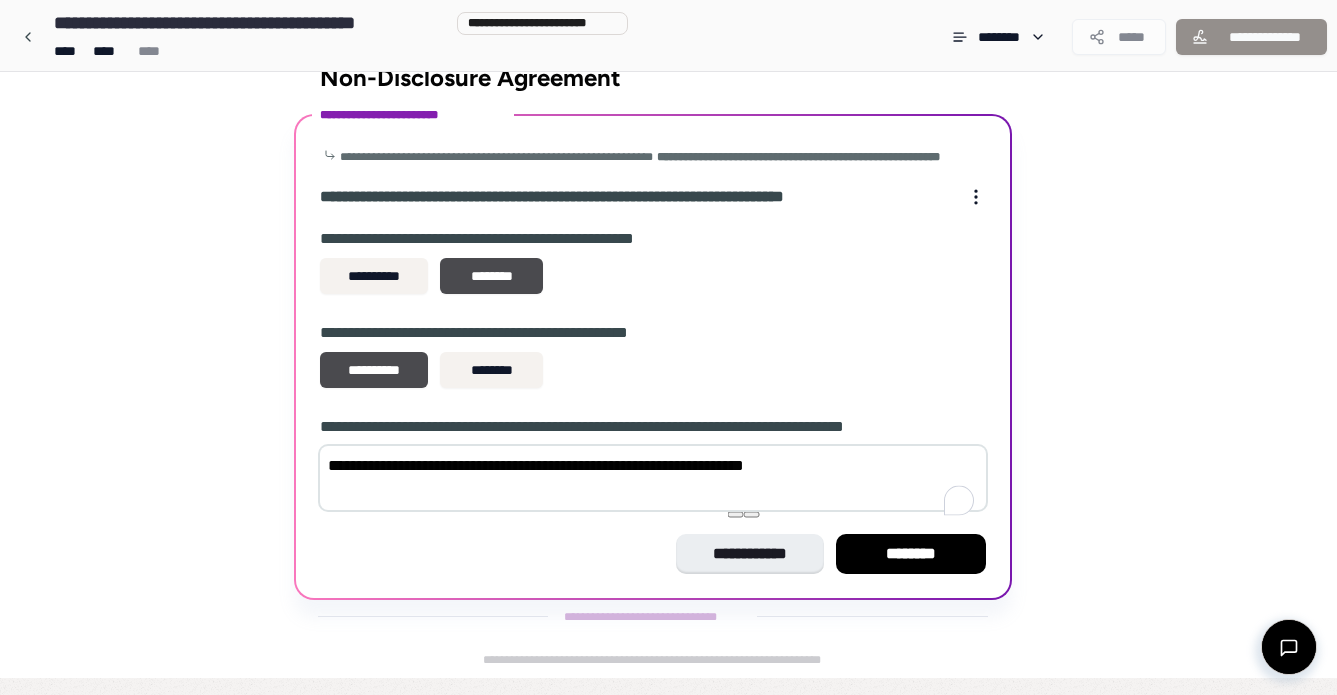 click on "**********" at bounding box center (653, 478) 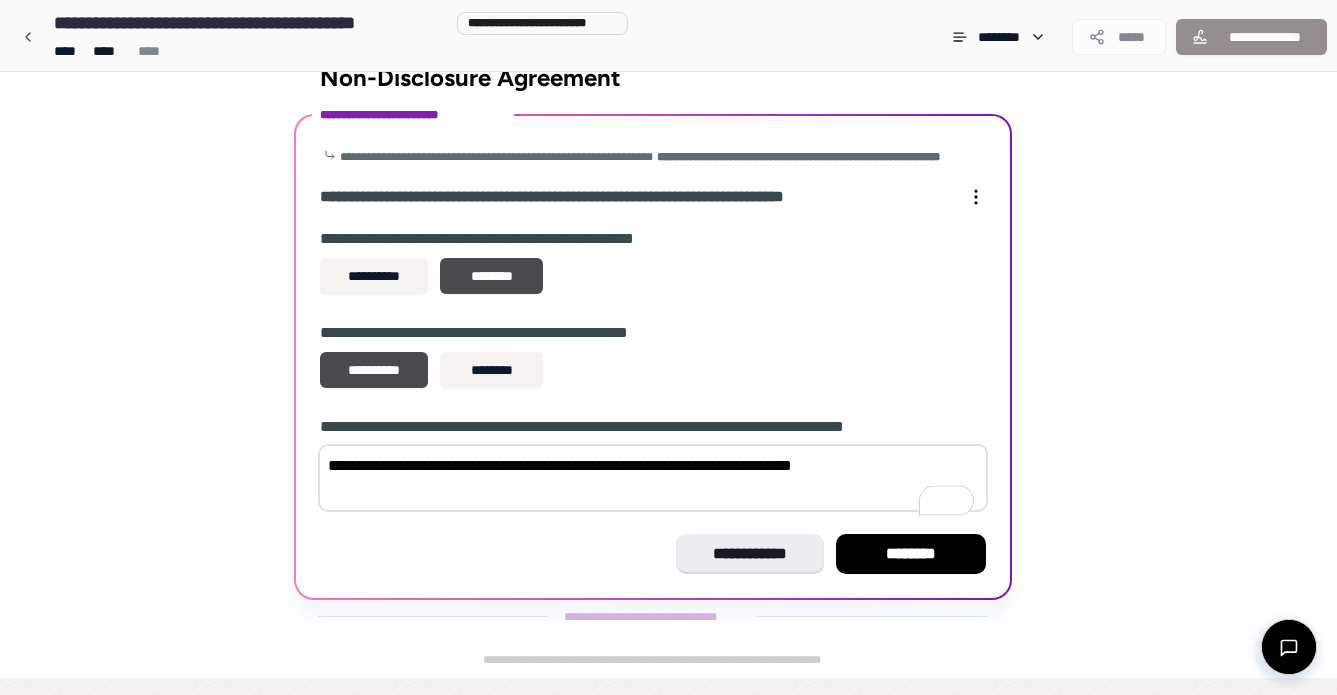 click on "**********" at bounding box center (653, 478) 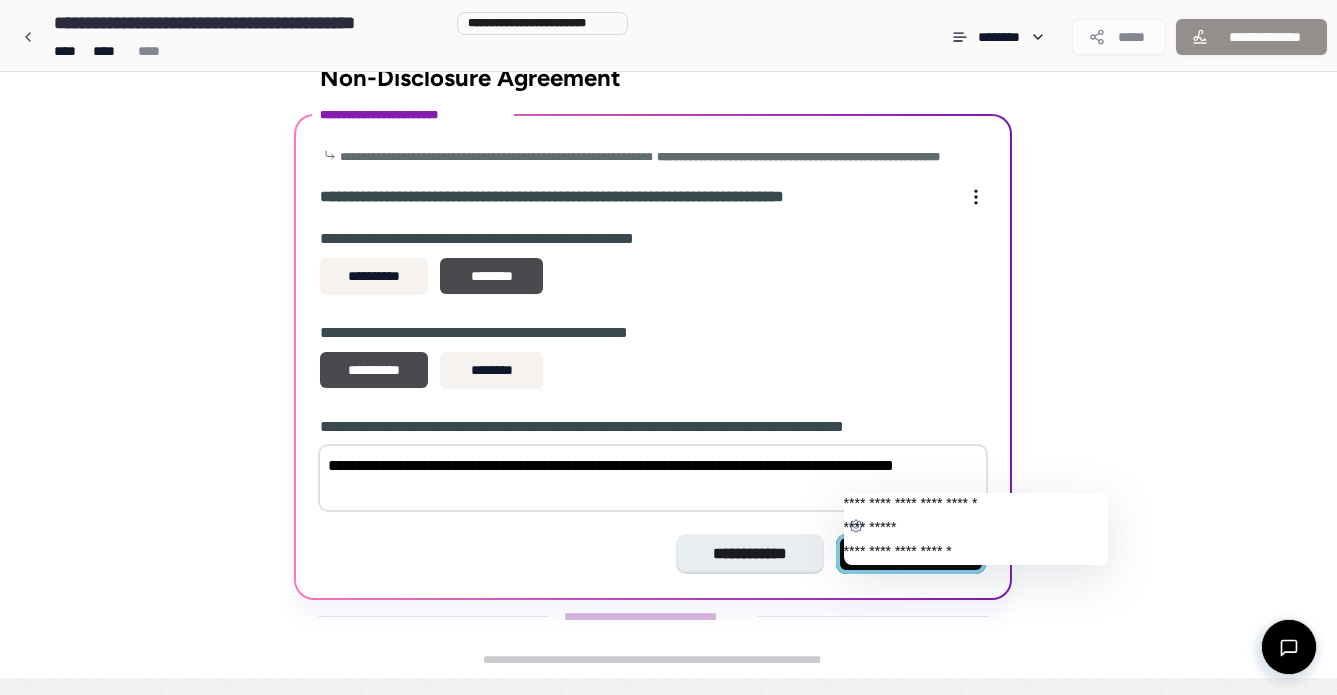 type on "**********" 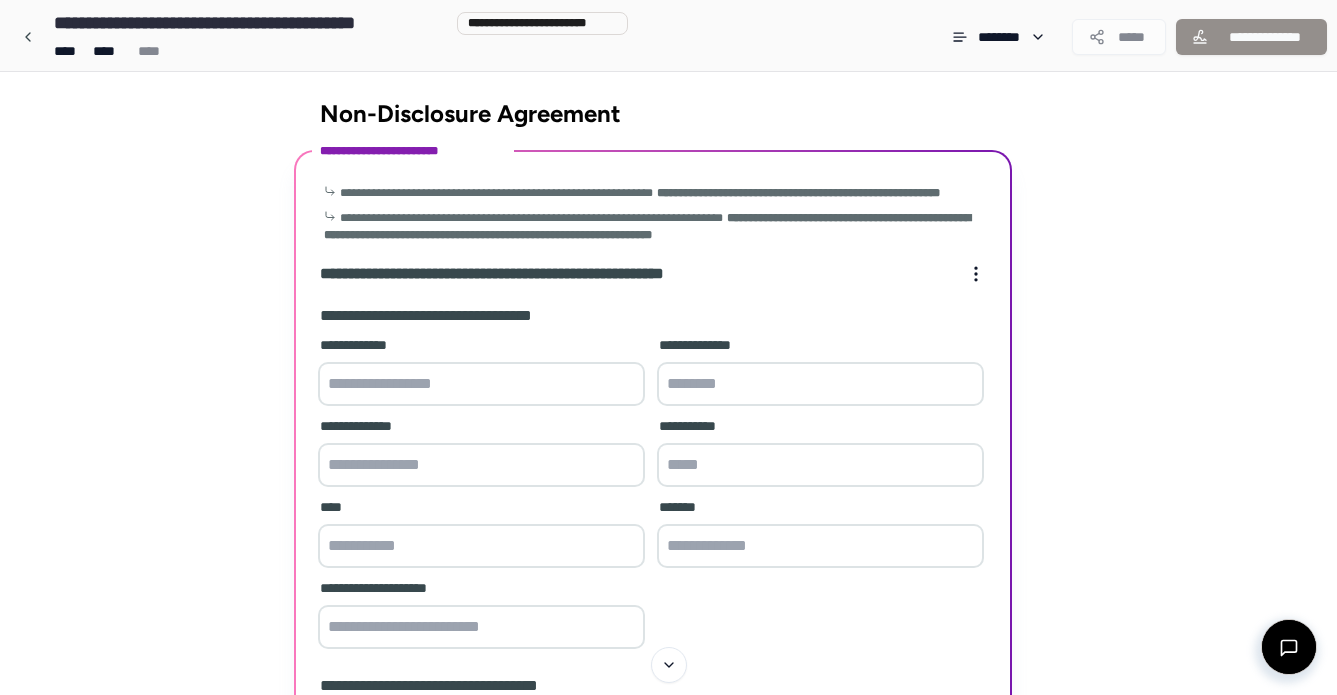 scroll, scrollTop: 4, scrollLeft: 0, axis: vertical 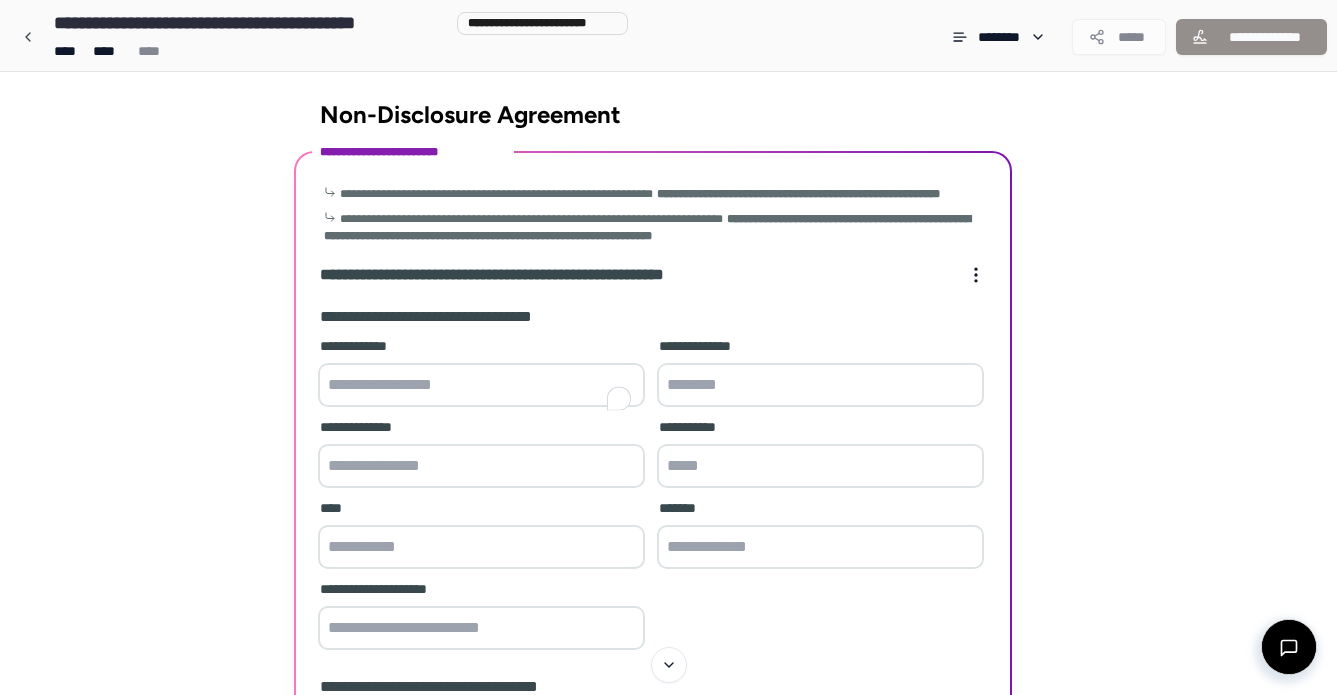click at bounding box center [481, 385] 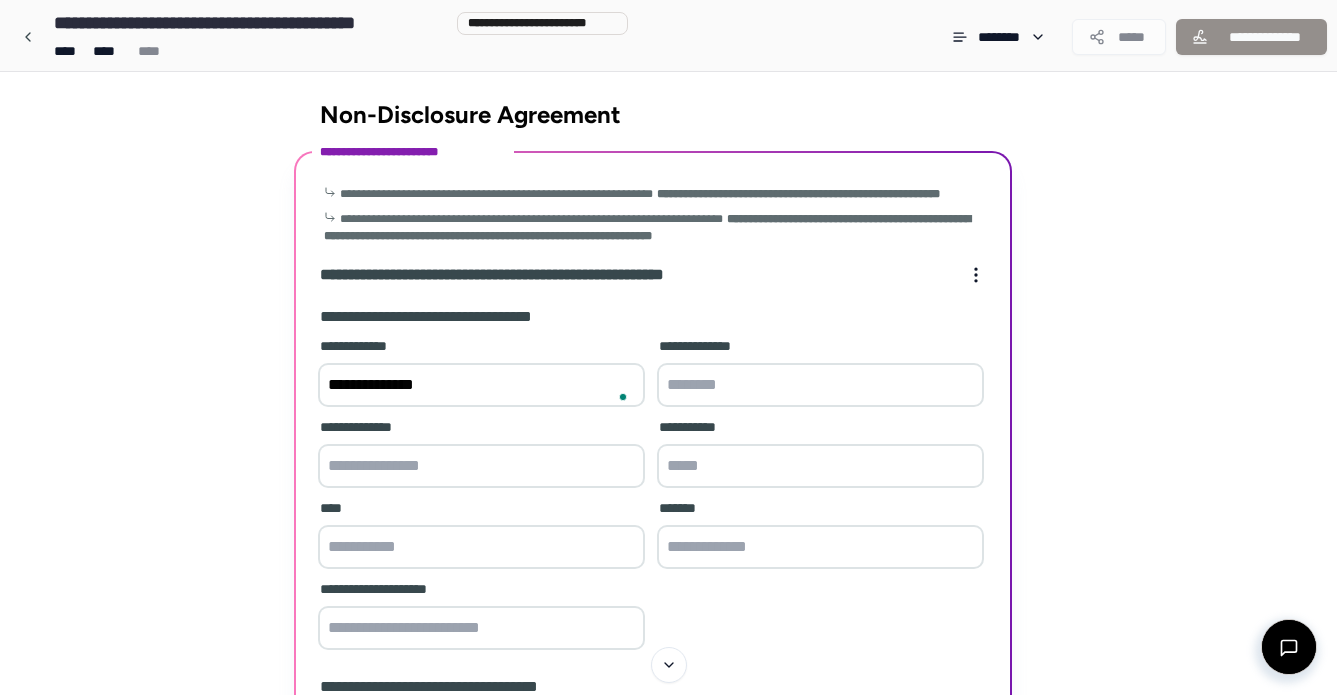 type on "**********" 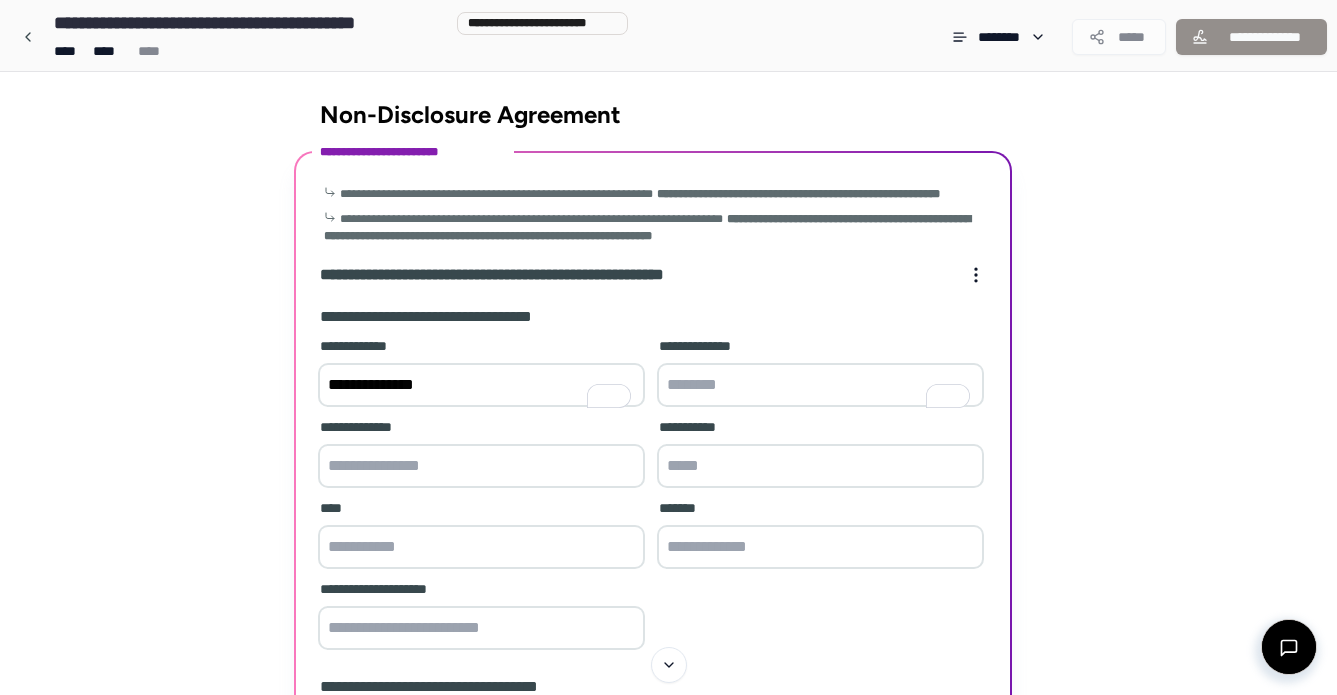click at bounding box center (481, 466) 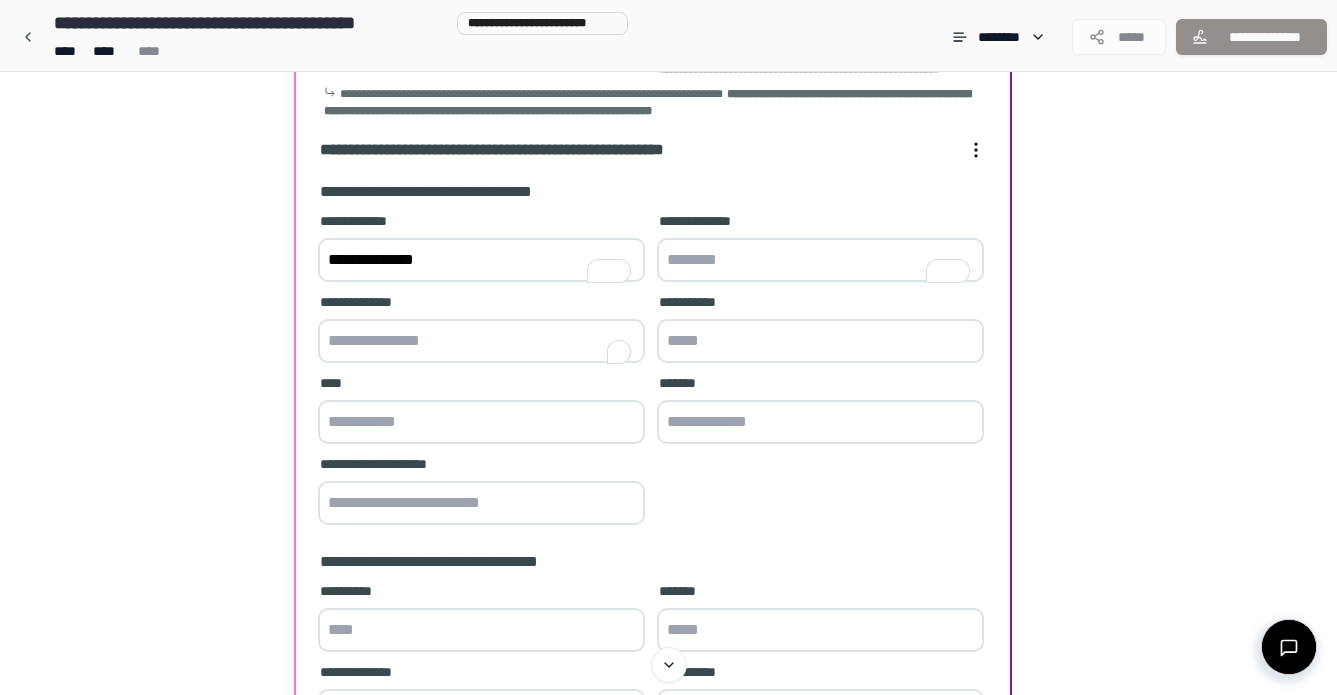 scroll, scrollTop: 139, scrollLeft: 0, axis: vertical 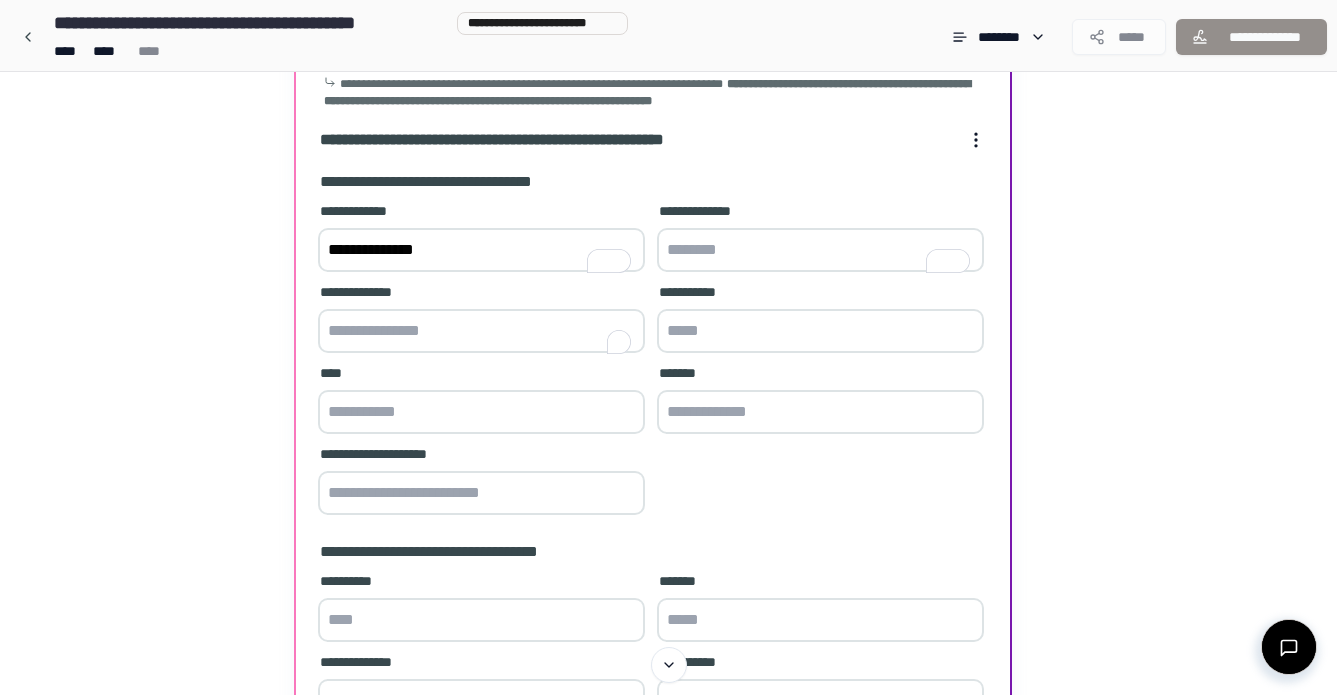 click at bounding box center (481, 412) 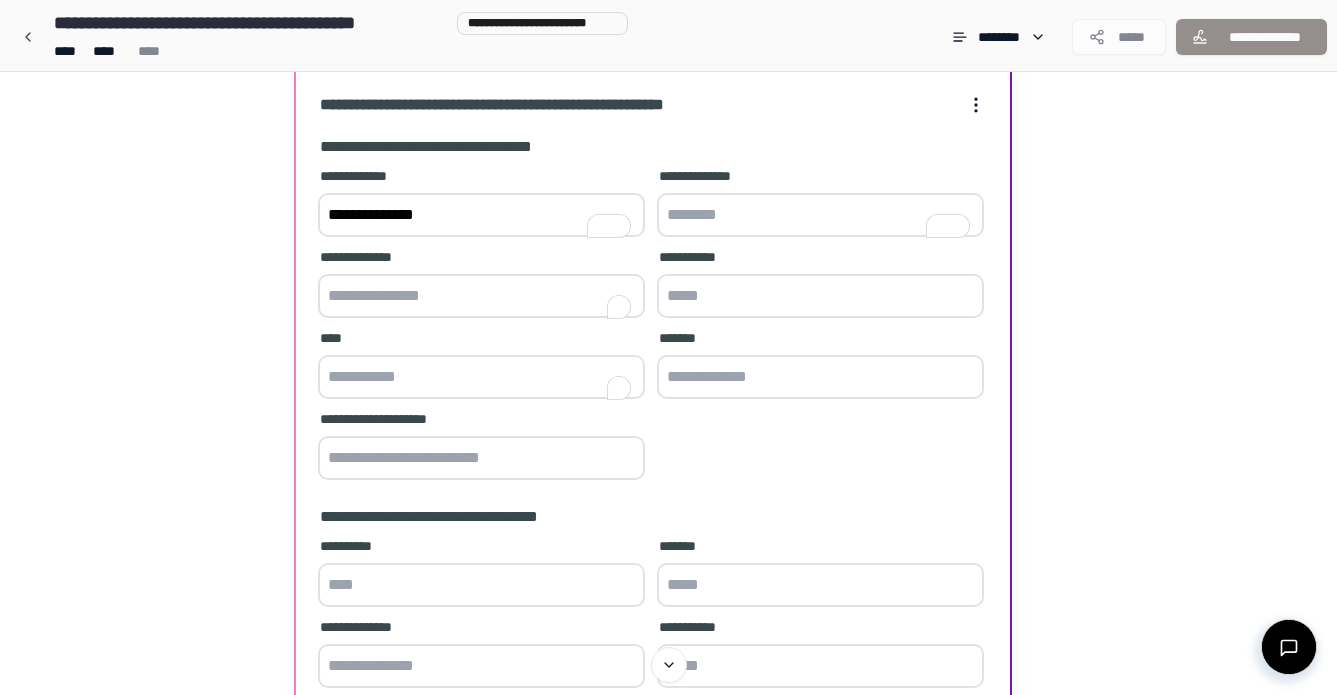 scroll, scrollTop: 177, scrollLeft: 0, axis: vertical 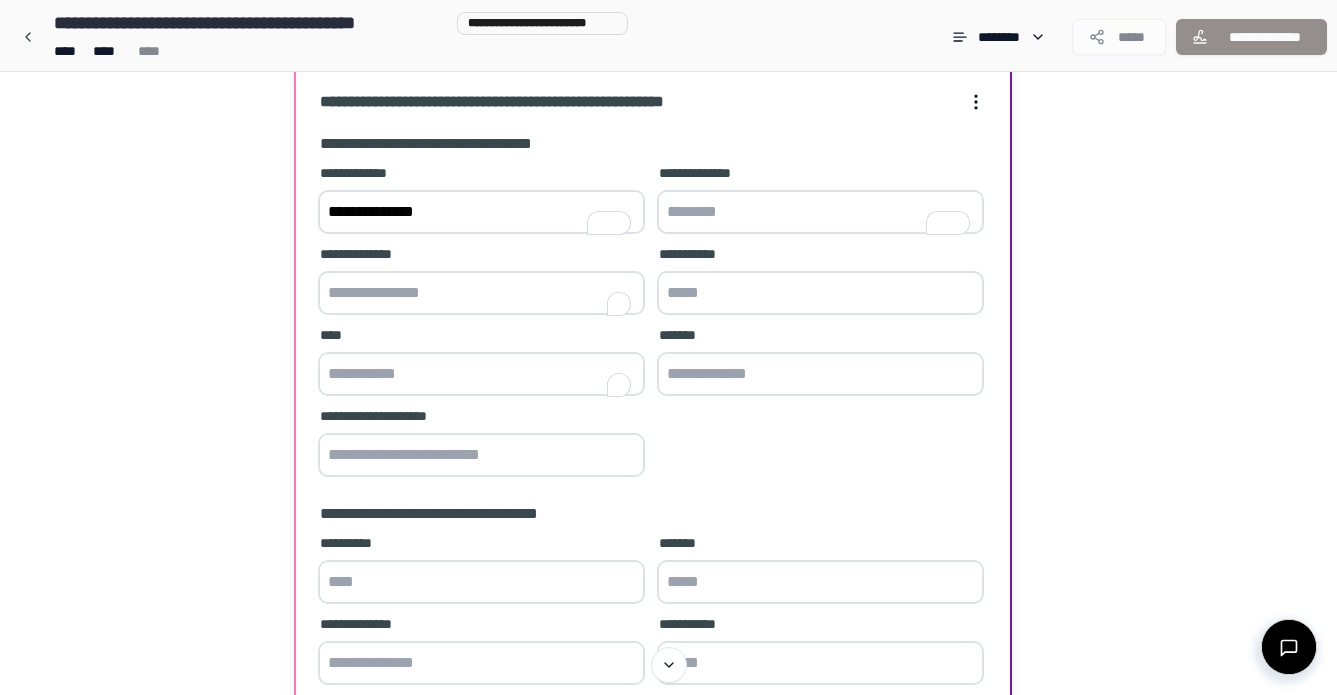 click at bounding box center [481, 455] 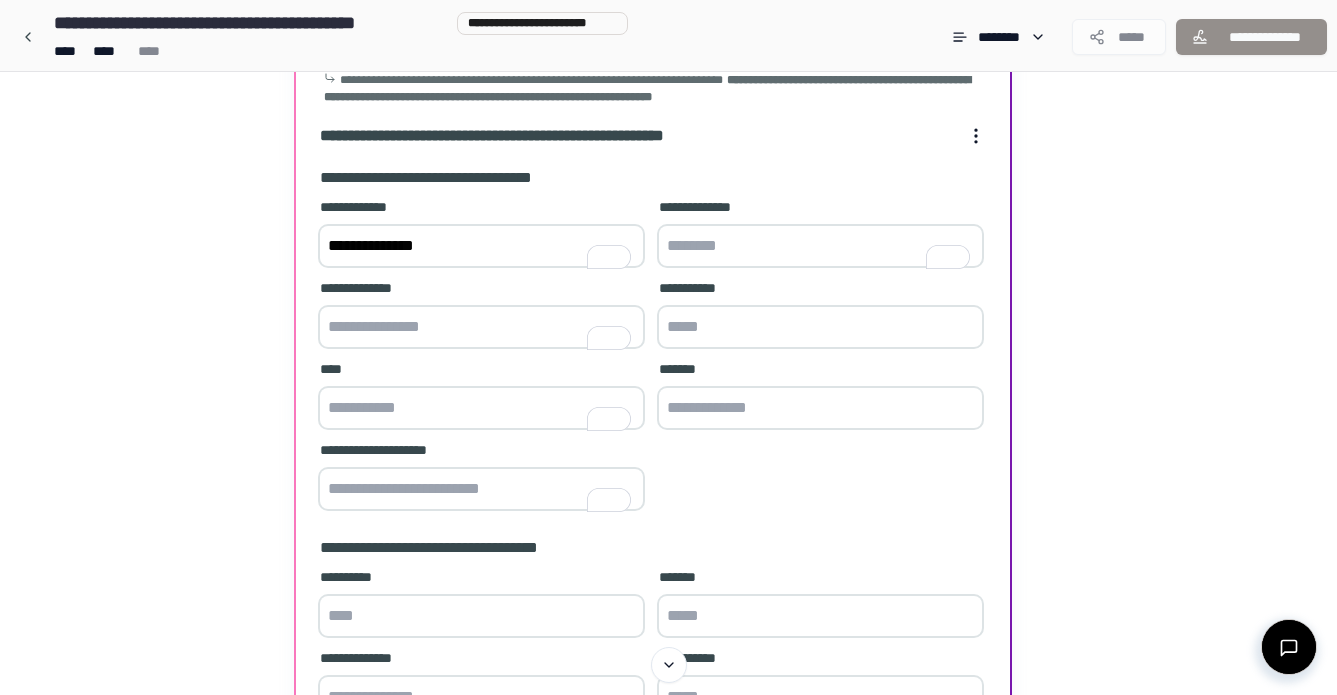 scroll, scrollTop: 110, scrollLeft: 0, axis: vertical 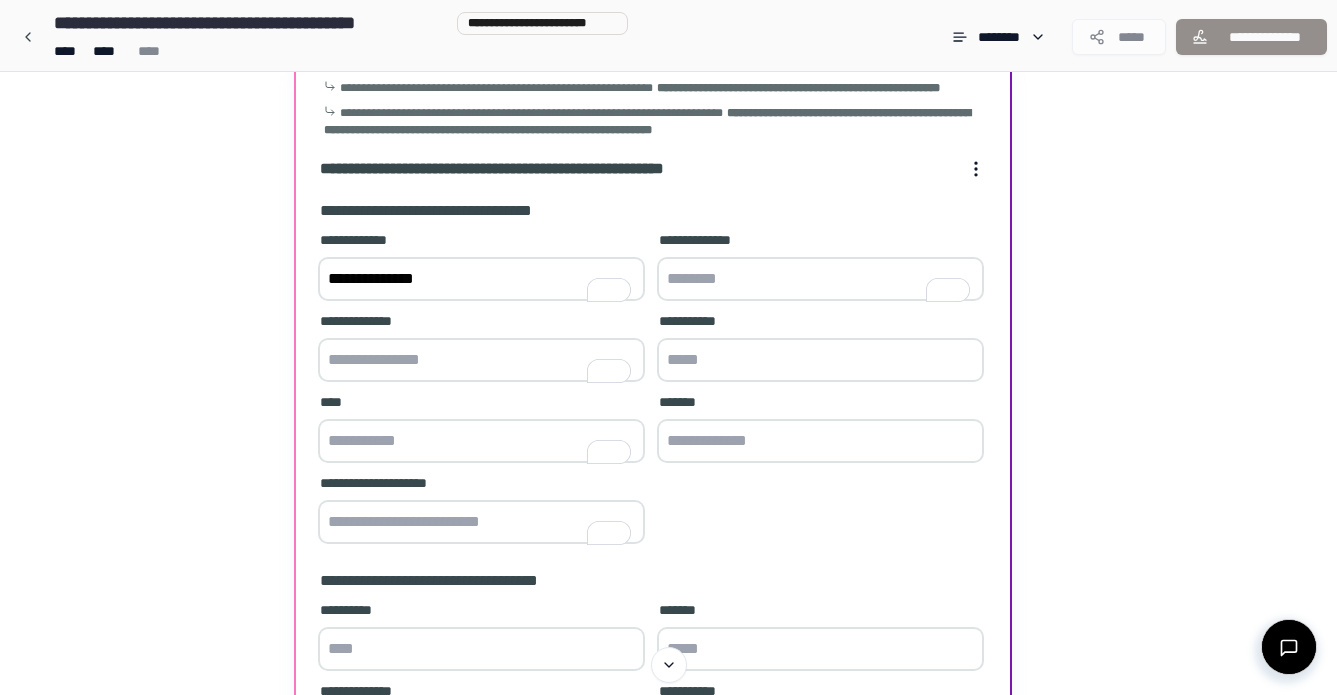 click at bounding box center [820, 279] 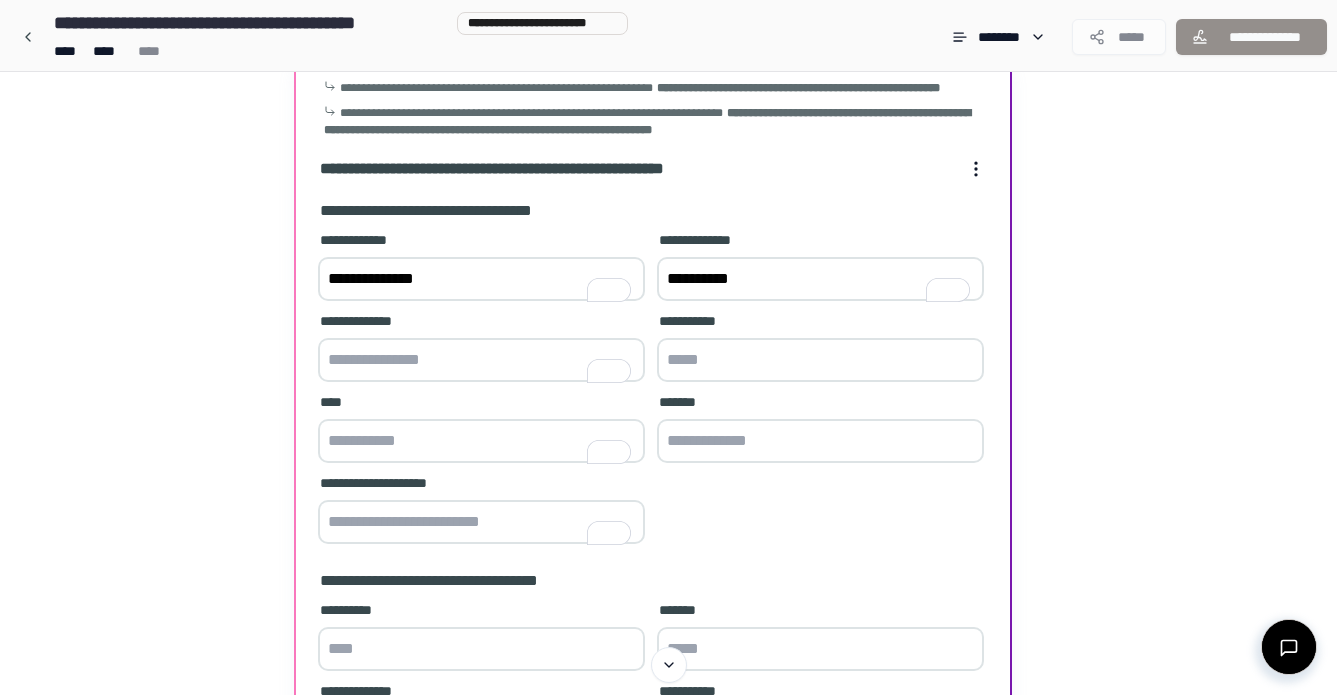 type on "**********" 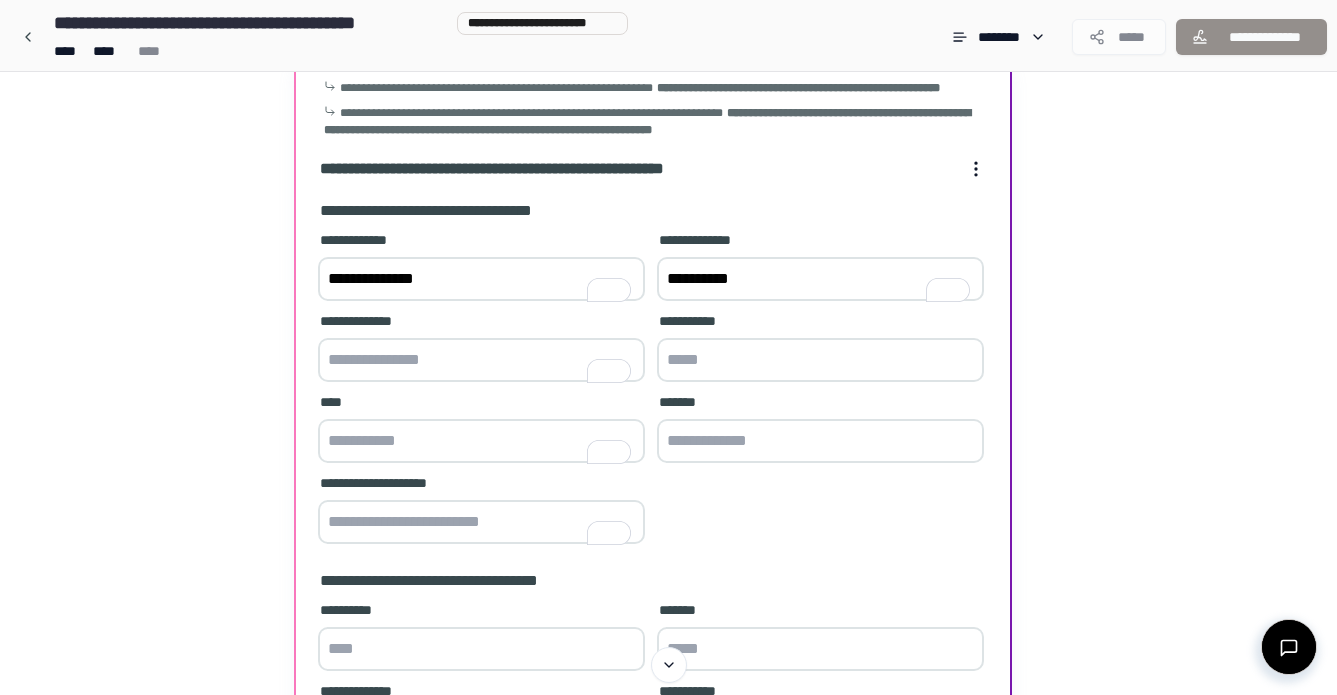 click at bounding box center (820, 360) 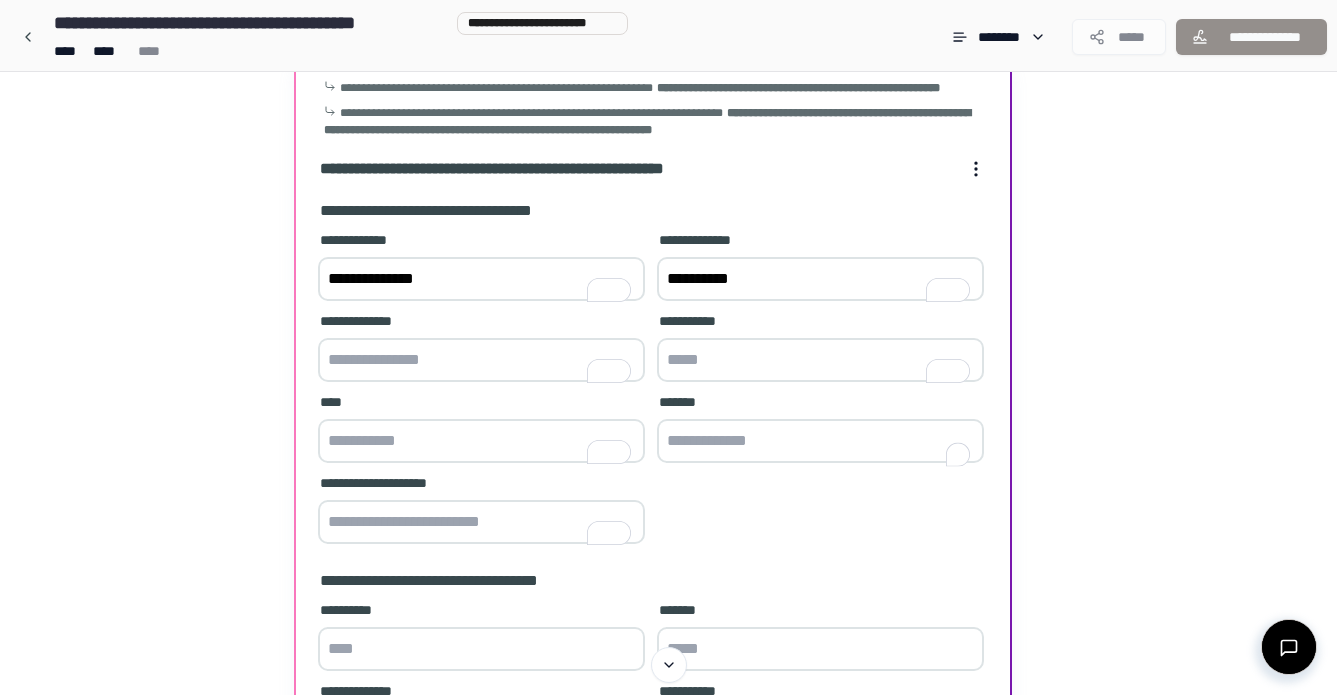 click at bounding box center (820, 441) 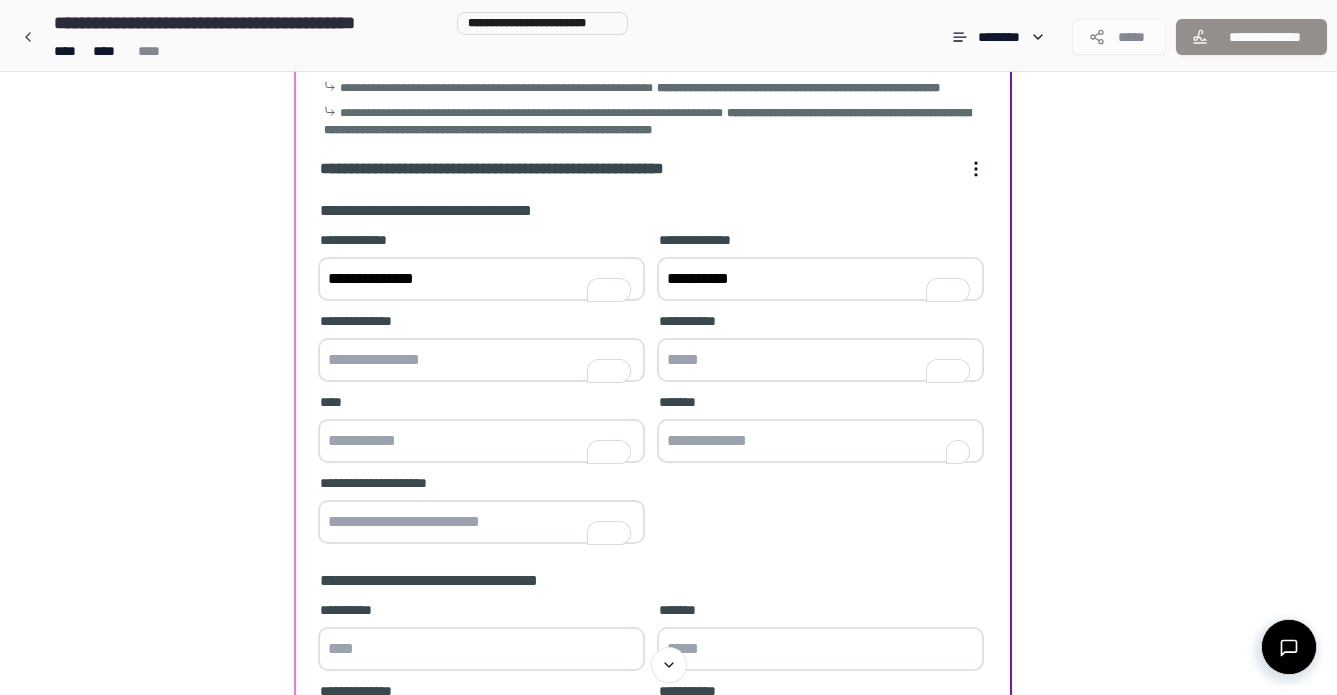 click at bounding box center [820, 360] 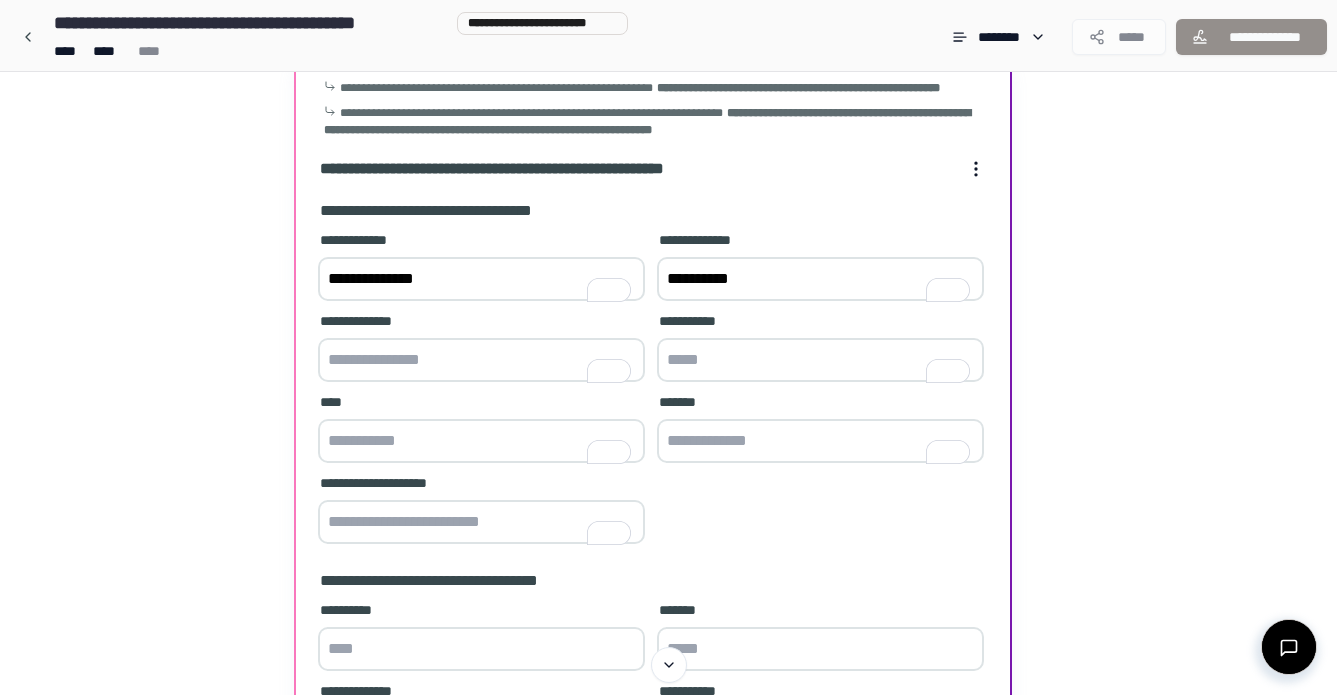 paste on "*****" 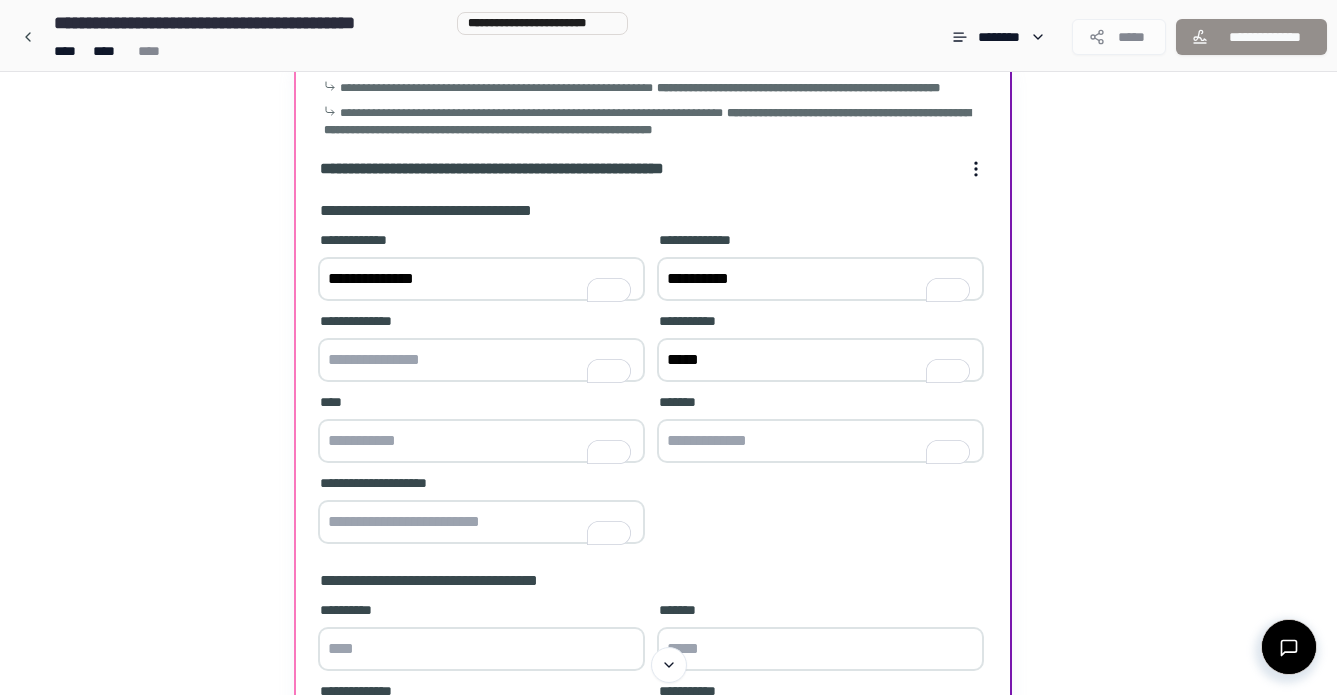 type on "*****" 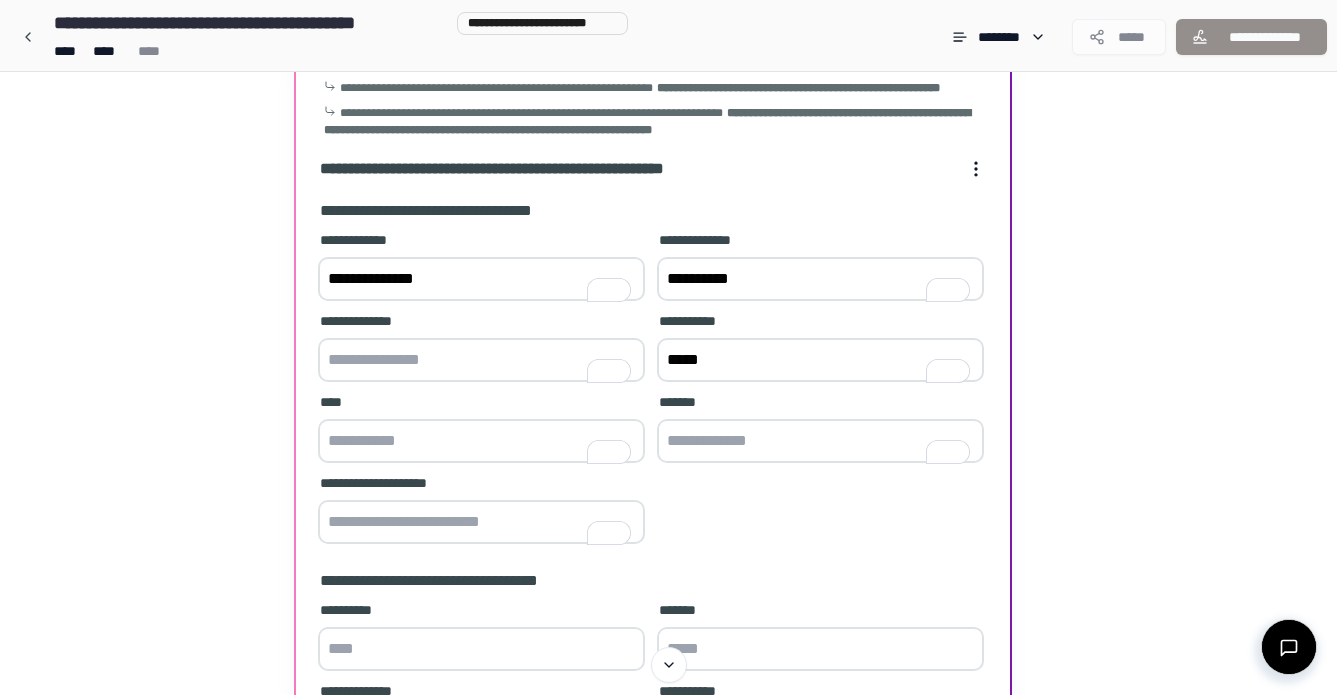 click at bounding box center (481, 441) 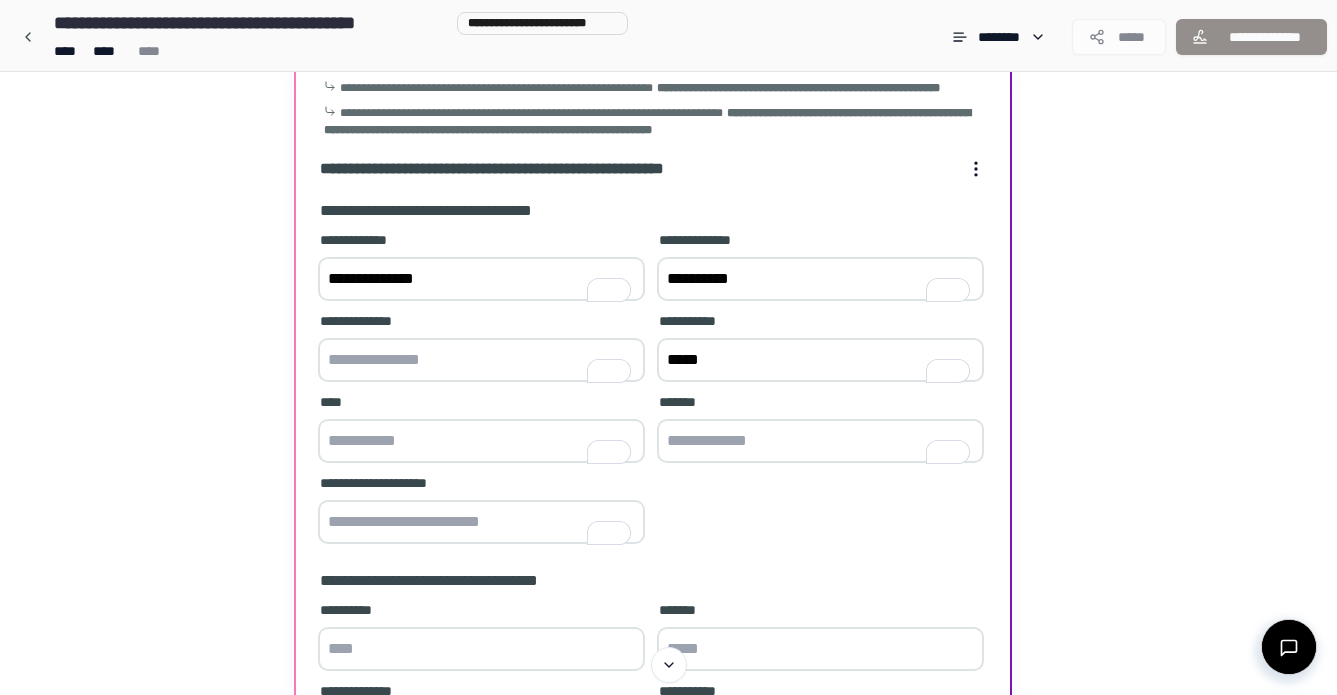 paste on "*****" 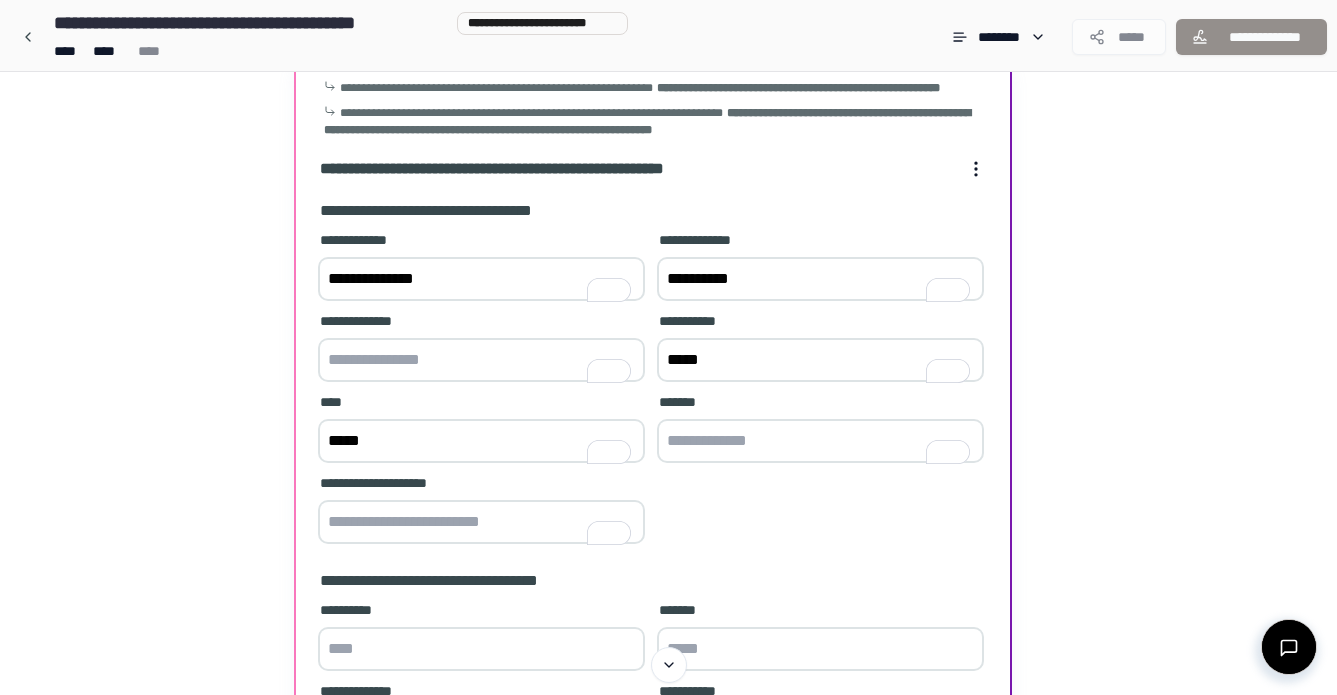 type on "*****" 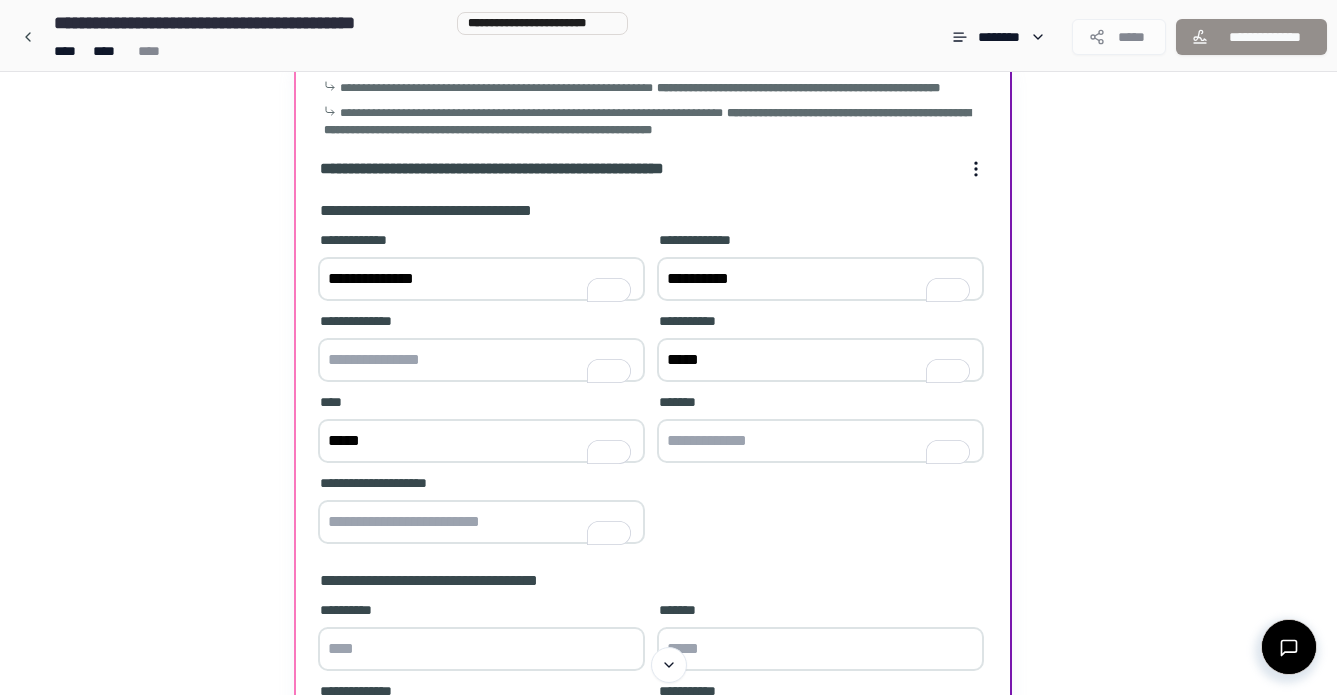 click at bounding box center [481, 360] 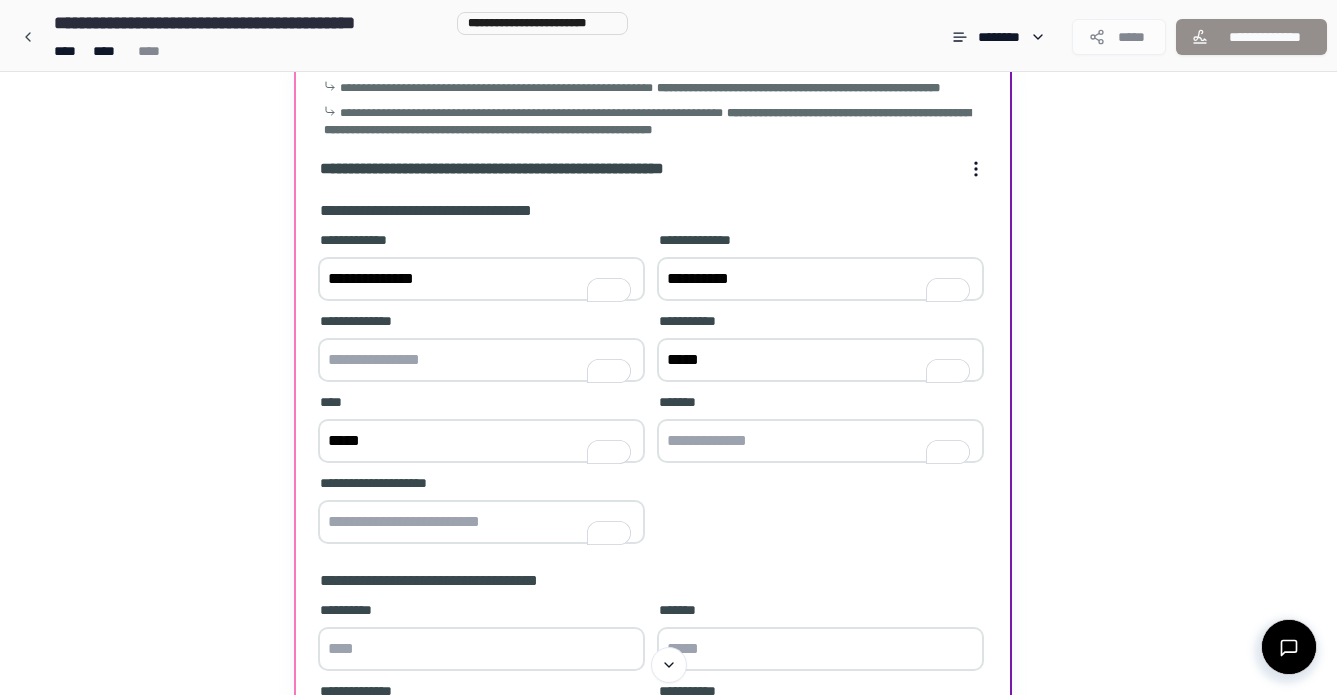paste on "**********" 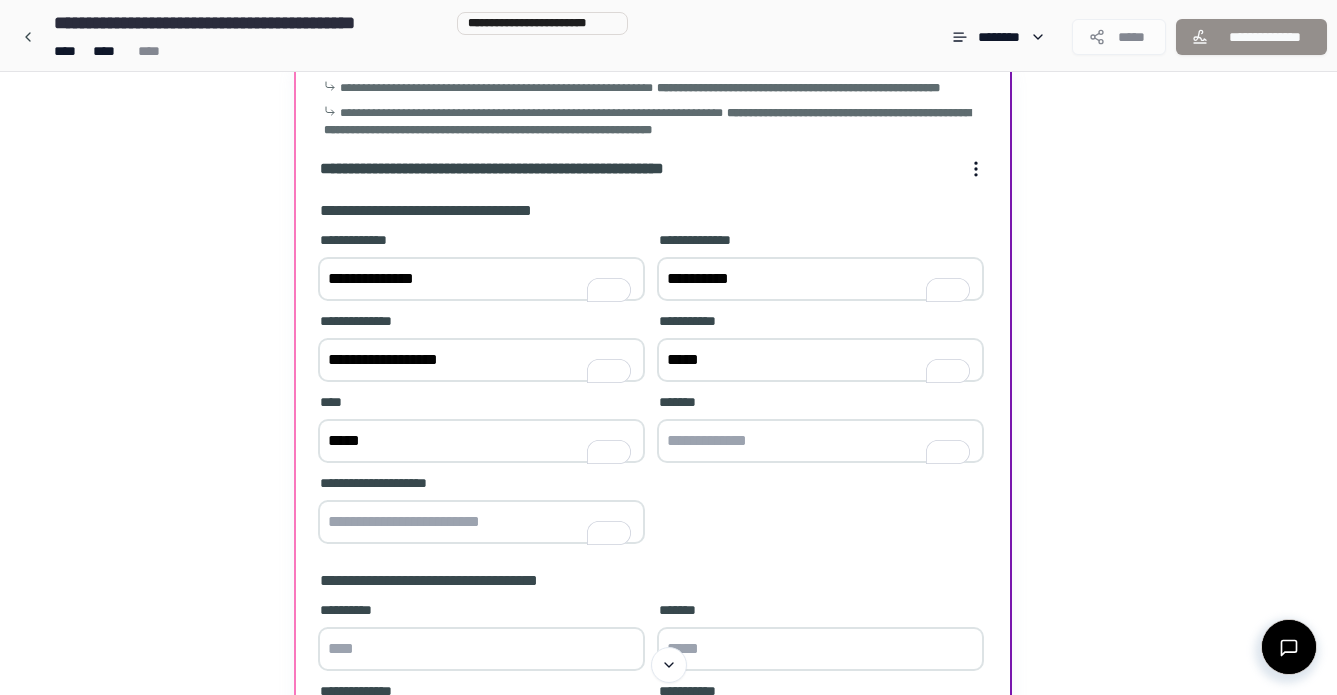 type on "**********" 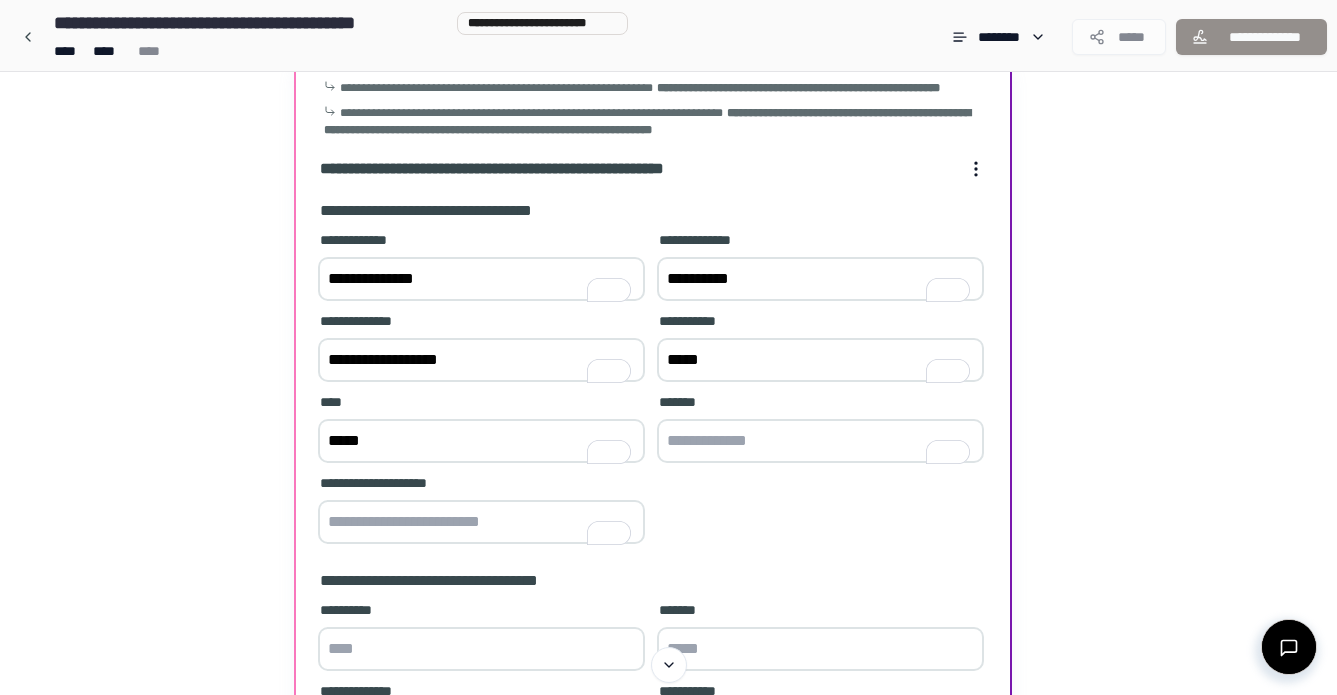 click at bounding box center [820, 441] 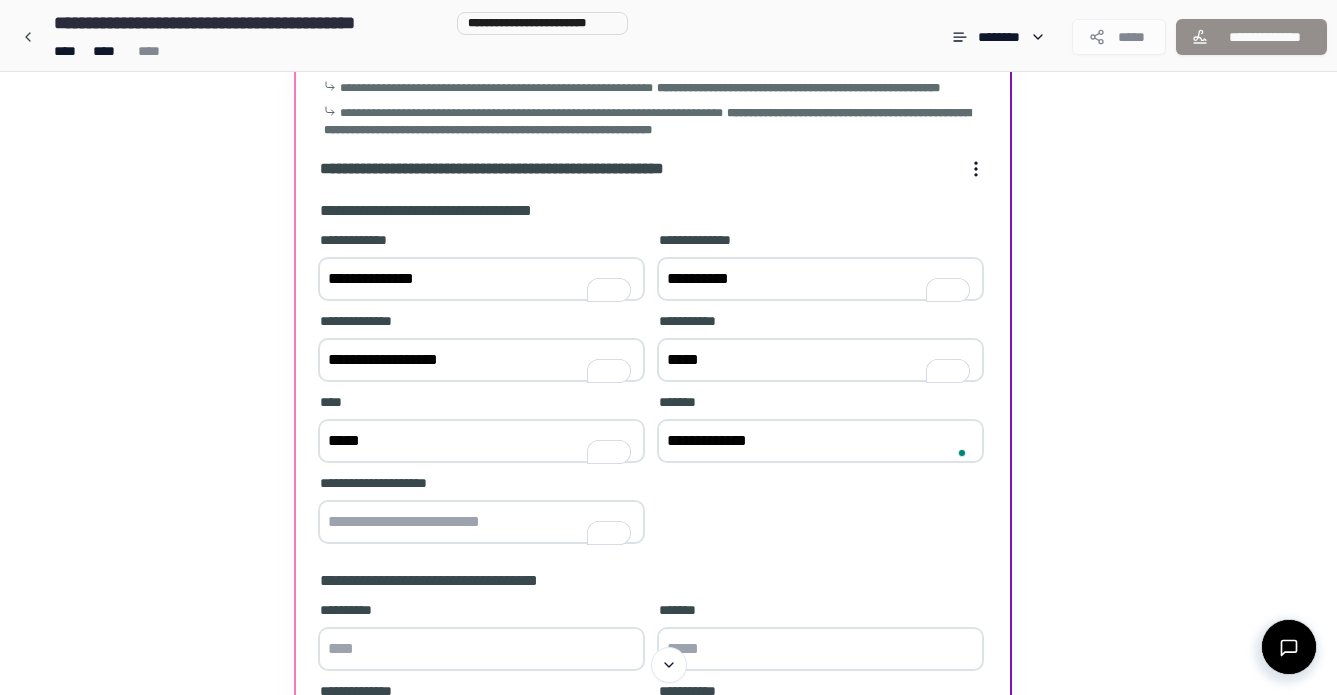 type on "**********" 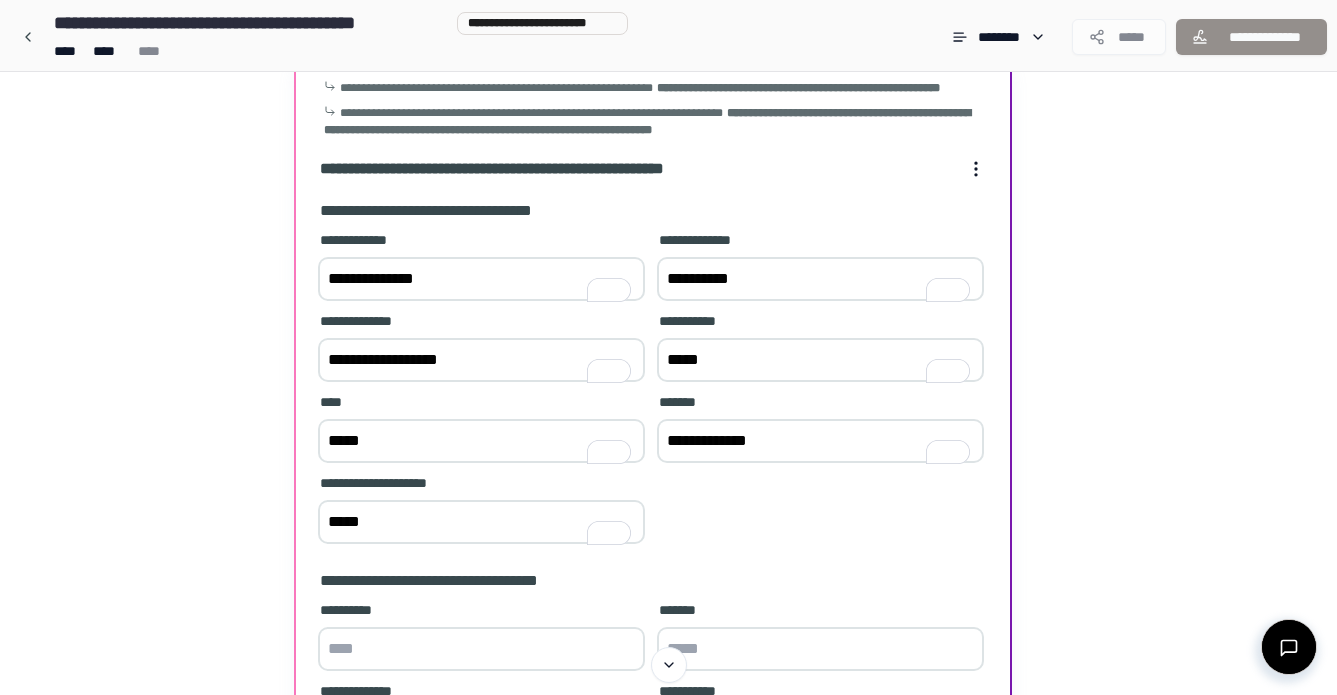 click on "*****" at bounding box center [481, 522] 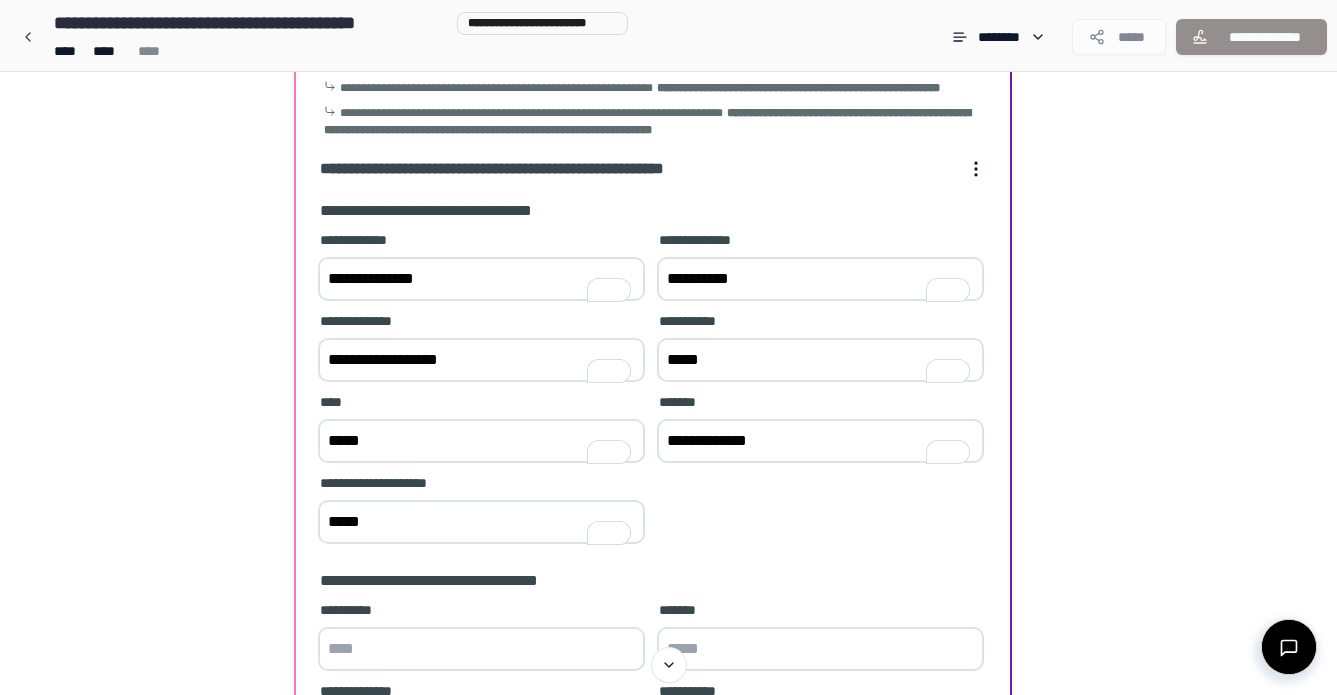 paste on "***" 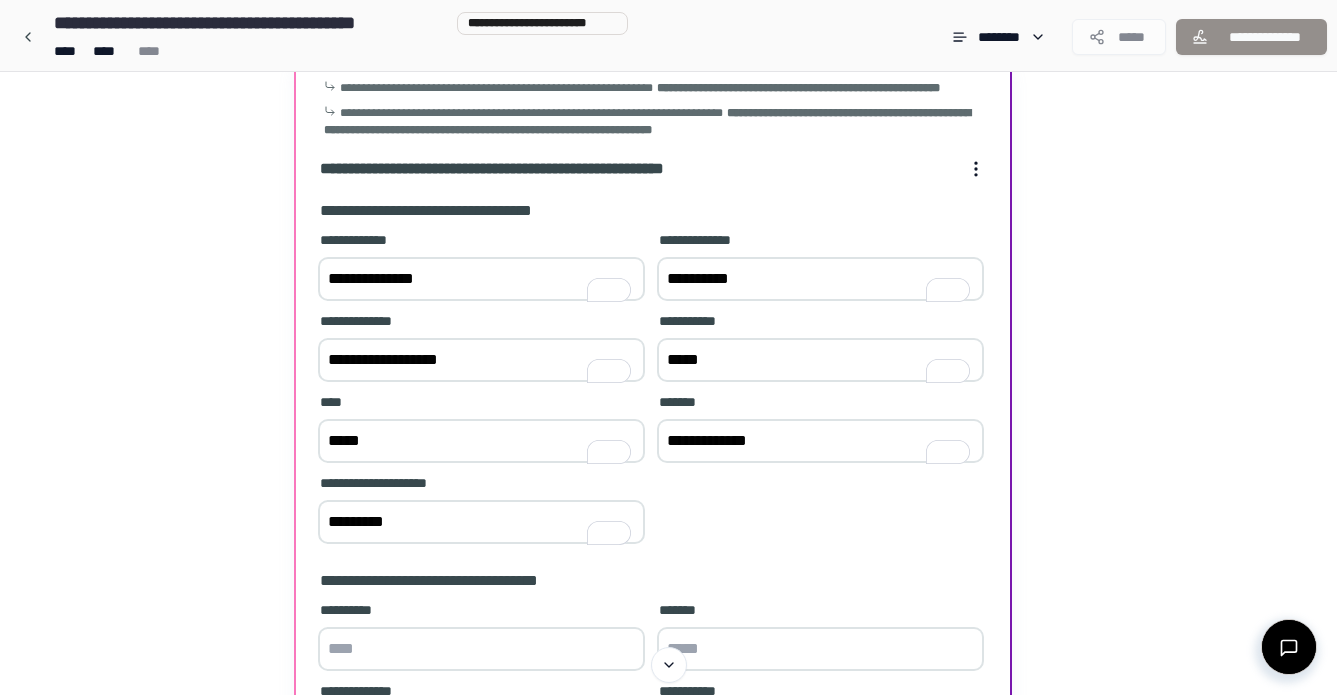 click on "********" at bounding box center [481, 522] 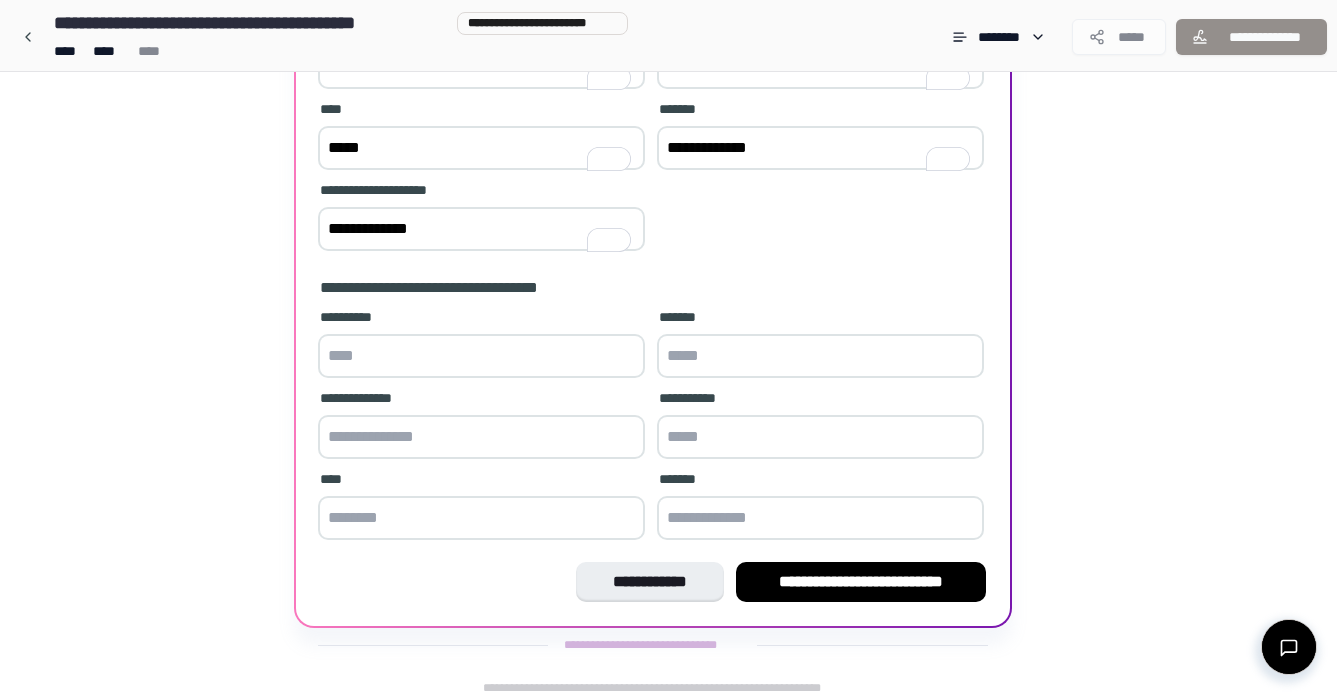 scroll, scrollTop: 432, scrollLeft: 0, axis: vertical 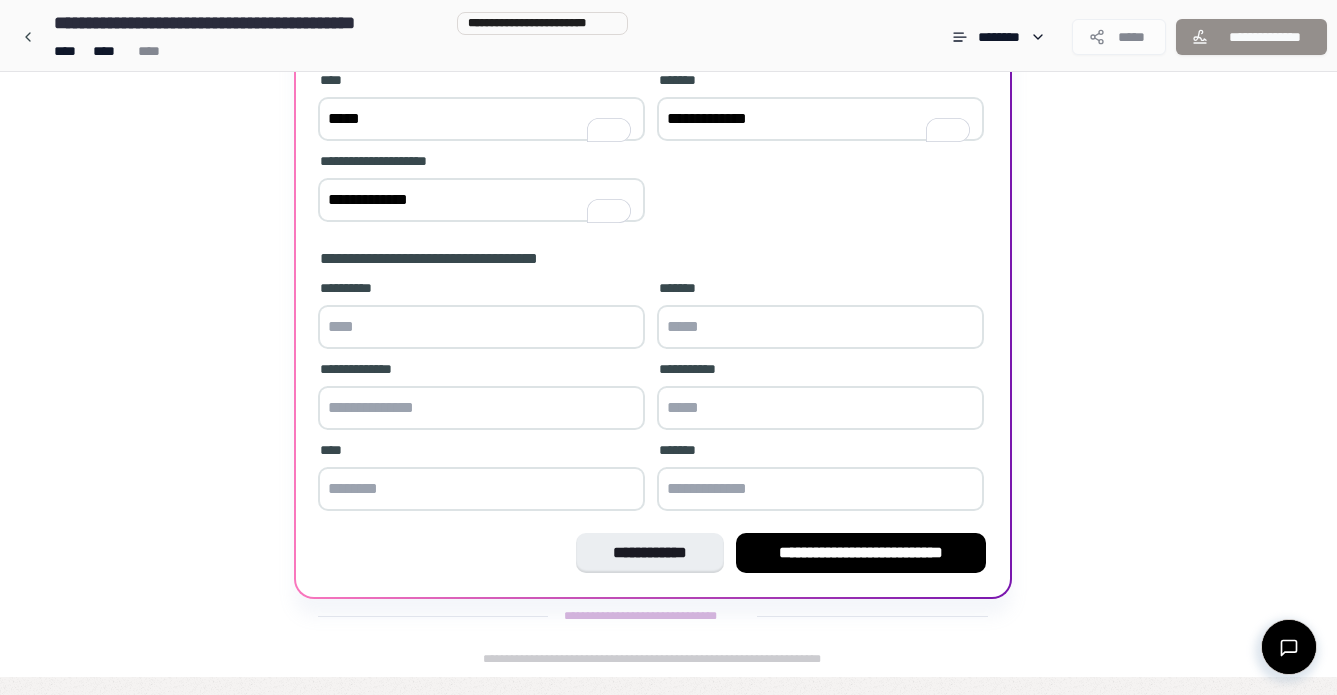 type on "**********" 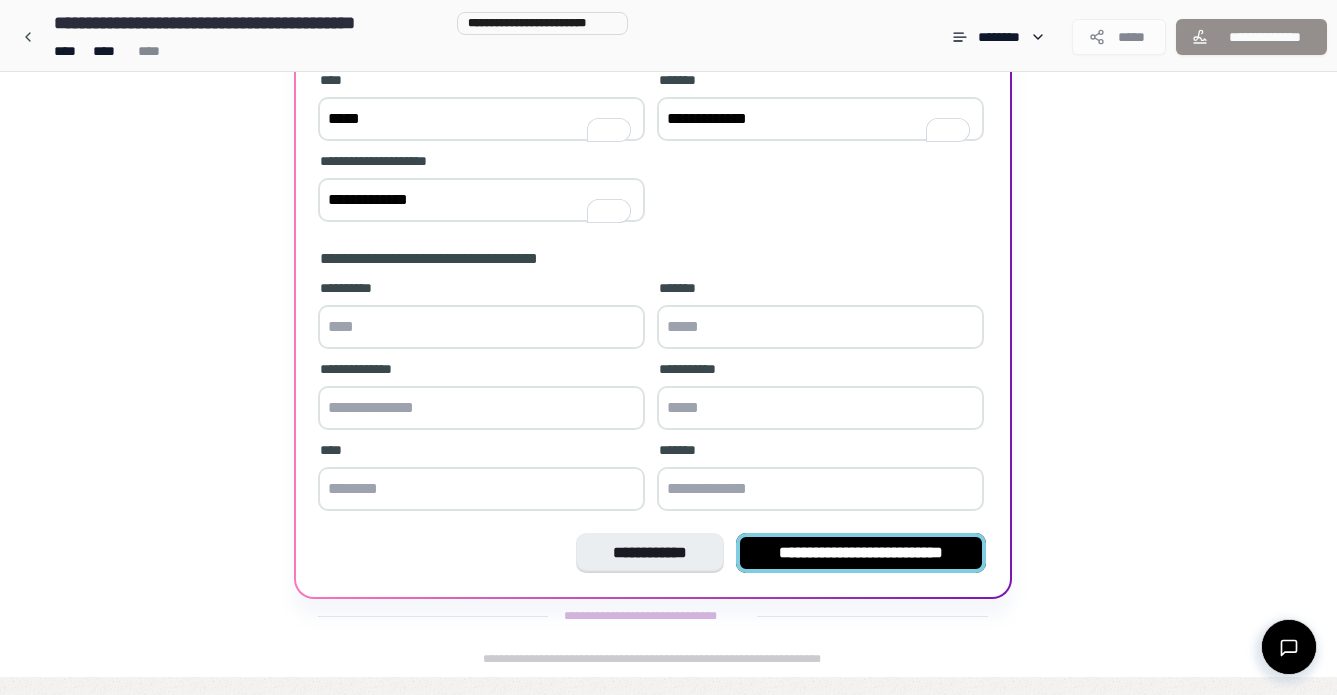 click on "**********" at bounding box center [861, 553] 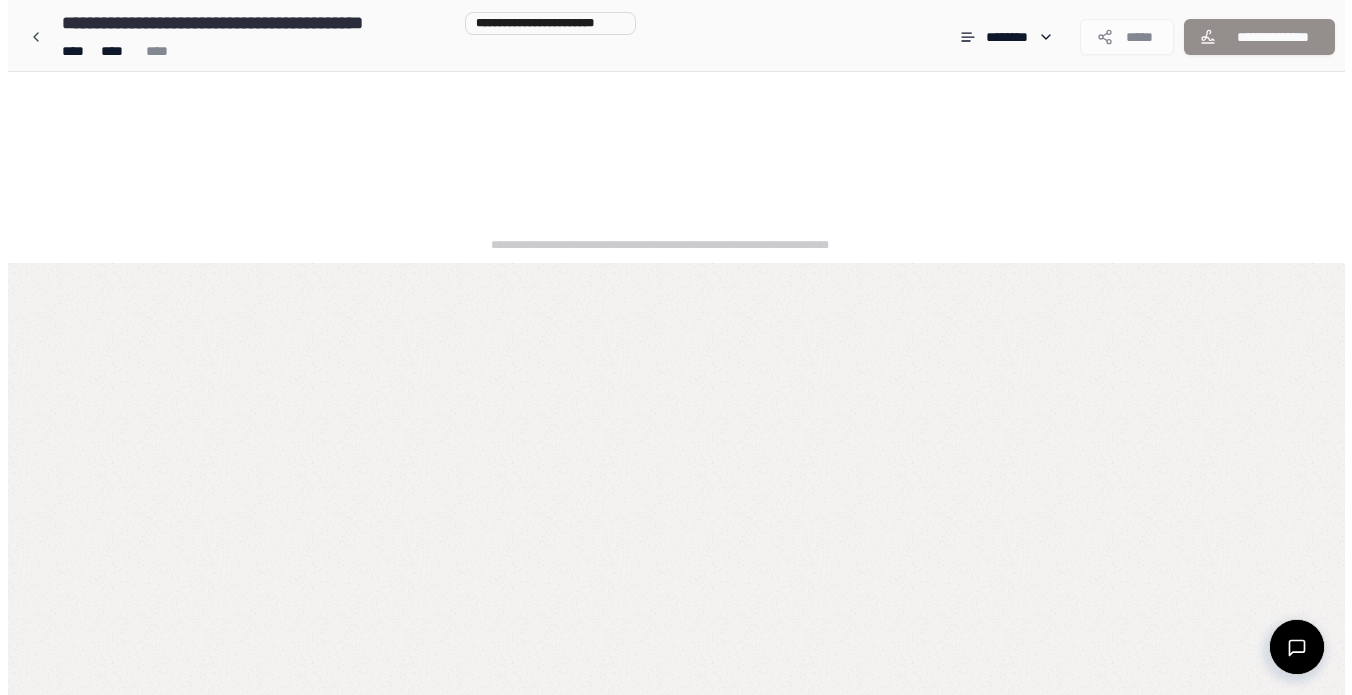 scroll, scrollTop: 0, scrollLeft: 0, axis: both 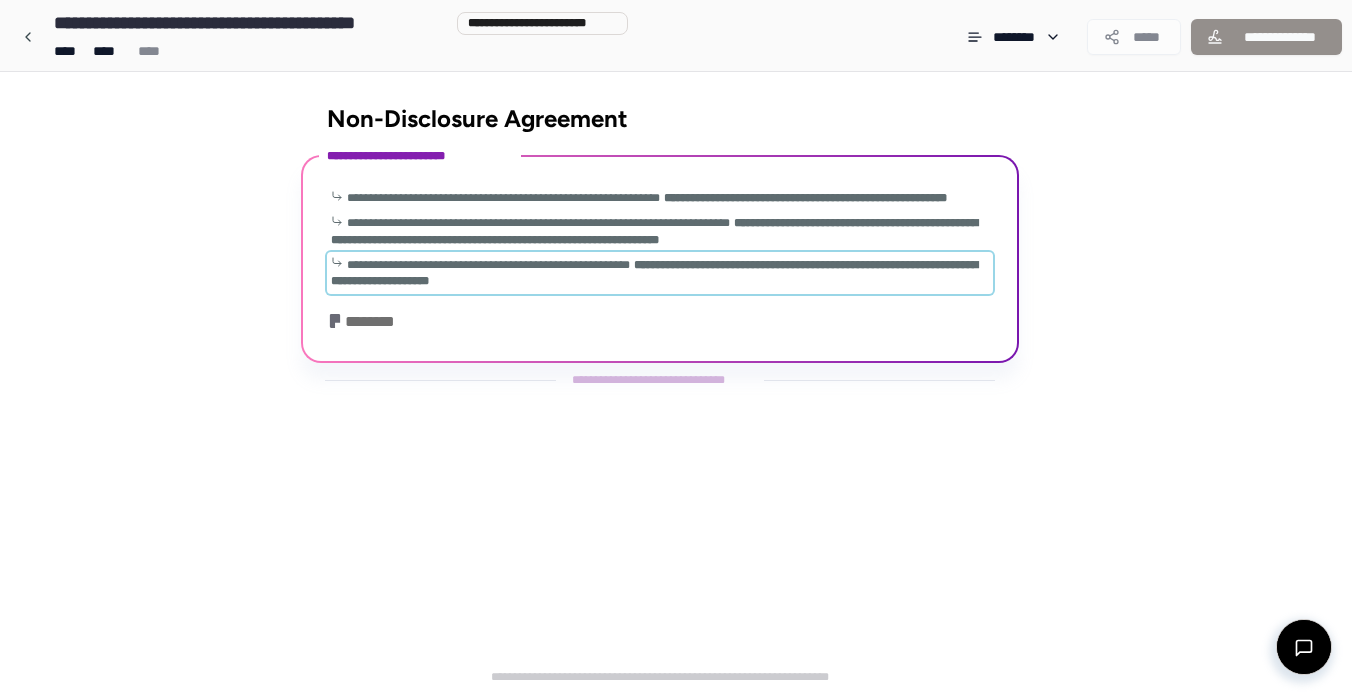 click on "**********" at bounding box center [488, 265] 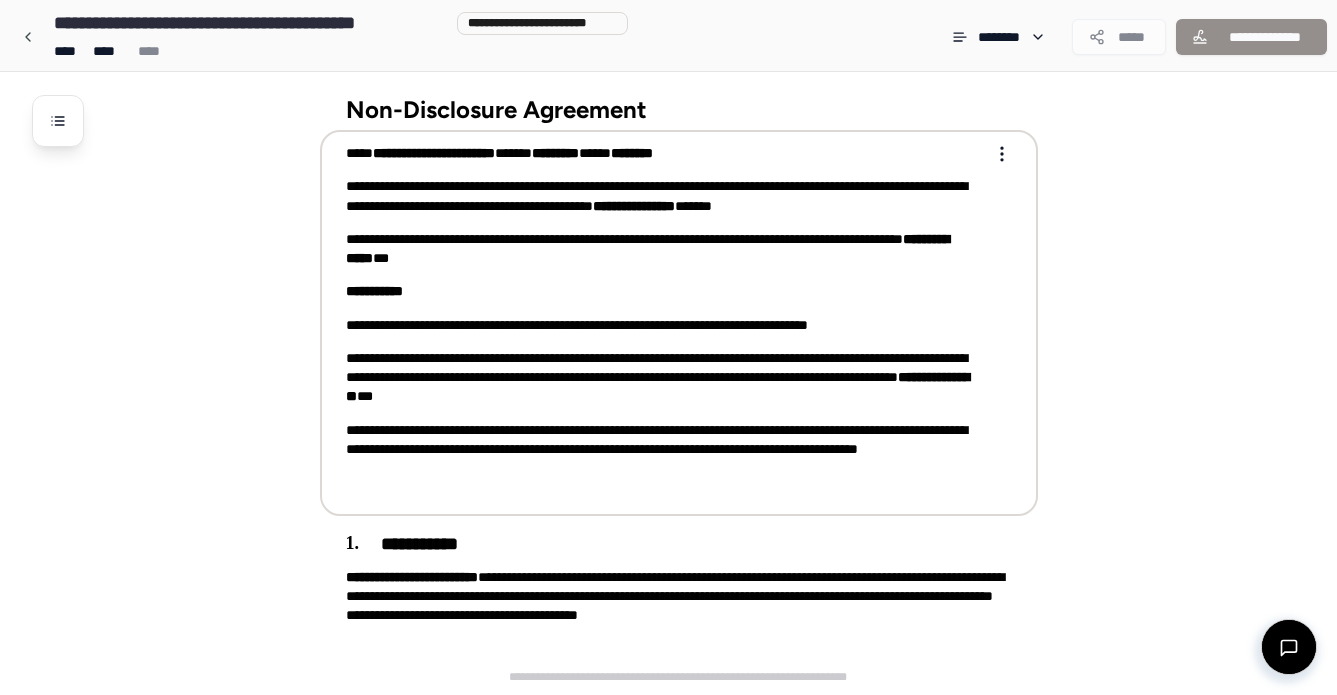 scroll, scrollTop: 151, scrollLeft: 0, axis: vertical 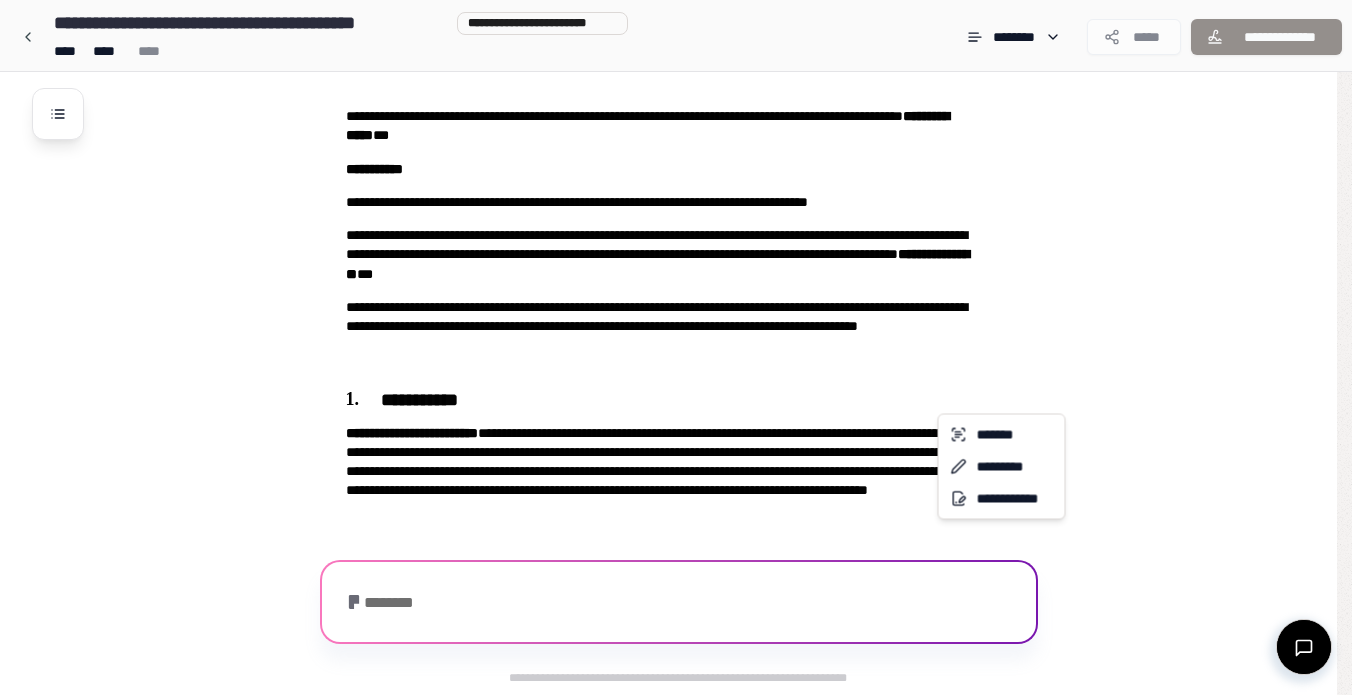 click on "**********" at bounding box center (676, 272) 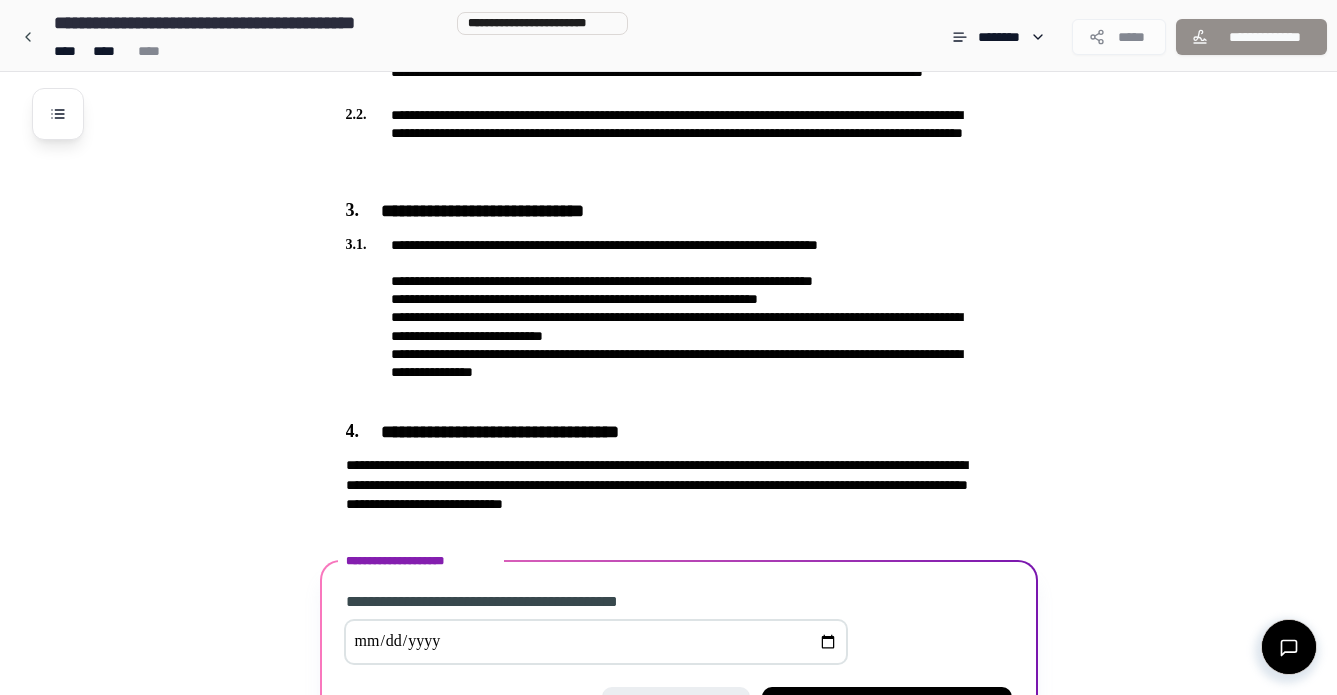 scroll, scrollTop: 849, scrollLeft: 0, axis: vertical 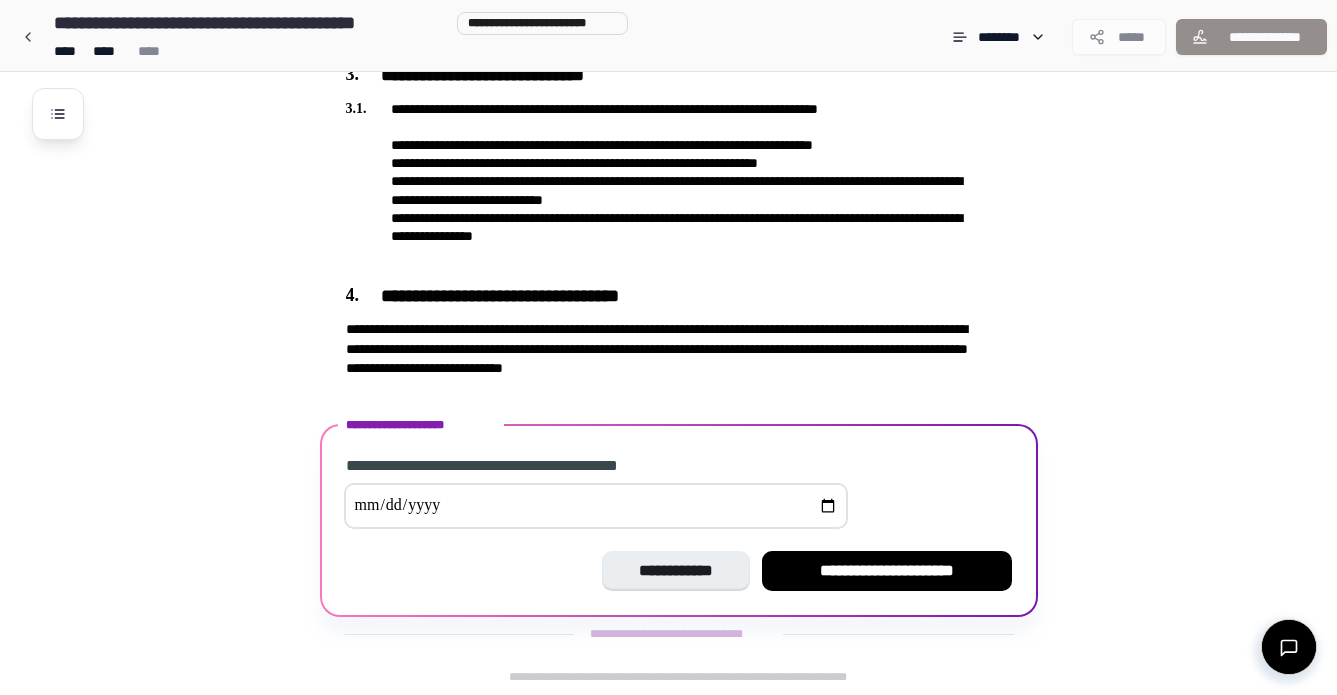 click at bounding box center (596, 506) 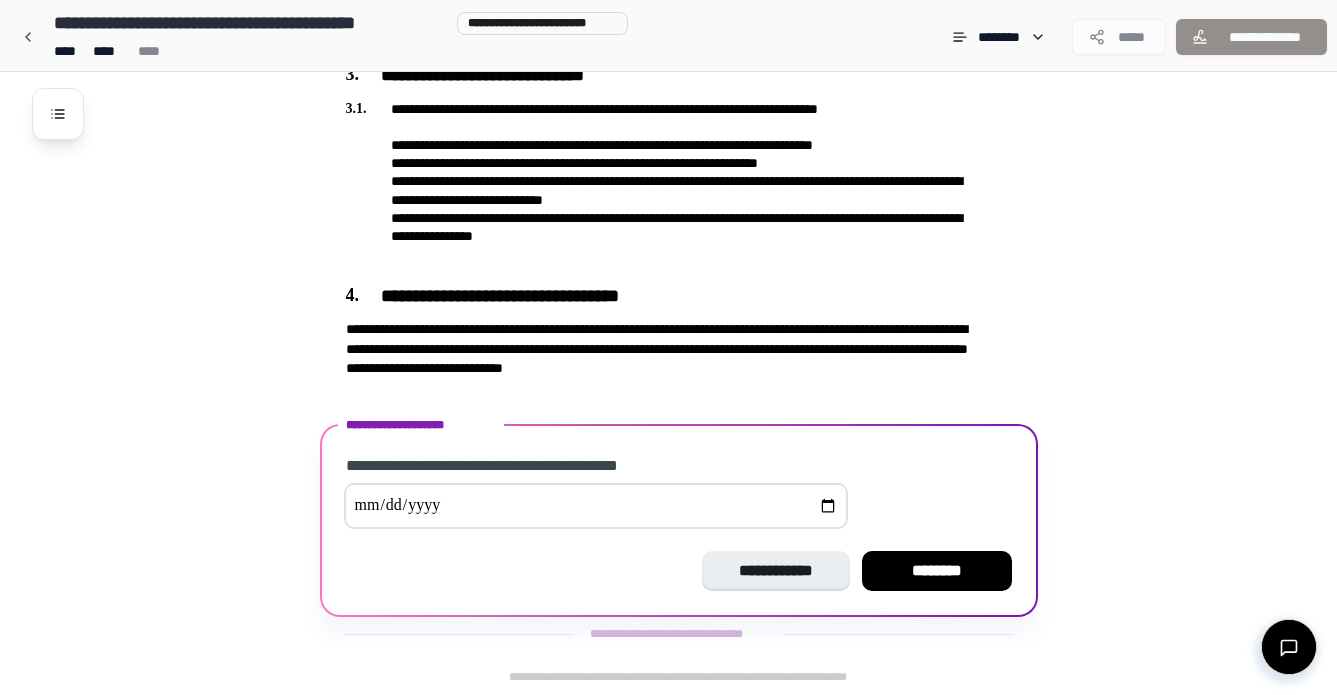 type on "**********" 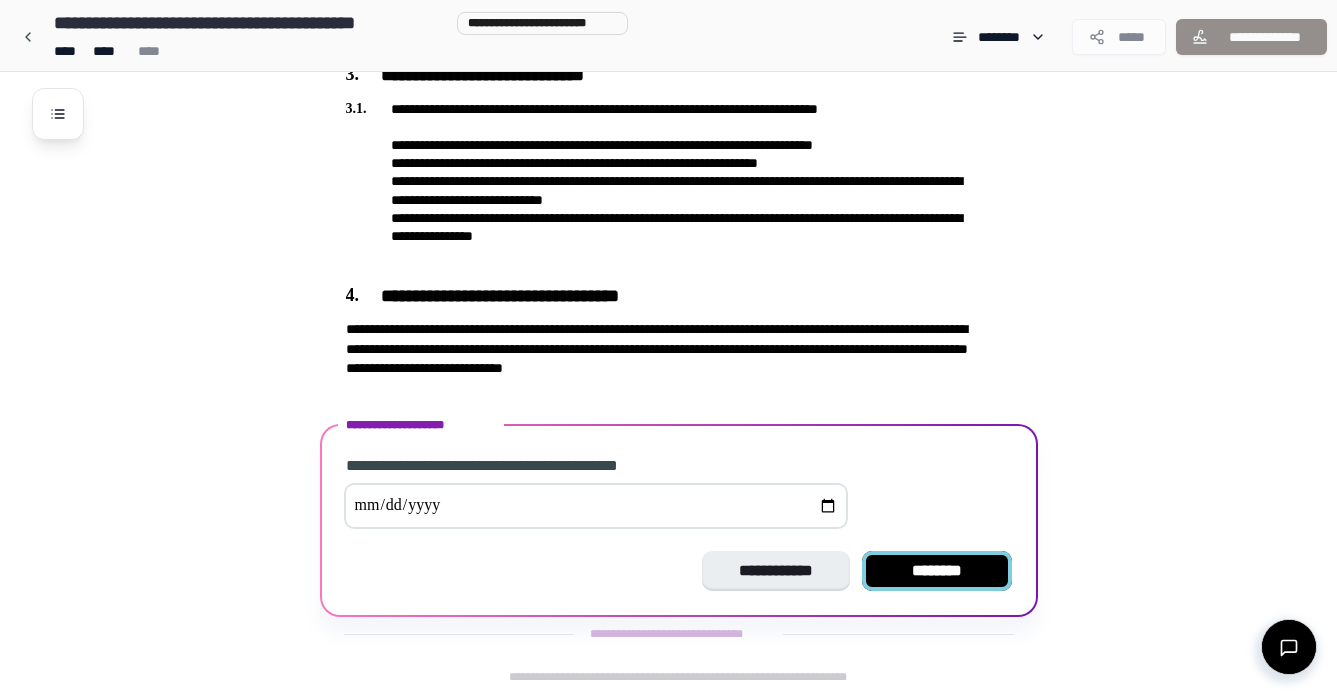 click on "********" at bounding box center [937, 571] 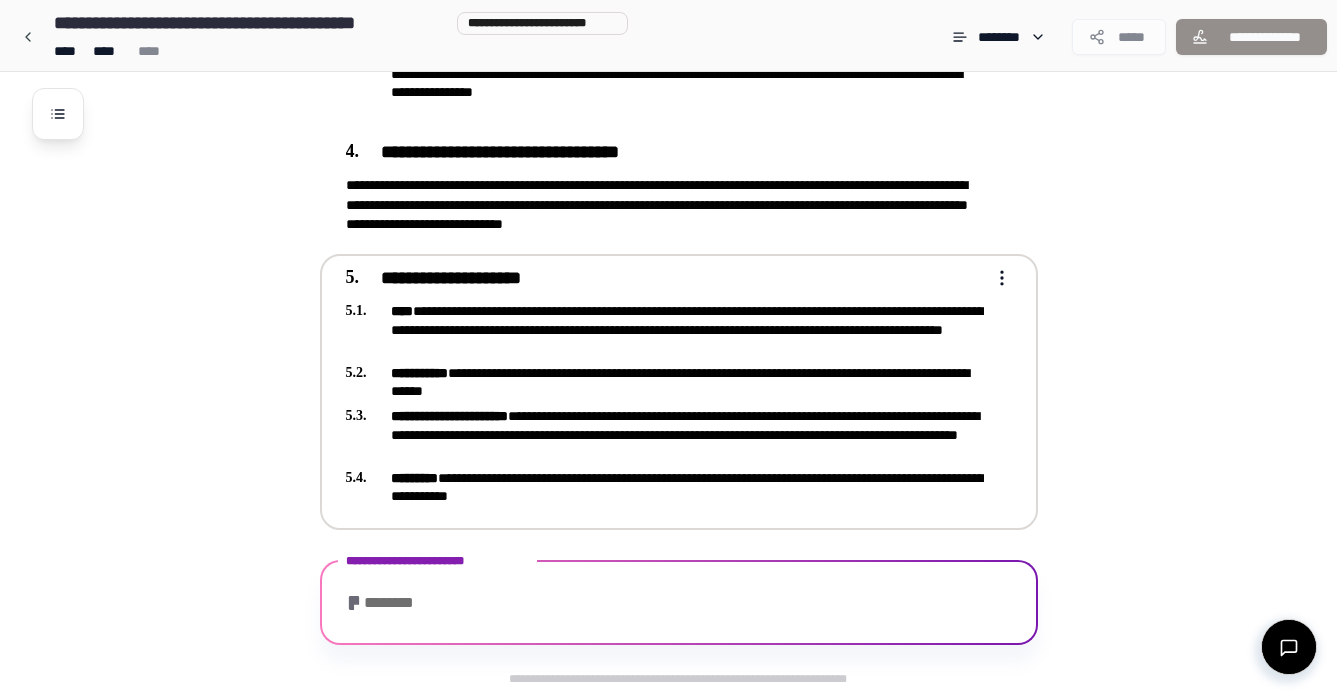 scroll, scrollTop: 1133, scrollLeft: 0, axis: vertical 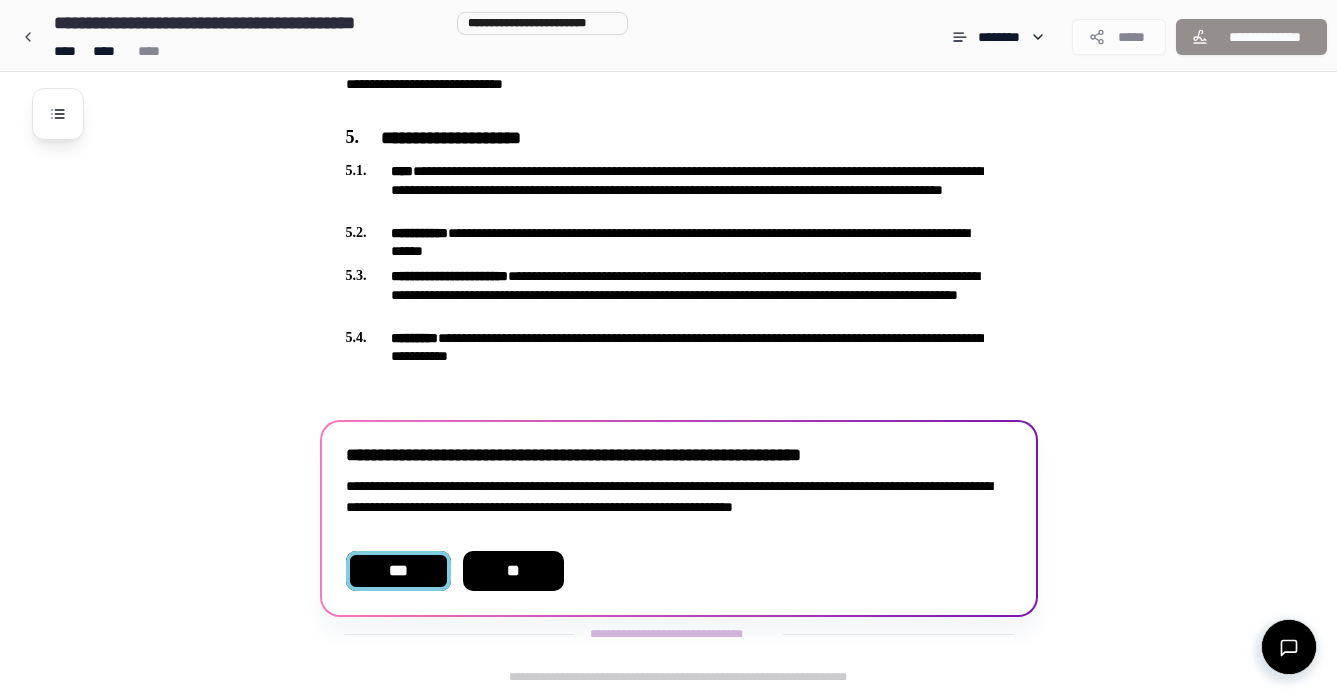 click on "***" at bounding box center [398, 571] 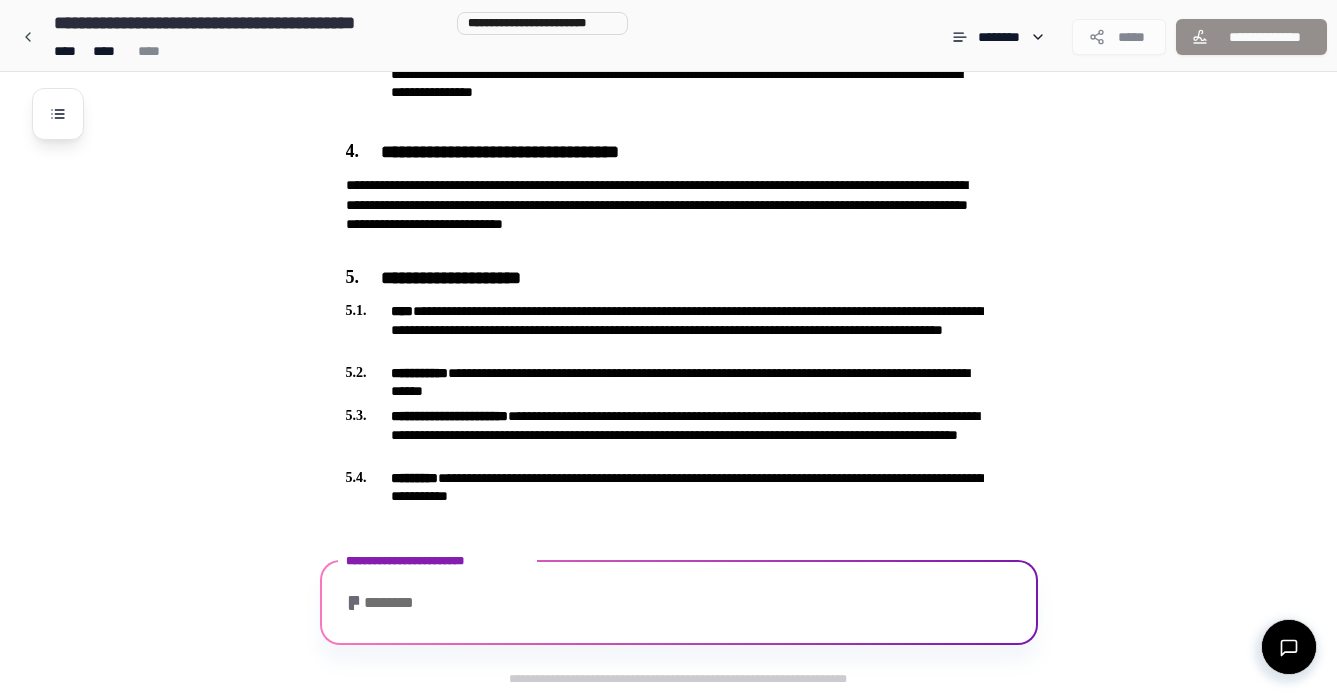 scroll, scrollTop: 1156, scrollLeft: 0, axis: vertical 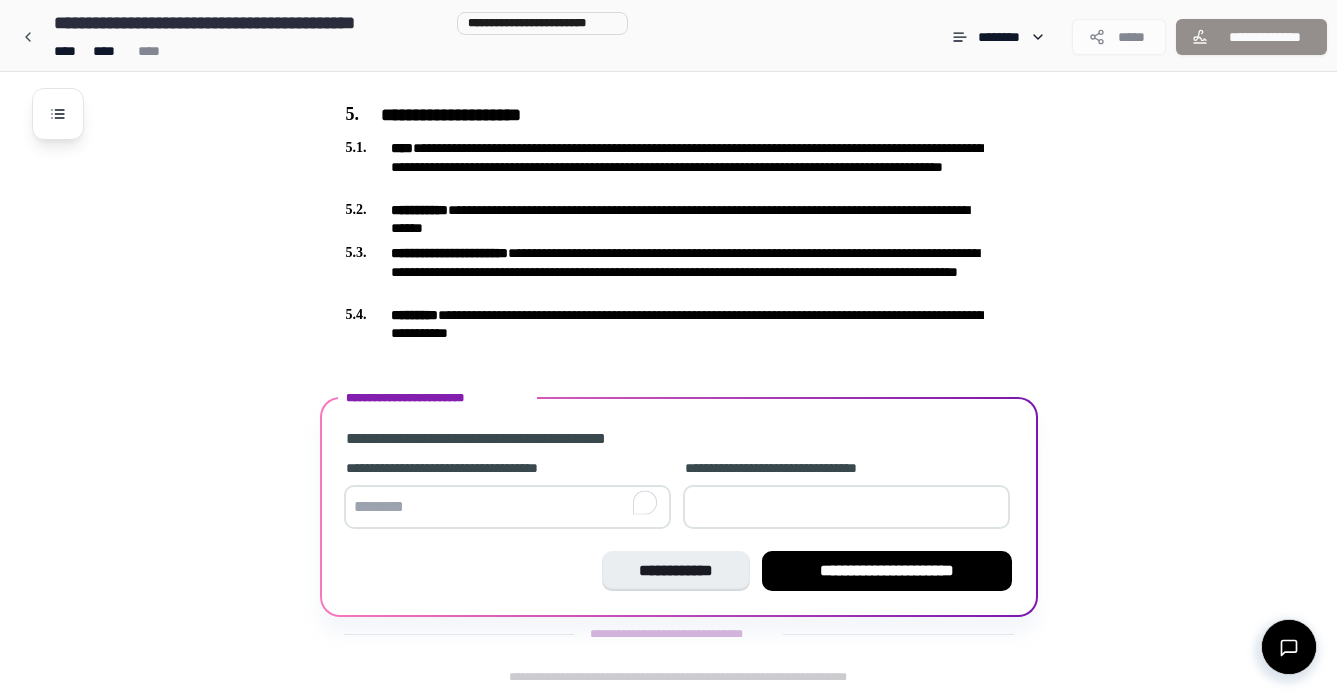 click at bounding box center (507, 507) 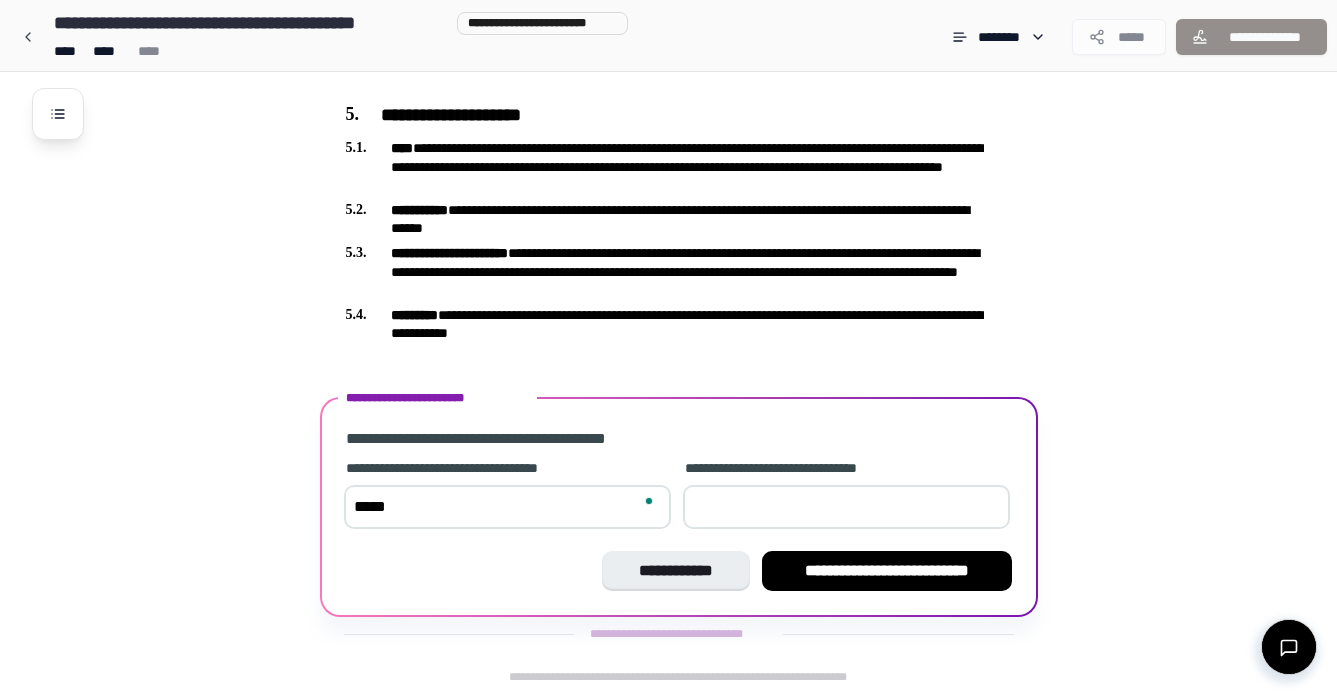 type on "******" 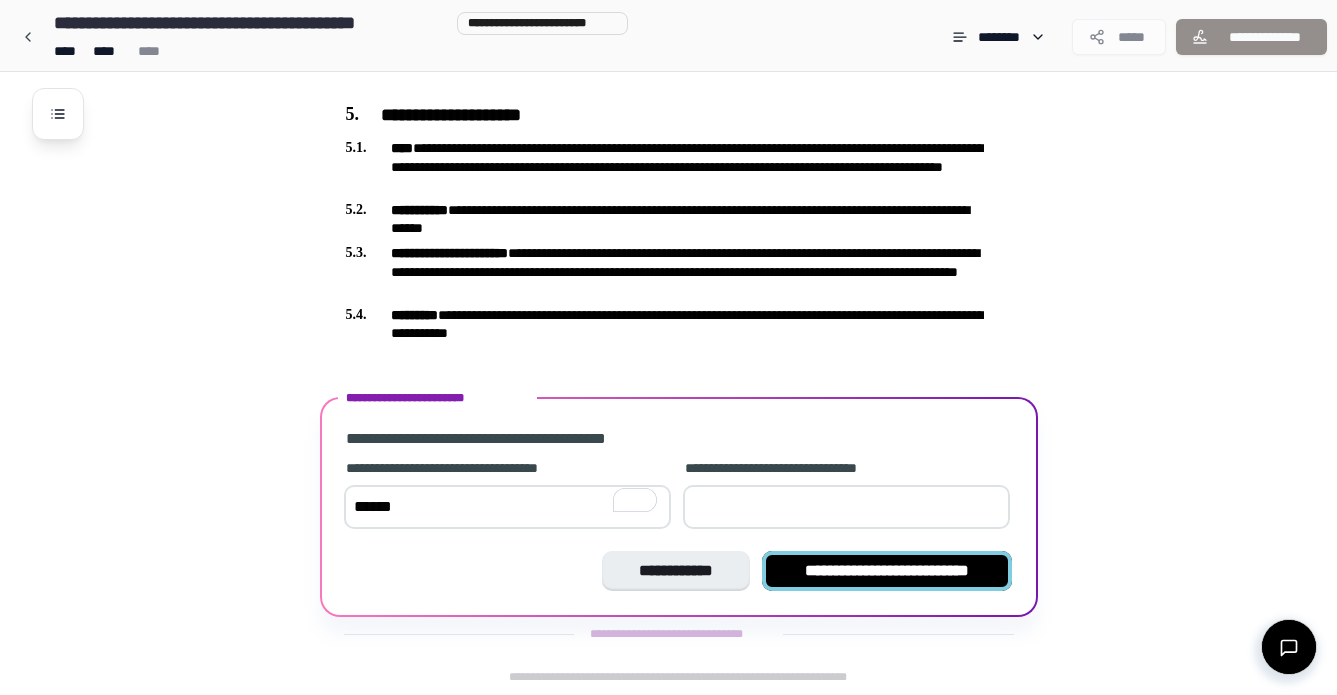 click on "**********" at bounding box center [887, 571] 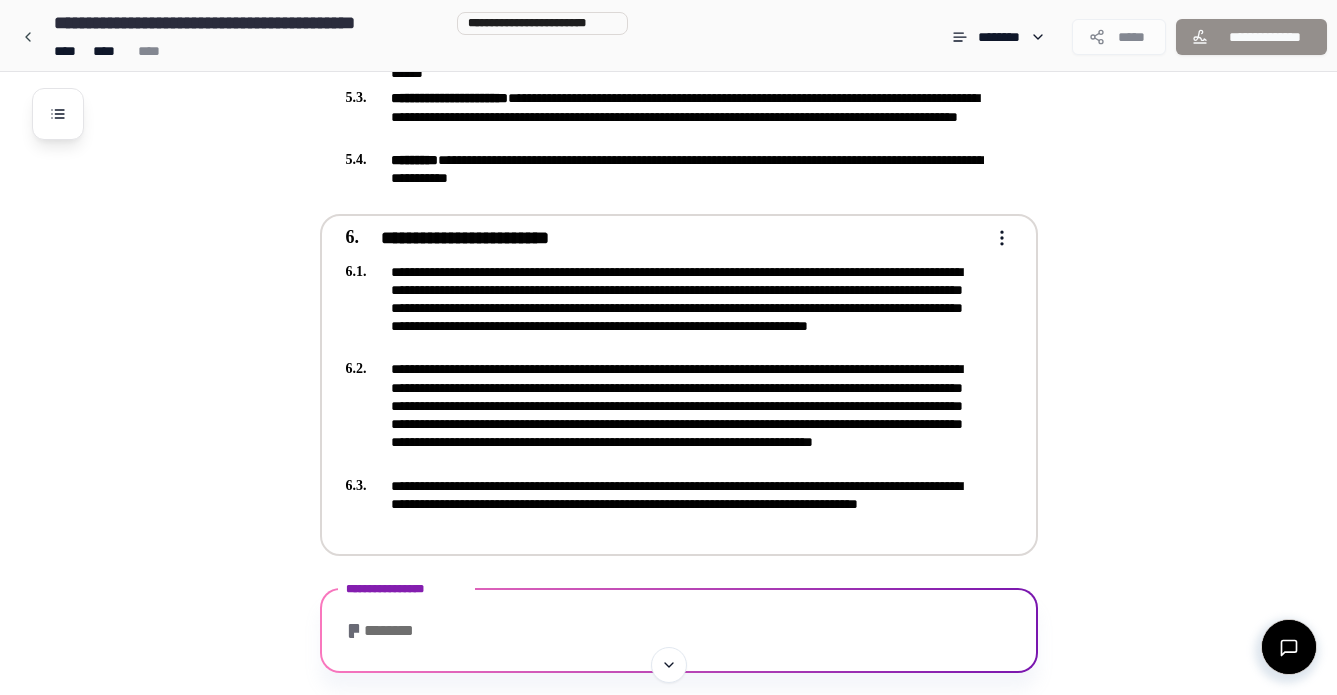 scroll, scrollTop: 1310, scrollLeft: 0, axis: vertical 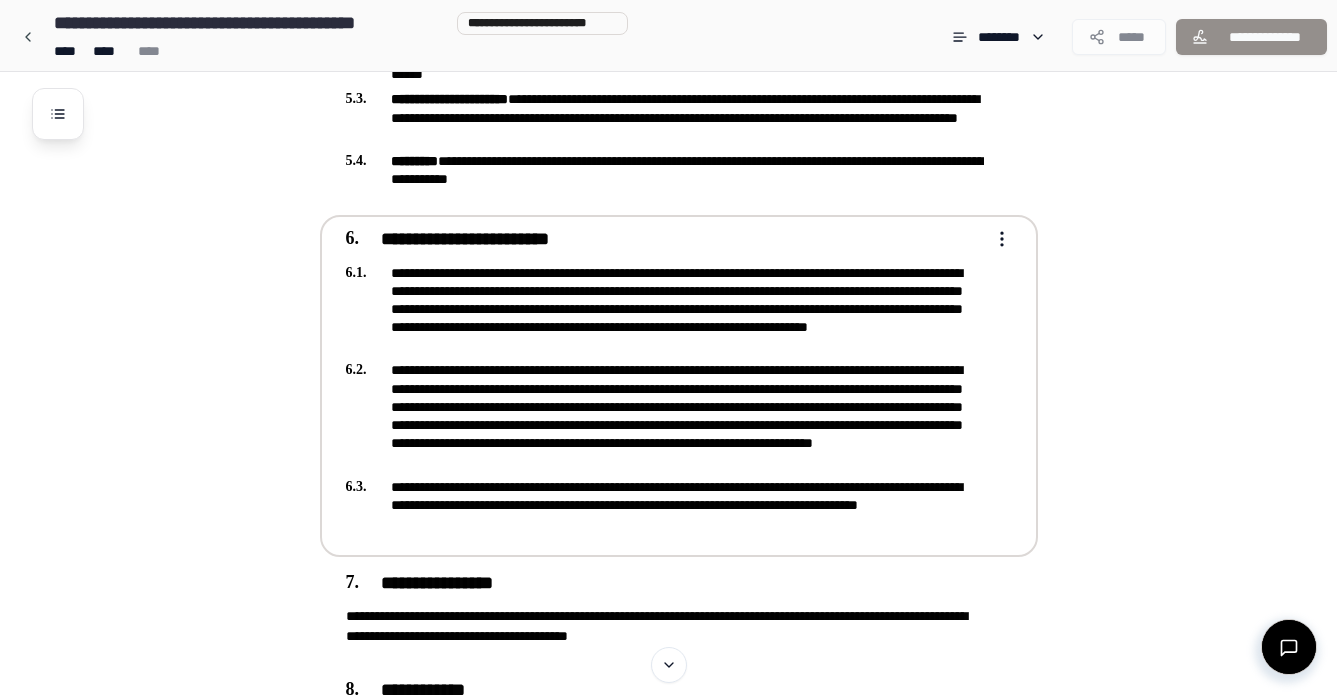 click on "**********" at bounding box center (668, -184) 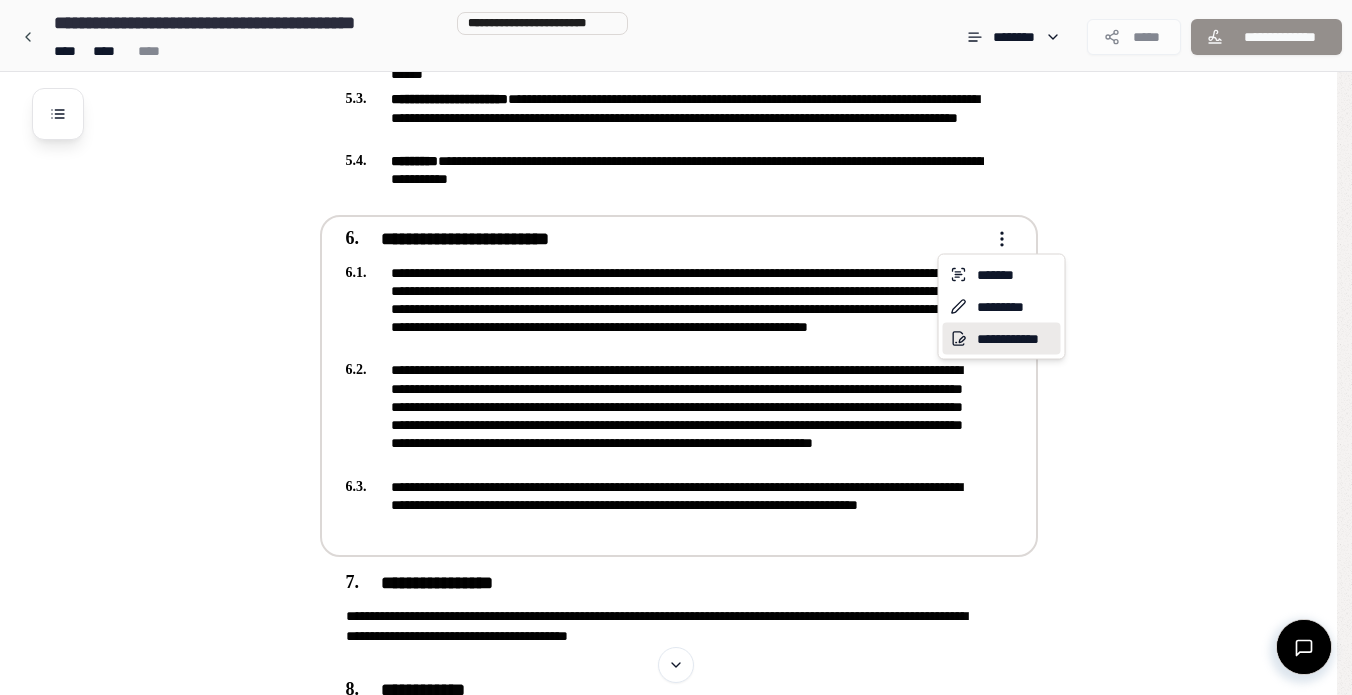 click on "**********" at bounding box center (1002, 339) 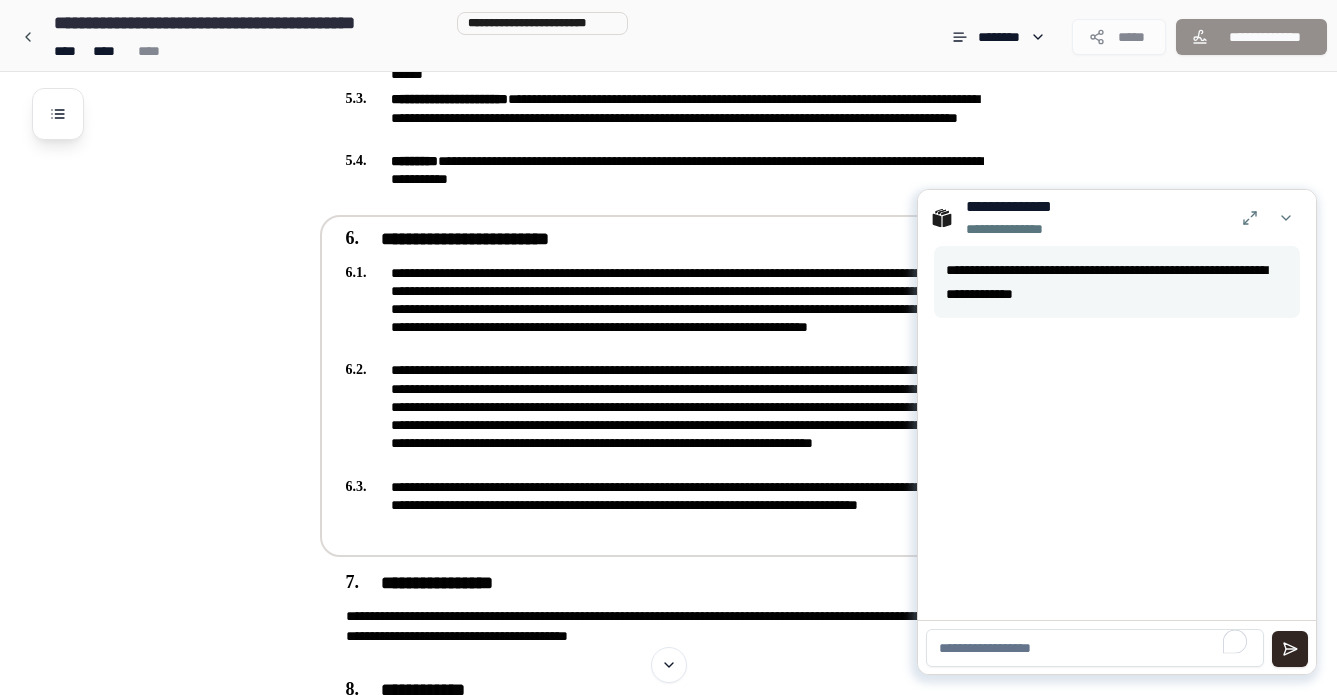 click at bounding box center [1095, 648] 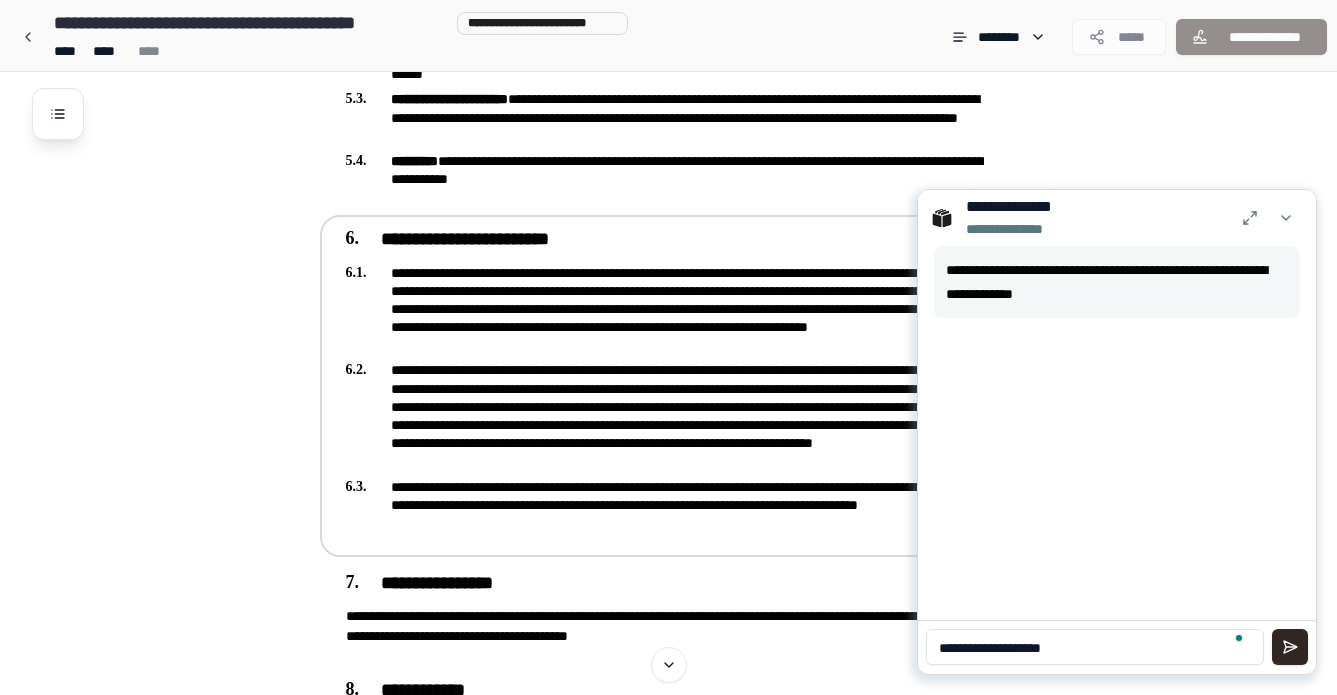 type on "**********" 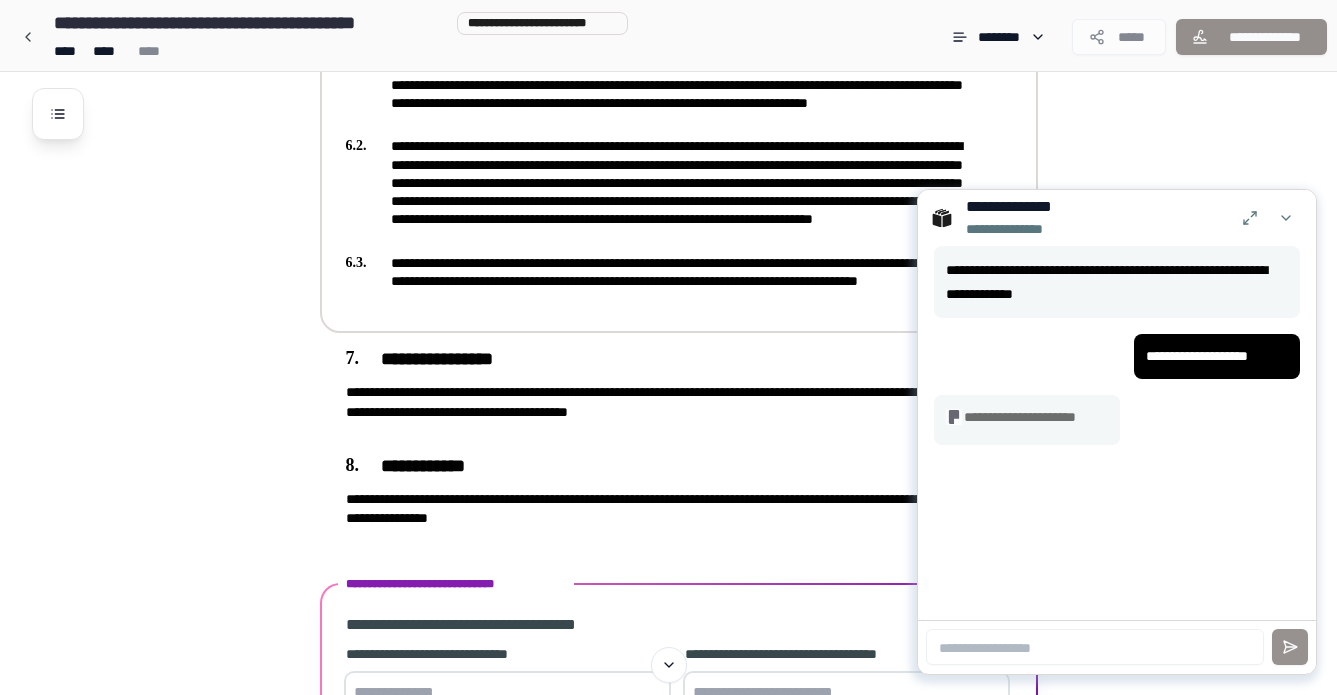 scroll, scrollTop: 1695, scrollLeft: 0, axis: vertical 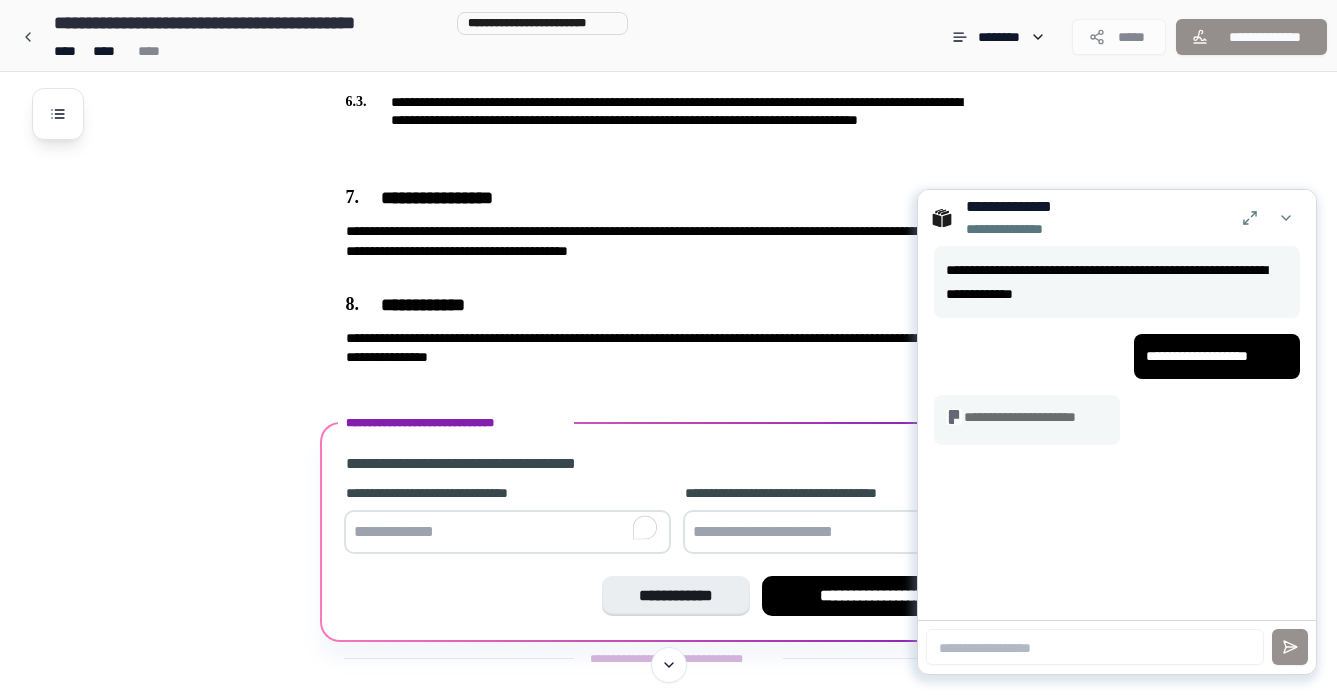 click at bounding box center [507, 532] 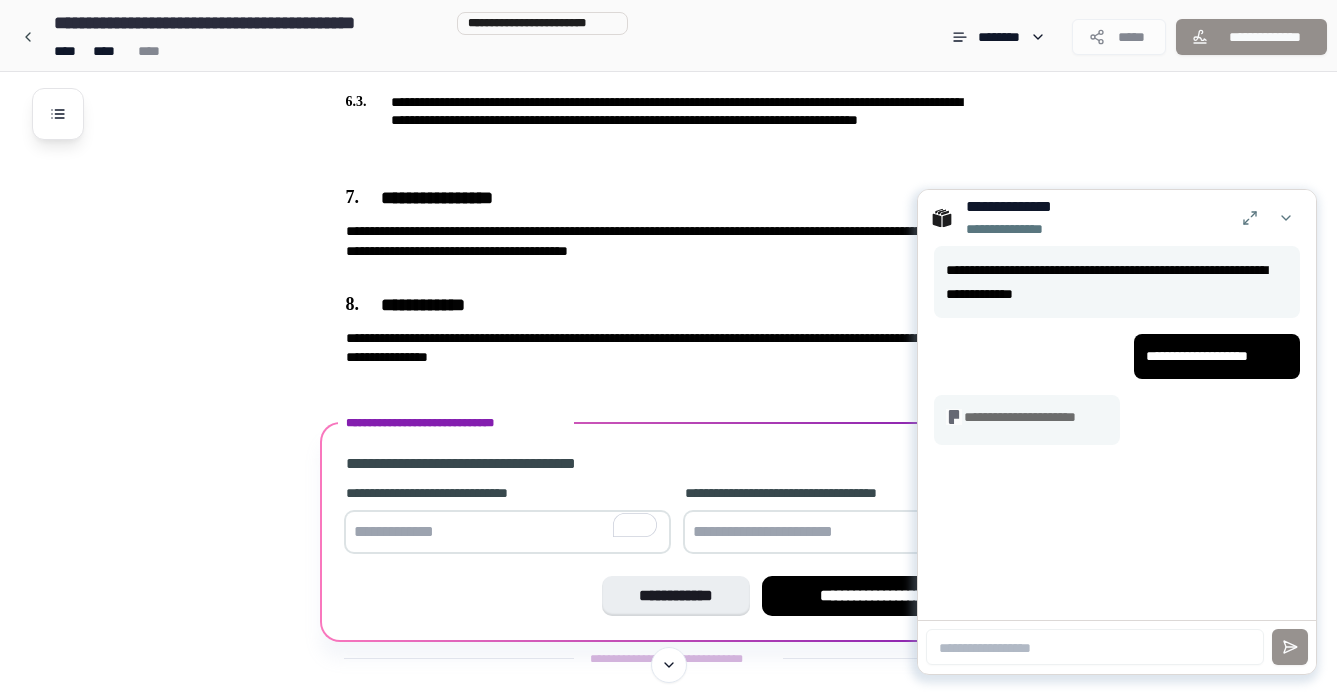 type on "*" 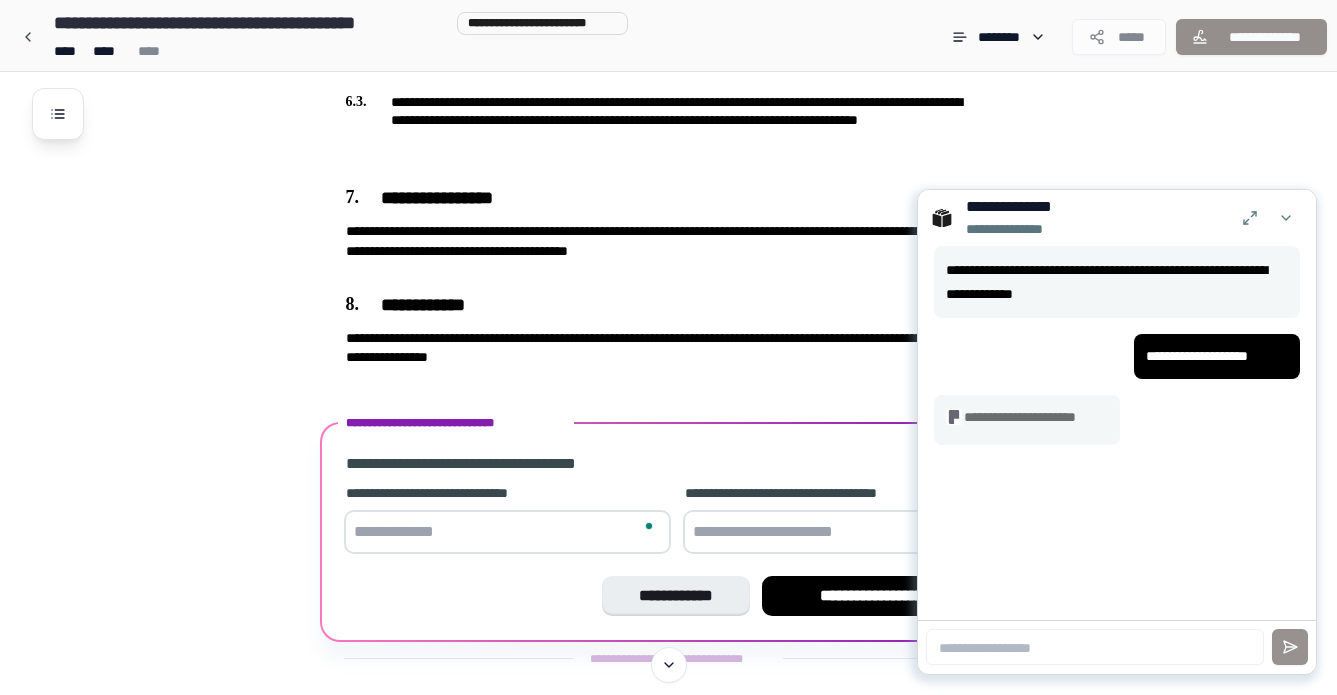 paste on "********" 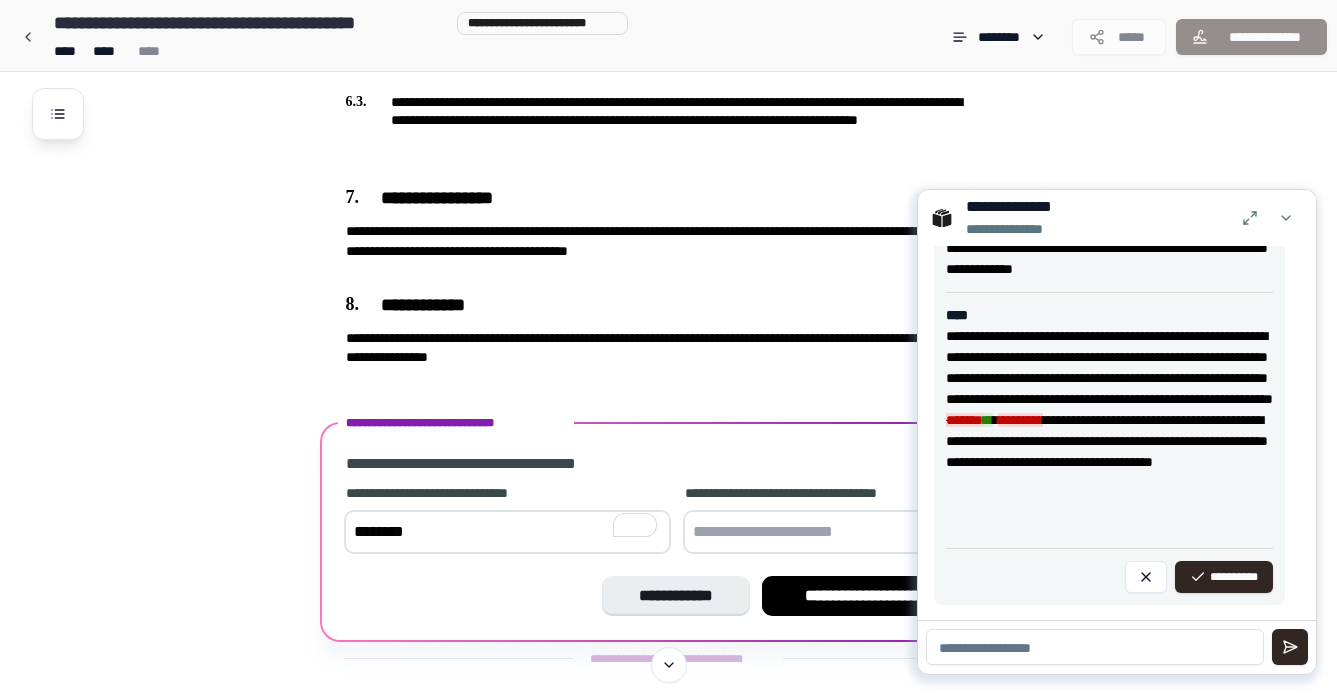 scroll, scrollTop: 968, scrollLeft: 0, axis: vertical 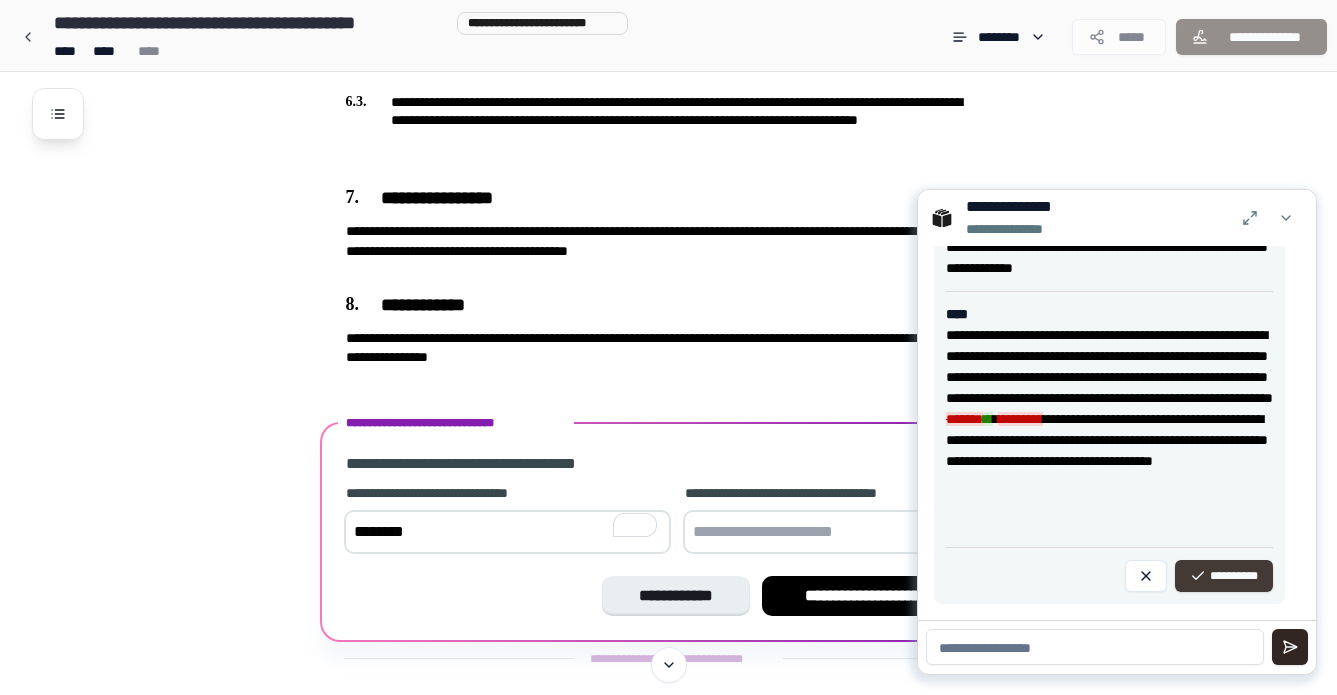 type on "********" 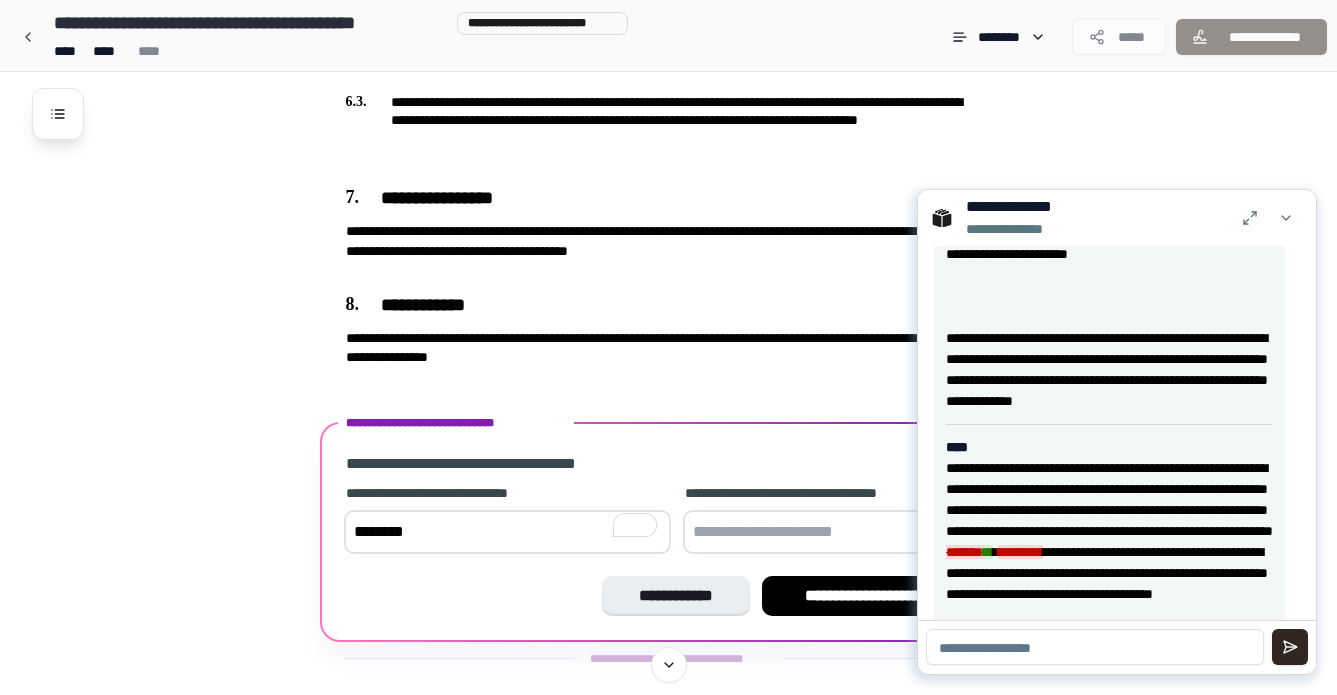 scroll, scrollTop: 968, scrollLeft: 0, axis: vertical 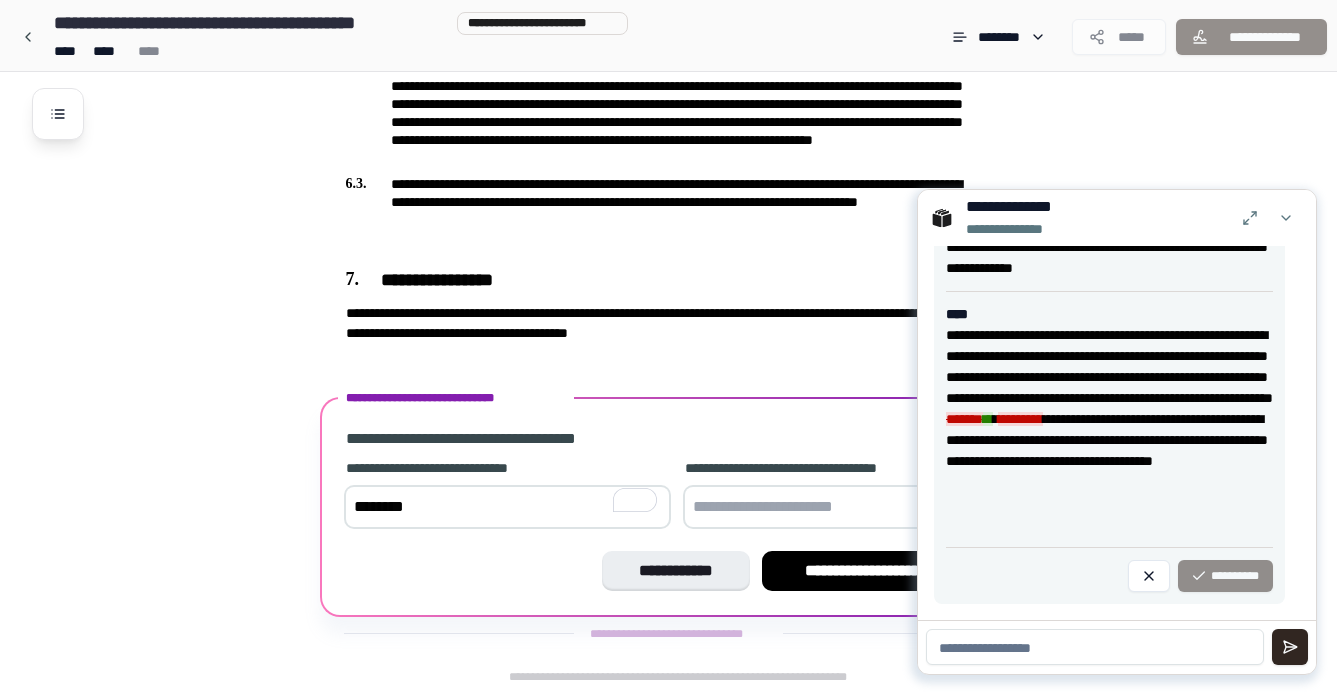 click on "********" at bounding box center [507, 507] 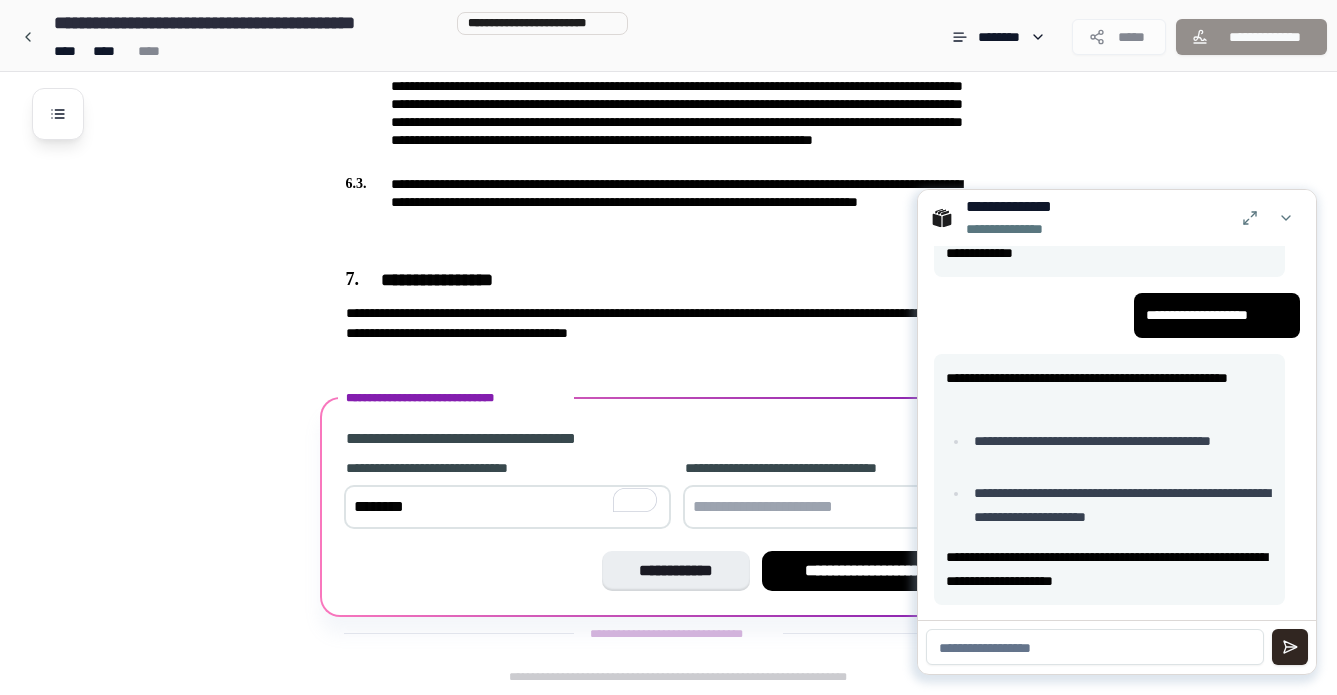 click at bounding box center [846, 507] 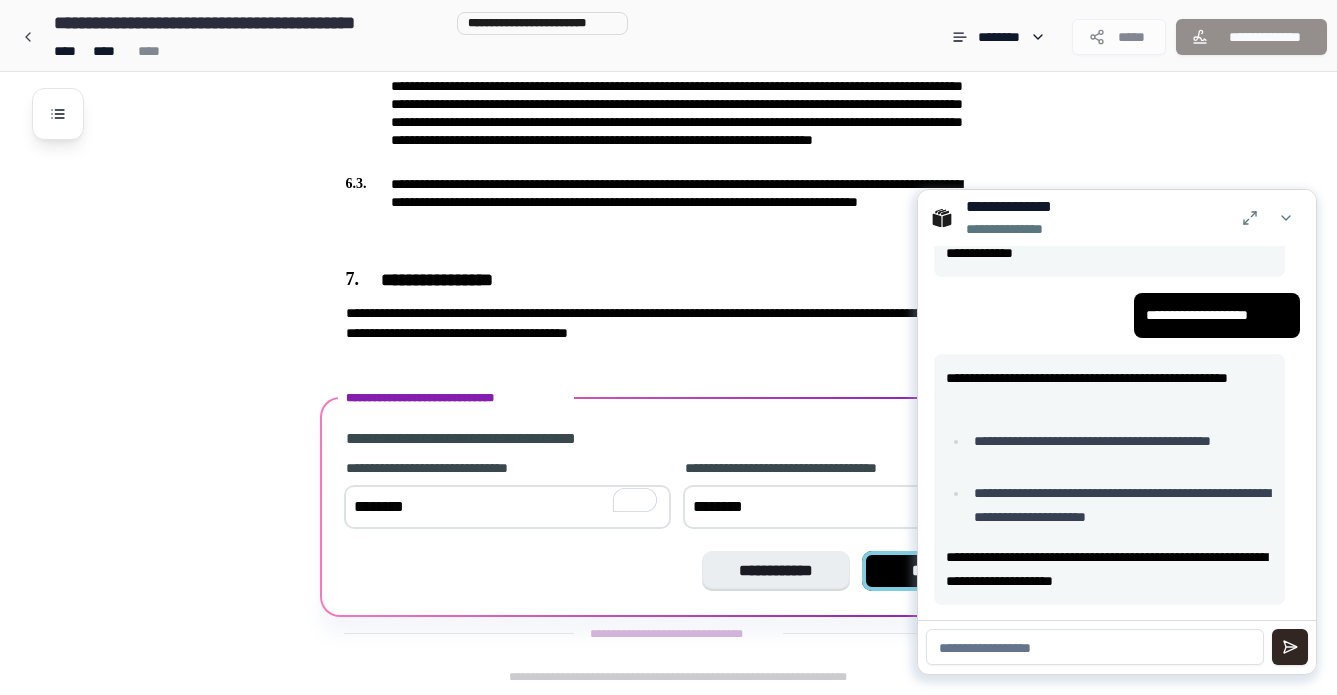 type on "********" 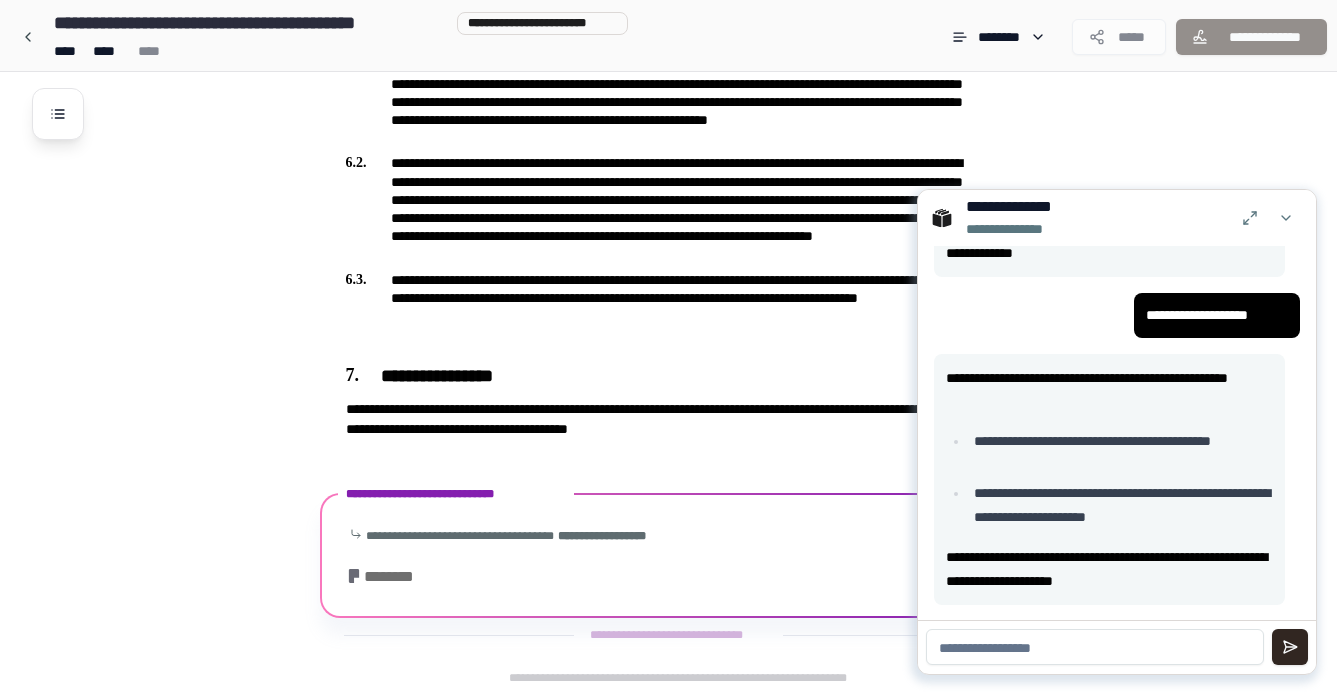 scroll, scrollTop: 42, scrollLeft: 0, axis: vertical 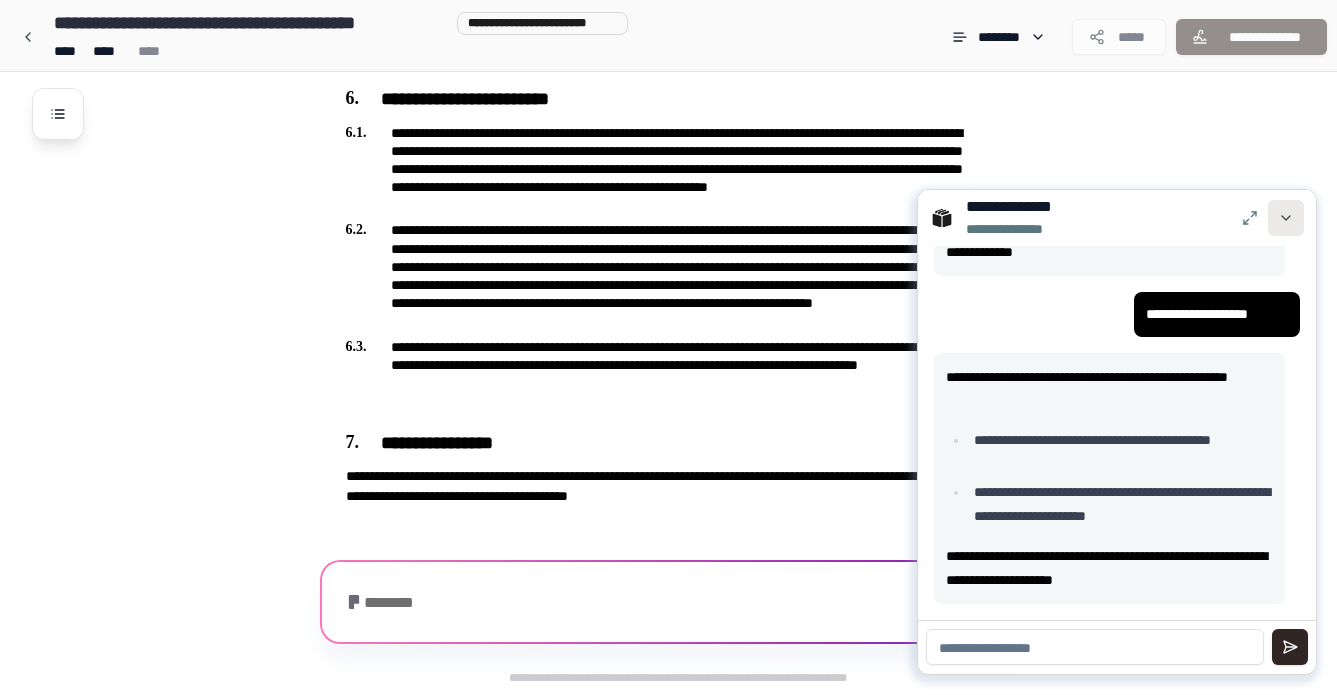 click at bounding box center [1286, 218] 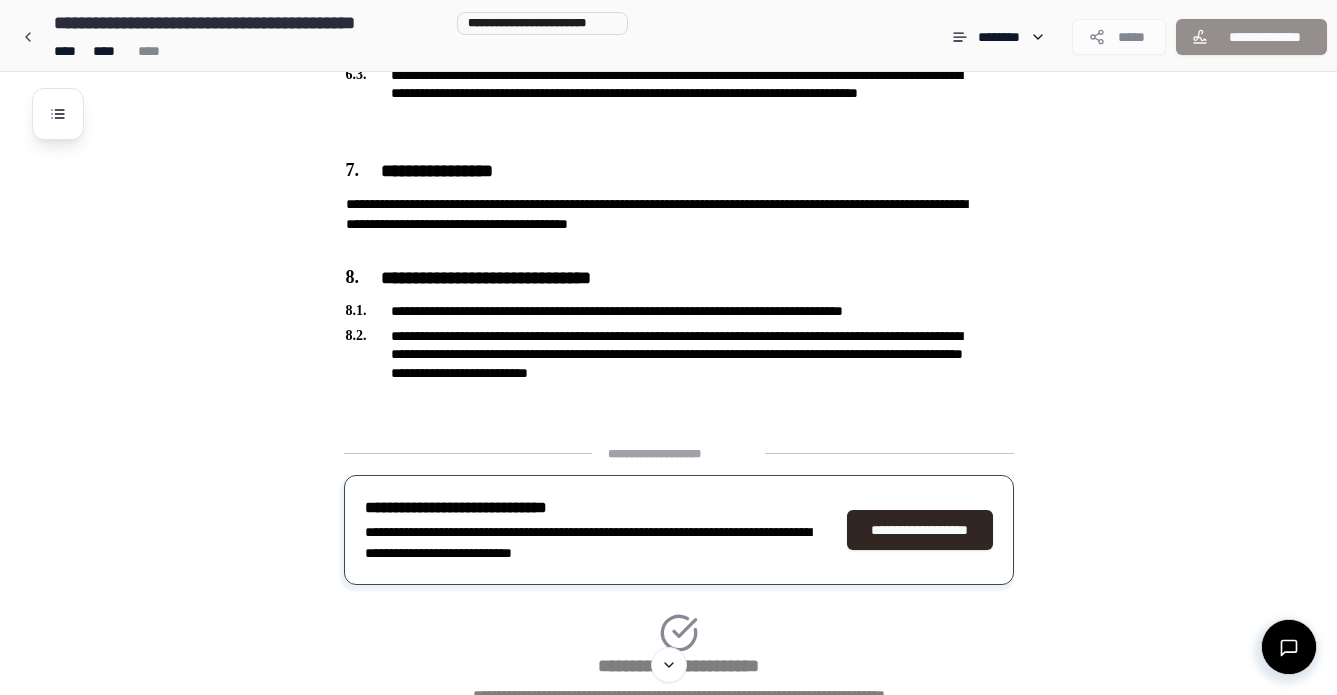 scroll, scrollTop: 1720, scrollLeft: 0, axis: vertical 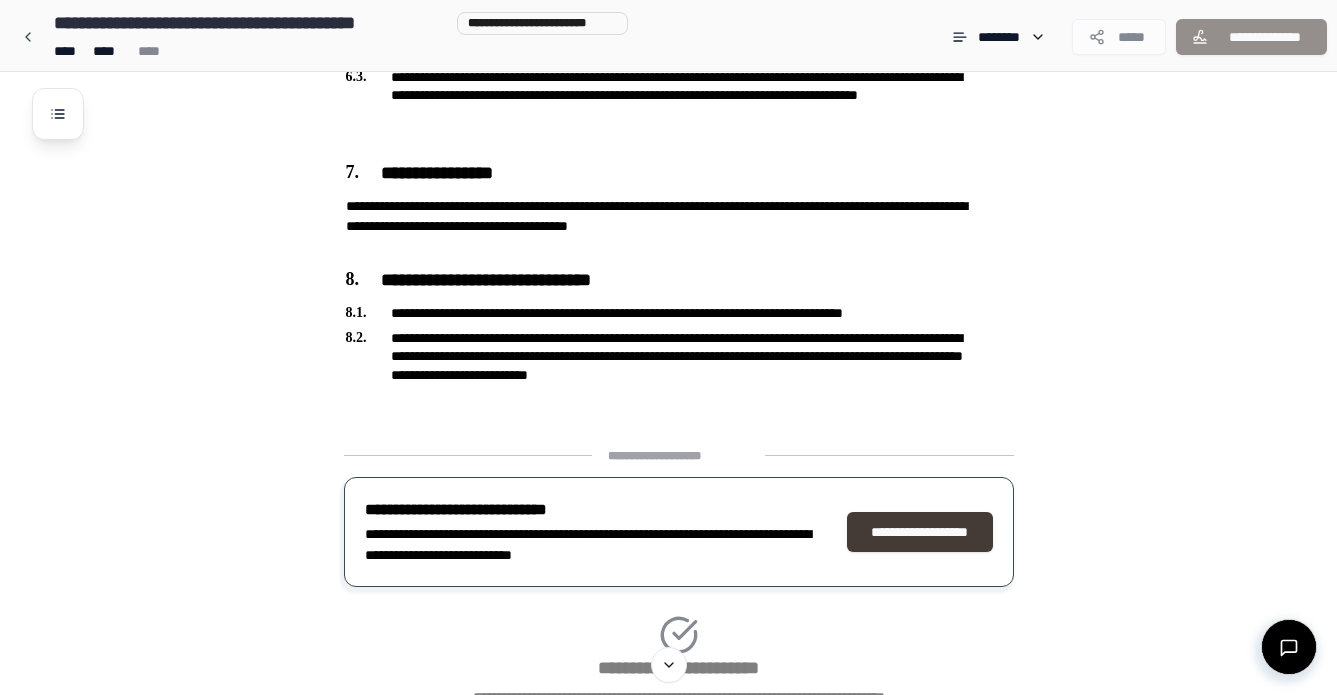 click on "**********" at bounding box center [920, 532] 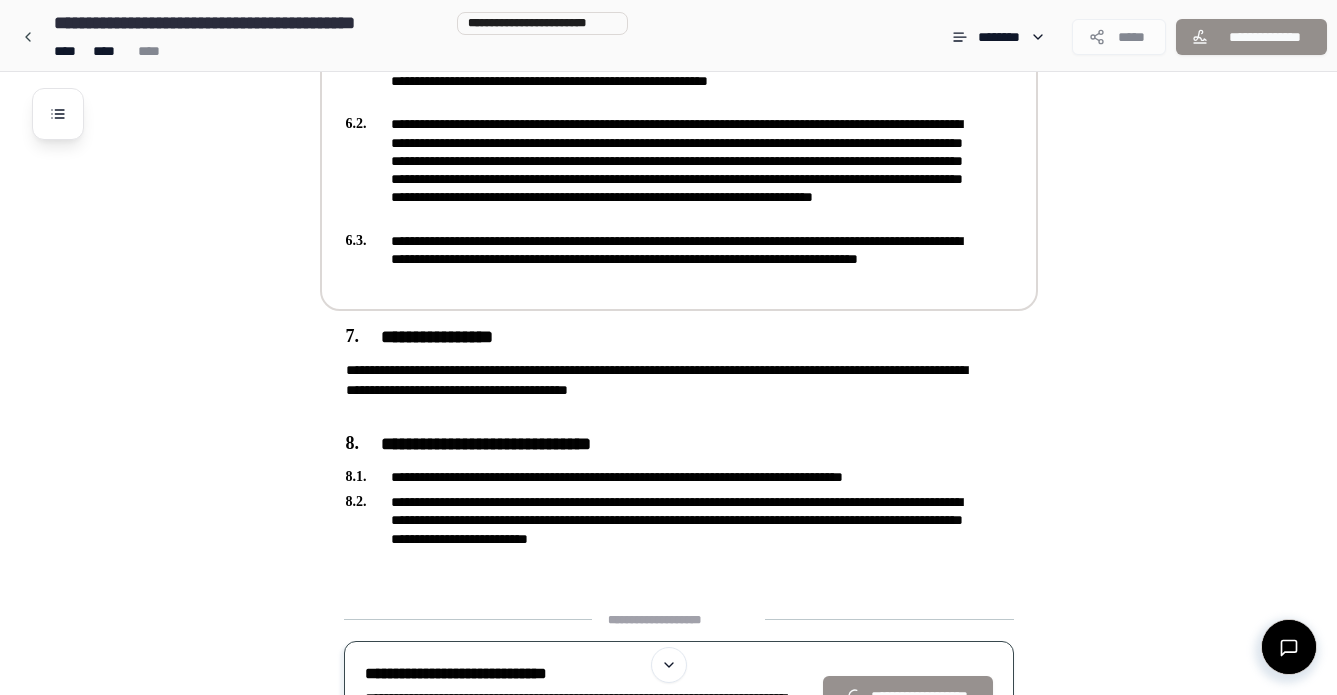 scroll, scrollTop: 1852, scrollLeft: 0, axis: vertical 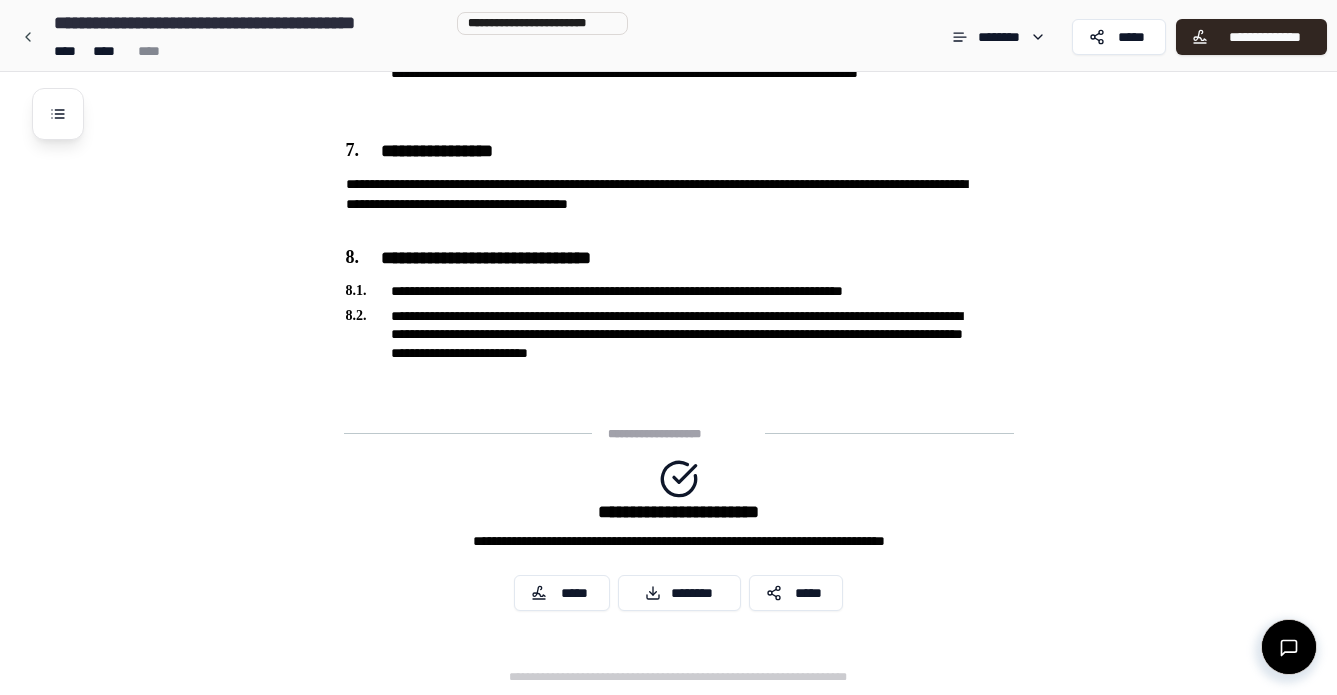 click at bounding box center (1289, 647) 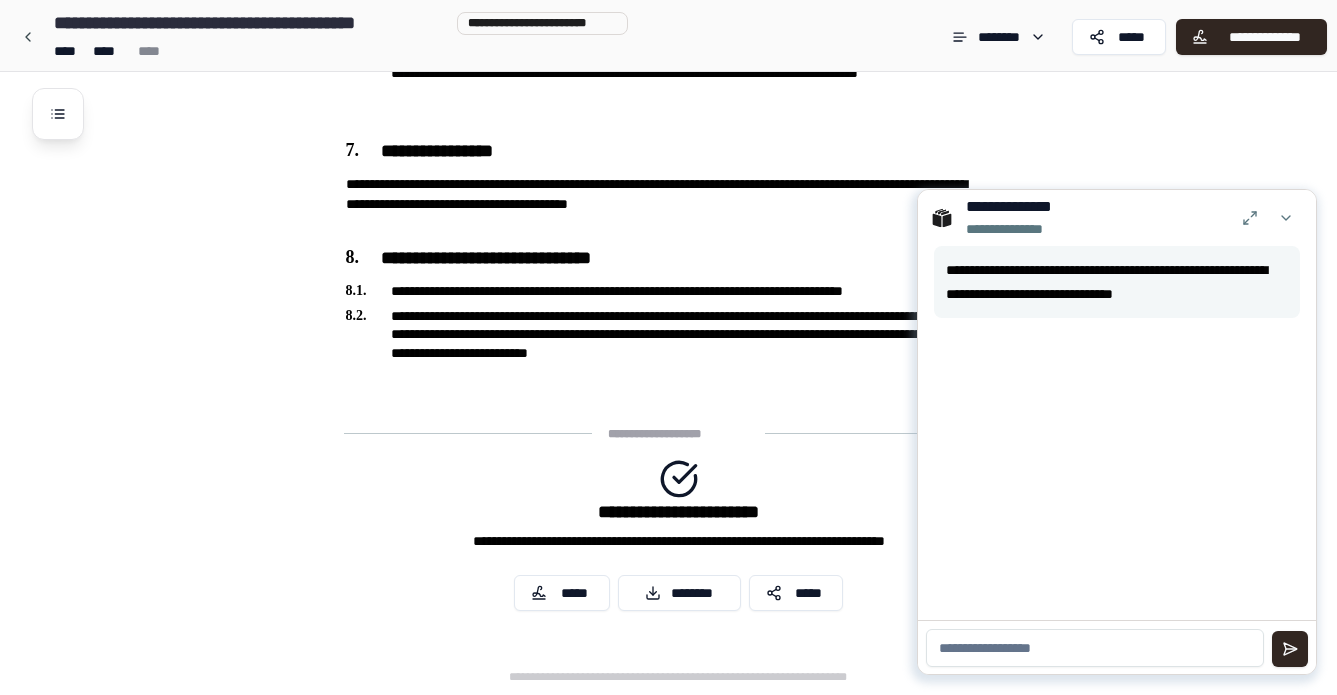 click at bounding box center [1095, 648] 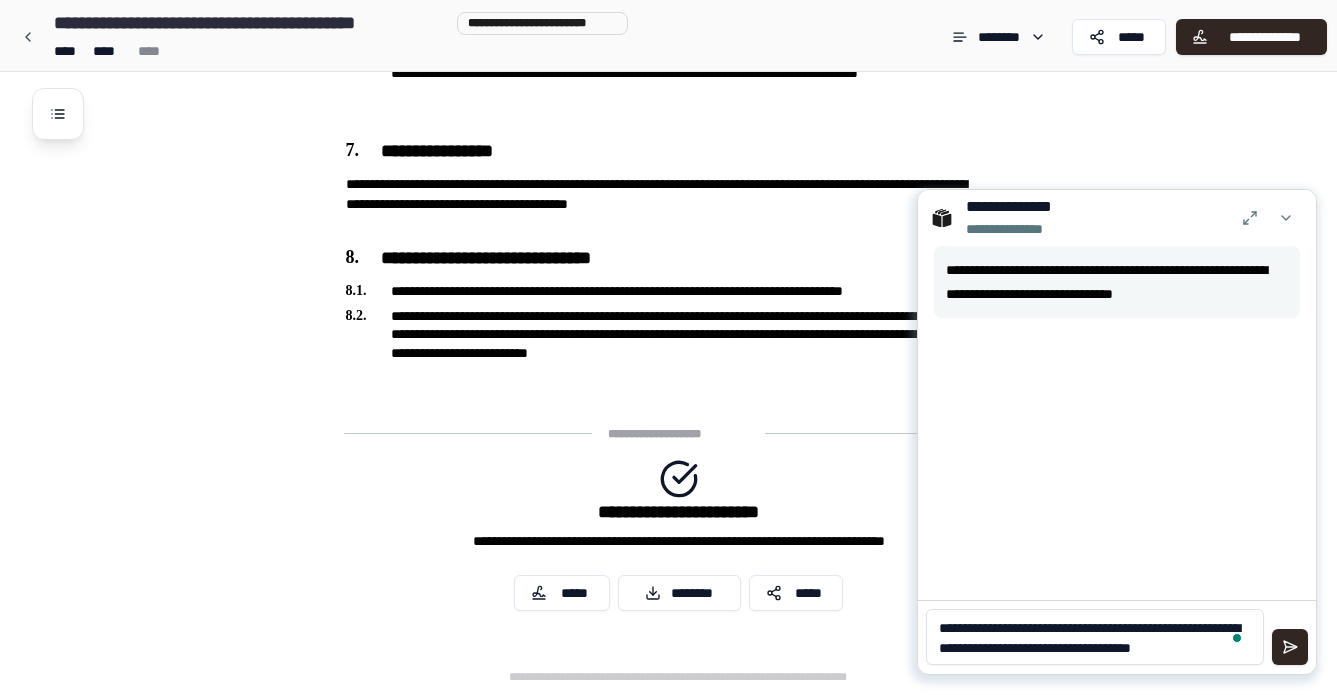 scroll, scrollTop: 0, scrollLeft: 0, axis: both 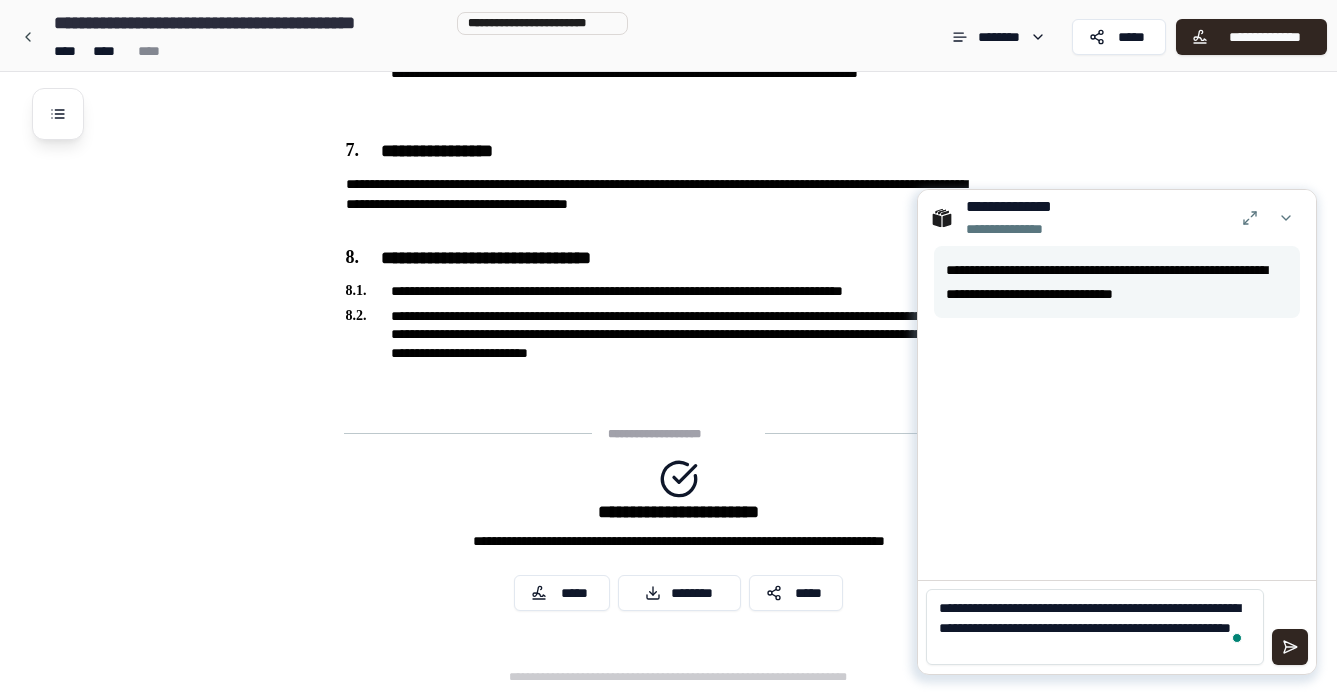 type on "**********" 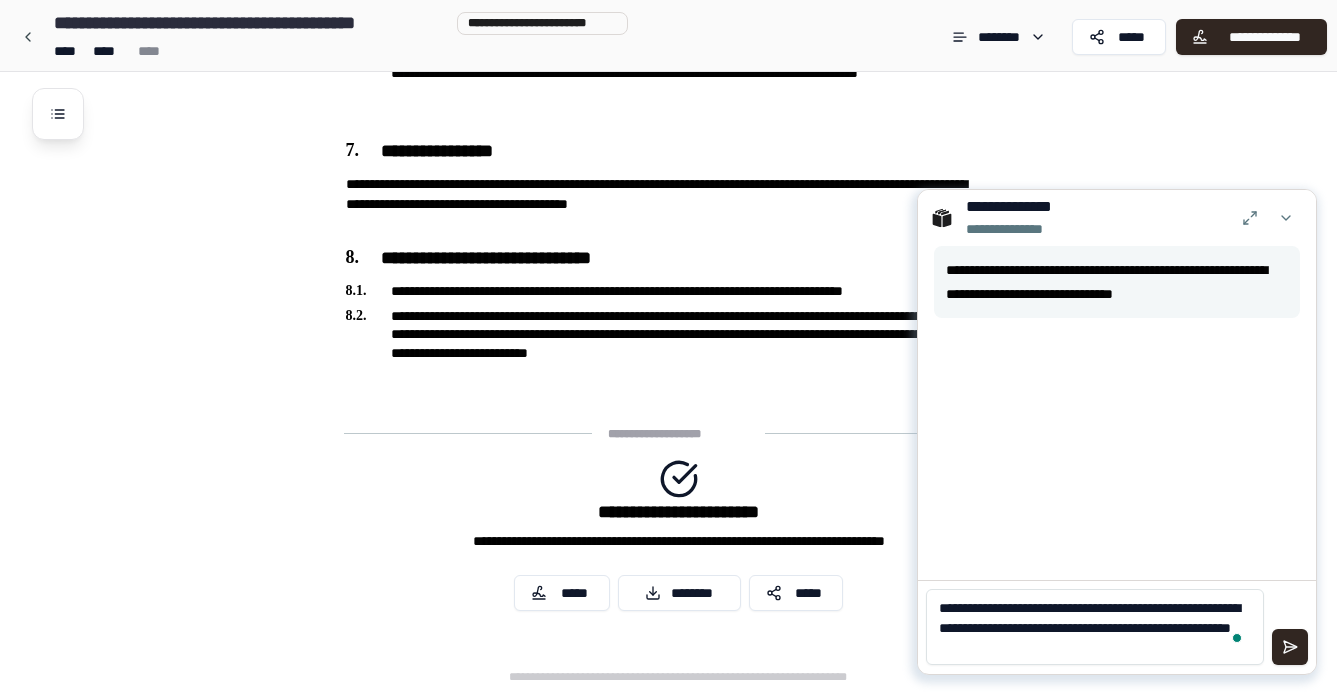 type 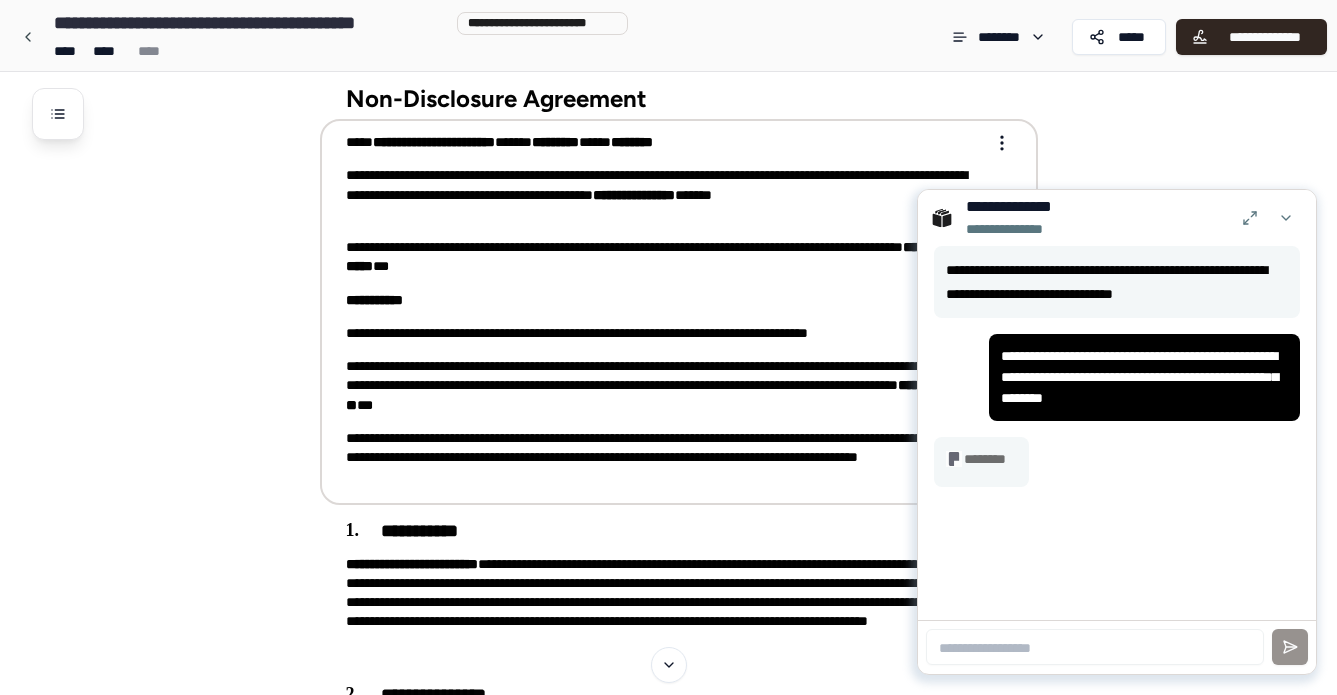 scroll, scrollTop: 0, scrollLeft: 0, axis: both 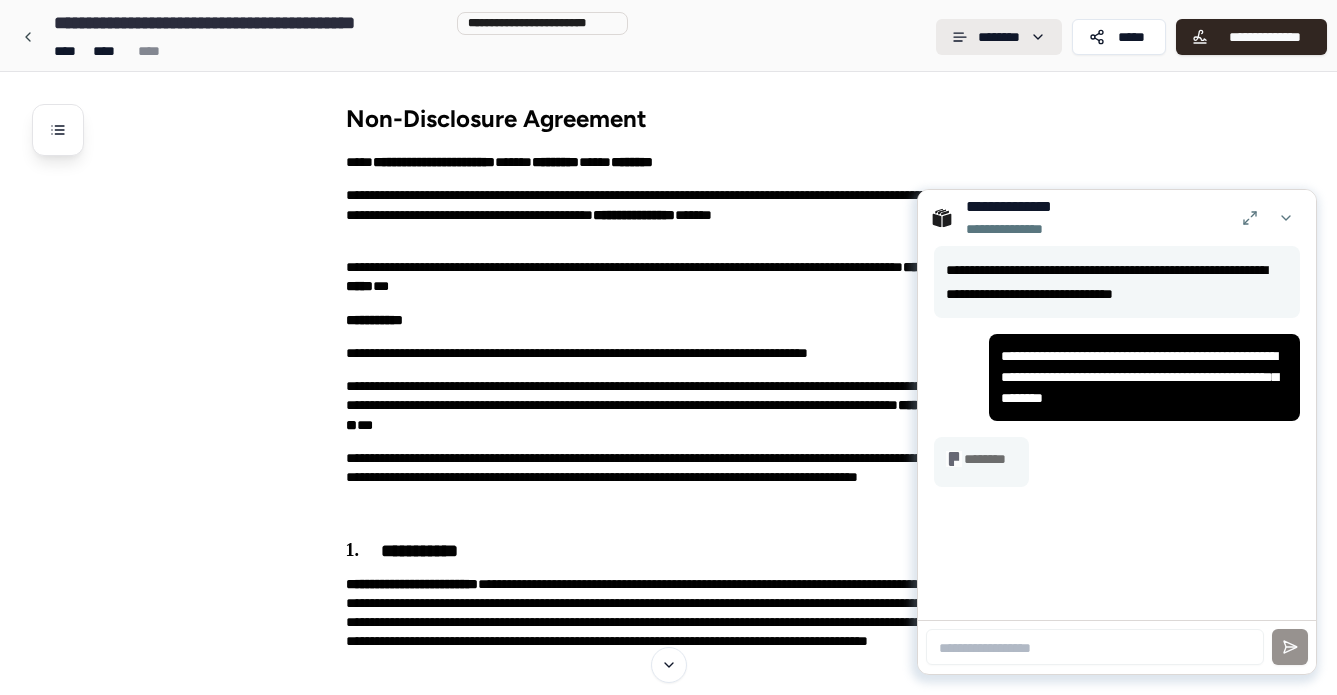 click on "**********" at bounding box center [668, 1218] 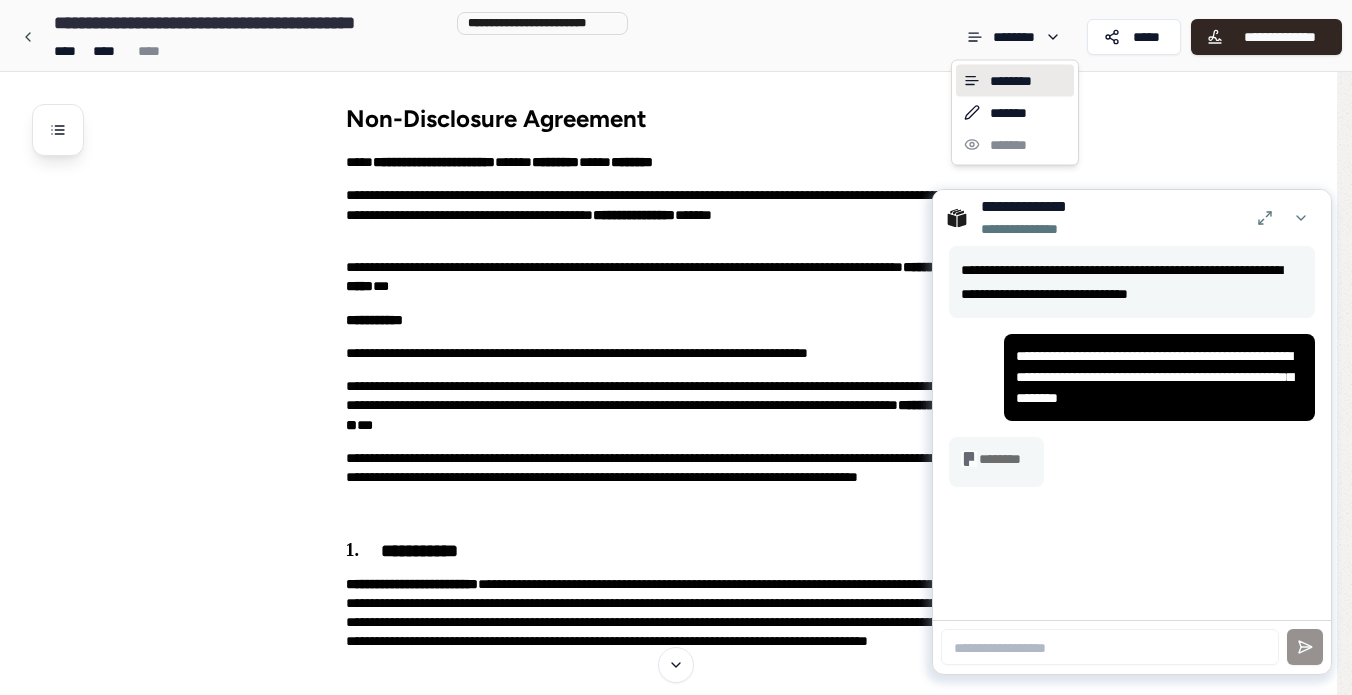 click on "**********" at bounding box center [676, 1218] 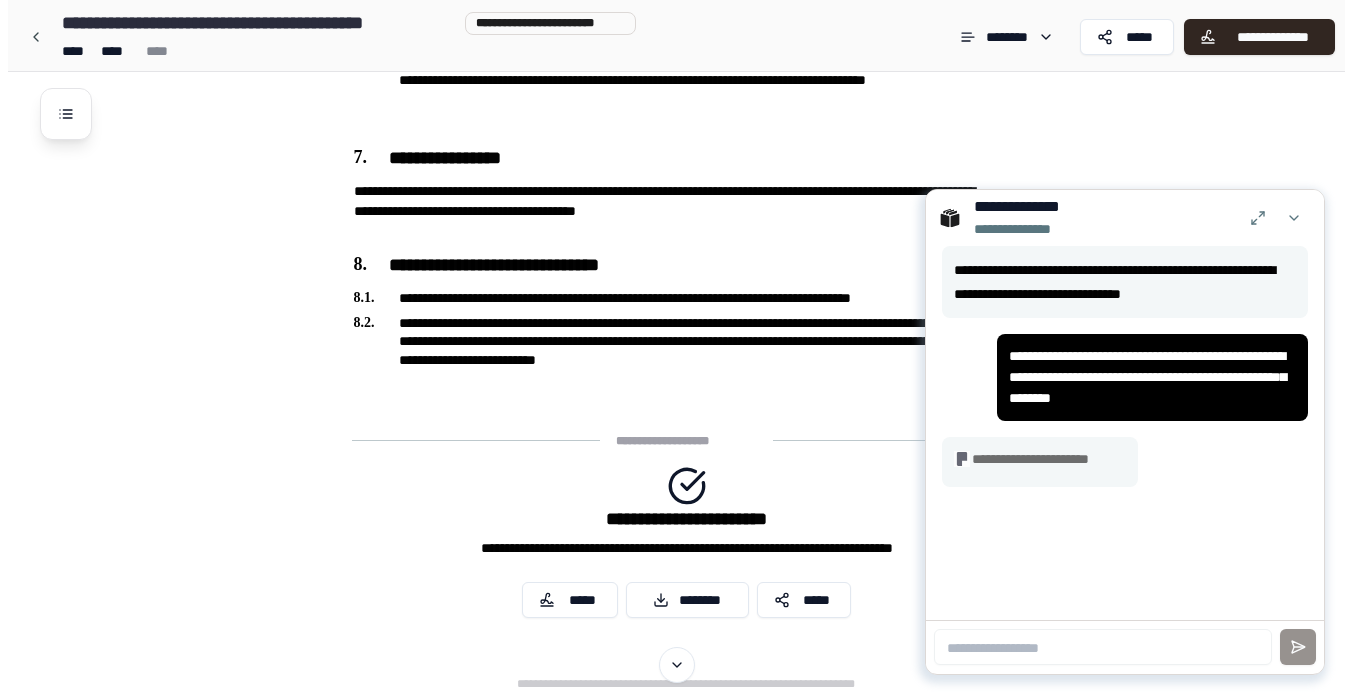 scroll, scrollTop: 1742, scrollLeft: 0, axis: vertical 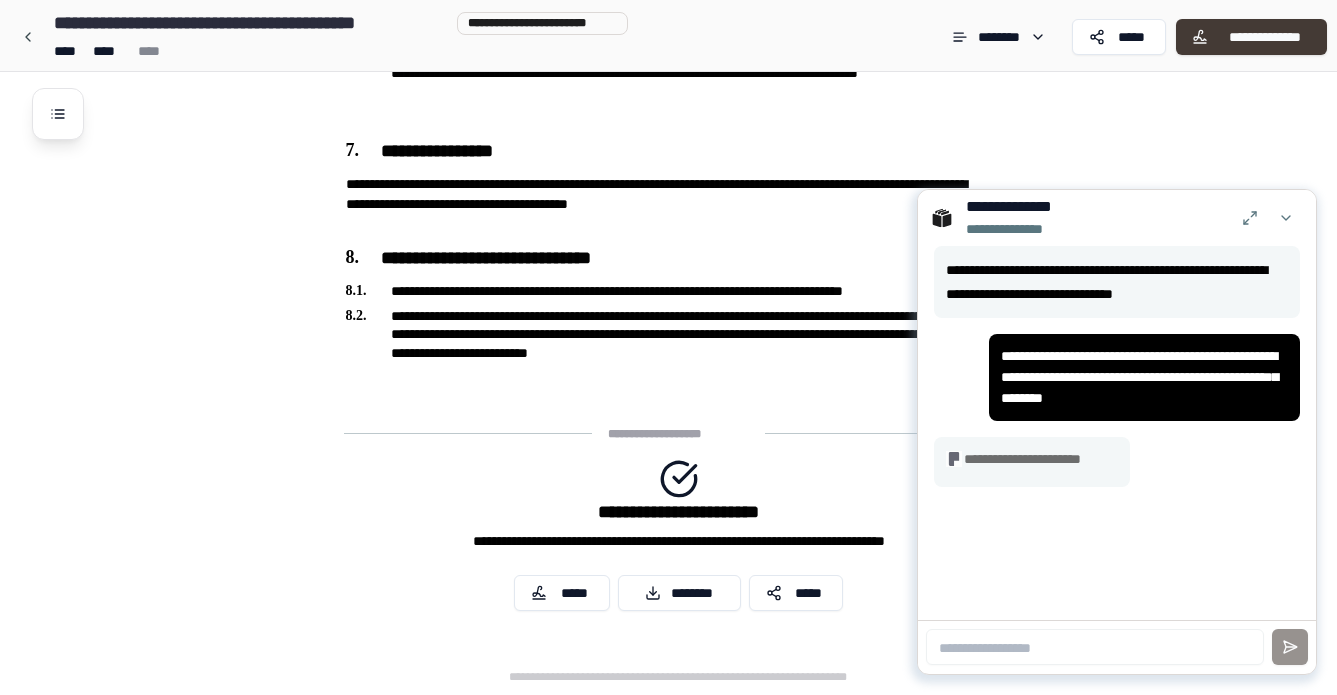 type 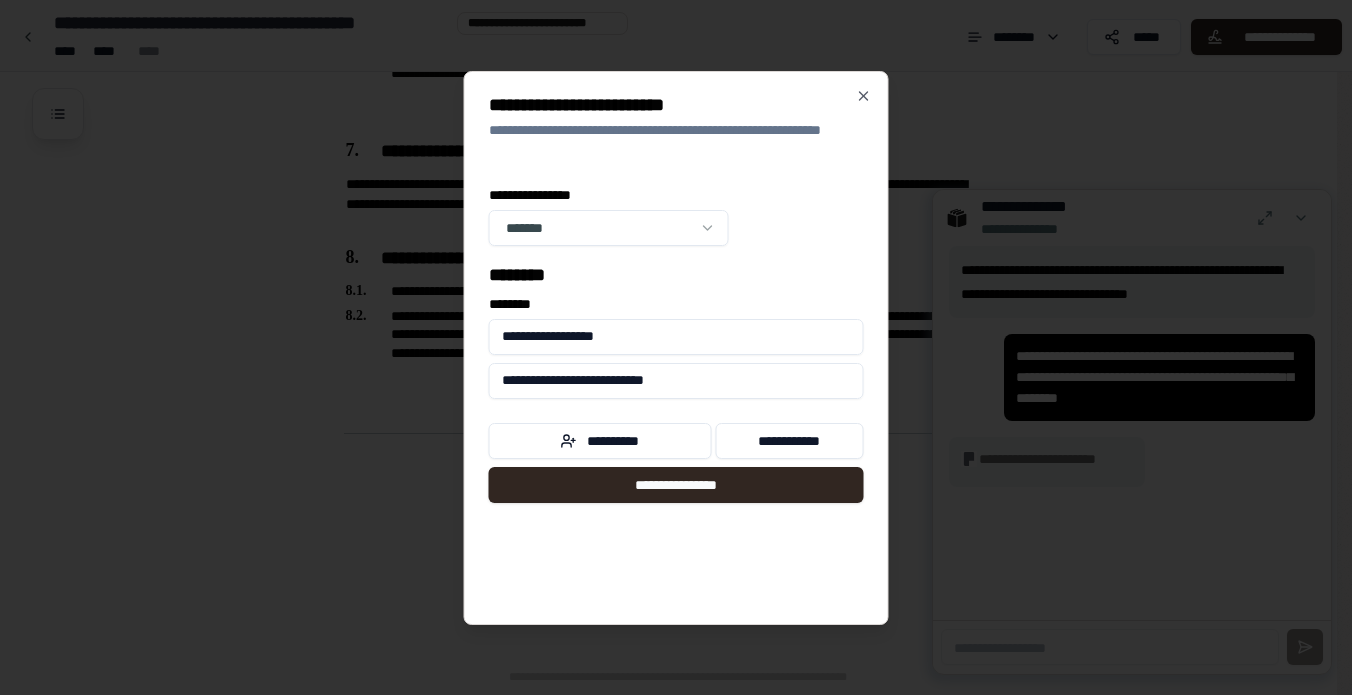 type 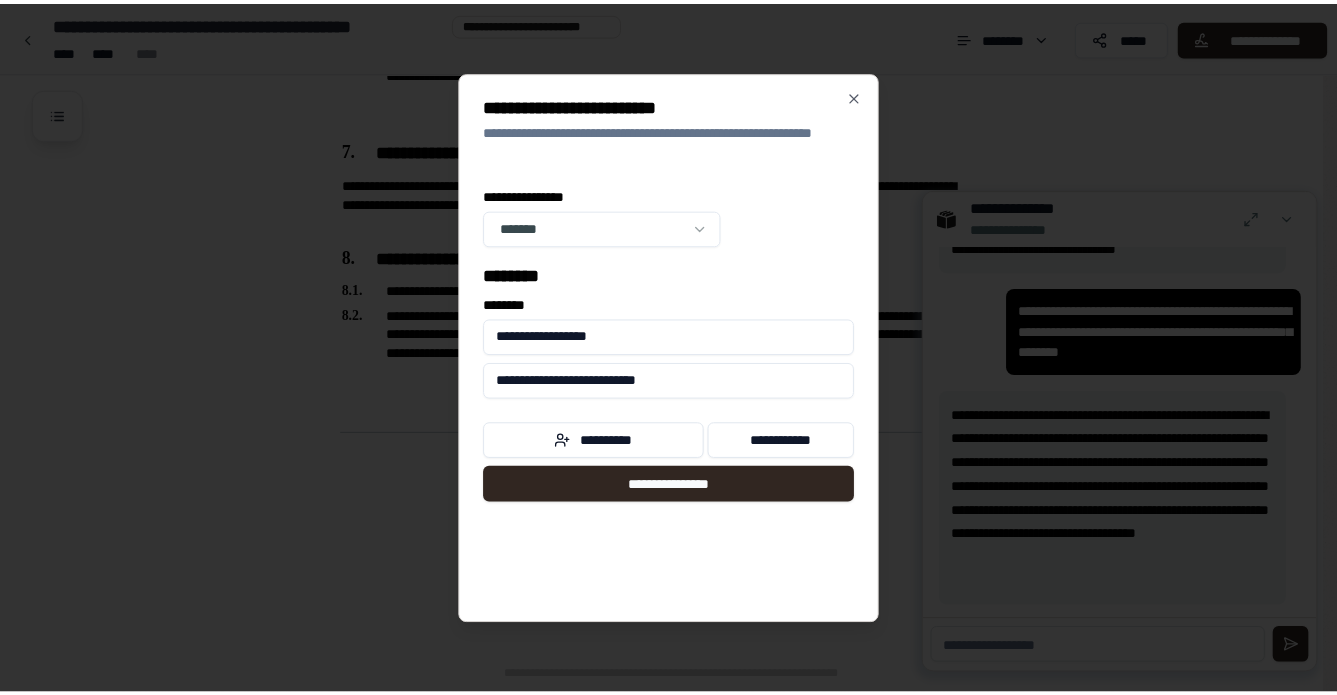 scroll, scrollTop: 47, scrollLeft: 0, axis: vertical 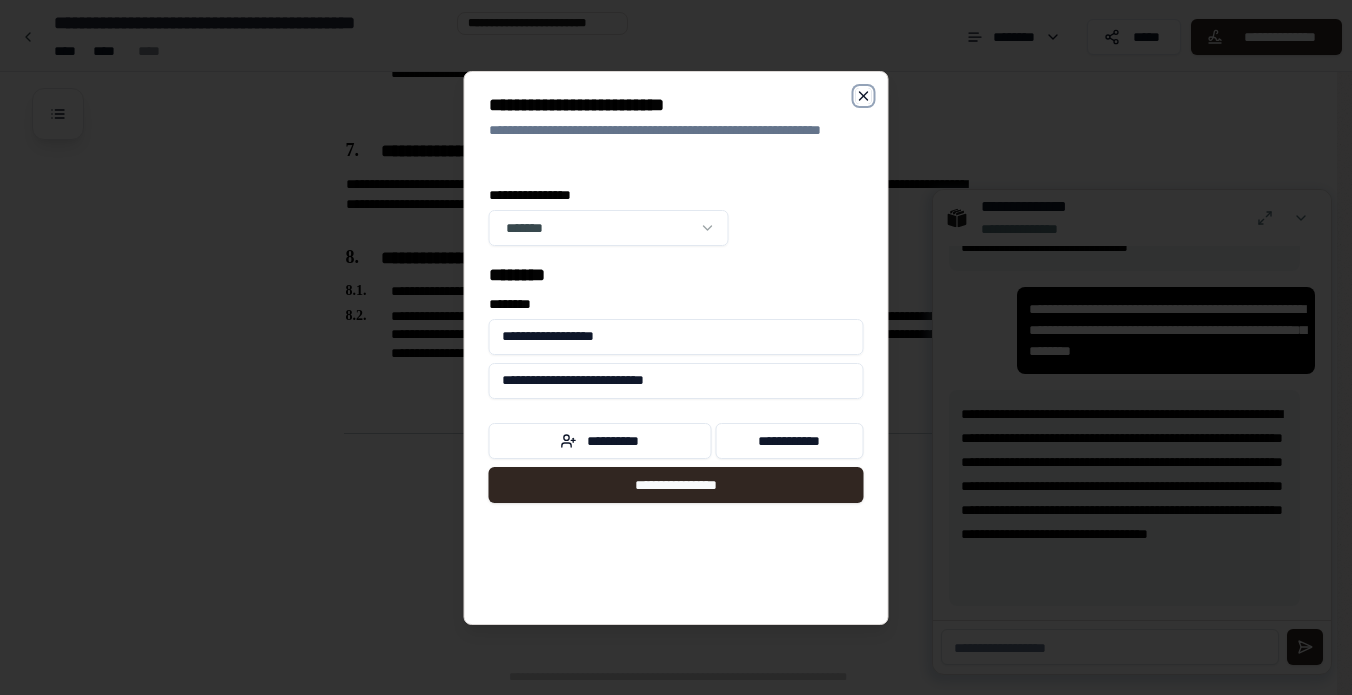 click 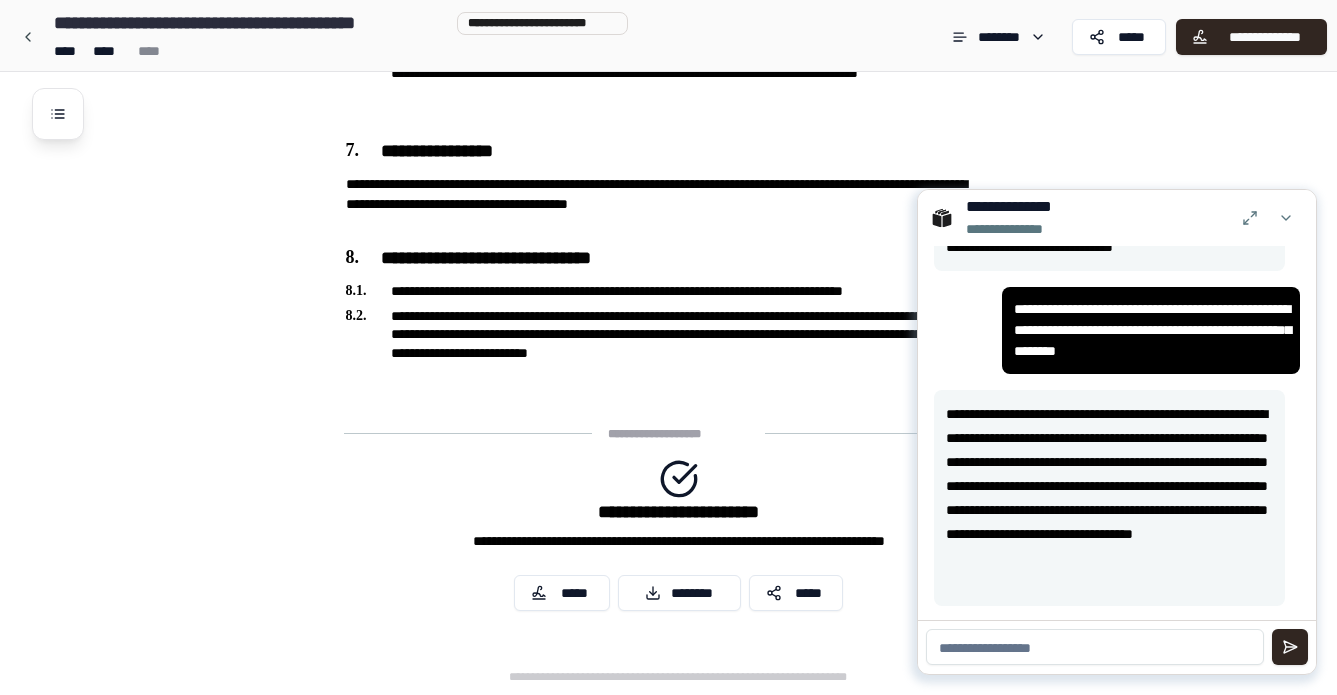 scroll, scrollTop: 48, scrollLeft: 0, axis: vertical 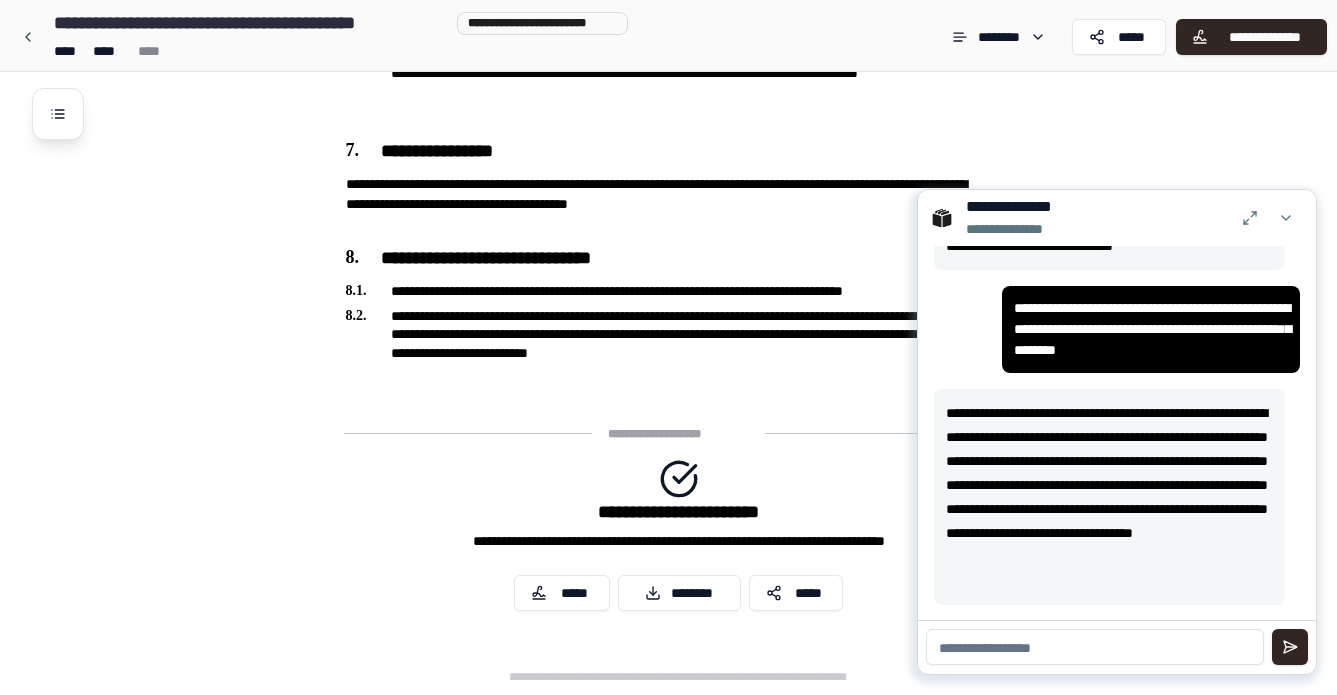 click at bounding box center [1095, 647] 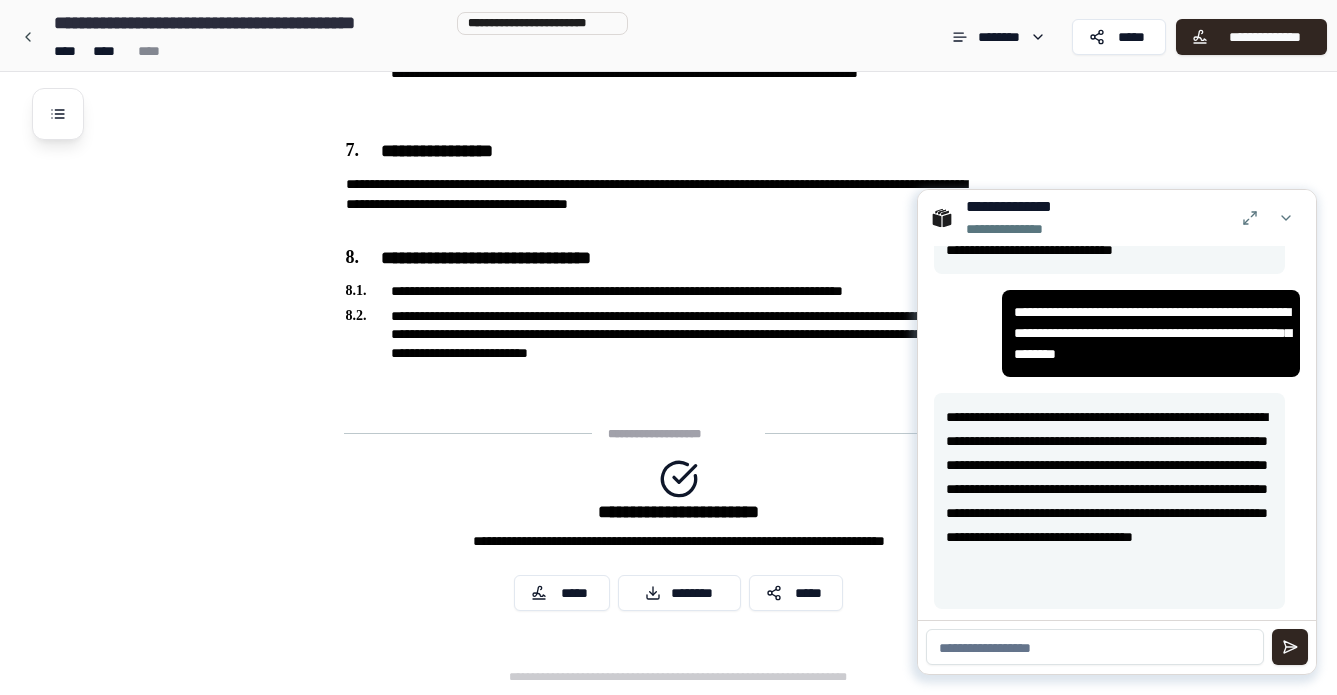 scroll, scrollTop: 48, scrollLeft: 0, axis: vertical 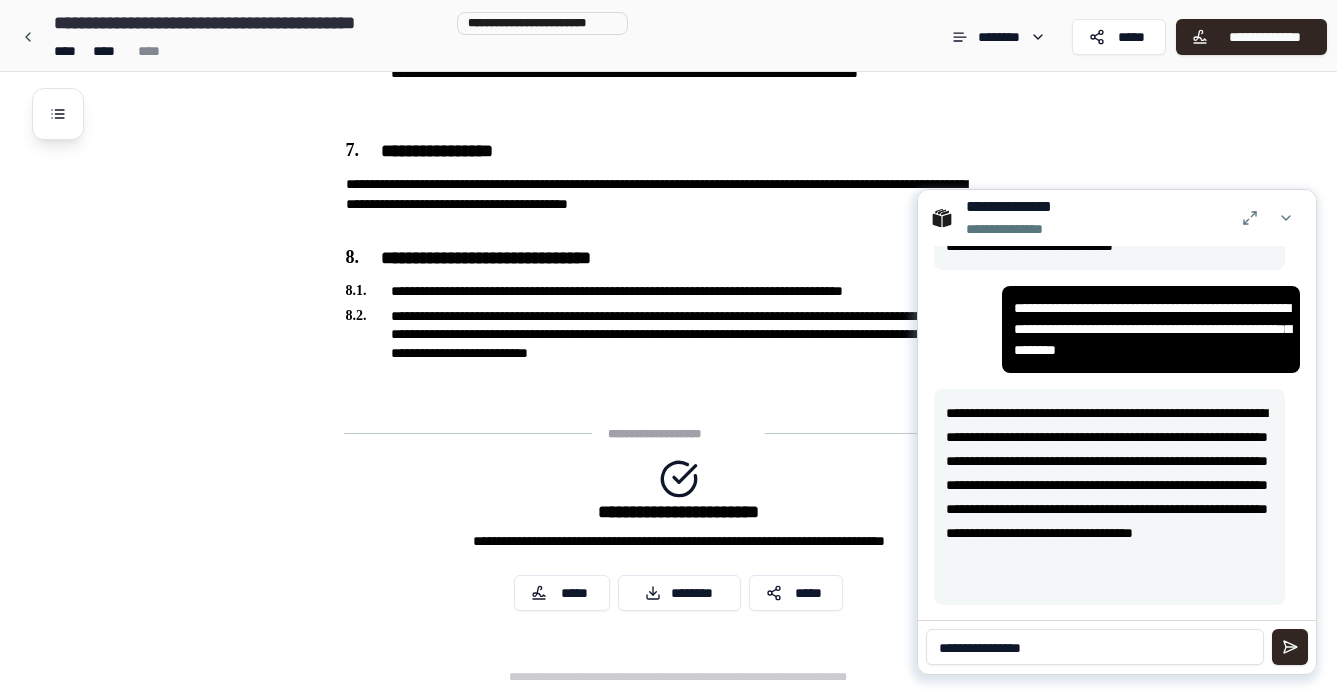 type on "**********" 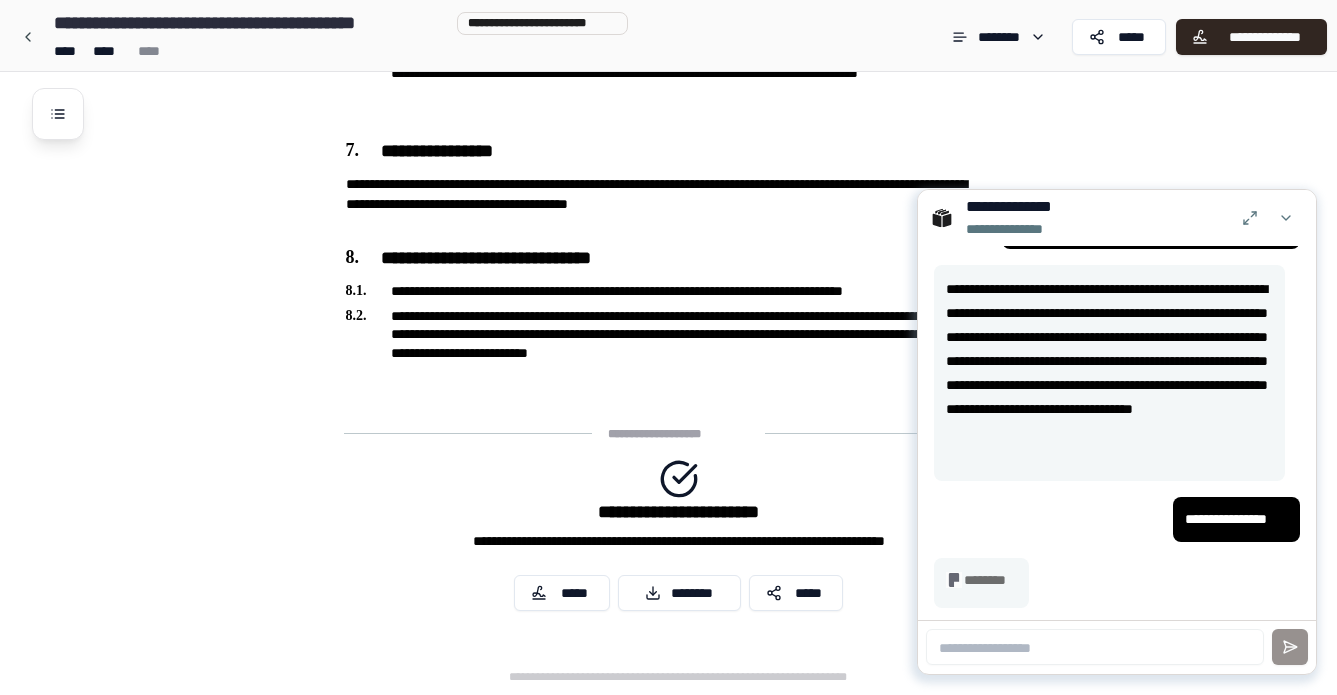 scroll, scrollTop: 173, scrollLeft: 0, axis: vertical 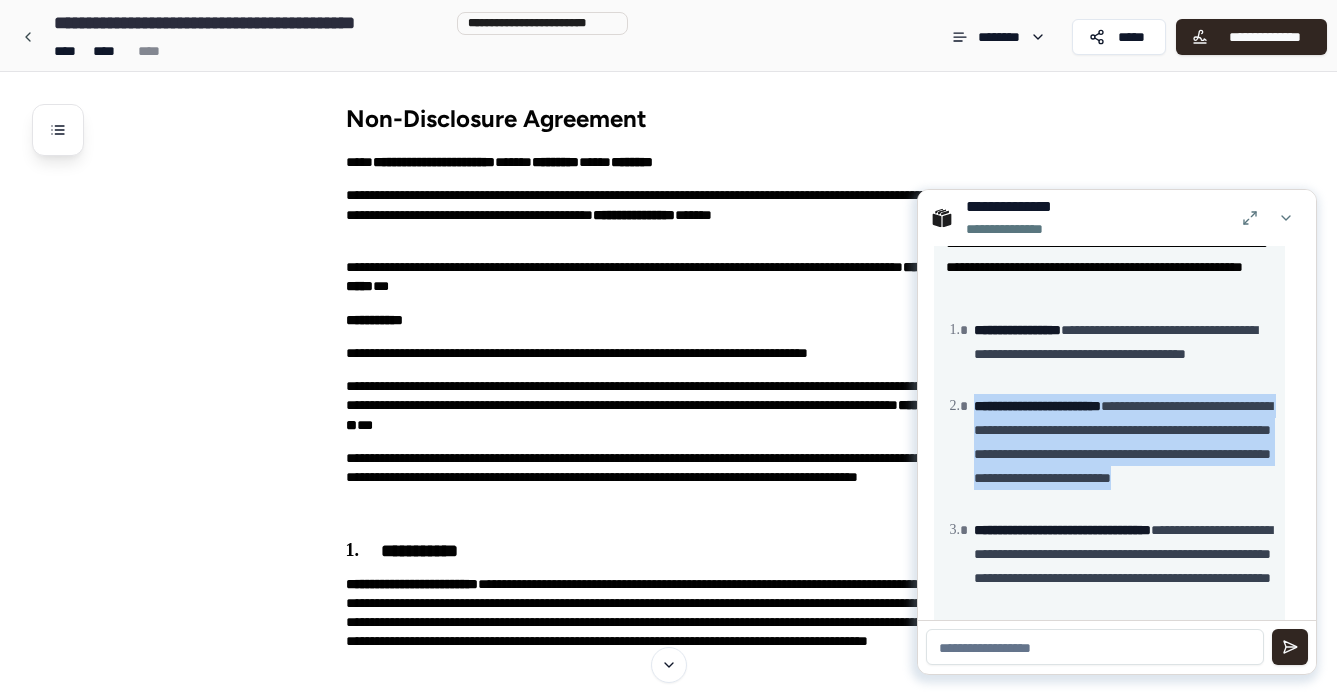 drag, startPoint x: 971, startPoint y: 405, endPoint x: 1159, endPoint y: 506, distance: 213.41275 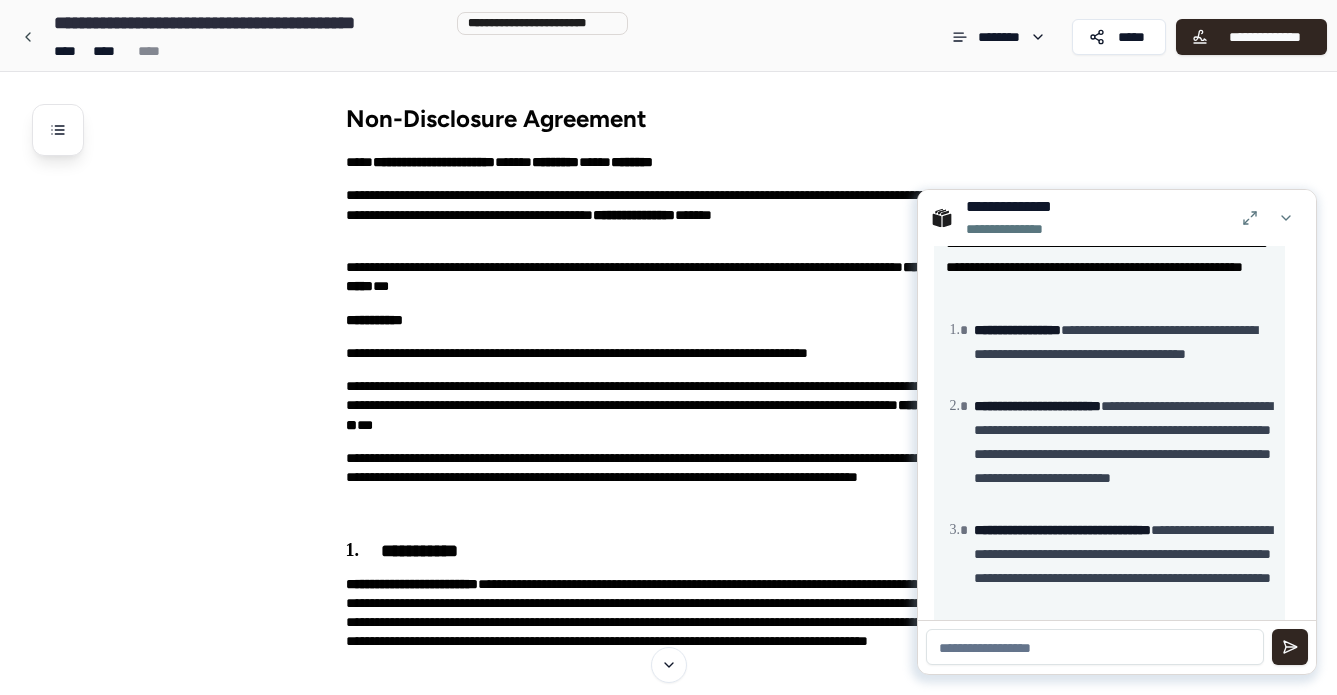 click at bounding box center [1095, 647] 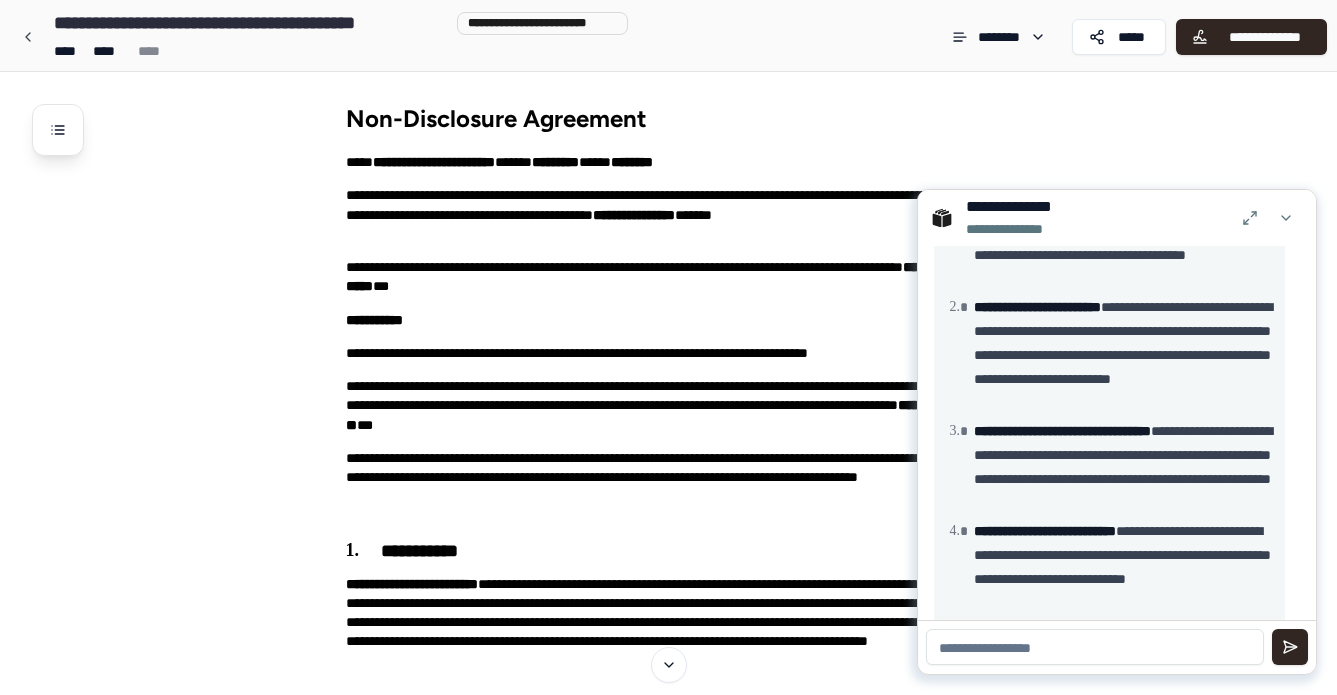 scroll, scrollTop: 645, scrollLeft: 0, axis: vertical 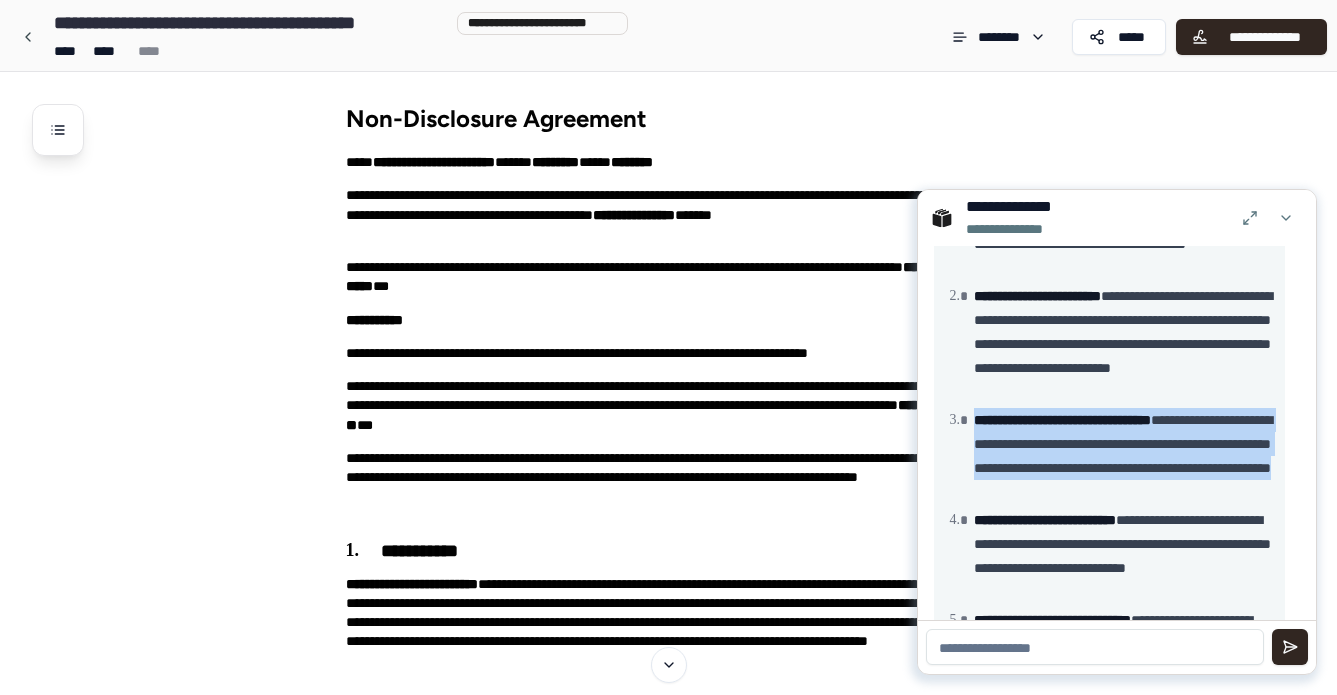 drag, startPoint x: 968, startPoint y: 416, endPoint x: 1267, endPoint y: 498, distance: 310.0403 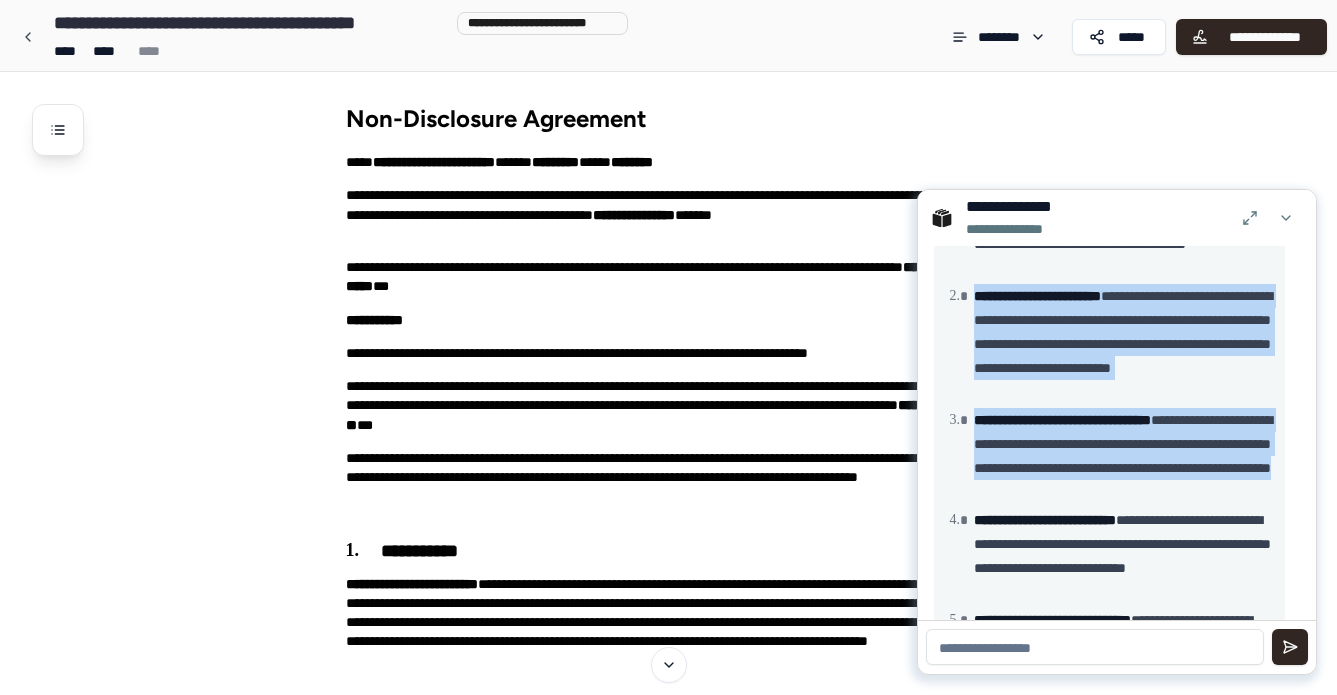 drag, startPoint x: 1259, startPoint y: 493, endPoint x: 958, endPoint y: 302, distance: 356.48563 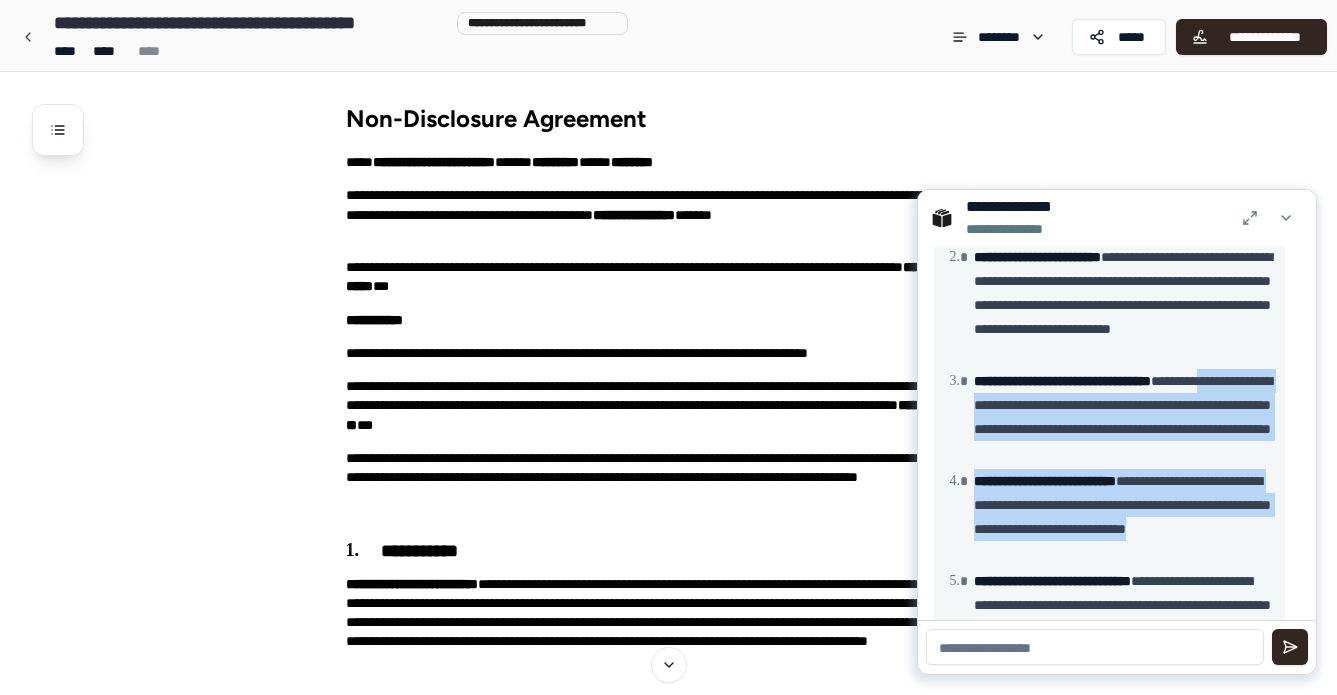 drag, startPoint x: 1138, startPoint y: 565, endPoint x: 995, endPoint y: 412, distance: 209.42302 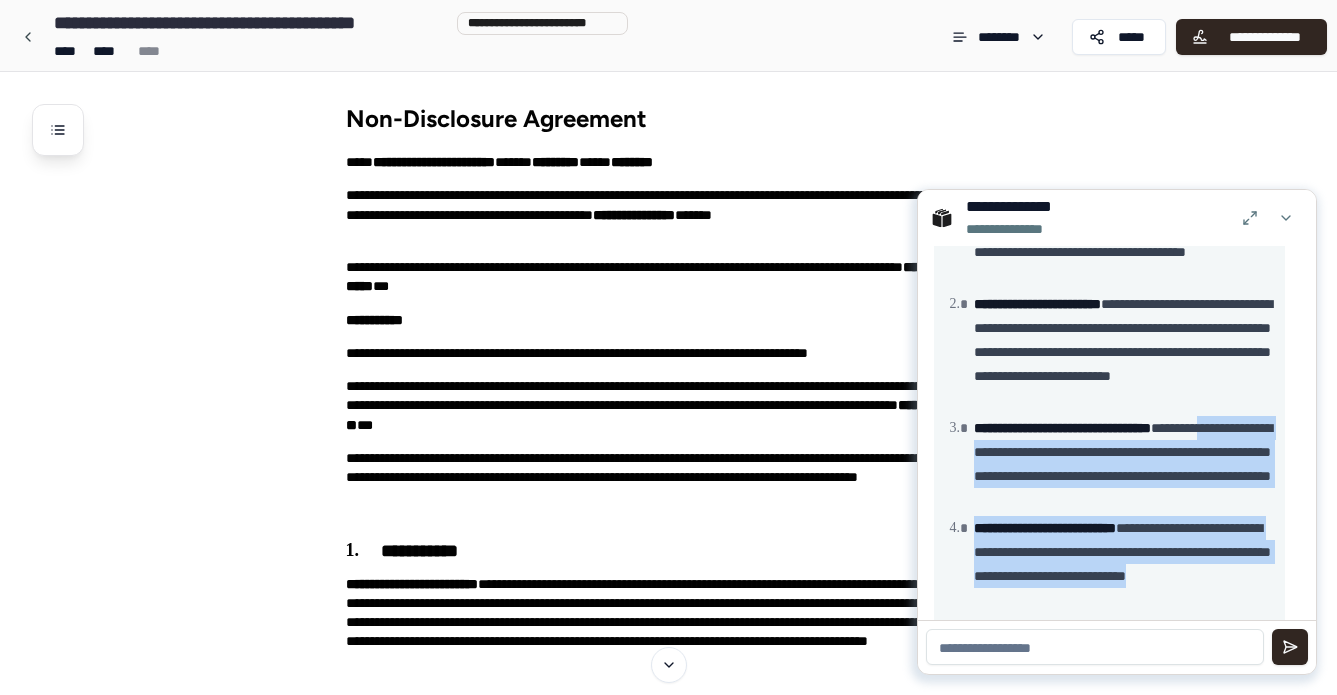 scroll, scrollTop: 635, scrollLeft: 0, axis: vertical 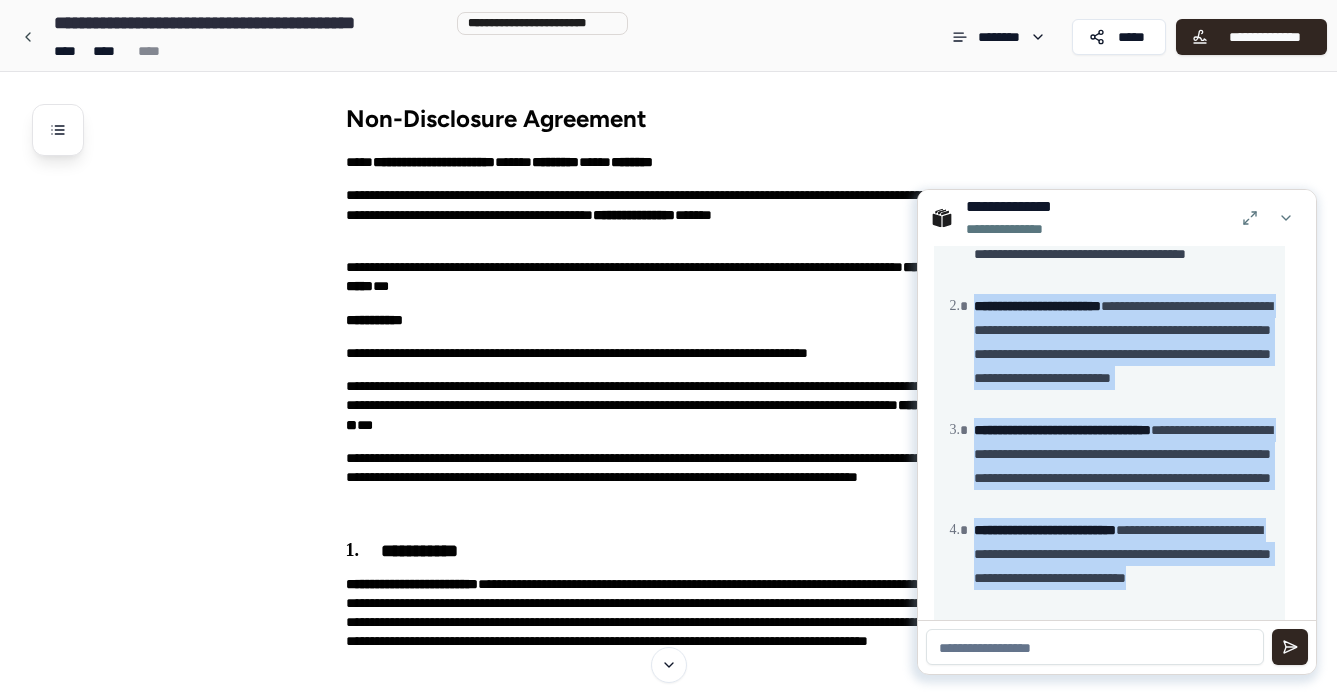 click on "**********" at bounding box center (1120, 354) 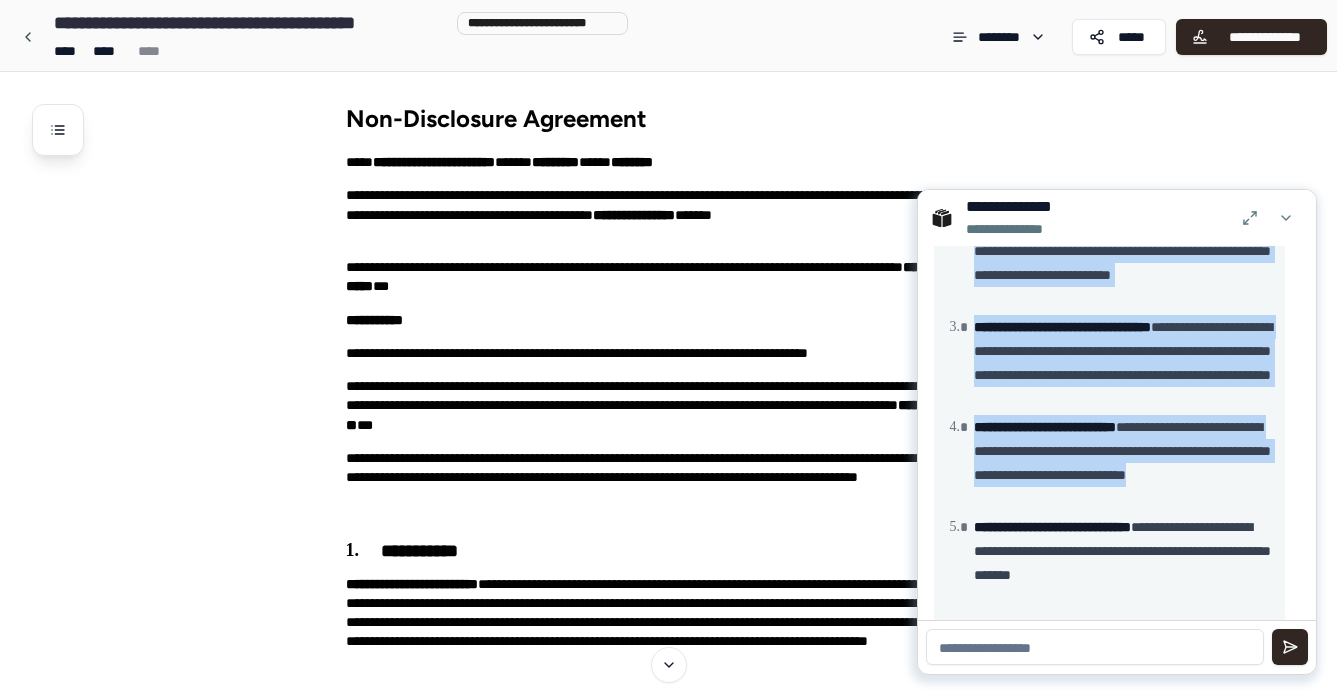 scroll, scrollTop: 763, scrollLeft: 0, axis: vertical 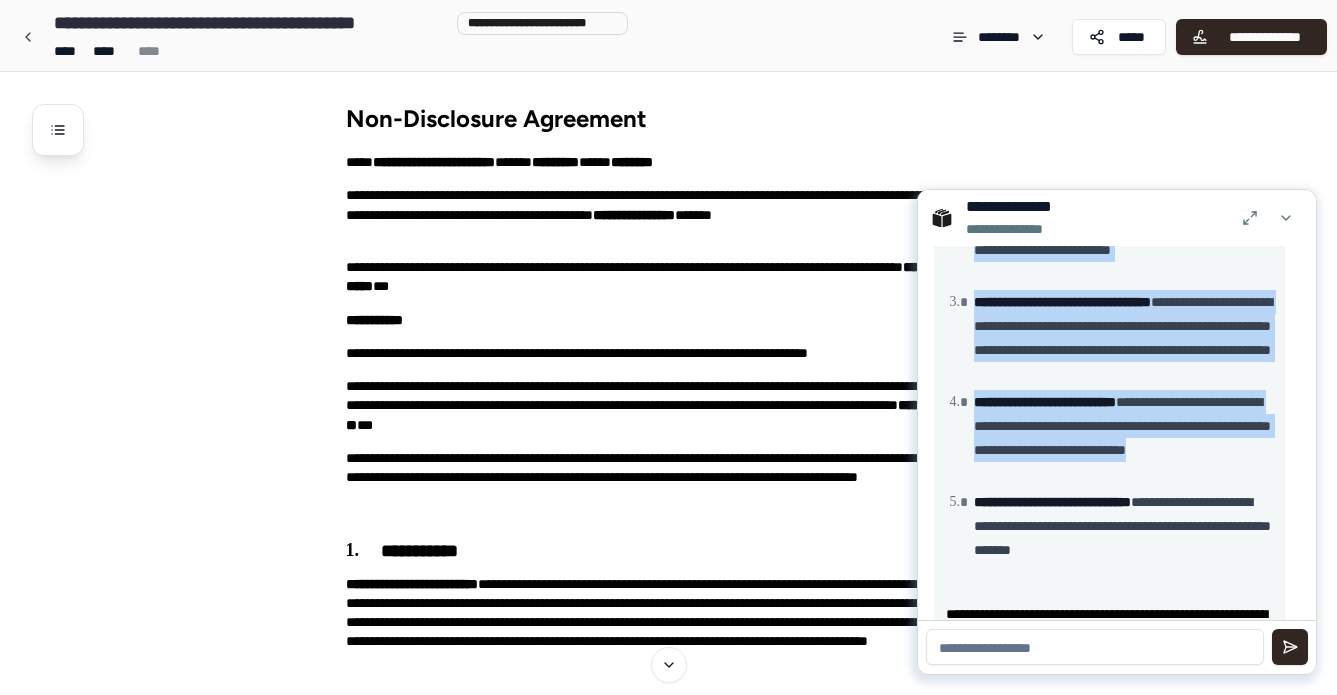 copy on "**********" 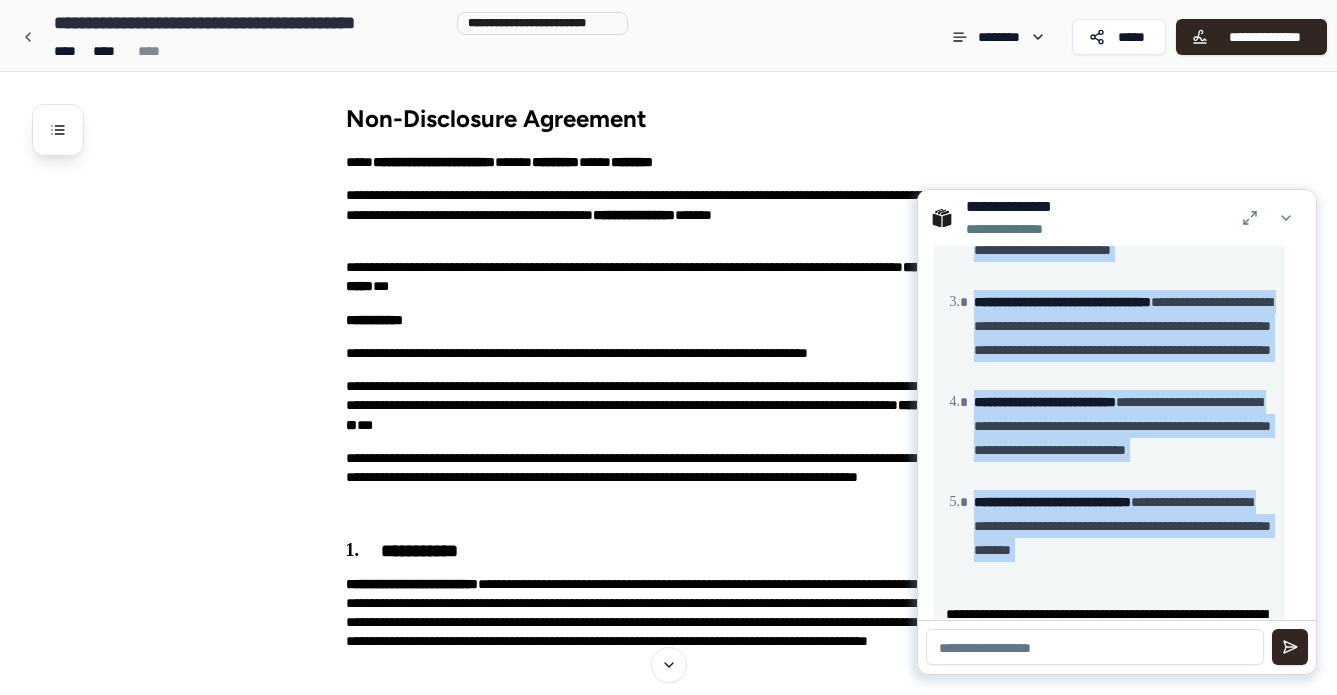 click on "**********" at bounding box center [1109, 315] 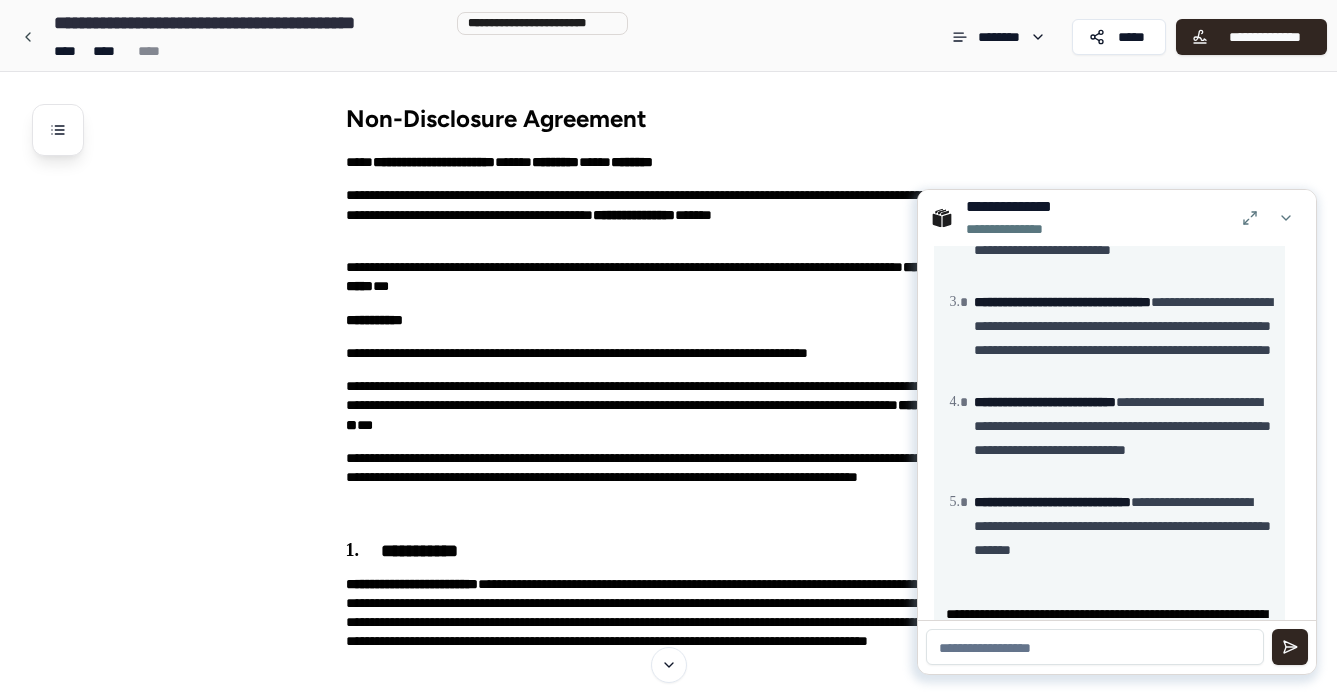 click at bounding box center [1095, 647] 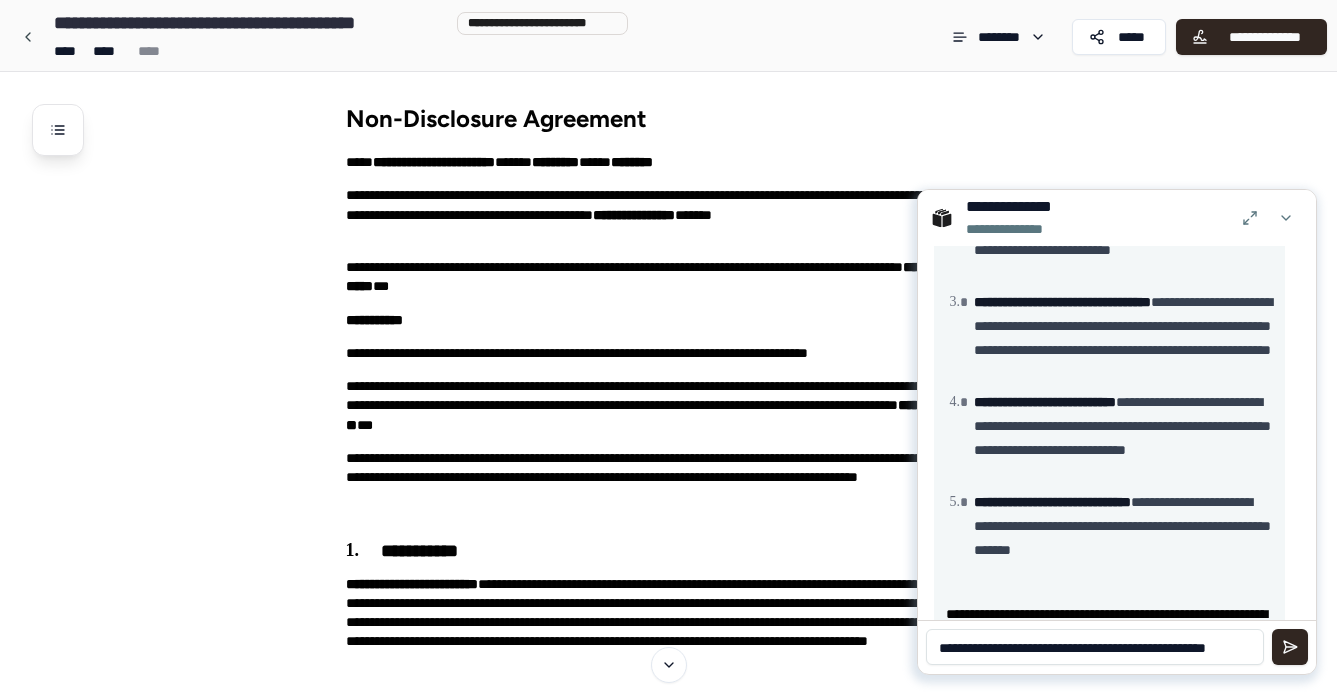 scroll, scrollTop: 0, scrollLeft: 0, axis: both 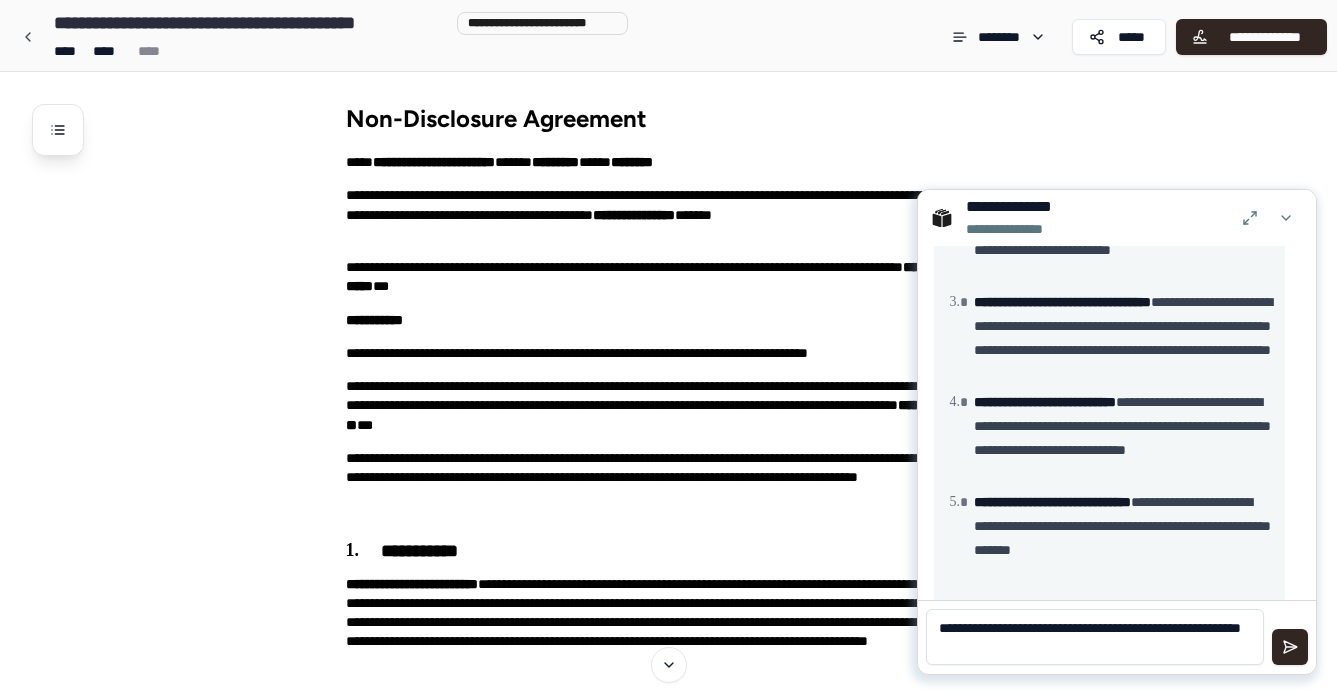 type on "**********" 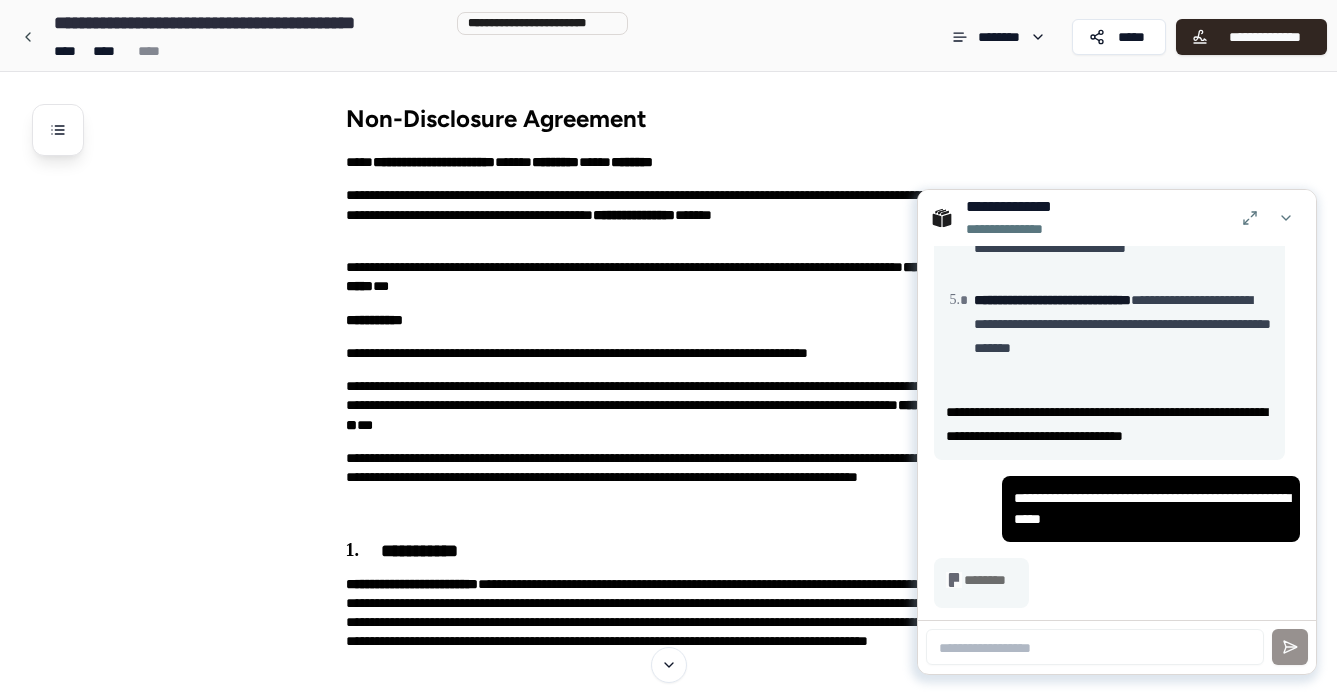 scroll, scrollTop: 966, scrollLeft: 0, axis: vertical 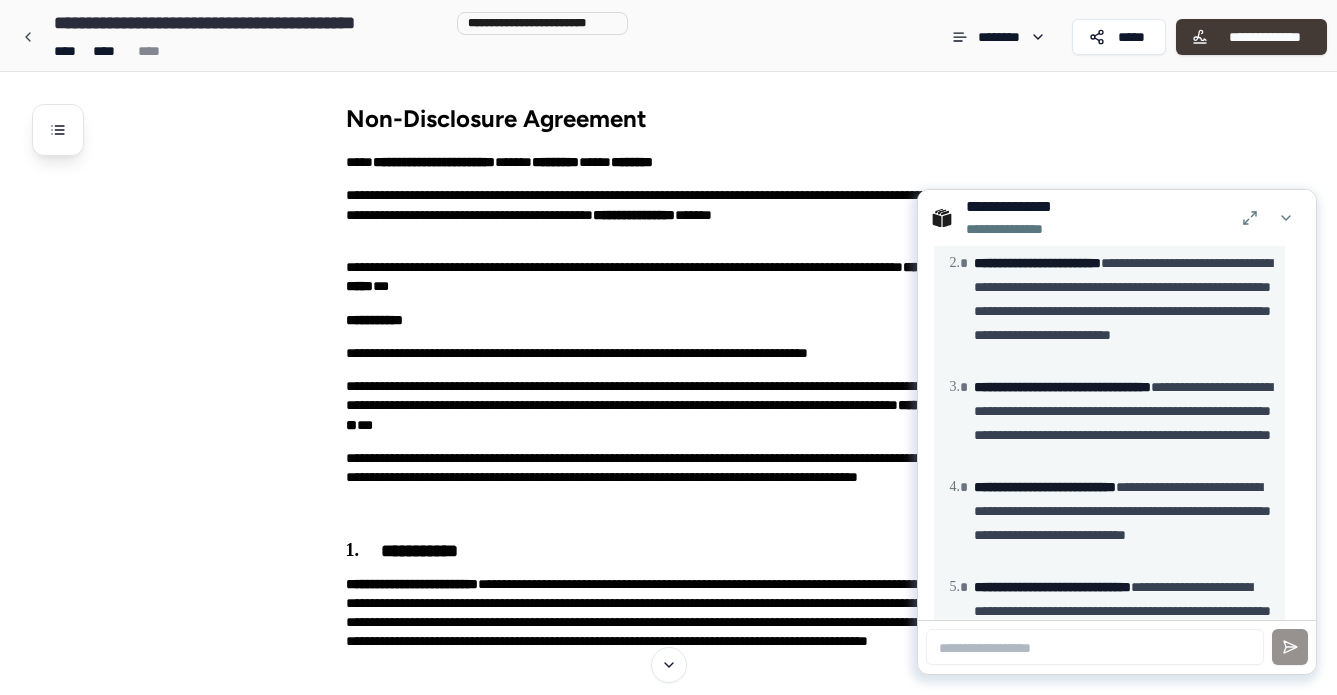 click on "**********" at bounding box center (1264, 37) 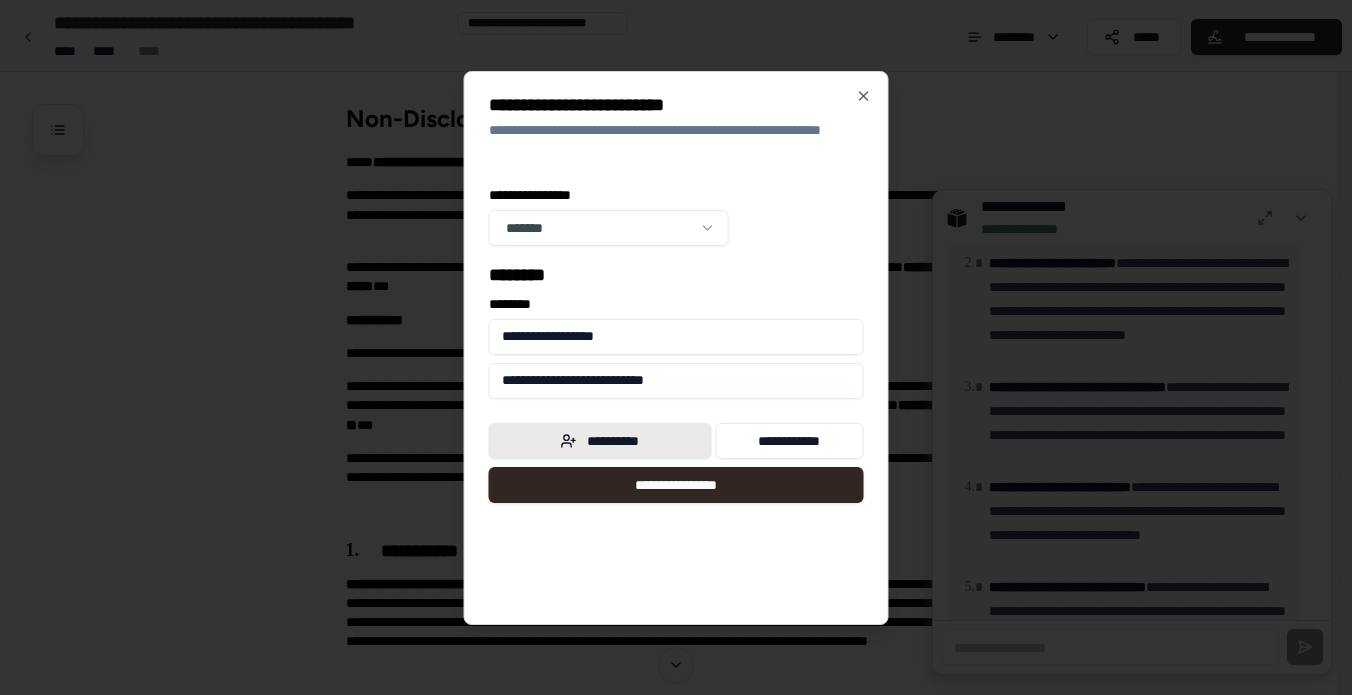 click on "**********" at bounding box center (600, 441) 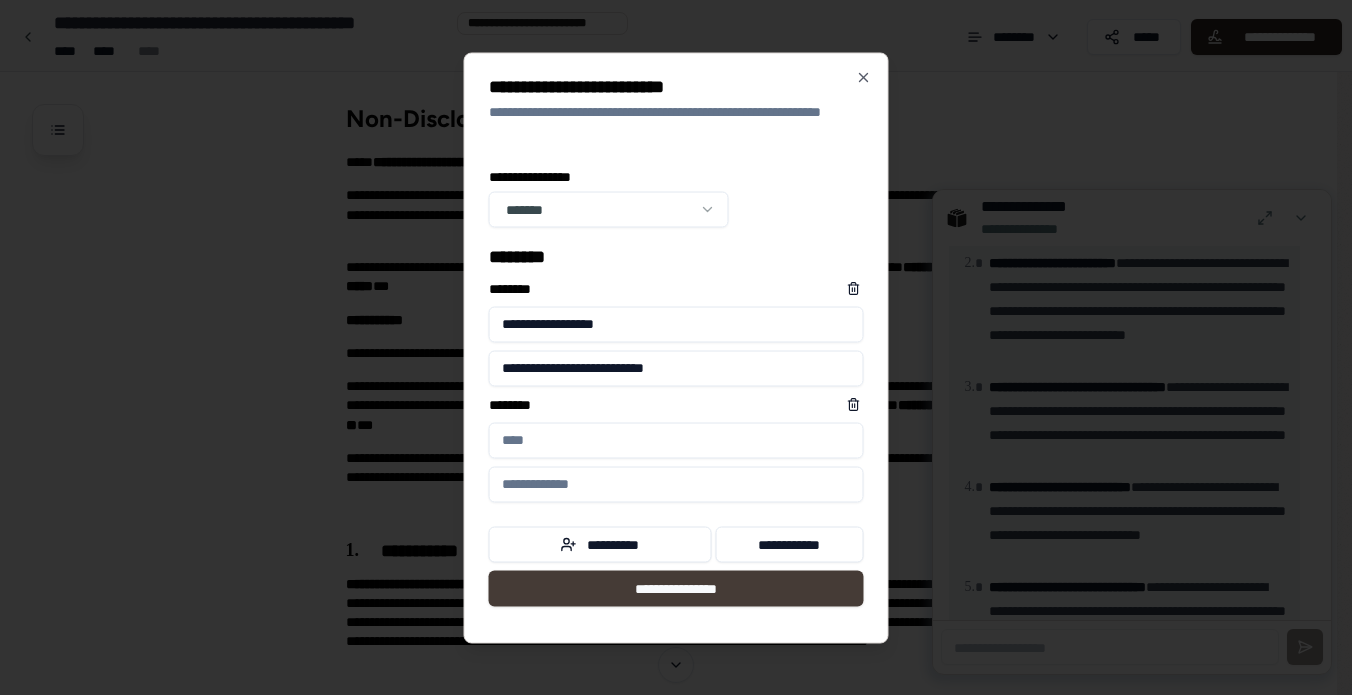 click on "**********" at bounding box center [676, 588] 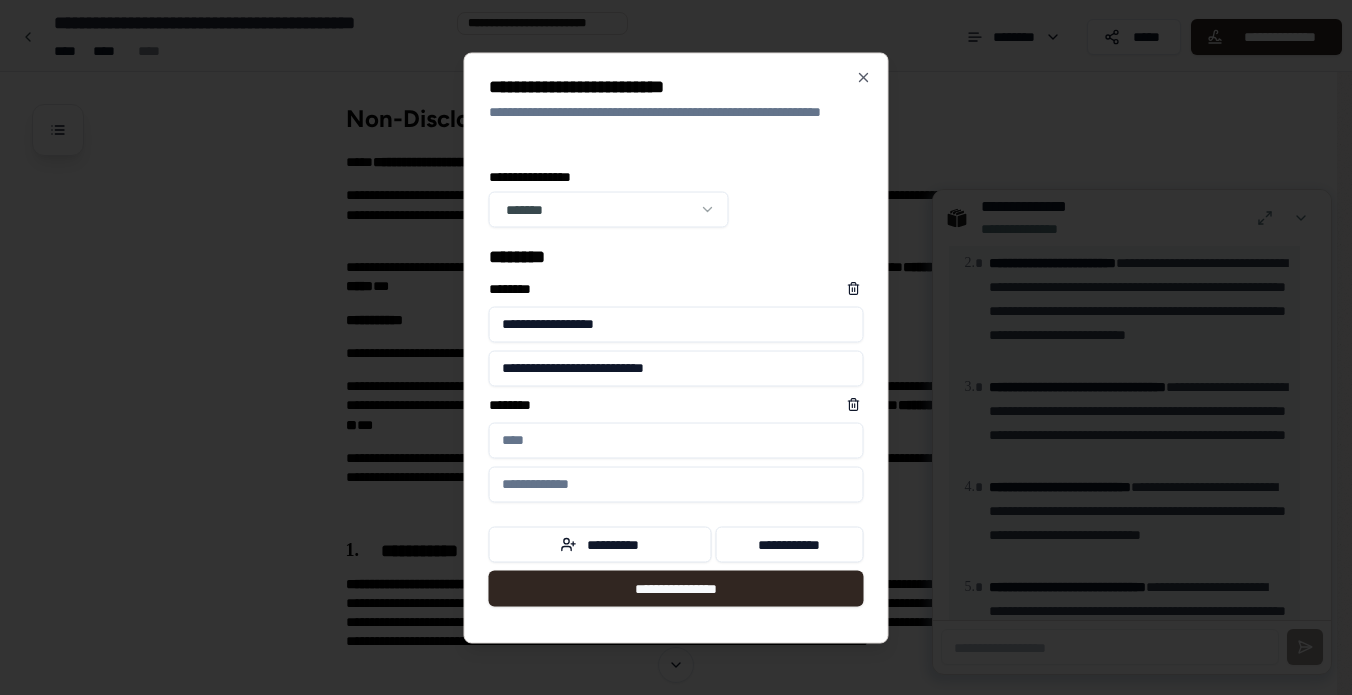 click on "**********" at bounding box center (676, 347) 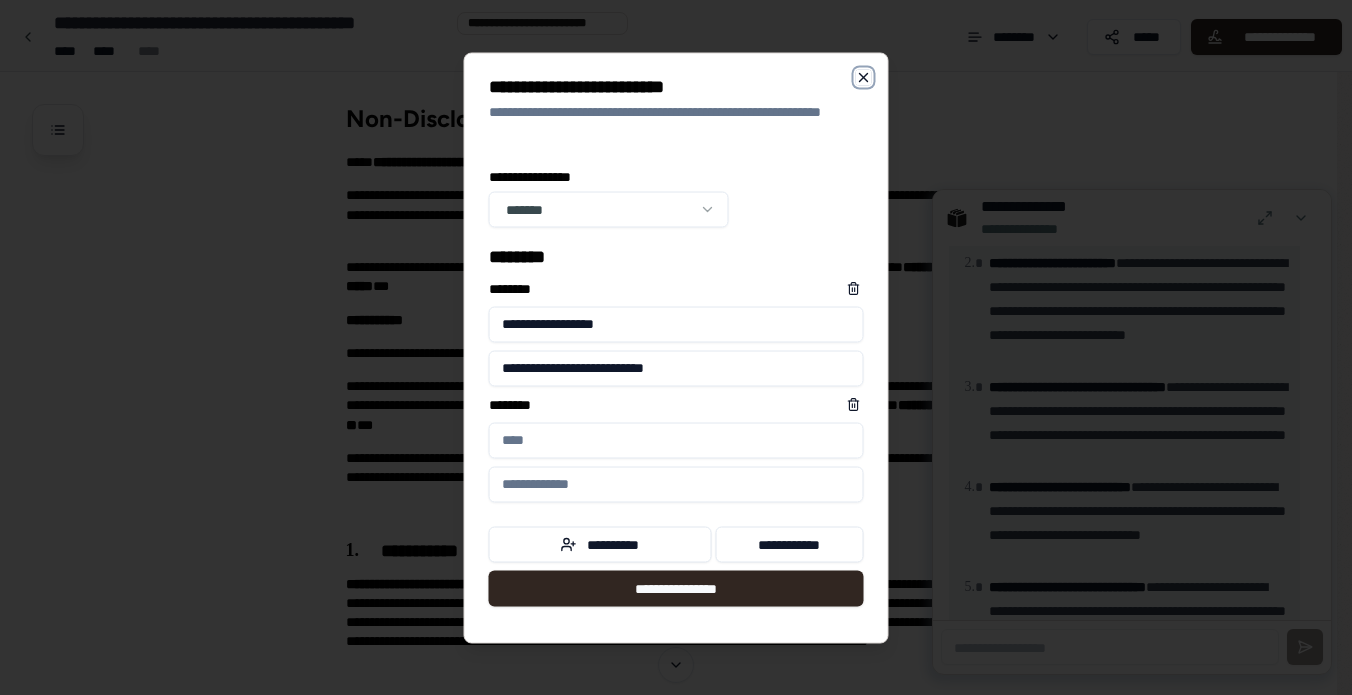 click 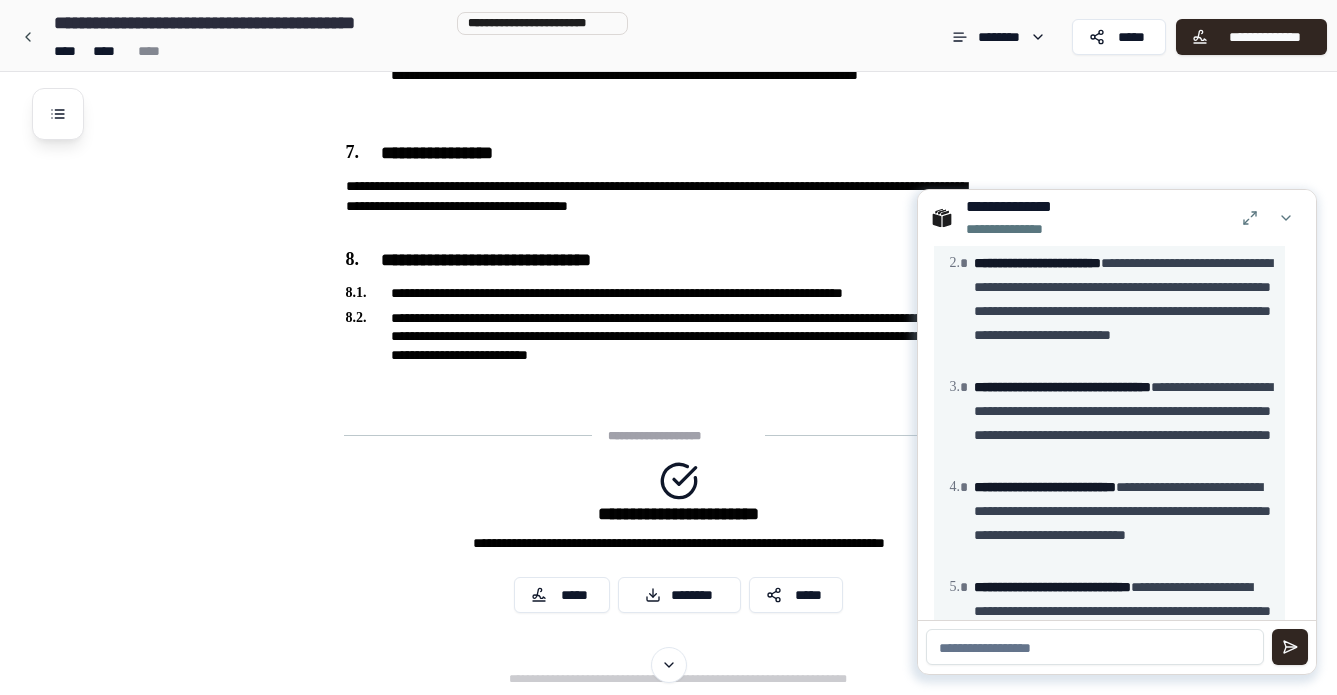 scroll, scrollTop: 1742, scrollLeft: 0, axis: vertical 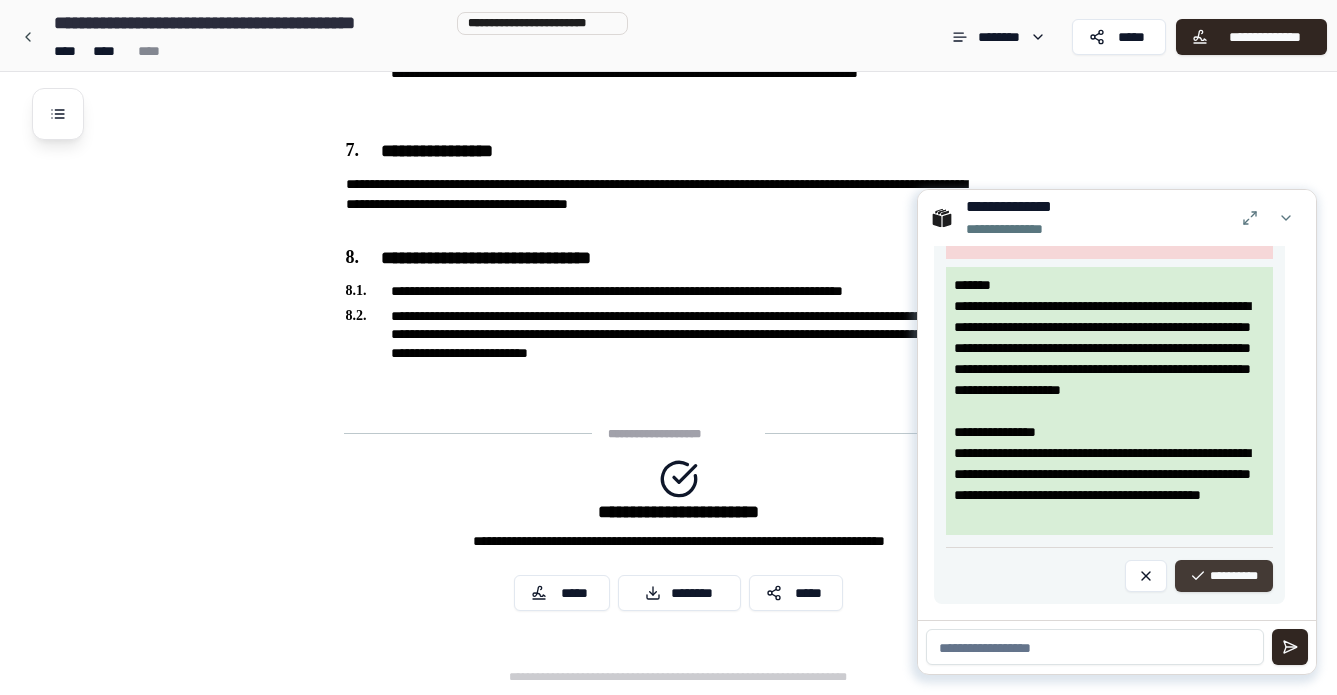 click on "**********" at bounding box center [1224, 576] 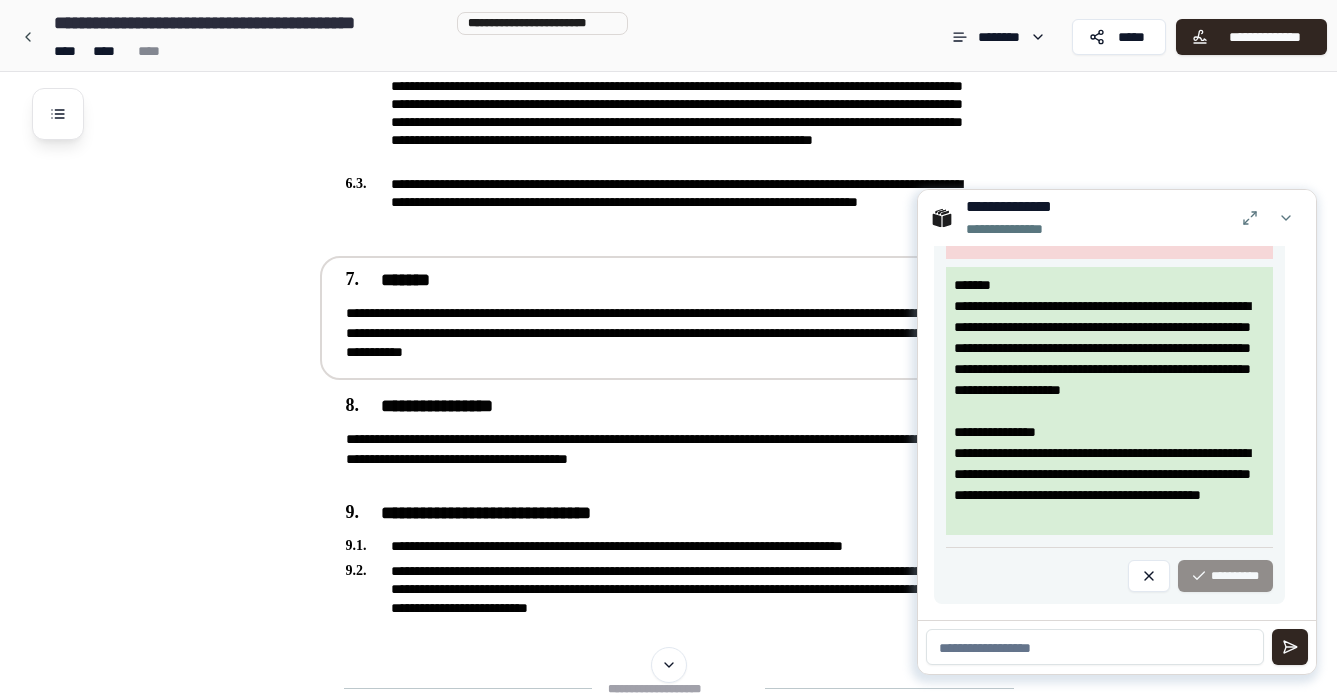 scroll, scrollTop: 1613, scrollLeft: 0, axis: vertical 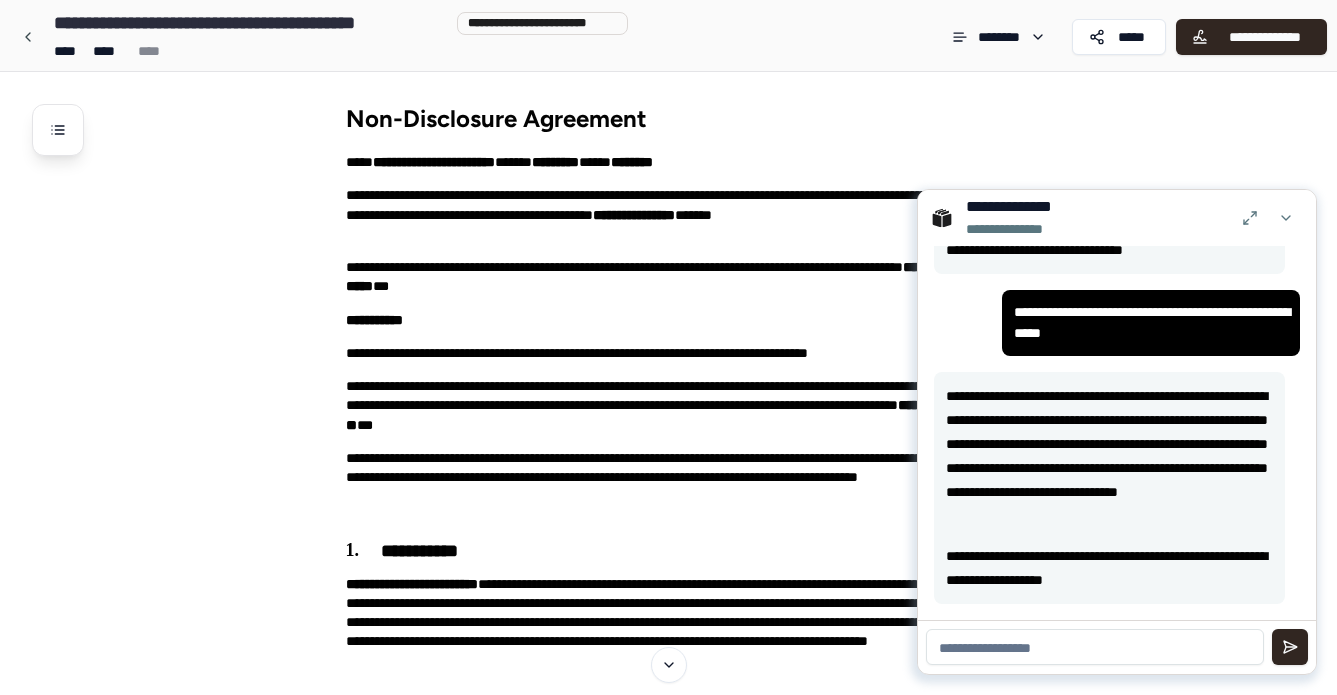 click at bounding box center (1095, 647) 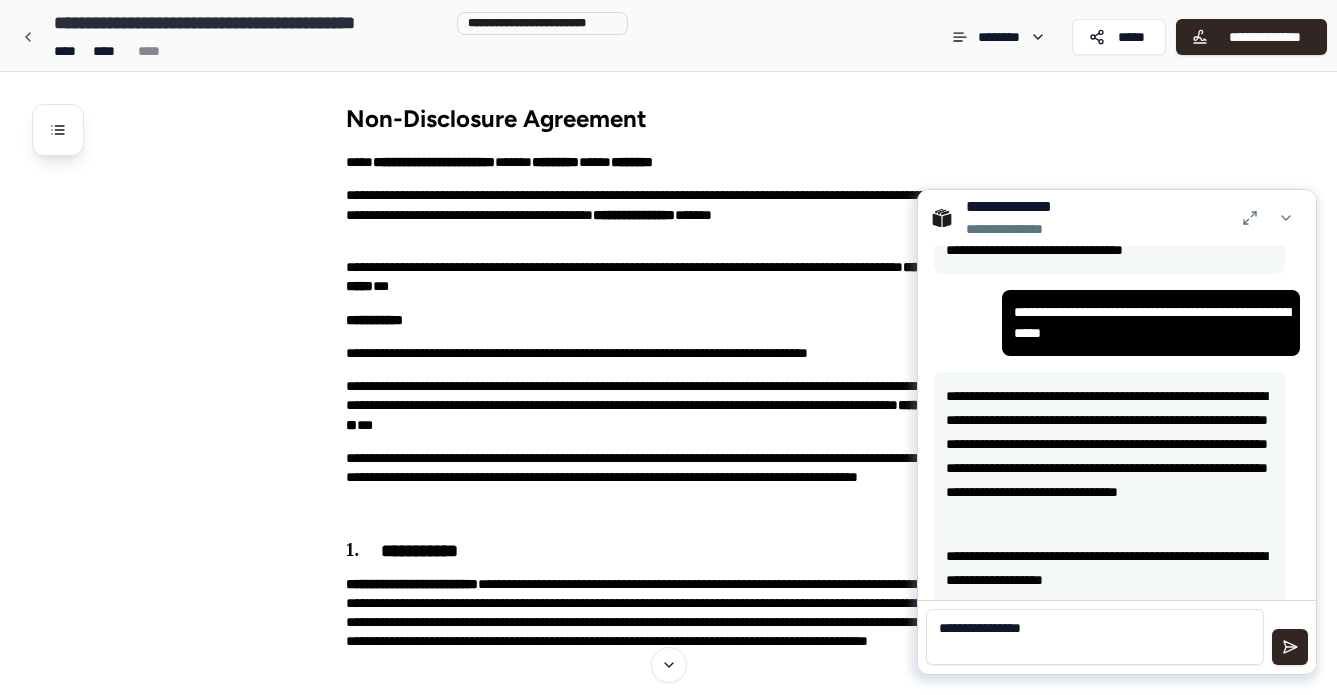 scroll, scrollTop: 0, scrollLeft: 0, axis: both 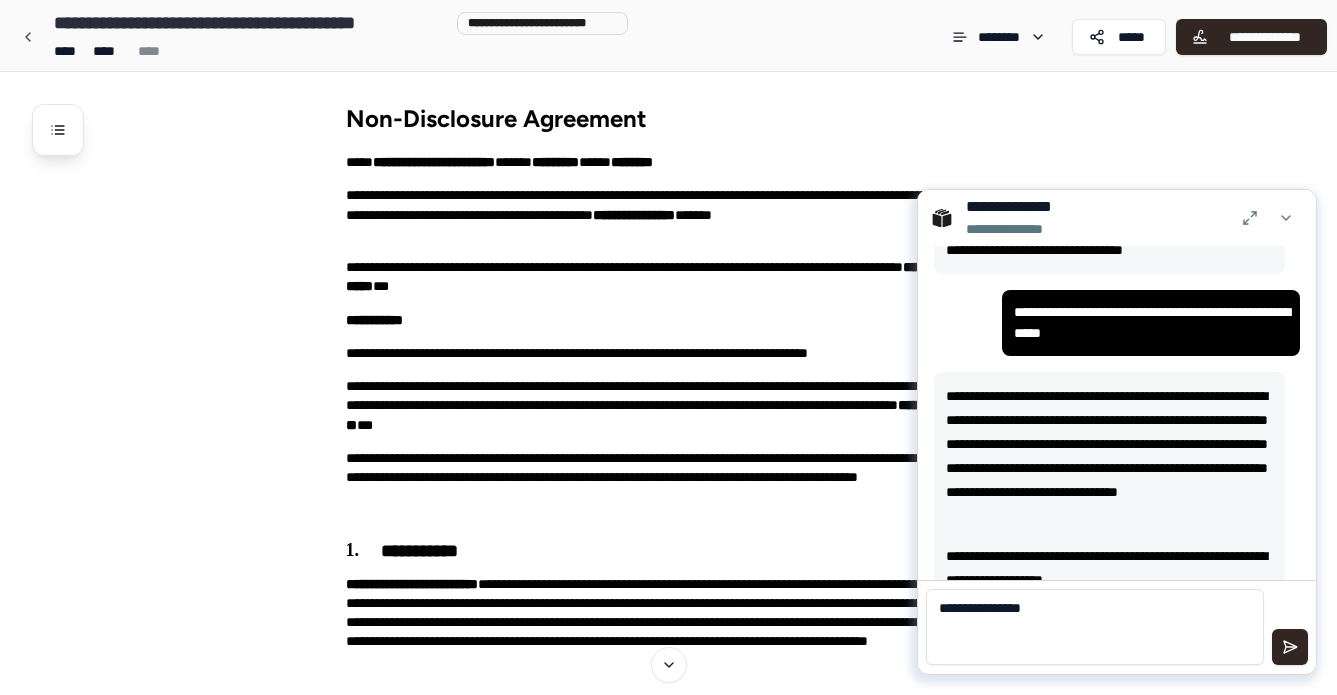 paste on "**********" 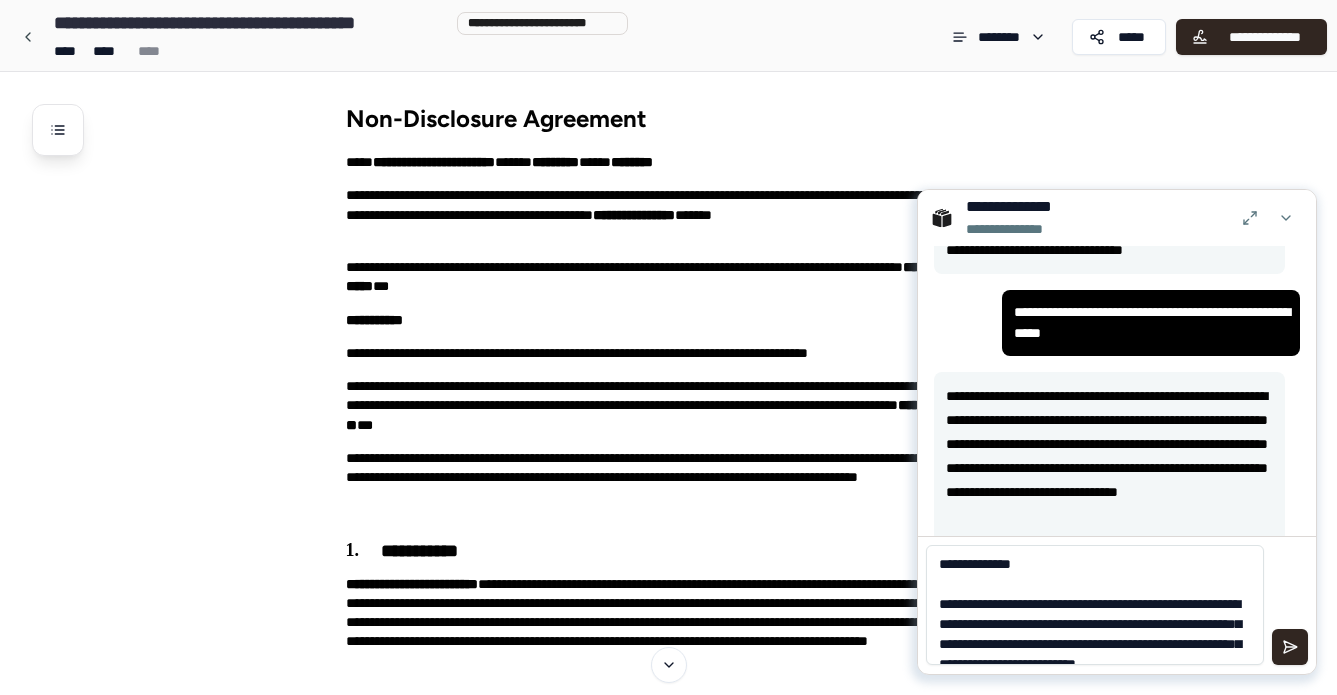 type on "**********" 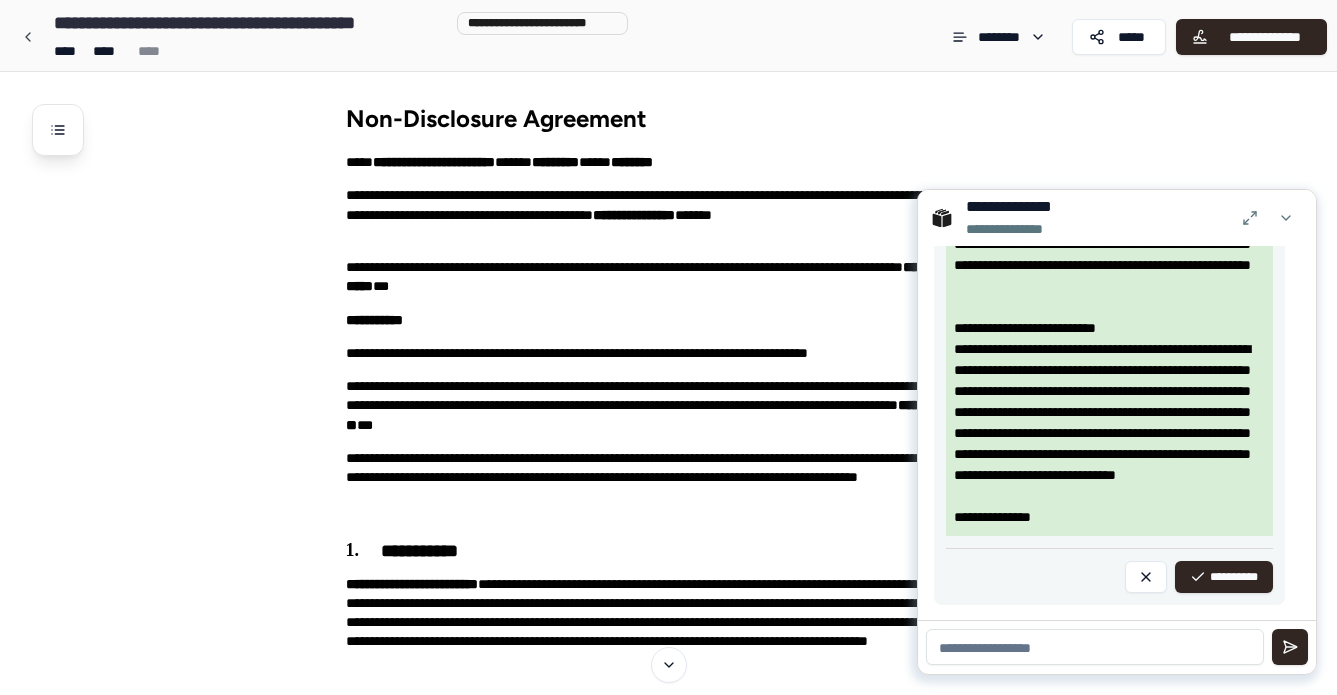 scroll, scrollTop: 4014, scrollLeft: 0, axis: vertical 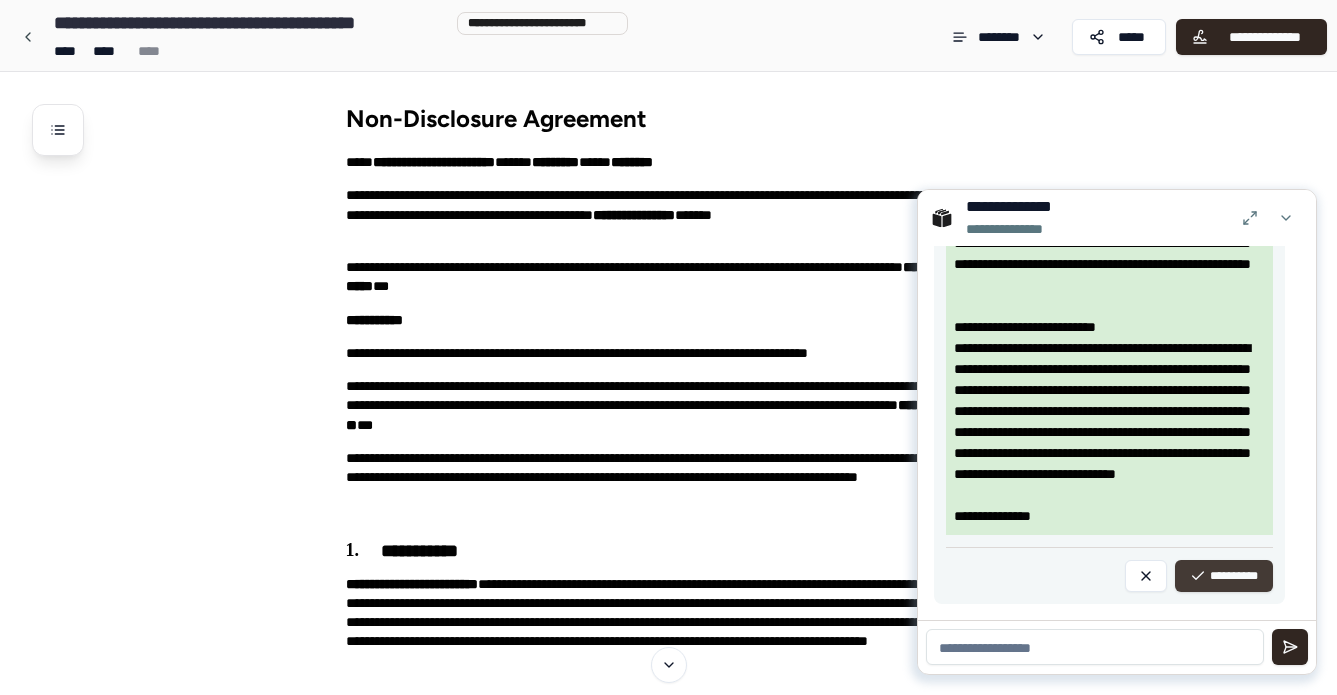 click on "**********" at bounding box center [1224, 576] 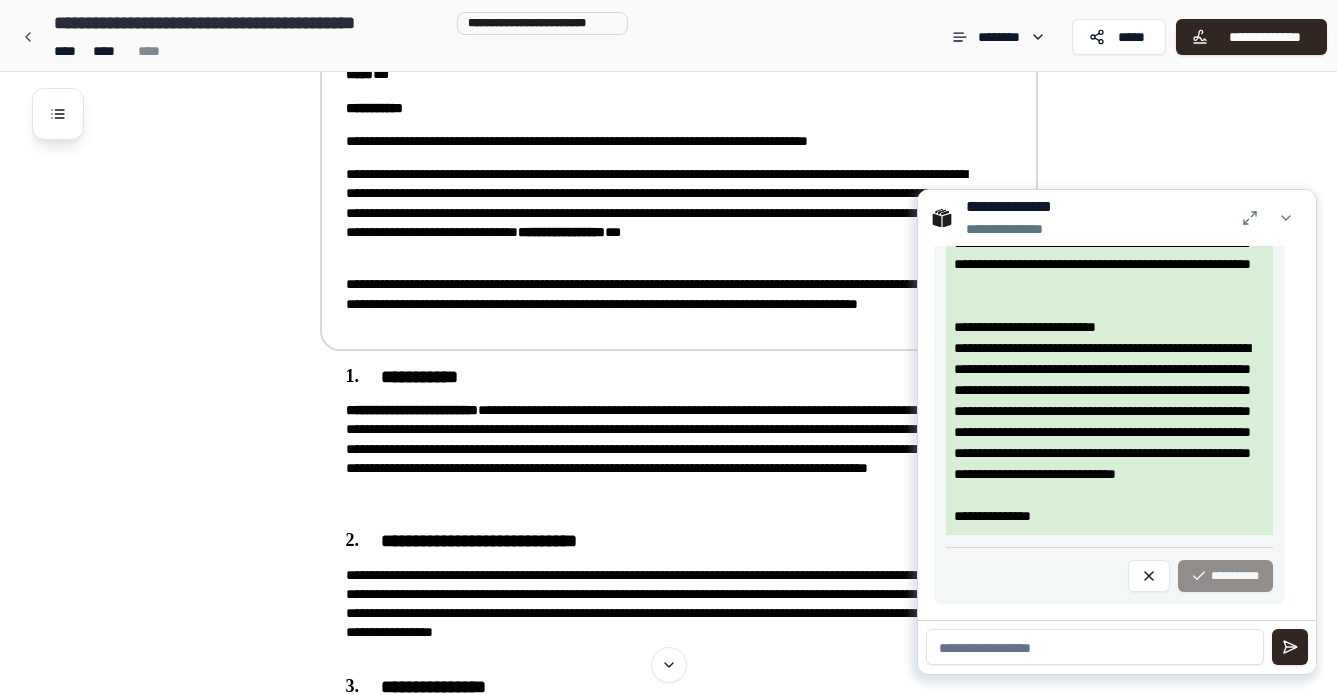 scroll, scrollTop: 0, scrollLeft: 0, axis: both 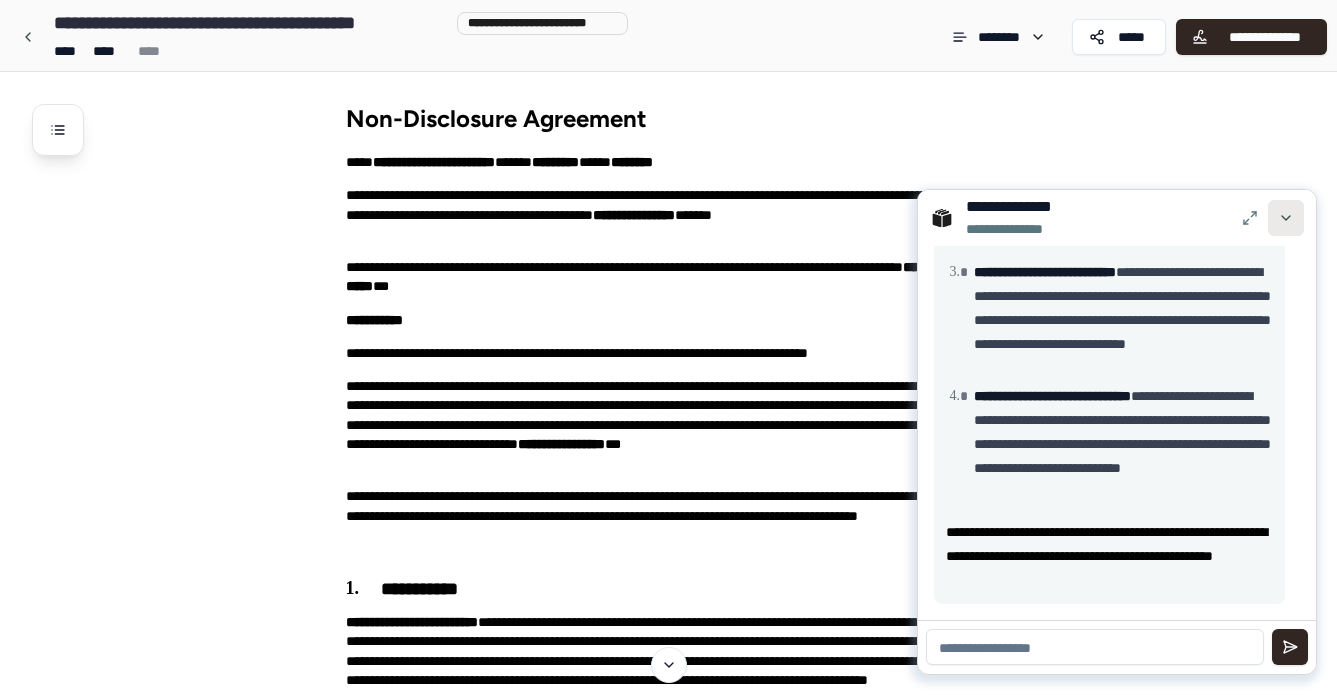 click at bounding box center [1286, 218] 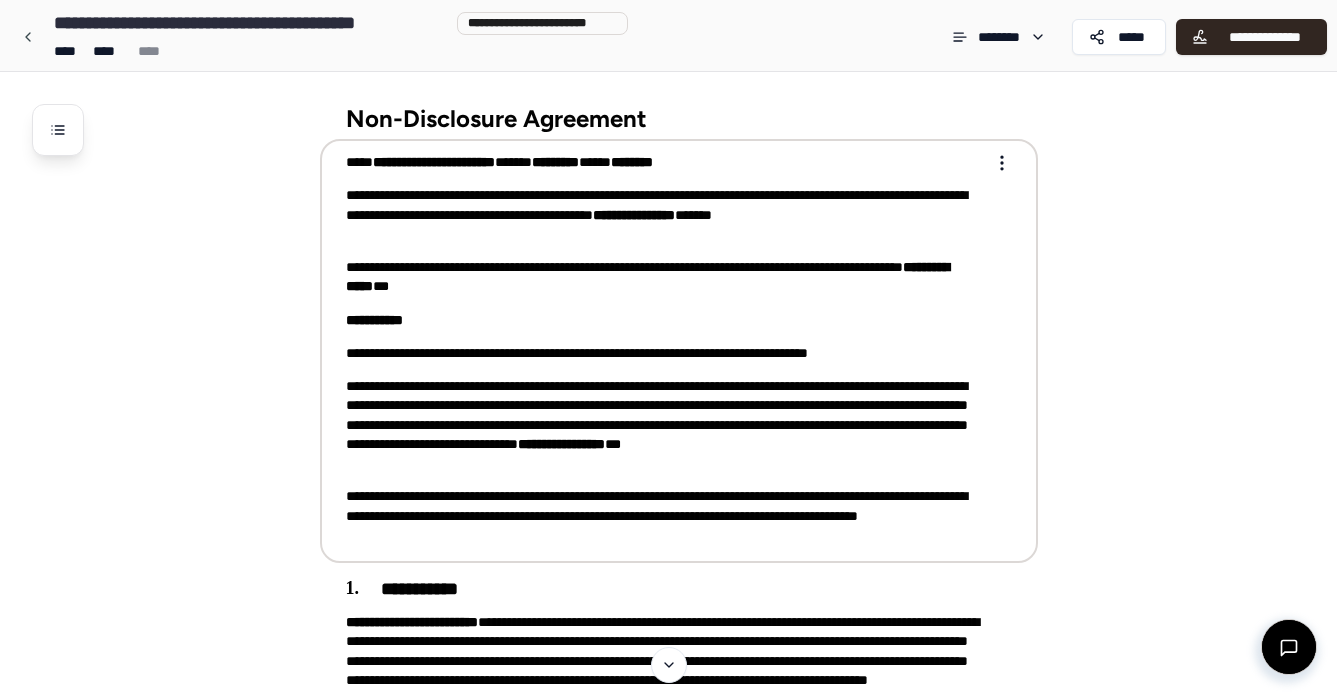 click on "**********" at bounding box center (665, 425) 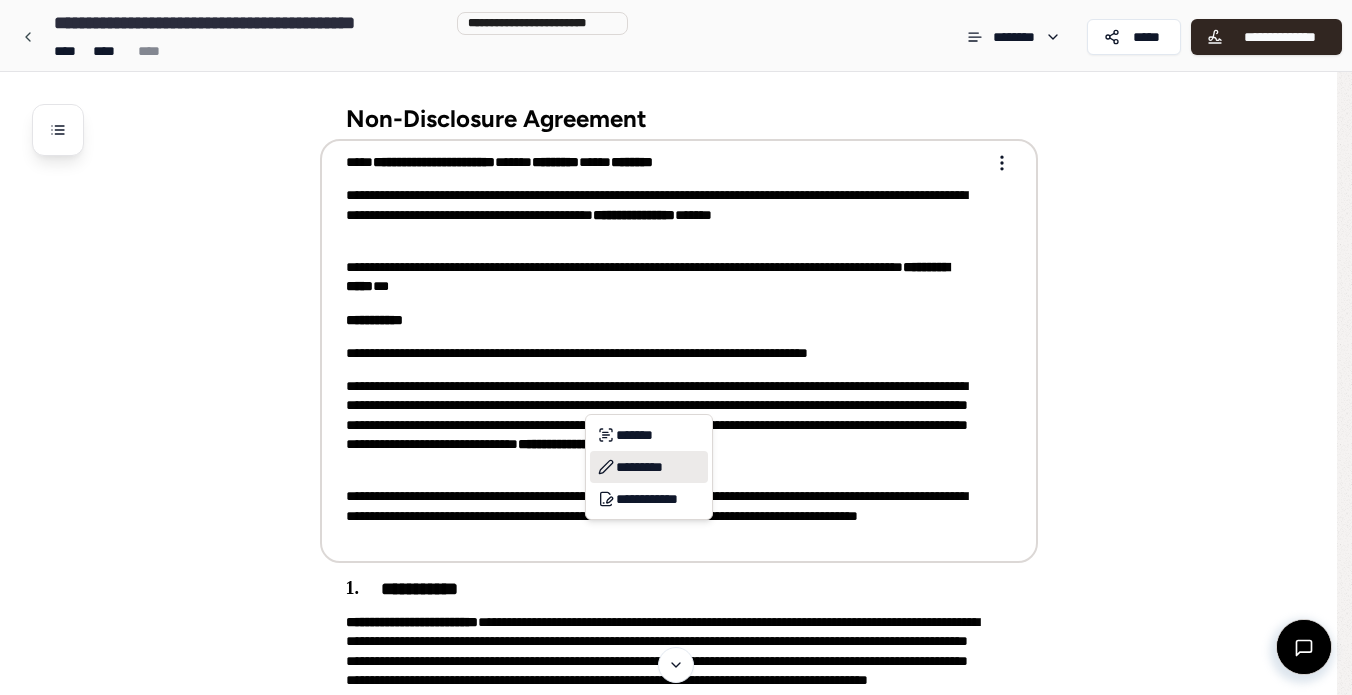 click on "*********" at bounding box center [649, 467] 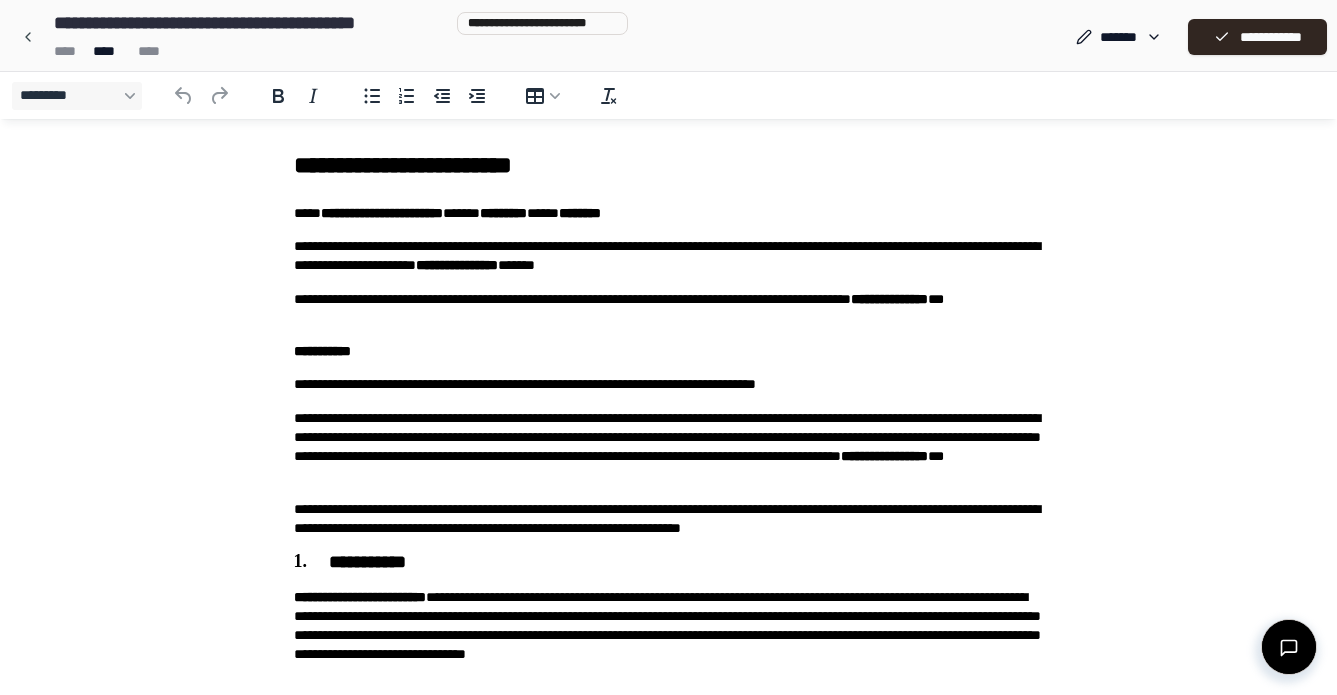 scroll, scrollTop: 0, scrollLeft: 0, axis: both 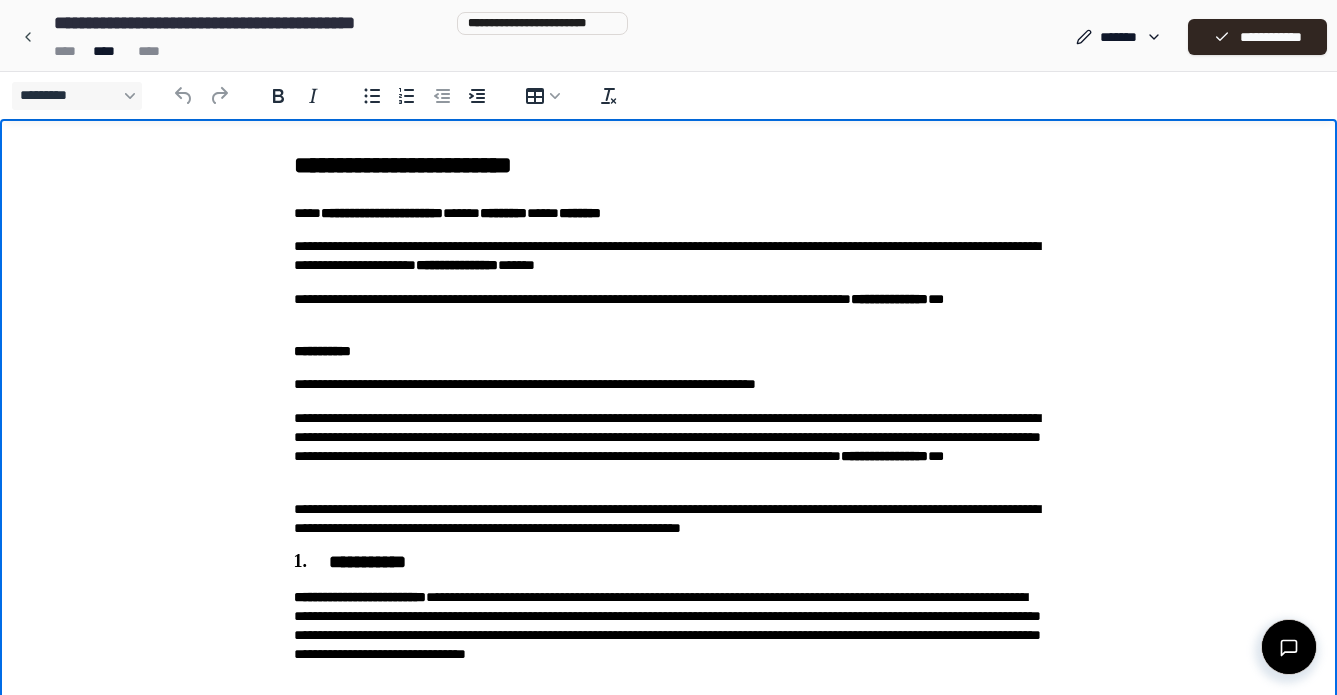 click on "**********" at bounding box center [669, 256] 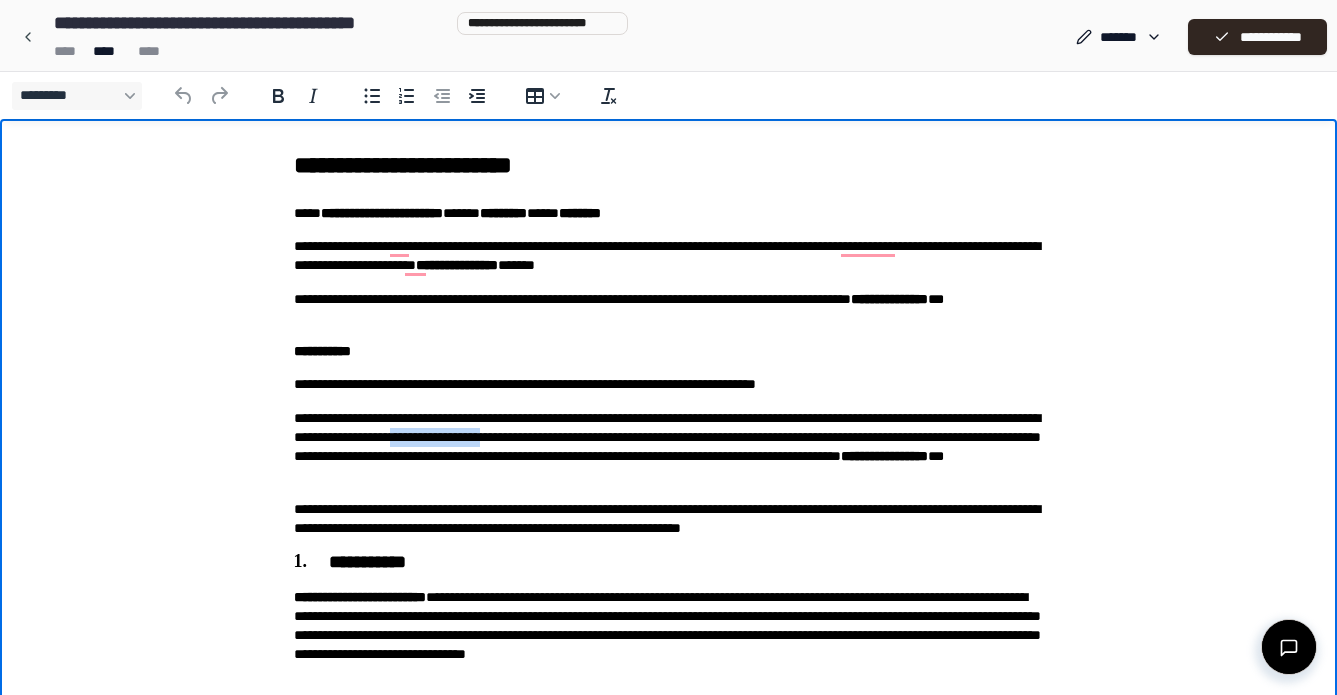 drag, startPoint x: 603, startPoint y: 437, endPoint x: 713, endPoint y: 437, distance: 110 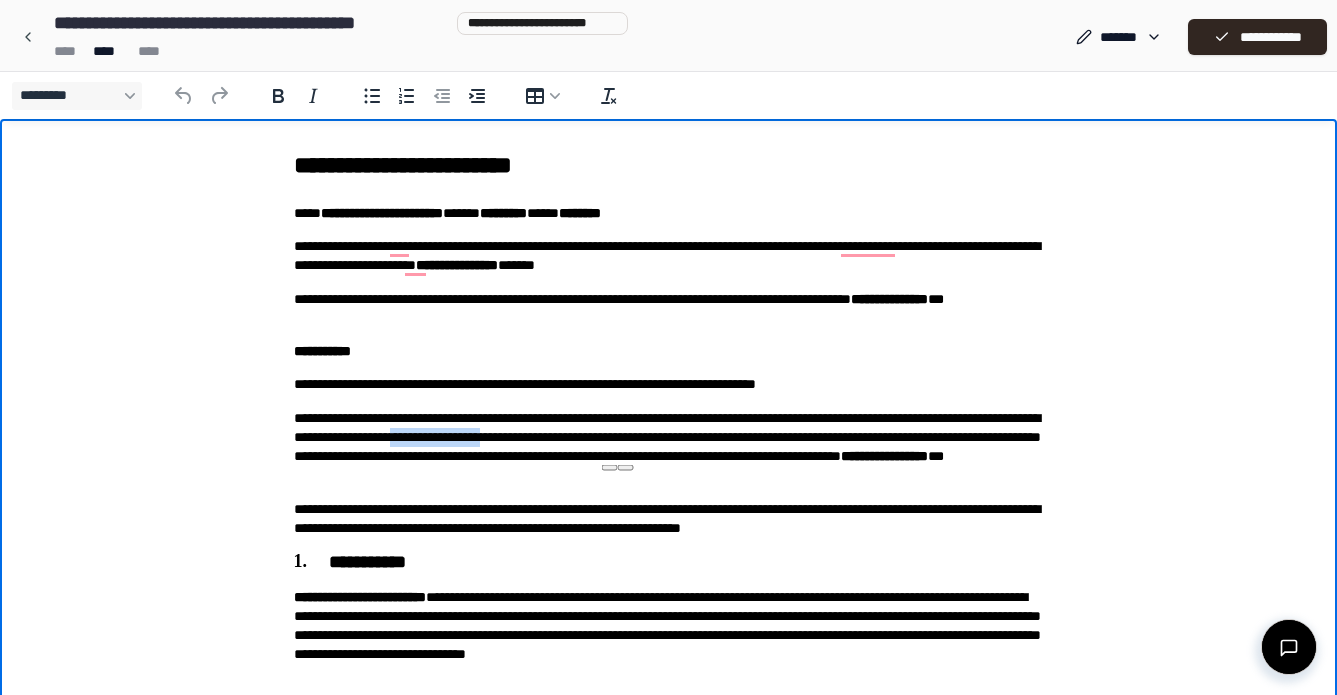 type 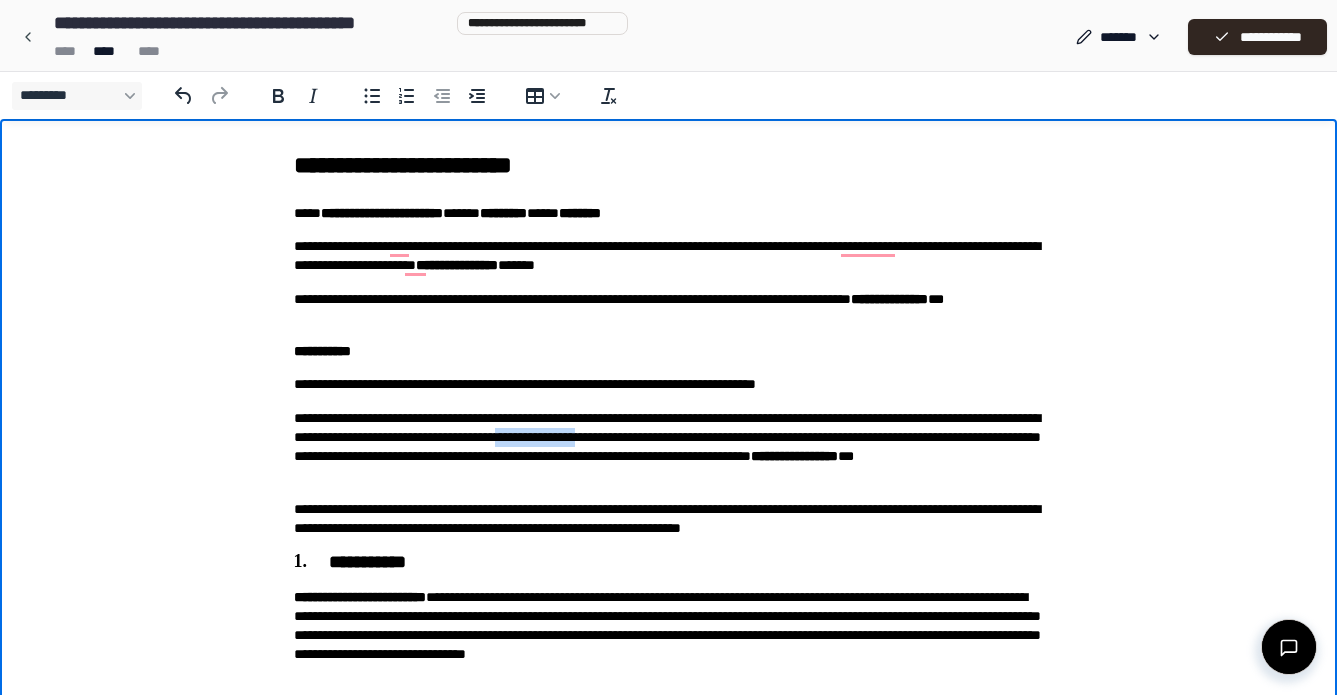 drag, startPoint x: 724, startPoint y: 437, endPoint x: 814, endPoint y: 443, distance: 90.199776 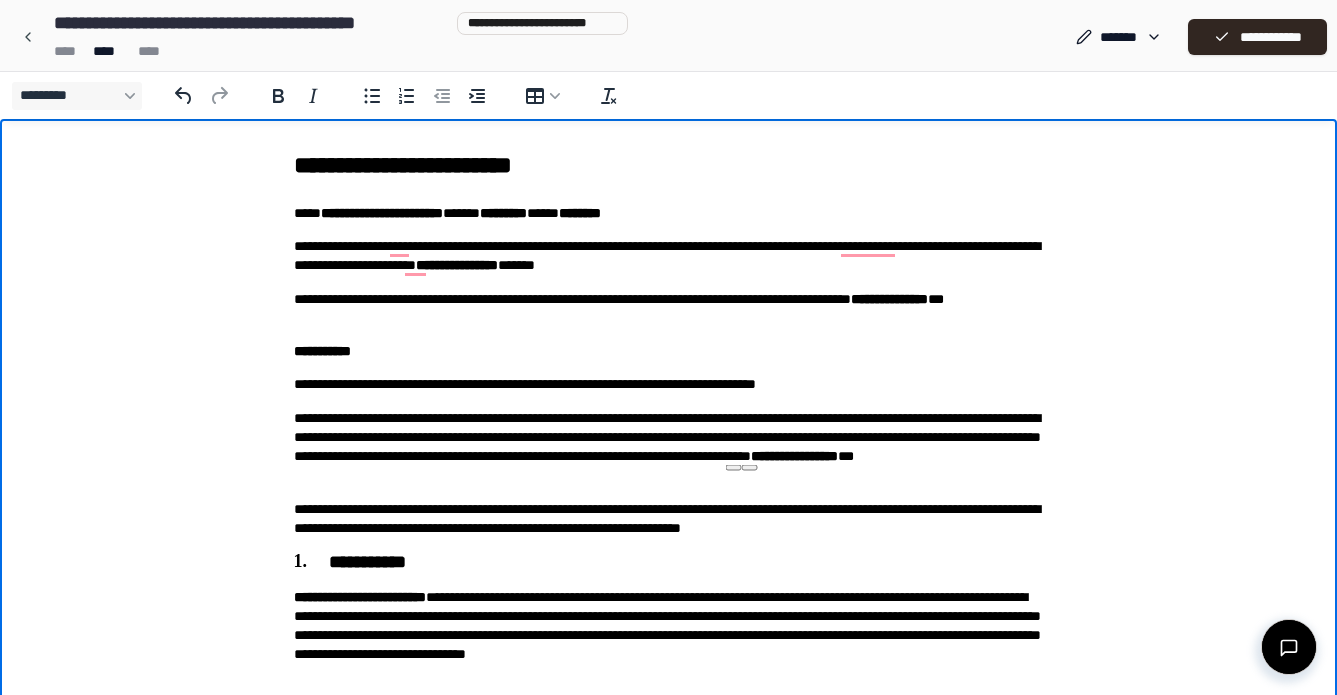 click on "**********" at bounding box center [669, 519] 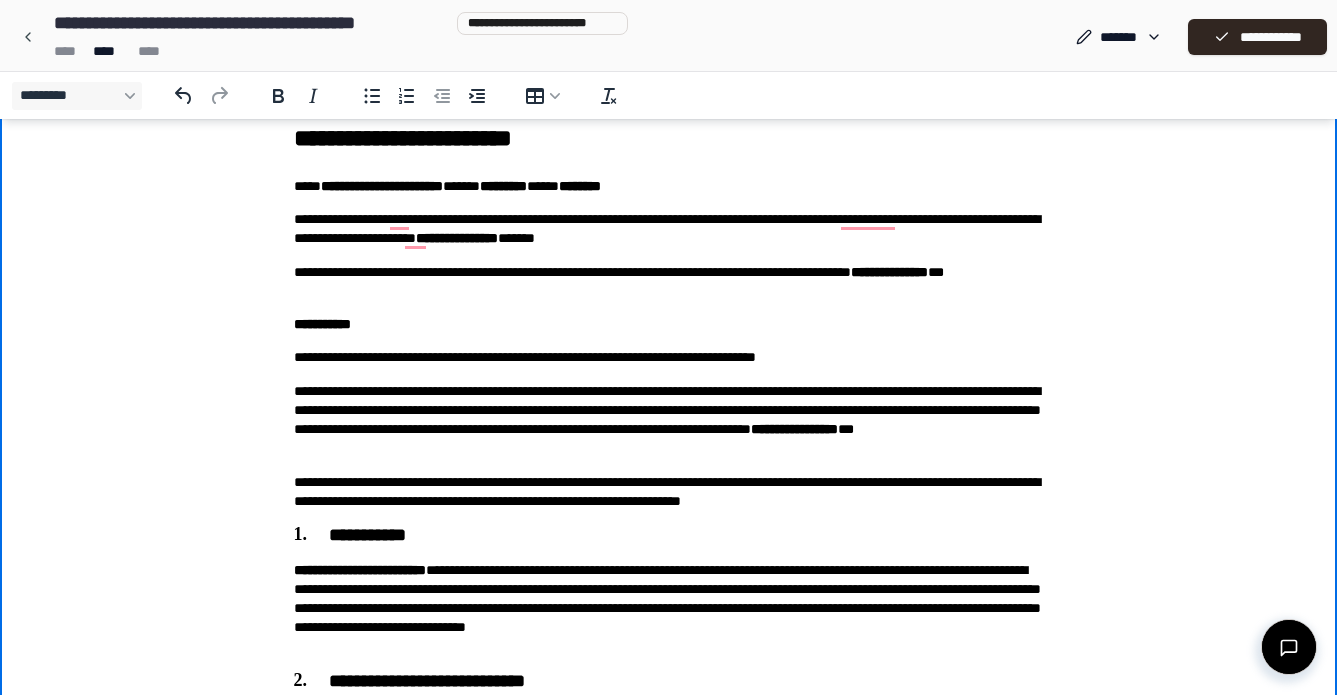 scroll, scrollTop: 23, scrollLeft: 0, axis: vertical 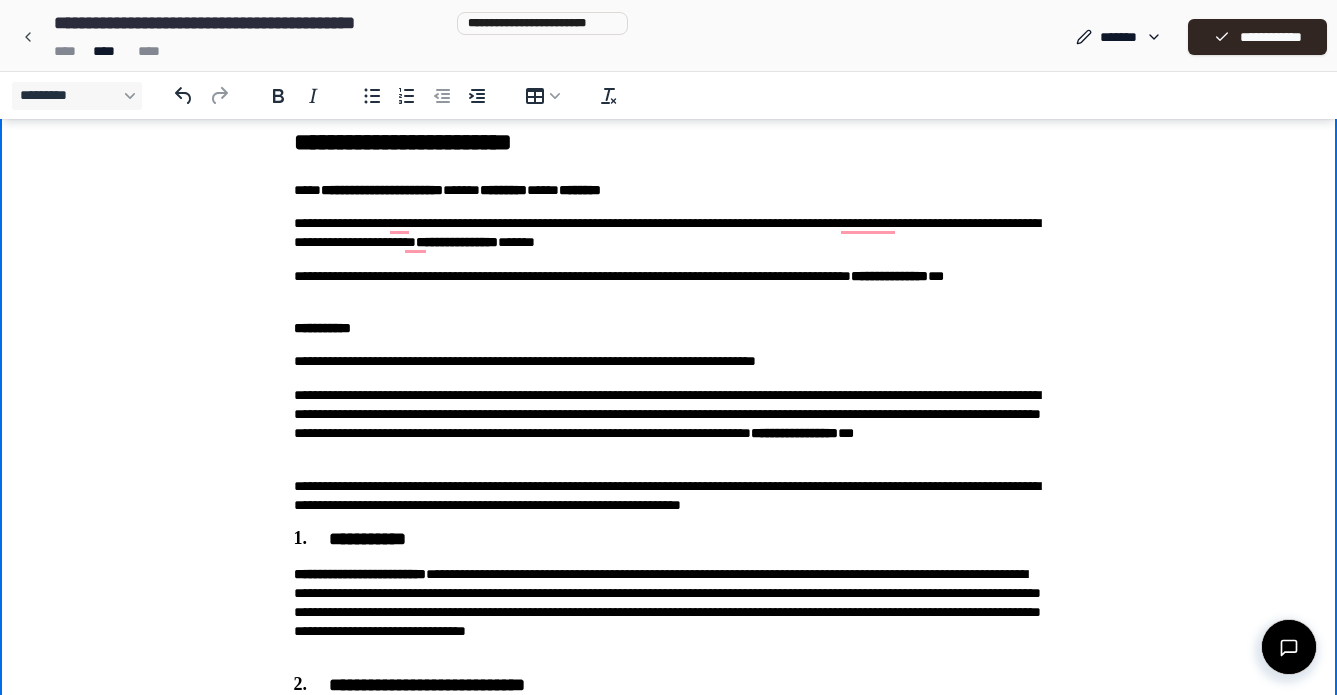 click on "**********" at bounding box center (669, 424) 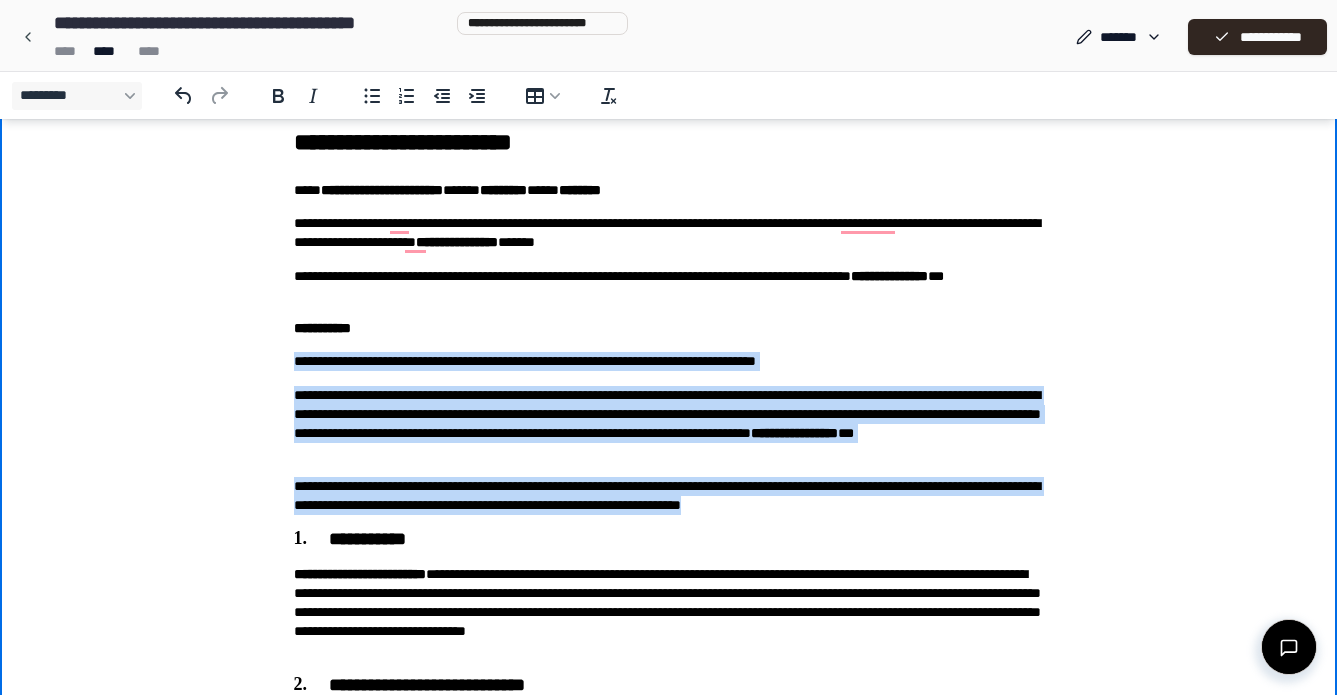 drag, startPoint x: 991, startPoint y: 514, endPoint x: 265, endPoint y: 345, distance: 745.41064 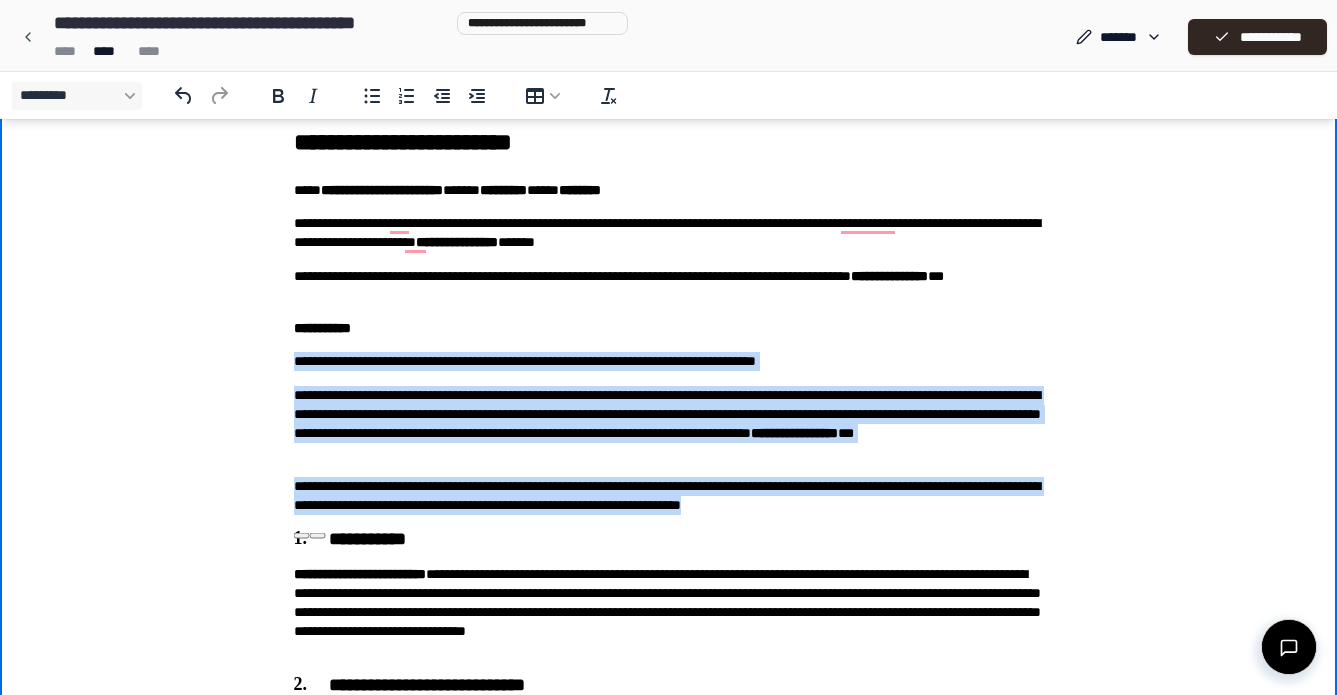 click on "**********" at bounding box center [669, 424] 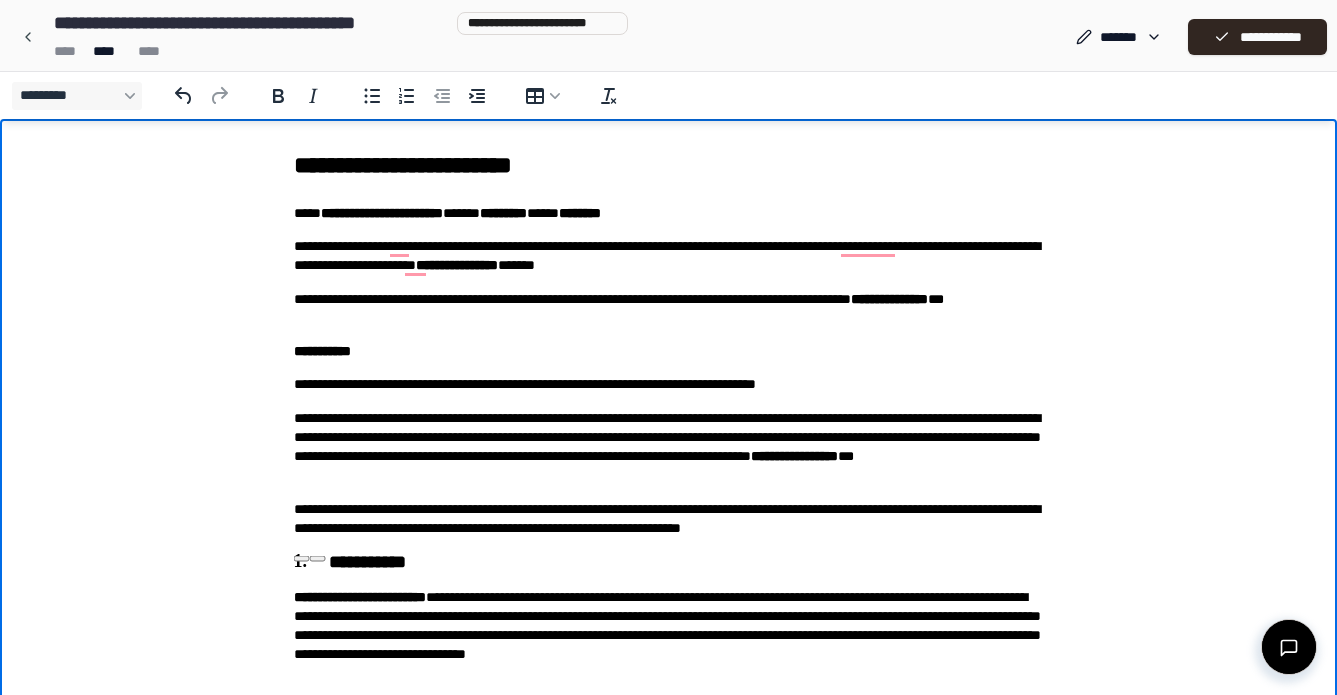 scroll, scrollTop: 0, scrollLeft: 0, axis: both 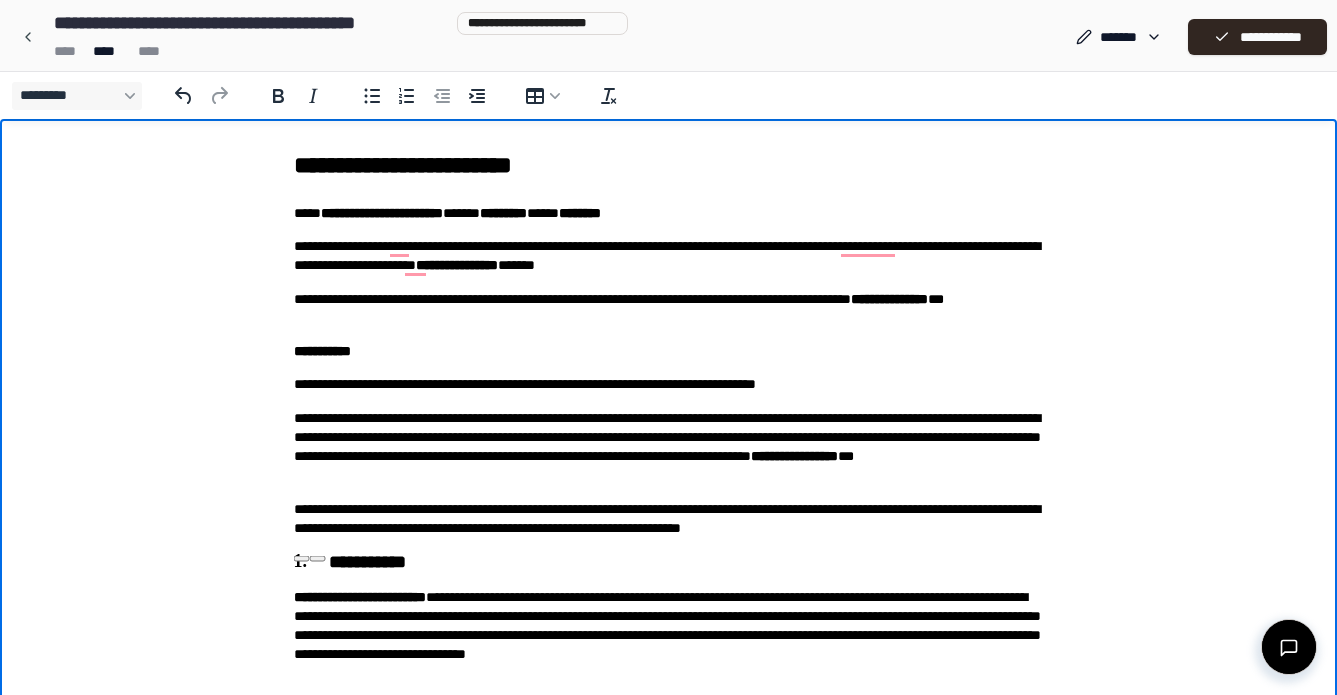 click on "**********" at bounding box center [669, 447] 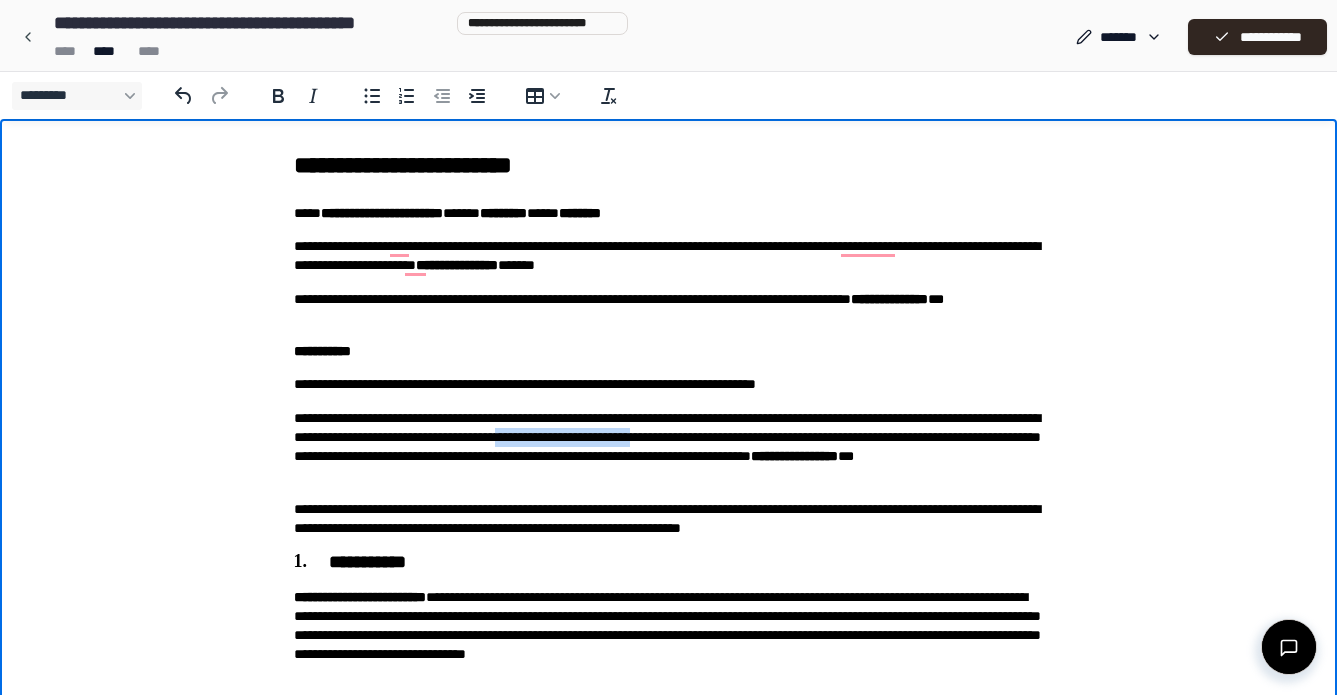 drag, startPoint x: 859, startPoint y: 435, endPoint x: 727, endPoint y: 427, distance: 132.2422 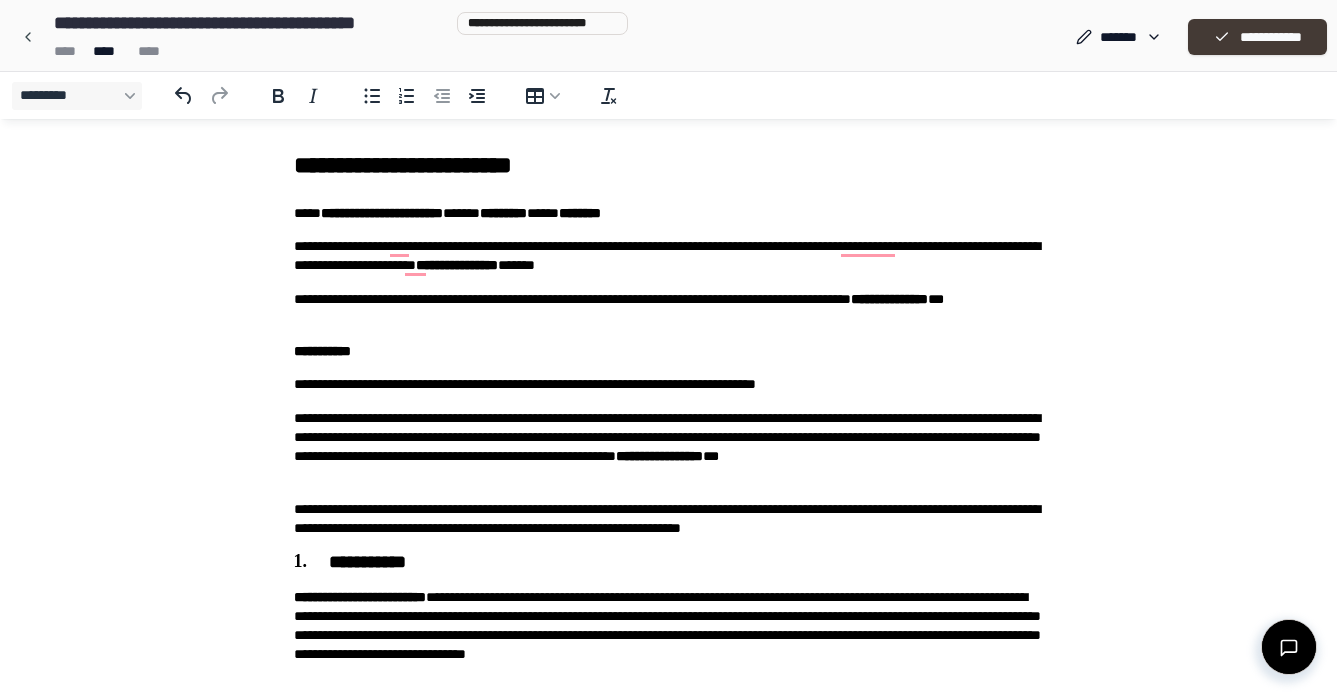 click on "**********" at bounding box center (1257, 37) 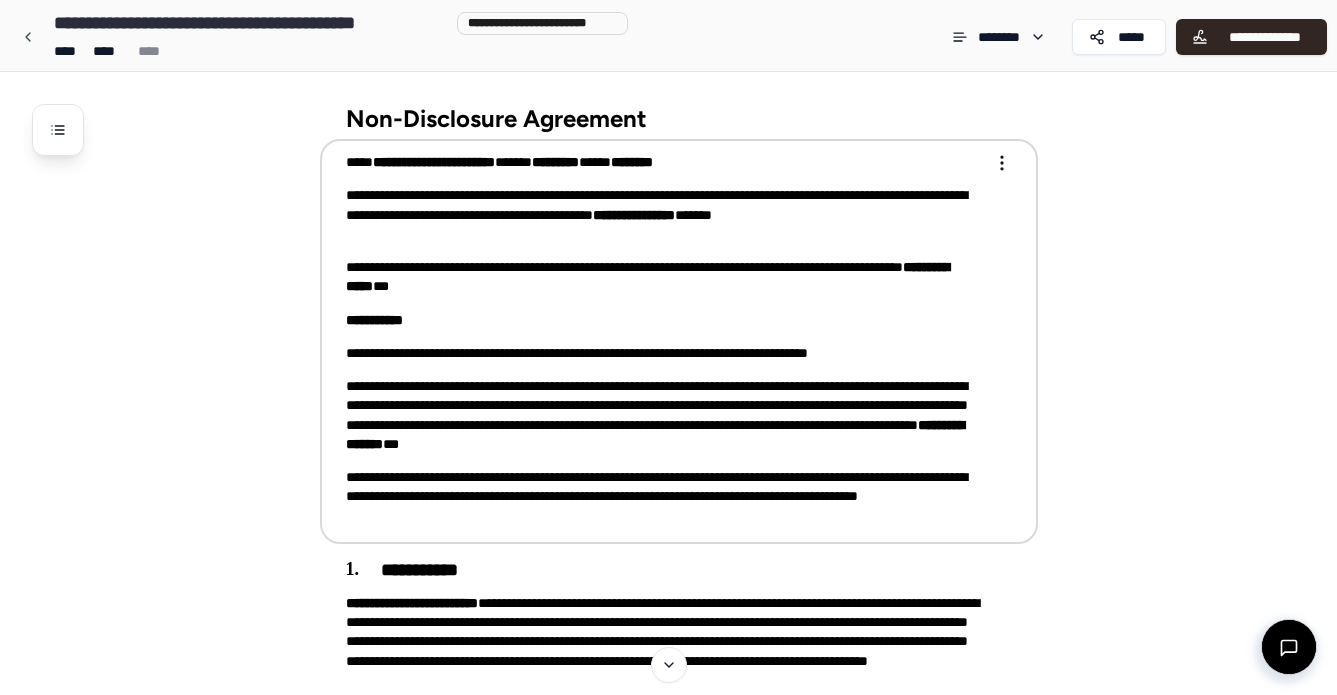 click on "**********" at bounding box center (665, 415) 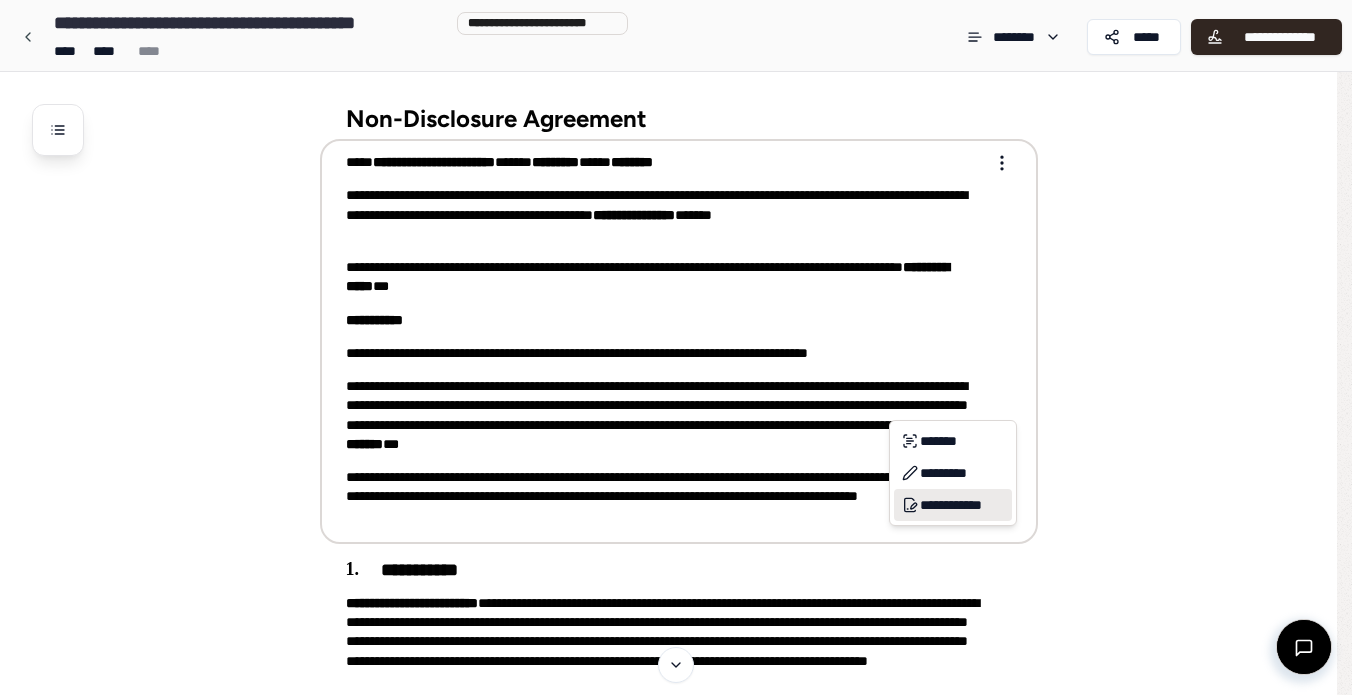 click on "**********" at bounding box center [953, 505] 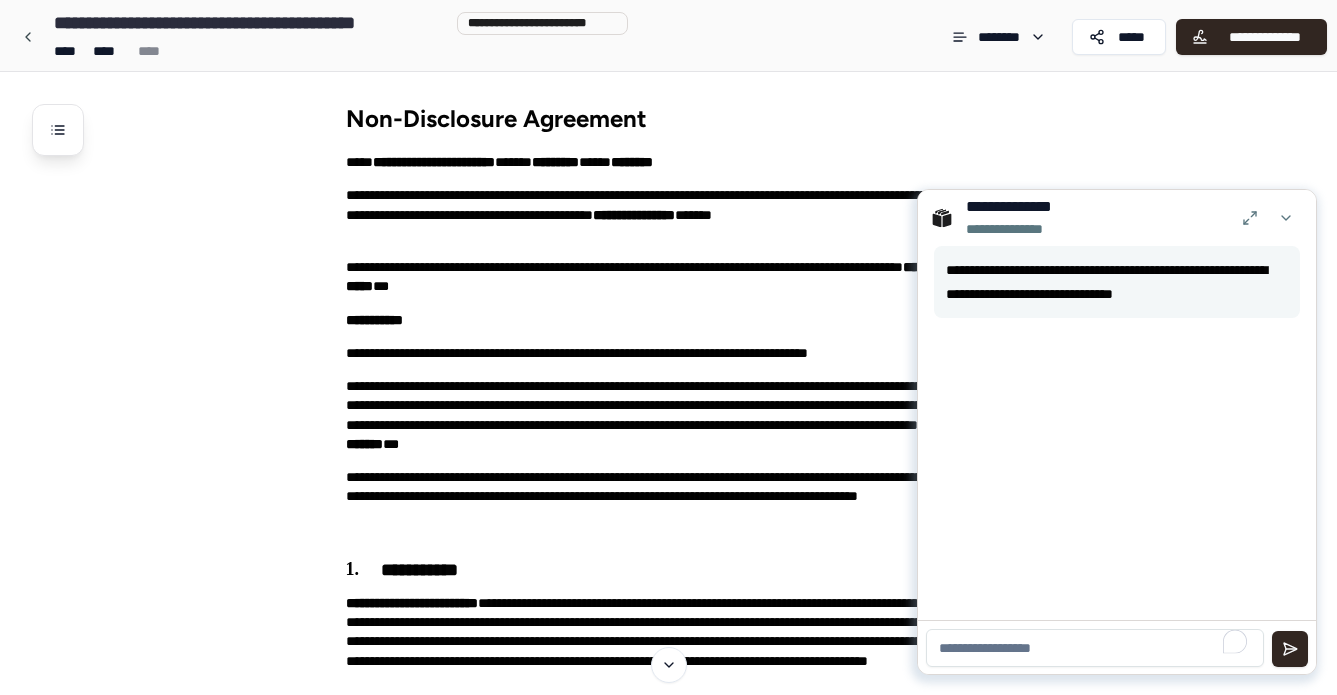 click at bounding box center (1095, 648) 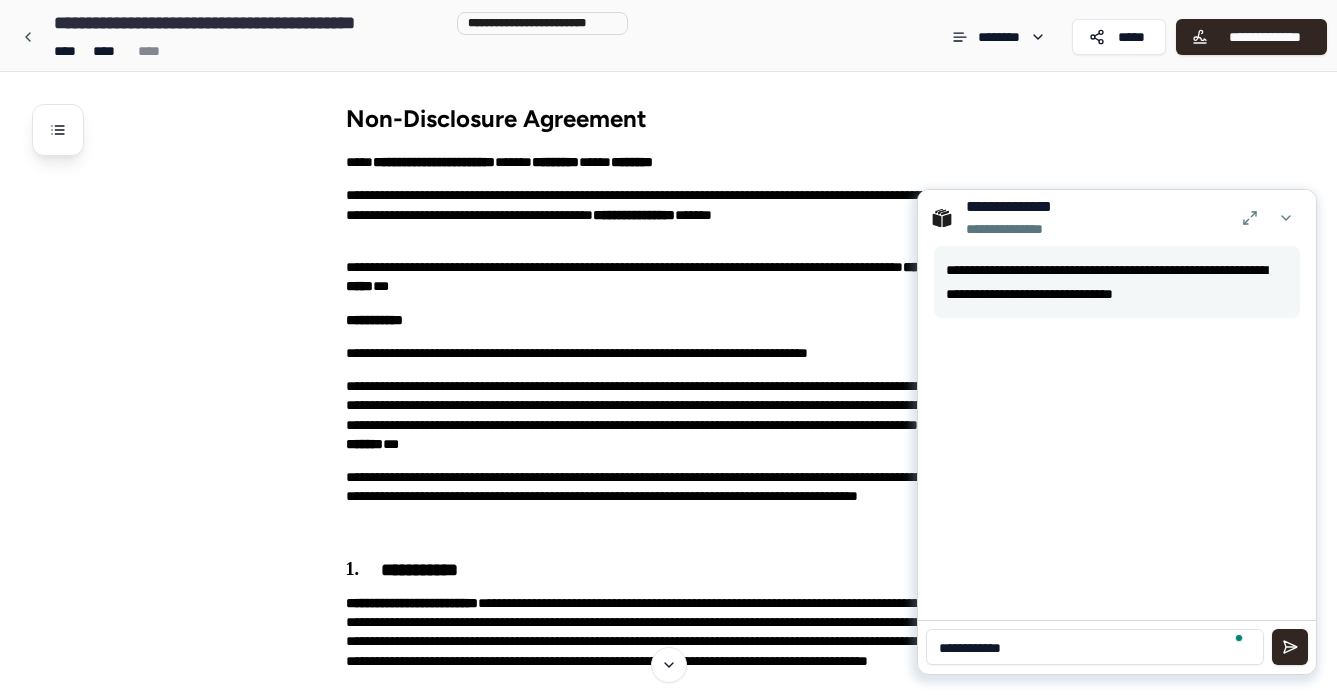type on "**********" 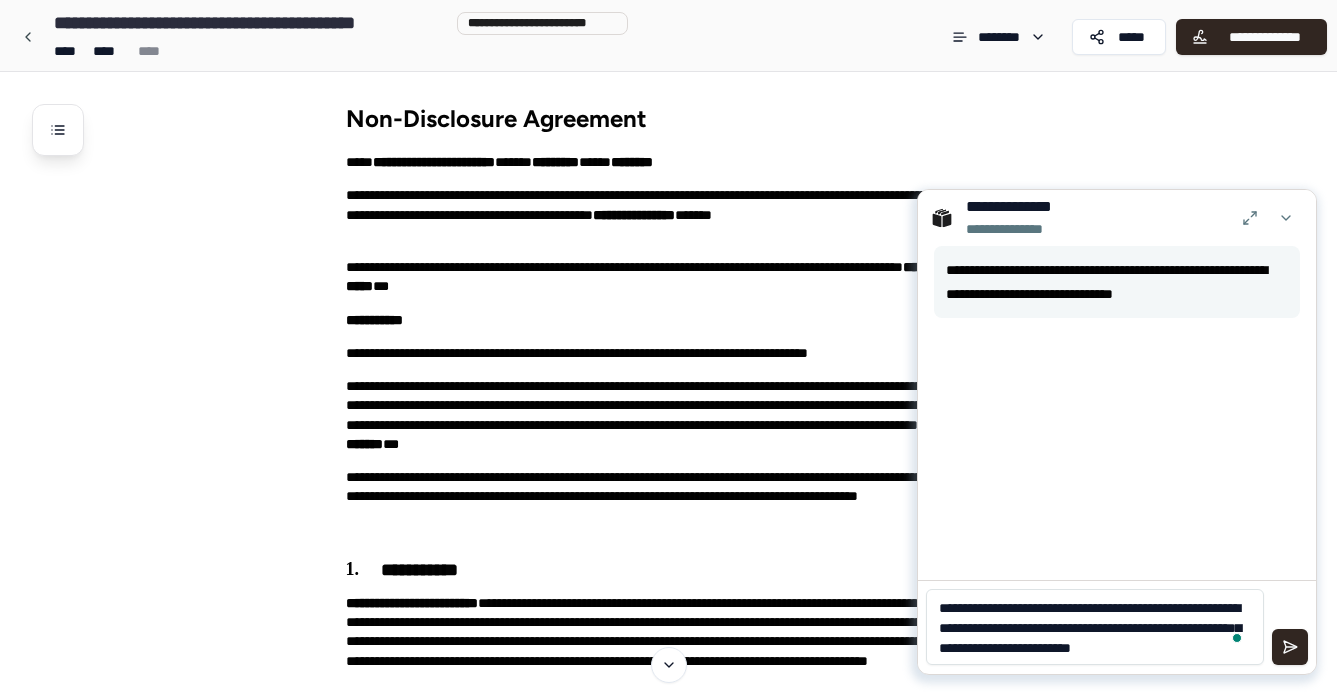 scroll, scrollTop: 0, scrollLeft: 0, axis: both 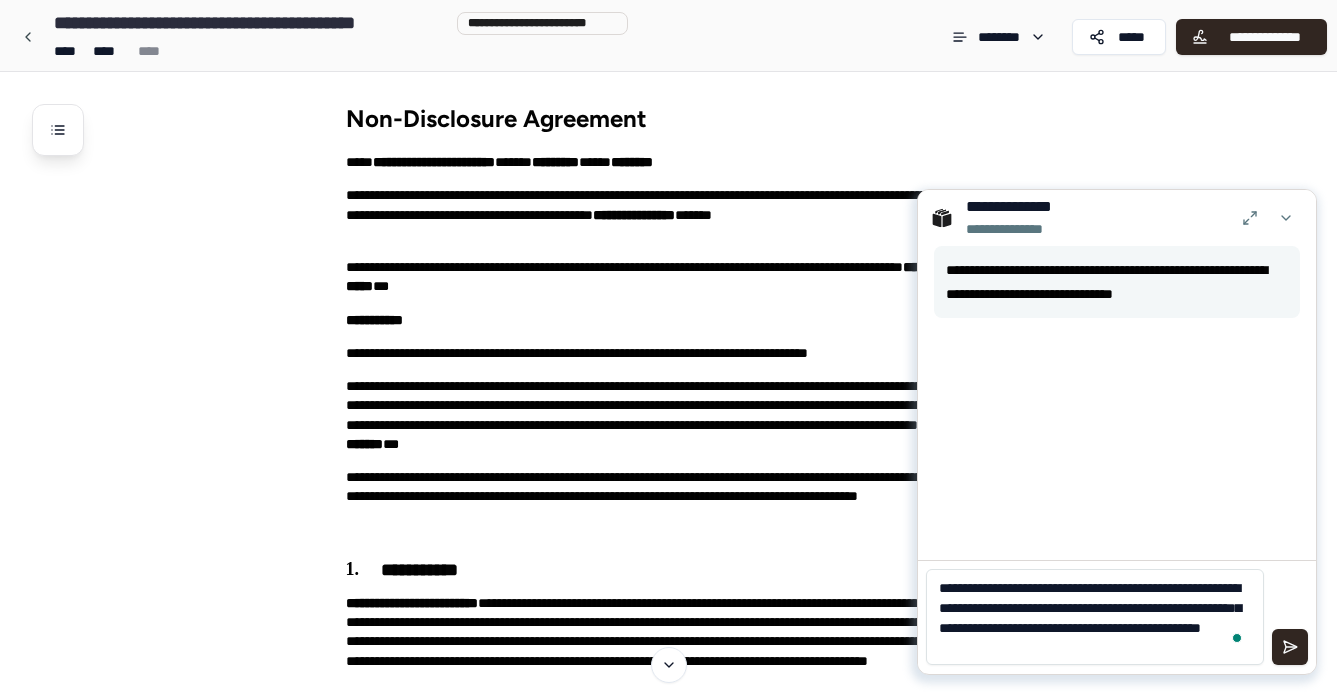 type on "**********" 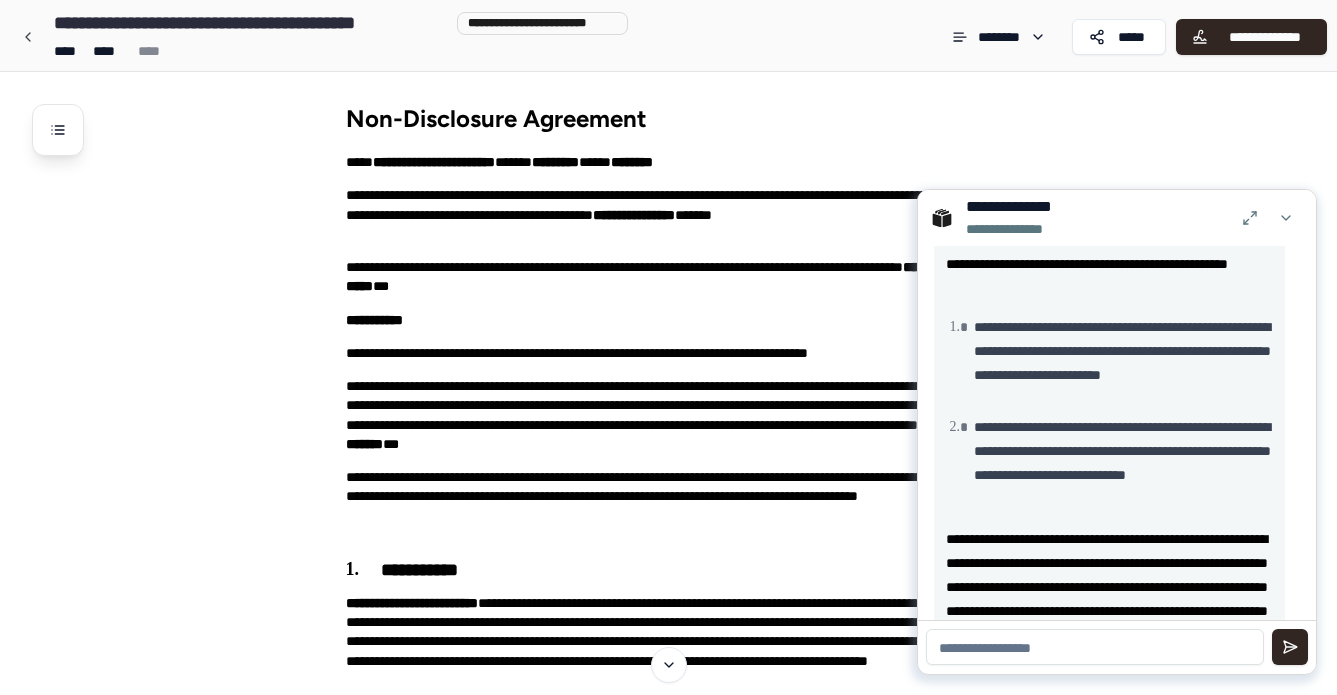 scroll, scrollTop: 321, scrollLeft: 0, axis: vertical 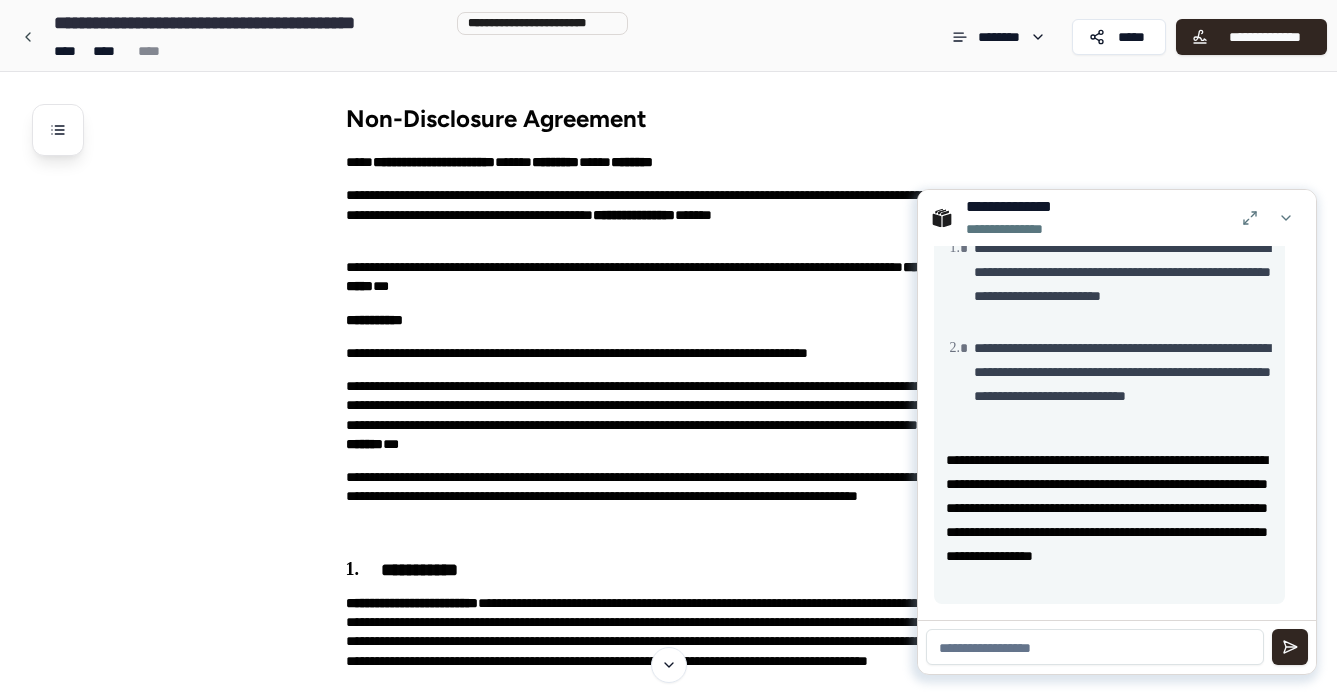 click at bounding box center (1095, 647) 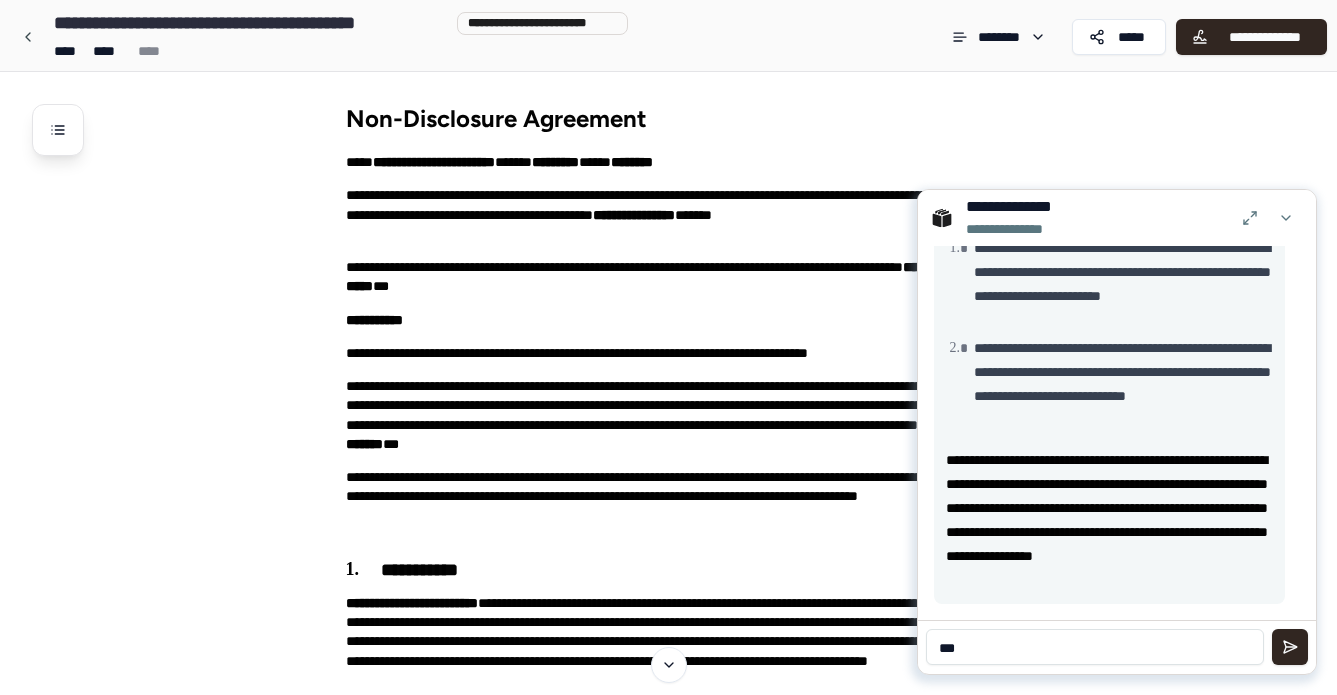 type on "***" 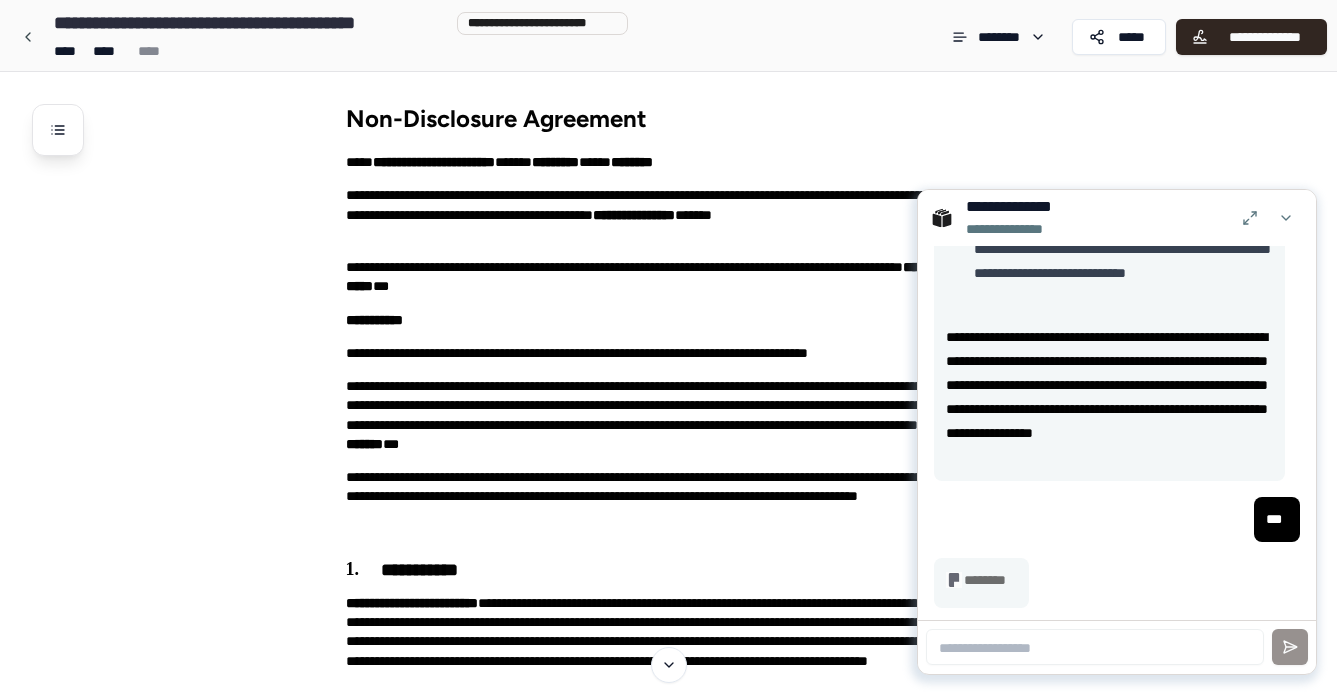scroll, scrollTop: 445, scrollLeft: 0, axis: vertical 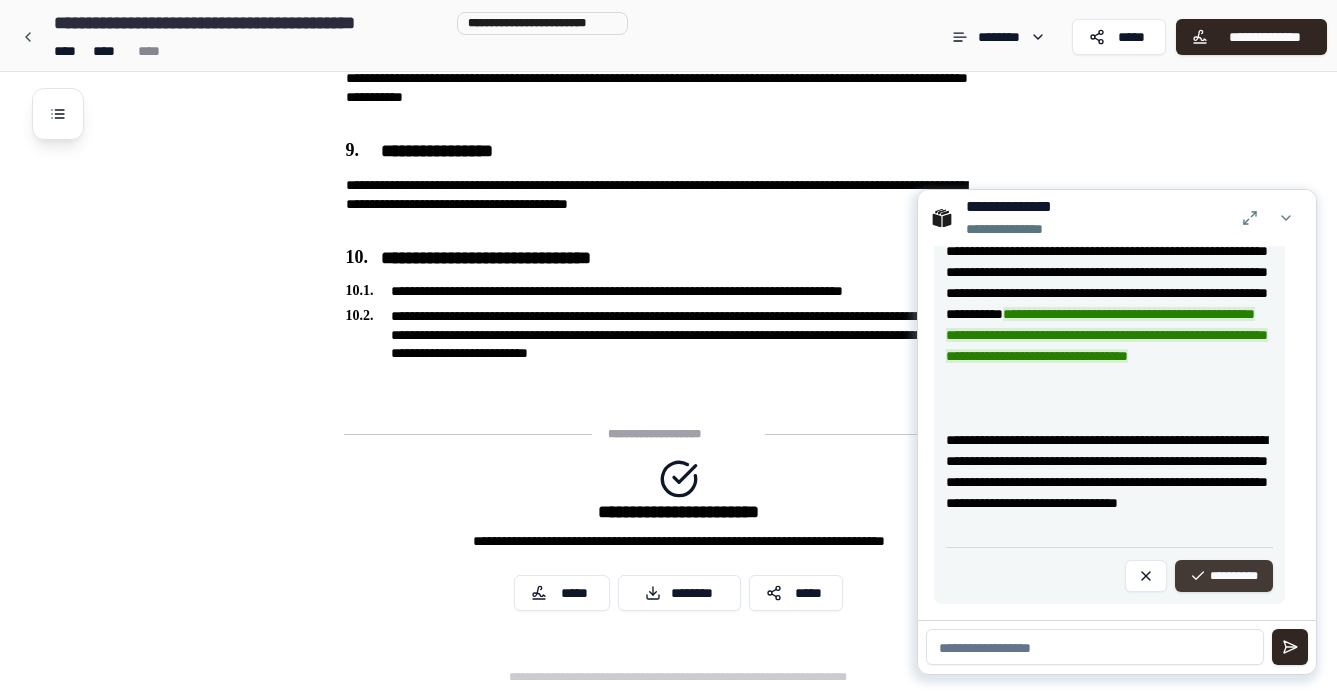 click on "**********" at bounding box center (1224, 576) 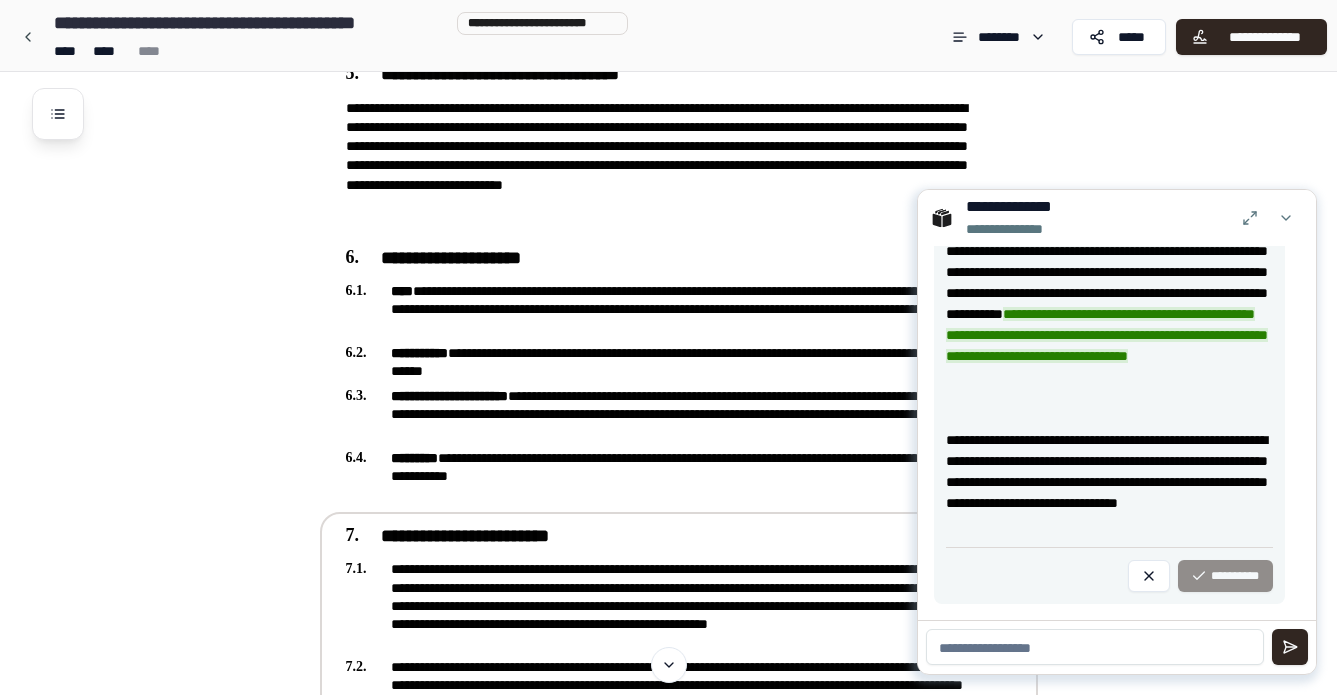 scroll, scrollTop: 1045, scrollLeft: 0, axis: vertical 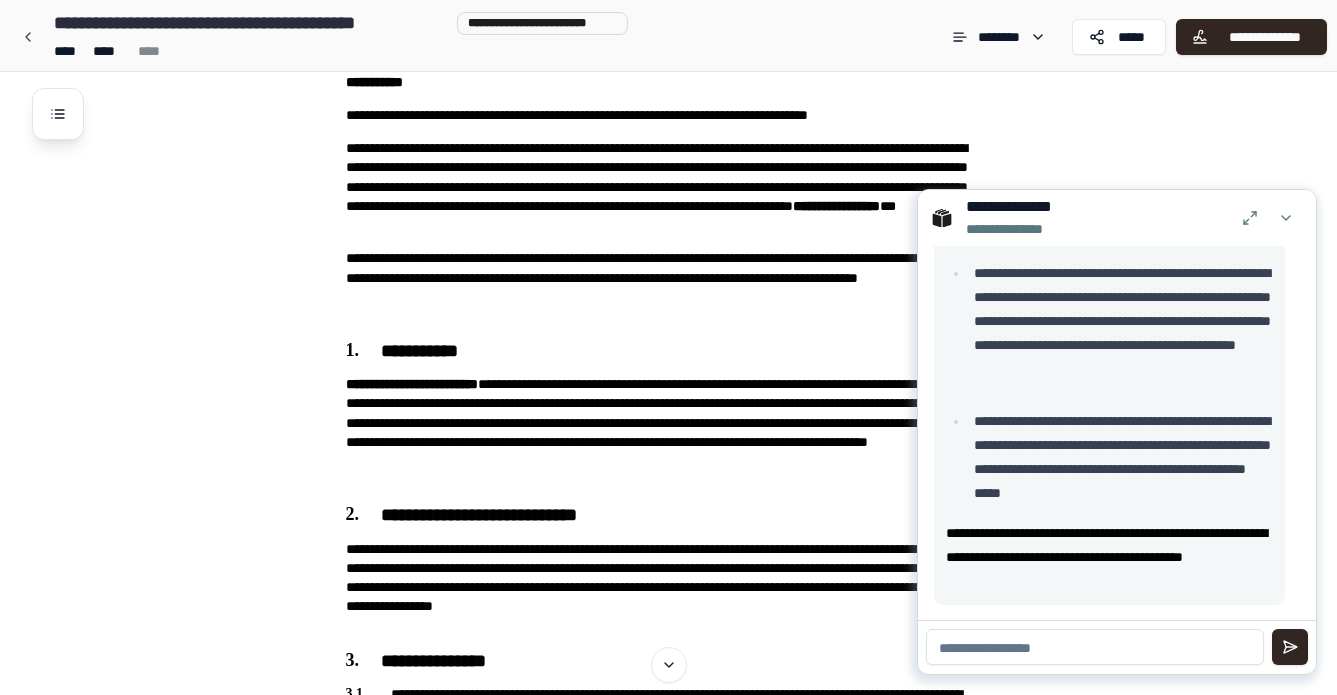 click on "**********" at bounding box center [1117, 218] 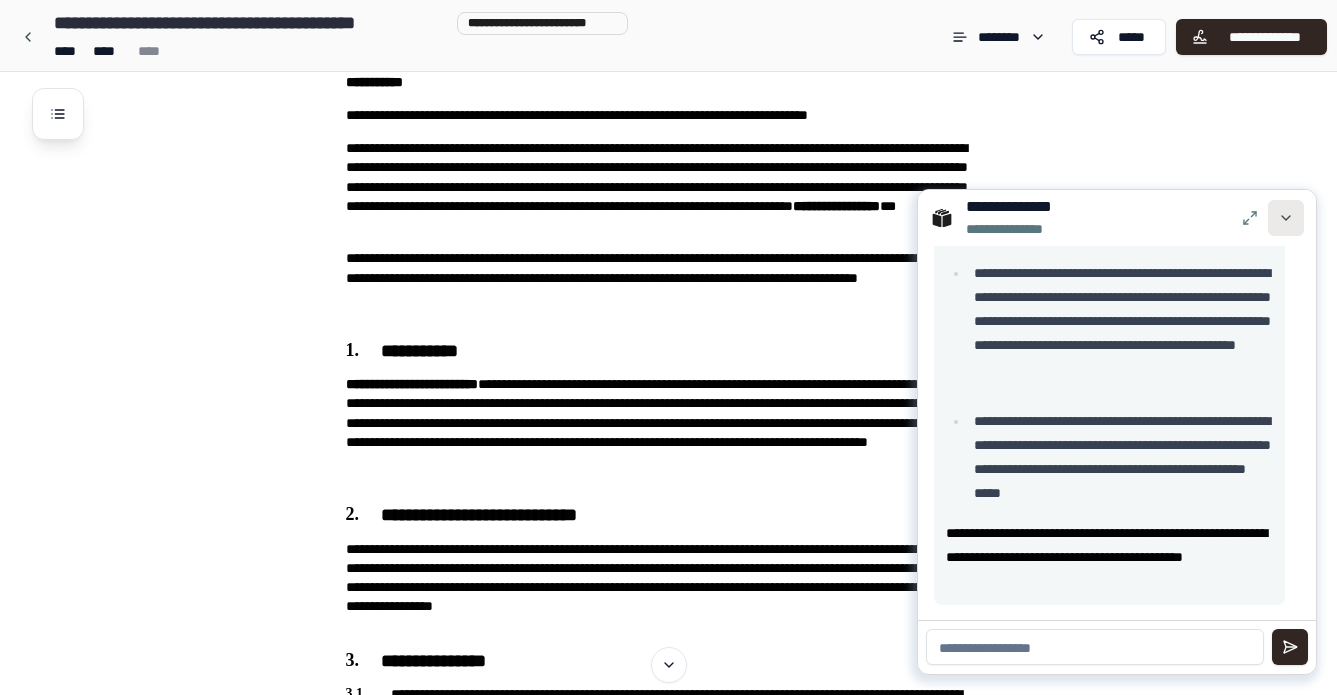 click at bounding box center [1286, 218] 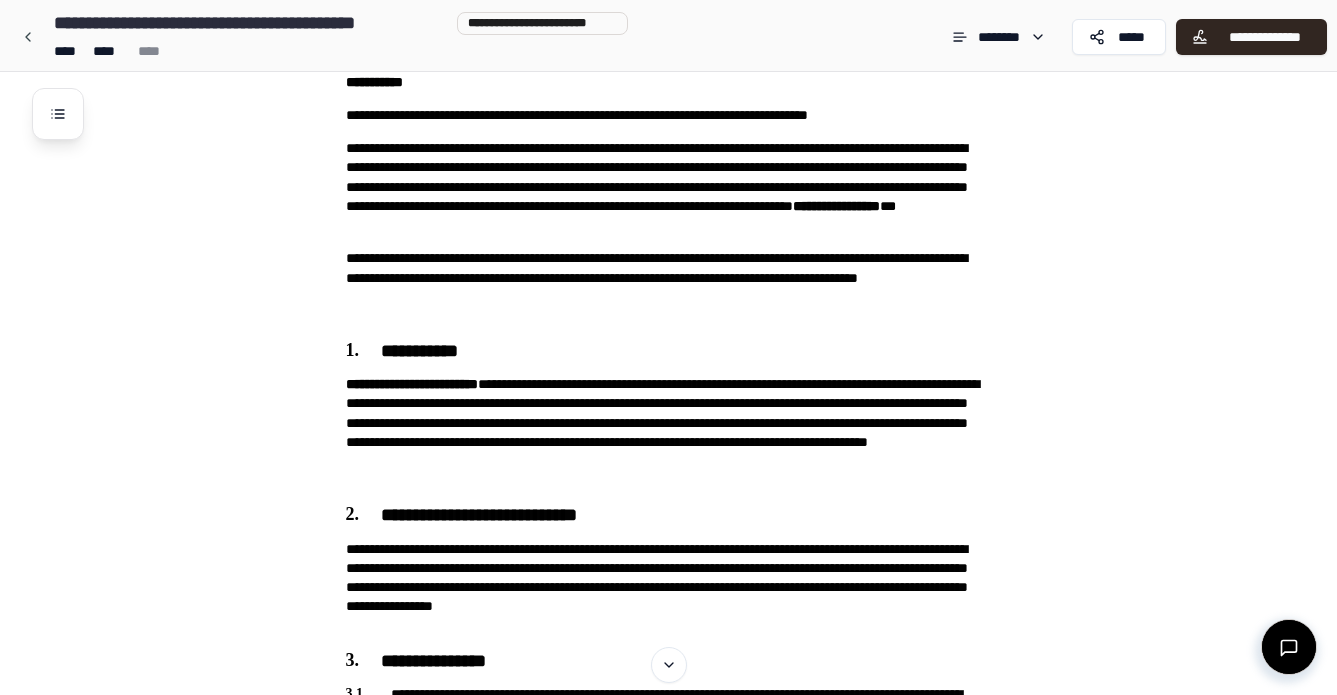click at bounding box center [1289, 647] 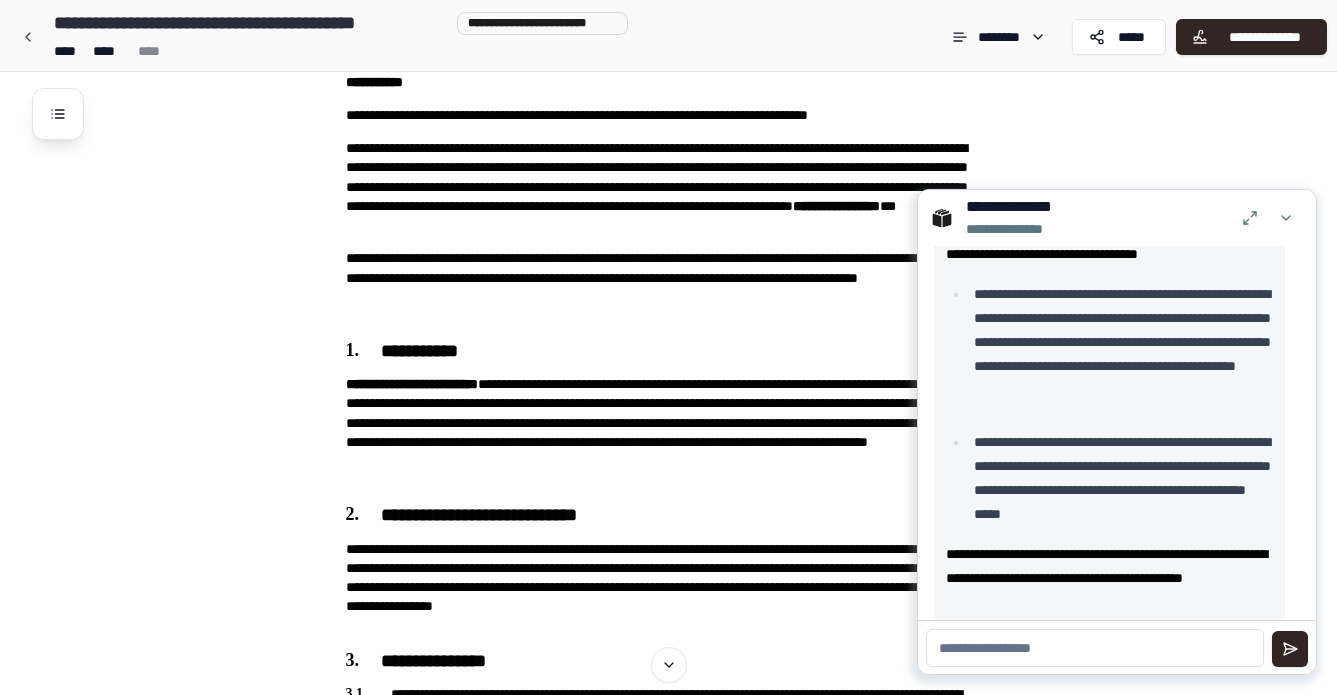 scroll, scrollTop: 794, scrollLeft: 0, axis: vertical 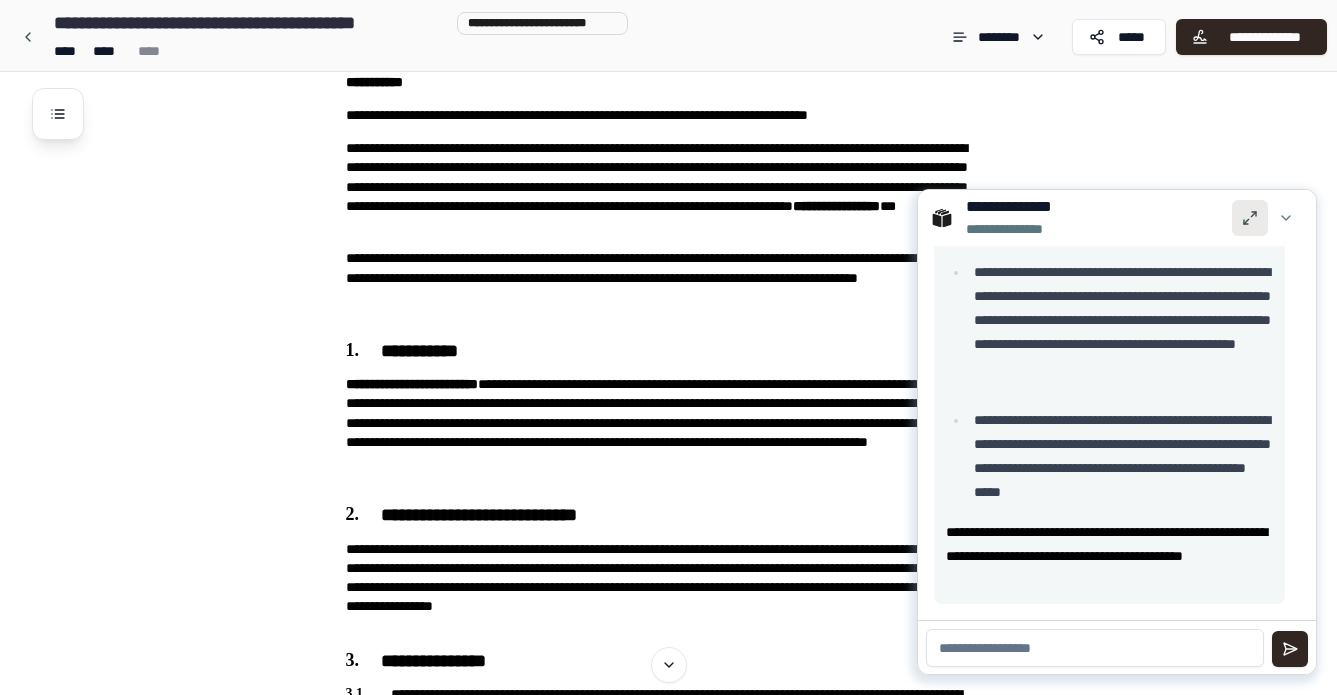 click at bounding box center [1250, 218] 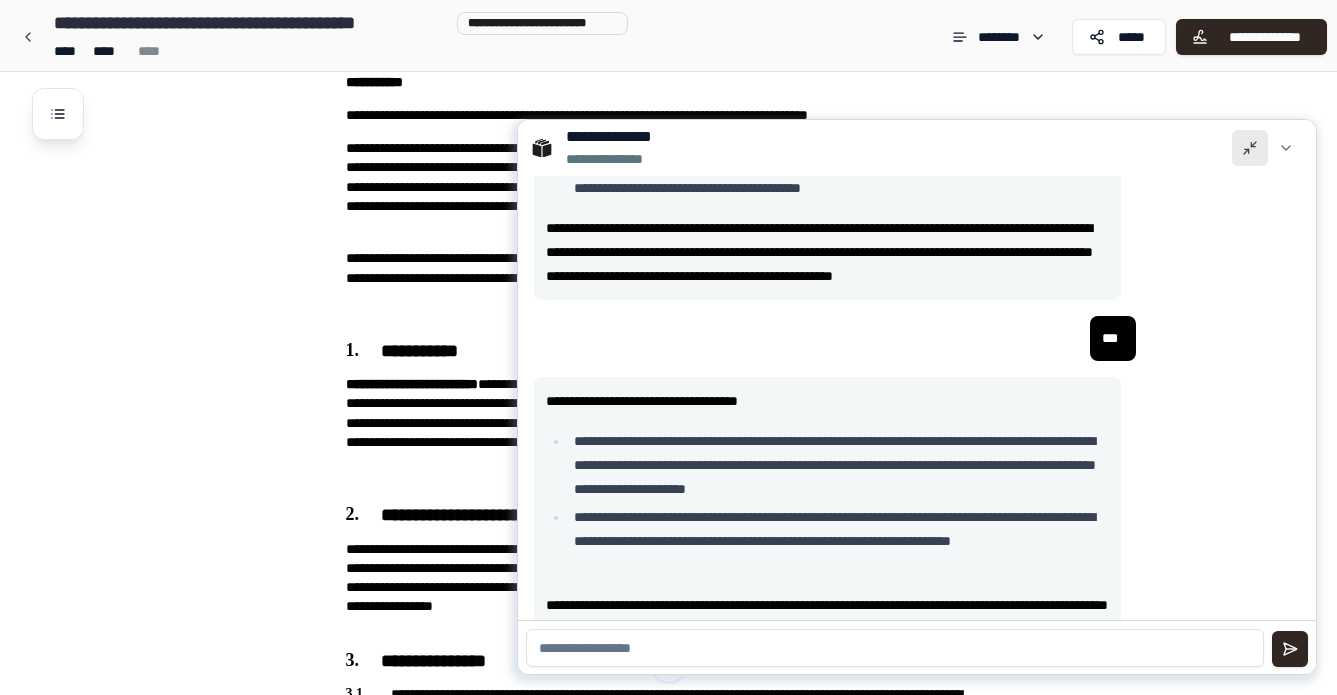 scroll, scrollTop: 298, scrollLeft: 0, axis: vertical 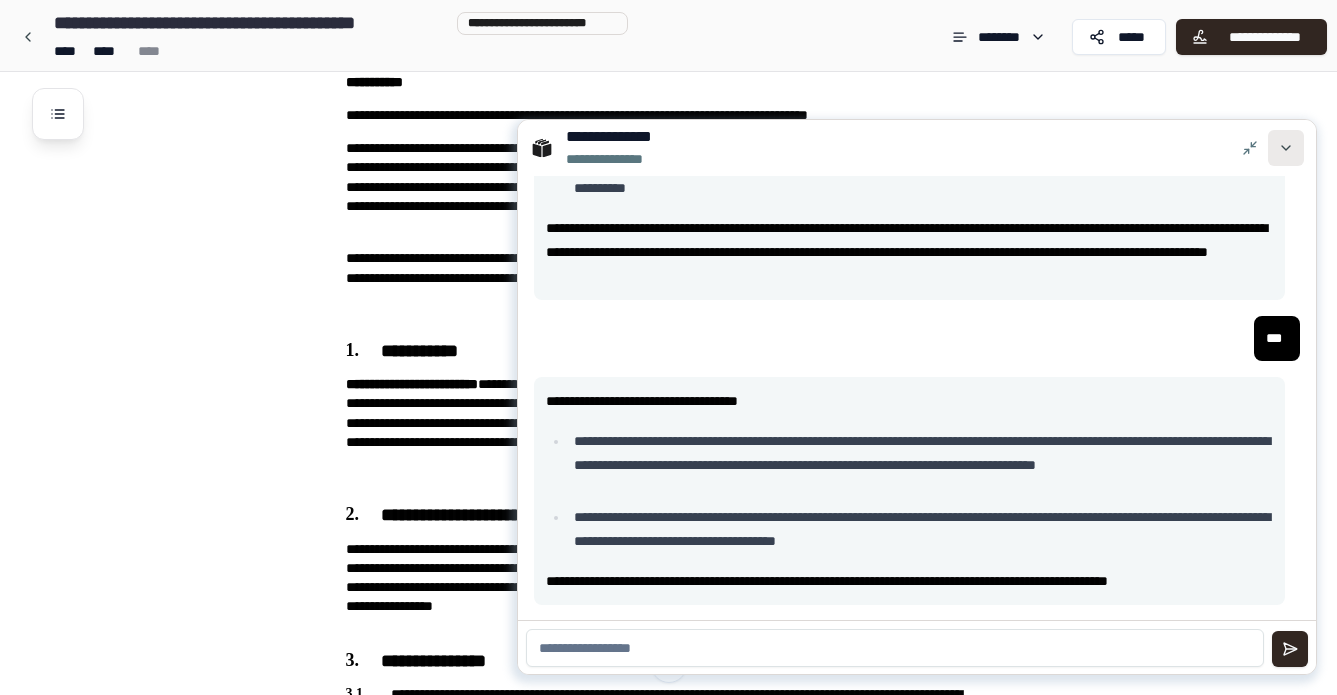 click at bounding box center (1286, 148) 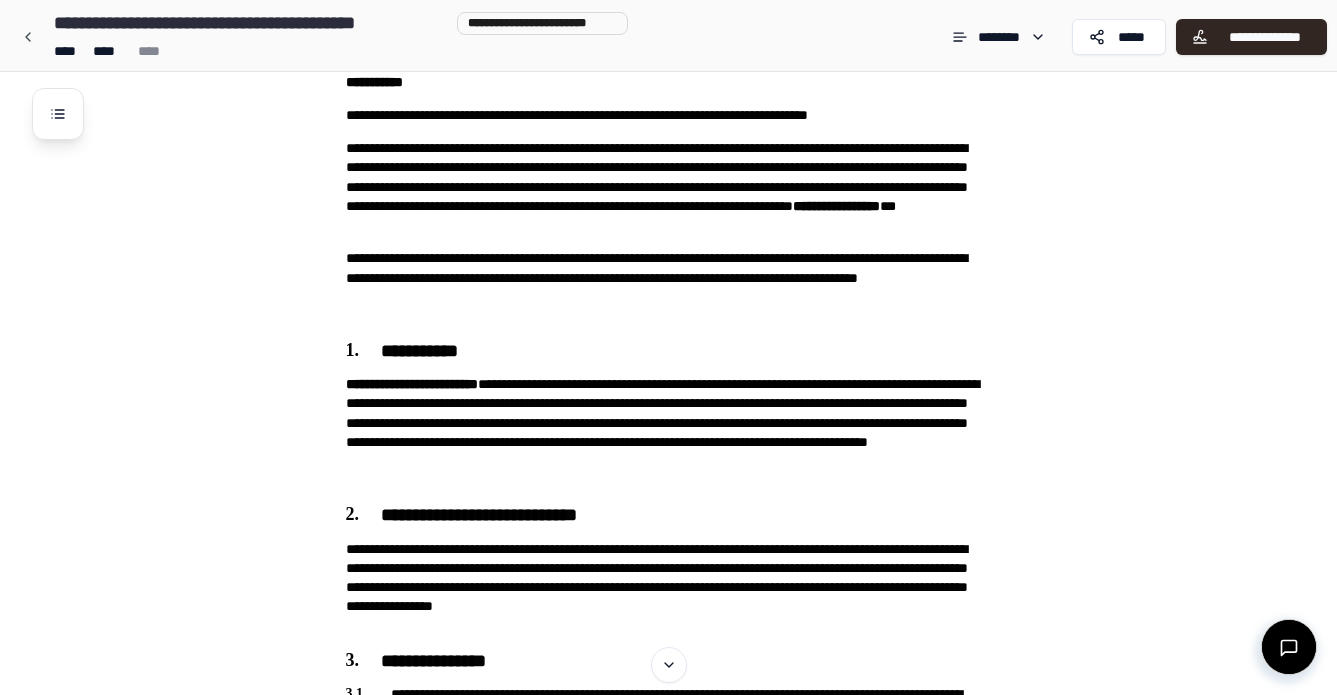 click at bounding box center (1289, 647) 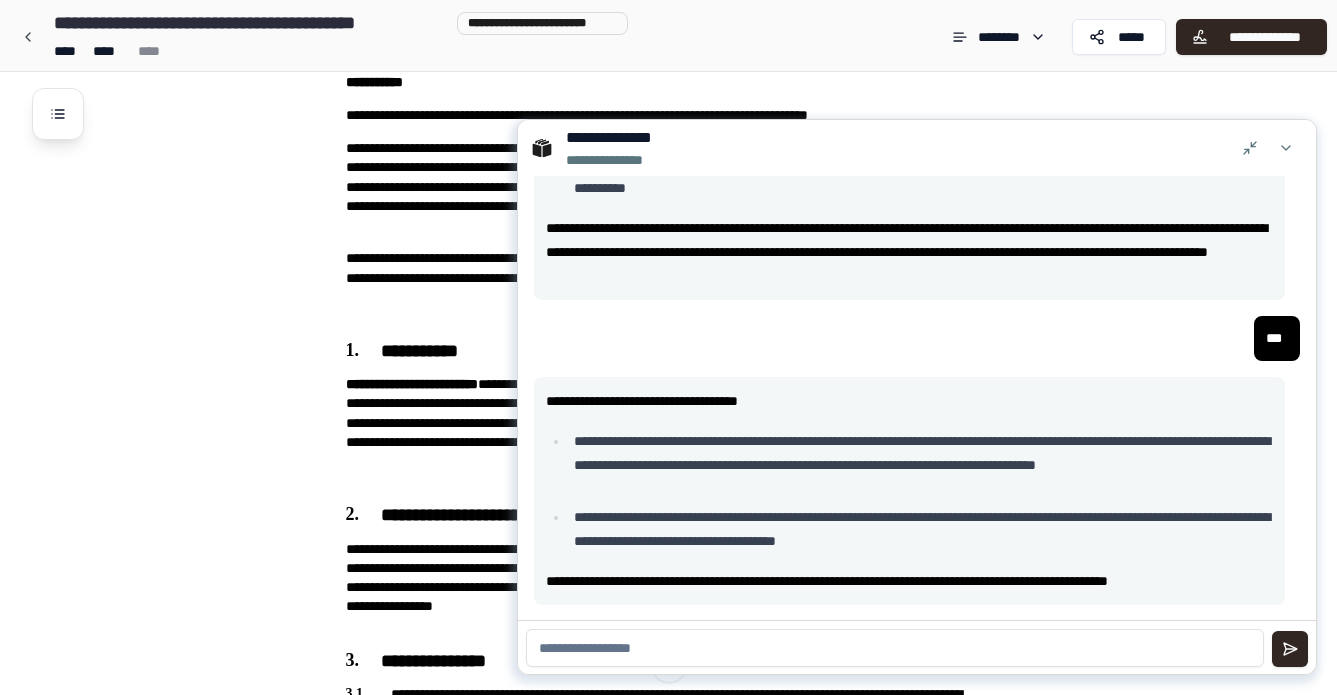 click on "**********" at bounding box center [600, 148] 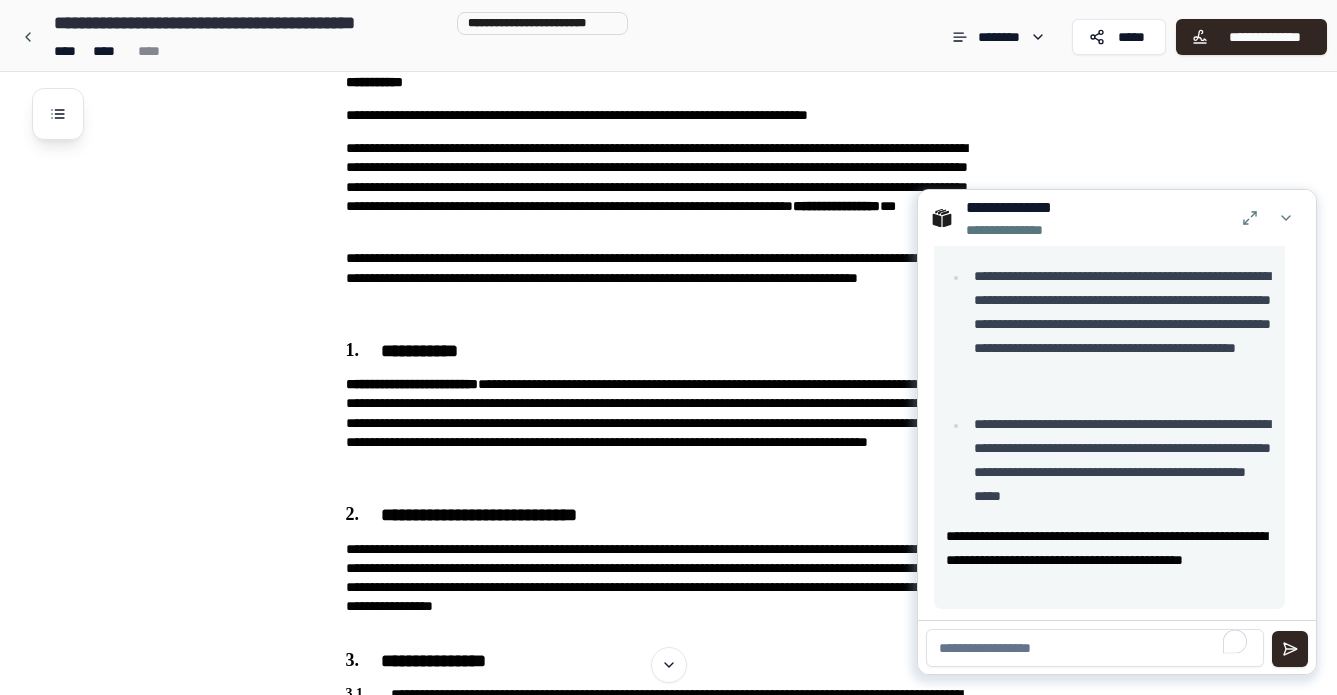 click at bounding box center [1095, 648] 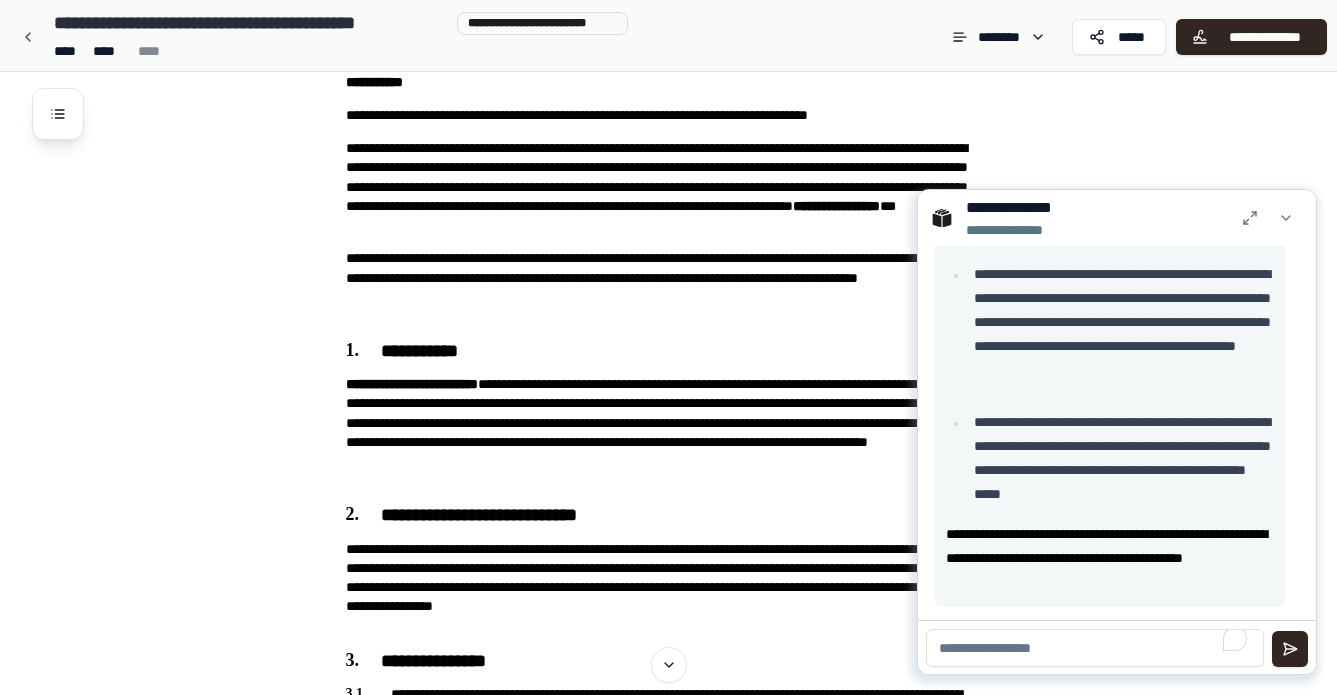 scroll, scrollTop: 793, scrollLeft: 0, axis: vertical 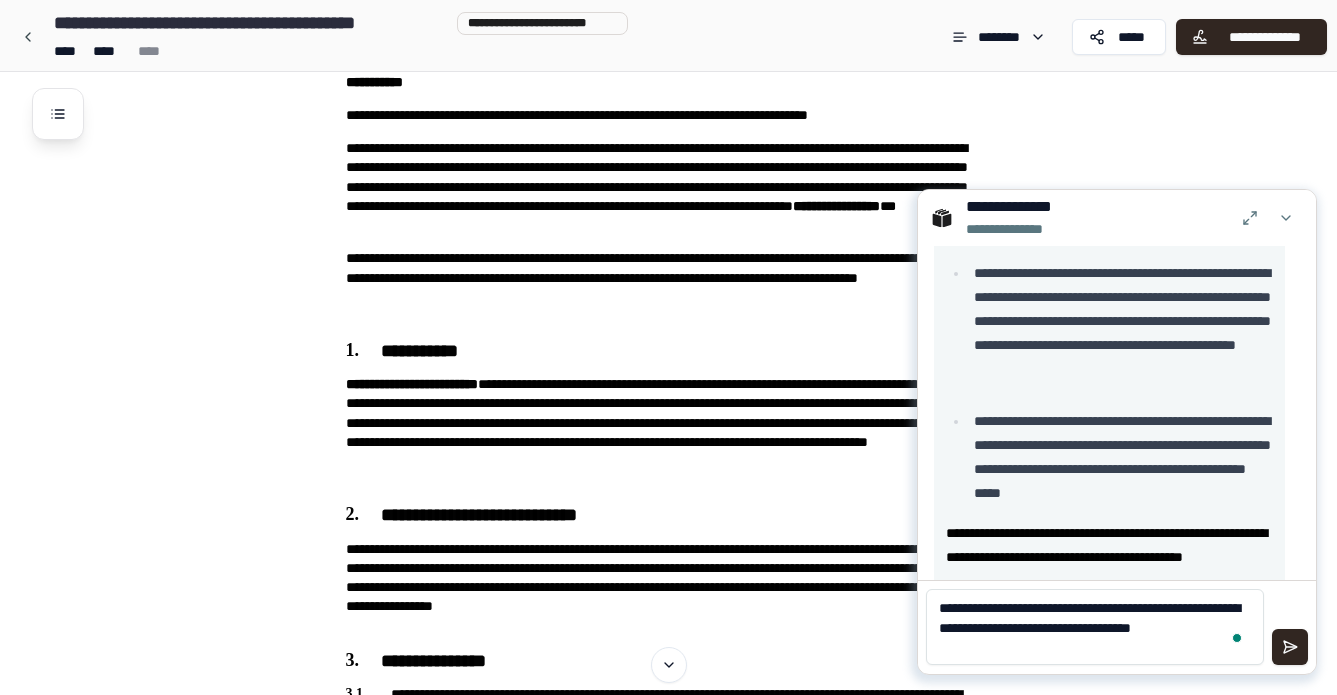 type on "**********" 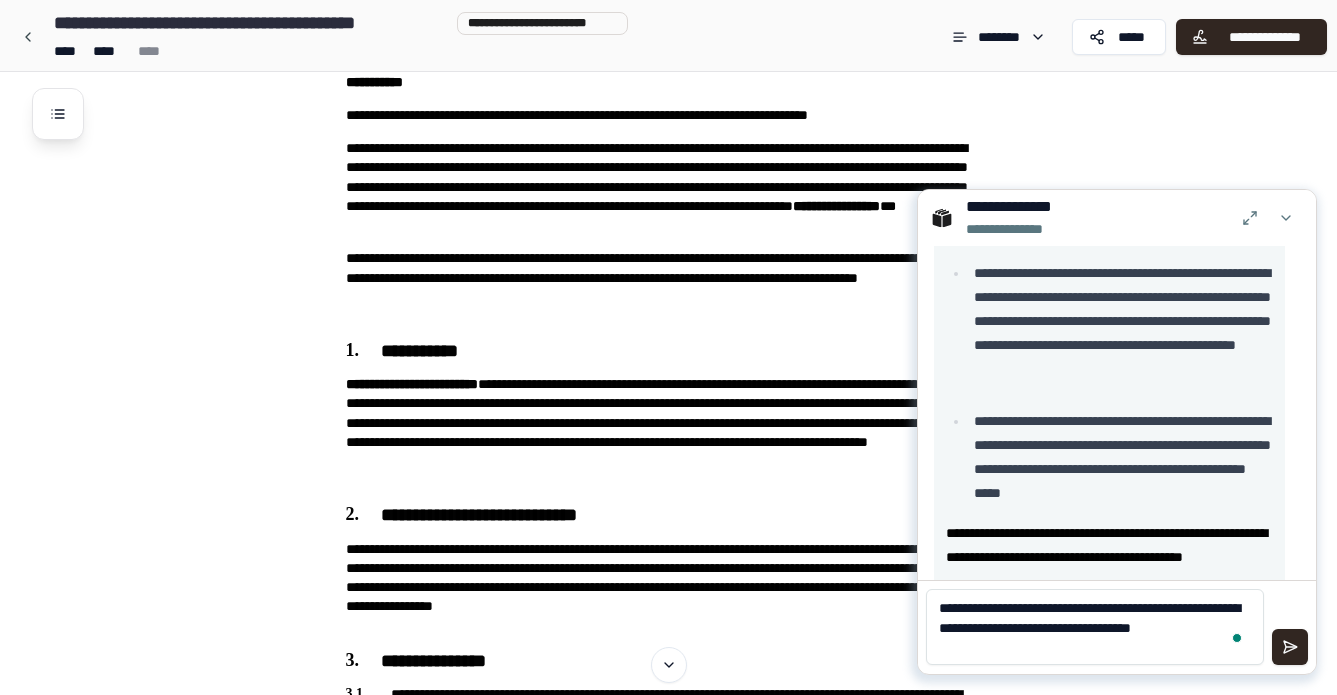 type 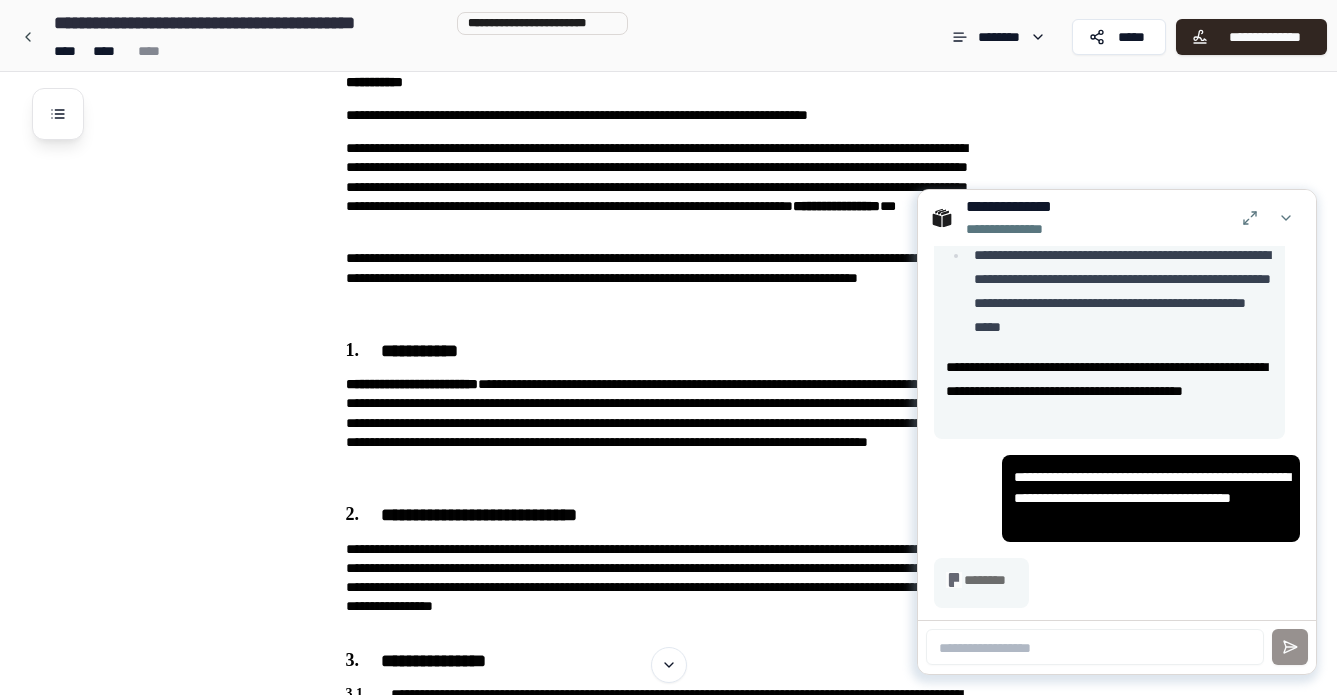 scroll, scrollTop: 960, scrollLeft: 0, axis: vertical 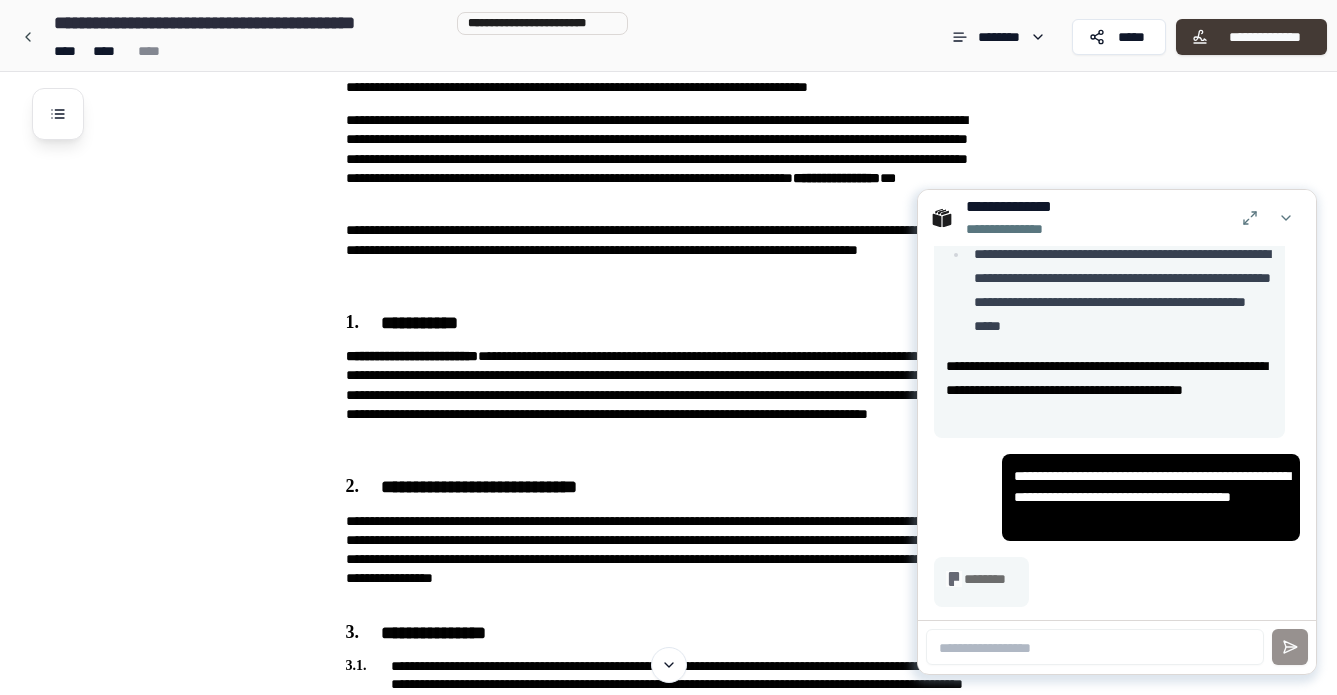 click on "**********" at bounding box center [1264, 37] 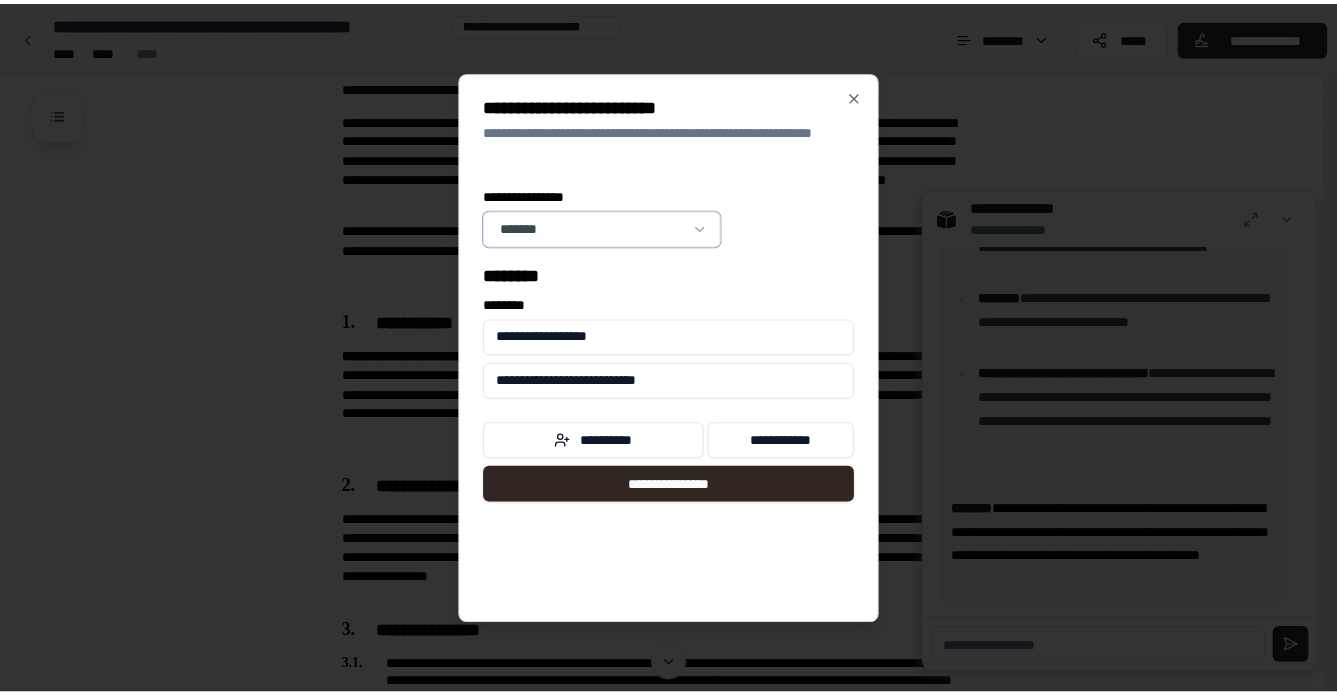 scroll, scrollTop: 2180, scrollLeft: 0, axis: vertical 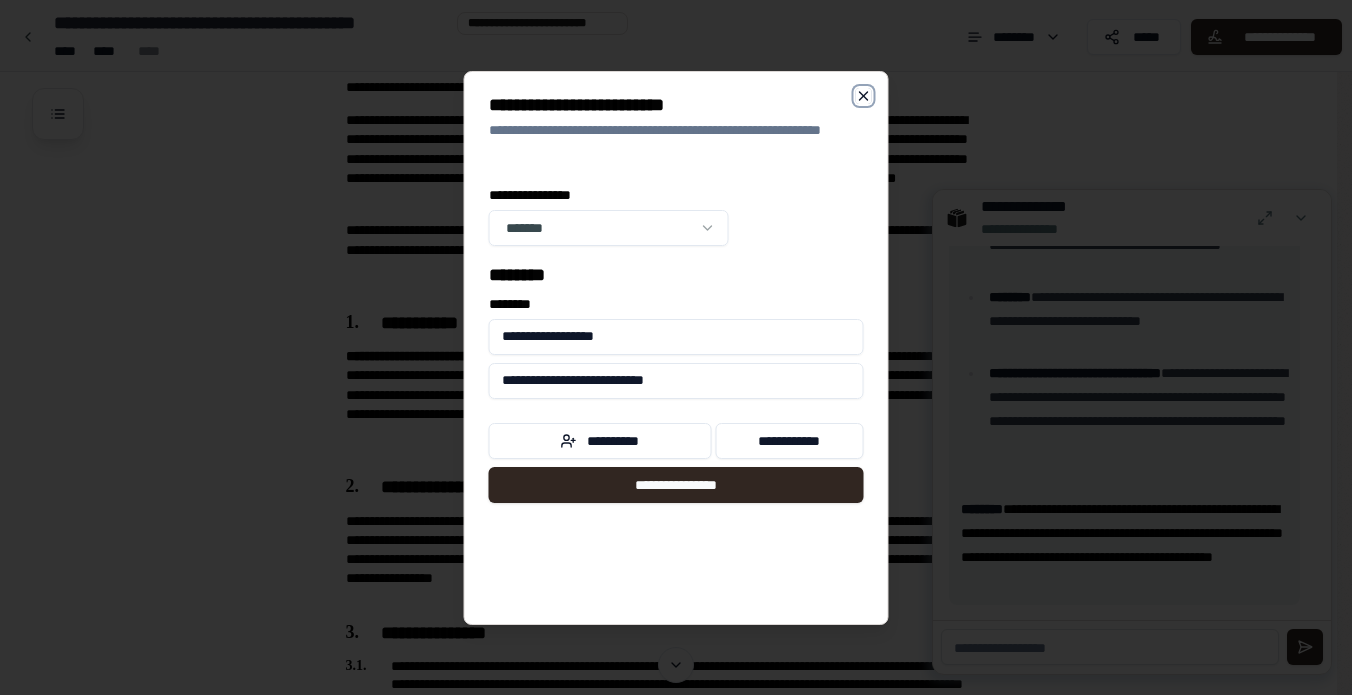 click 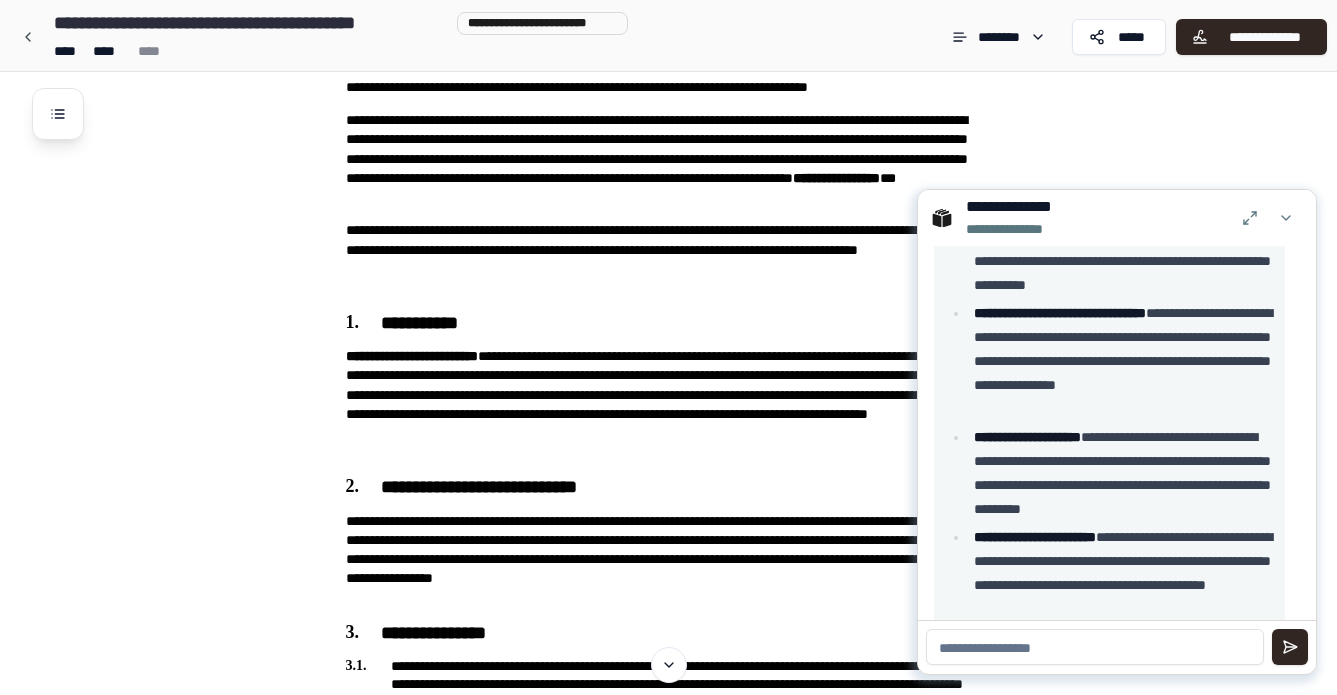 scroll, scrollTop: 1874, scrollLeft: 0, axis: vertical 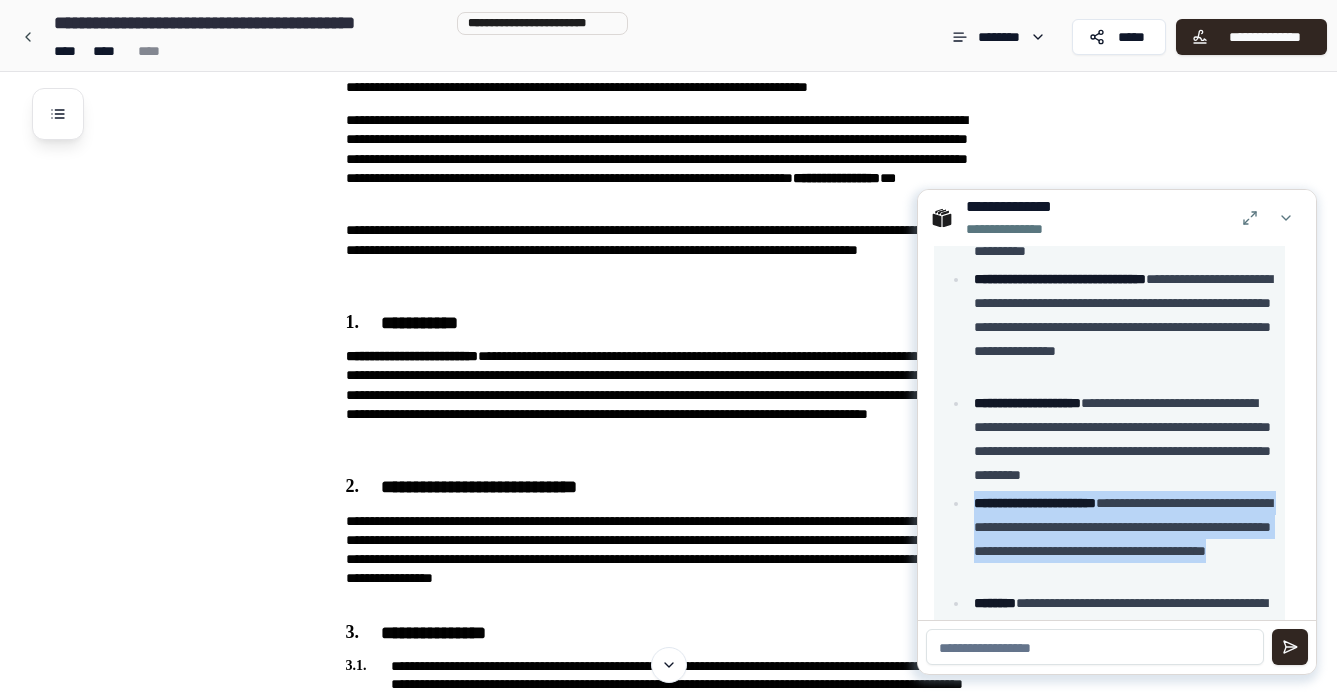 drag, startPoint x: 976, startPoint y: 501, endPoint x: 1190, endPoint y: 581, distance: 228.46443 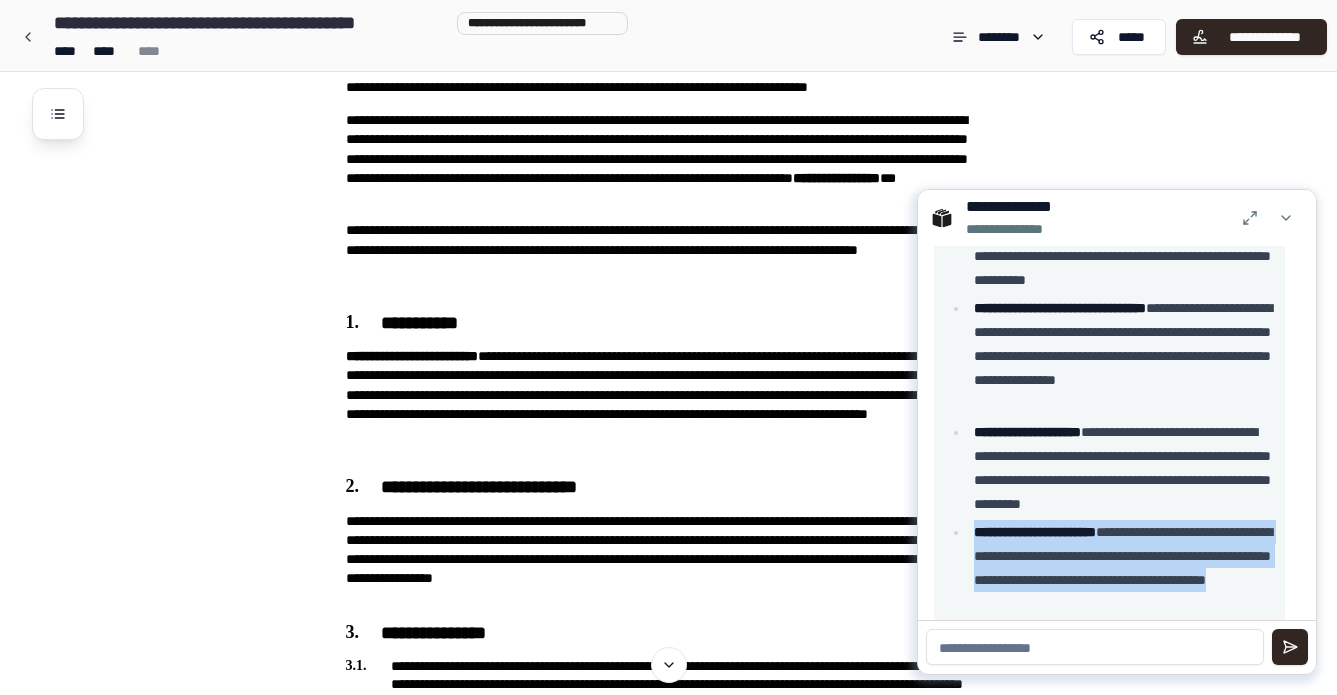scroll, scrollTop: 1825, scrollLeft: 0, axis: vertical 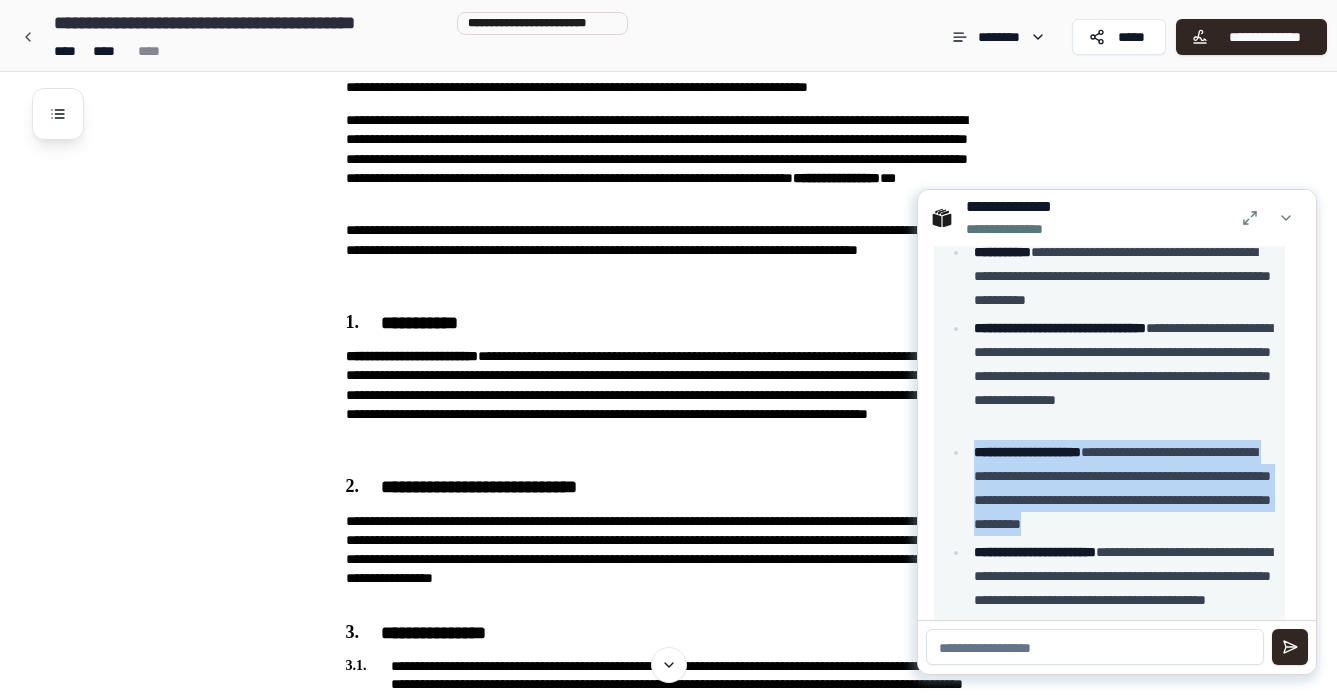 drag, startPoint x: 974, startPoint y: 447, endPoint x: 1265, endPoint y: 518, distance: 299.53632 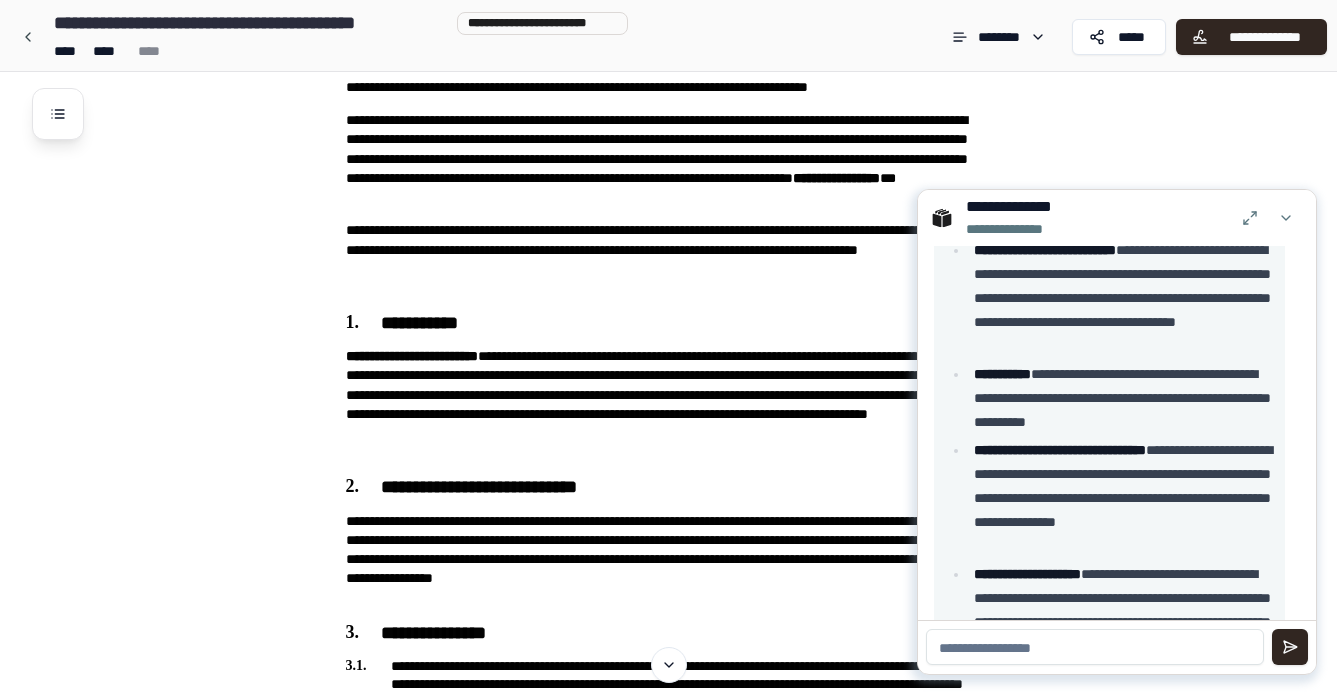 scroll, scrollTop: 1701, scrollLeft: 0, axis: vertical 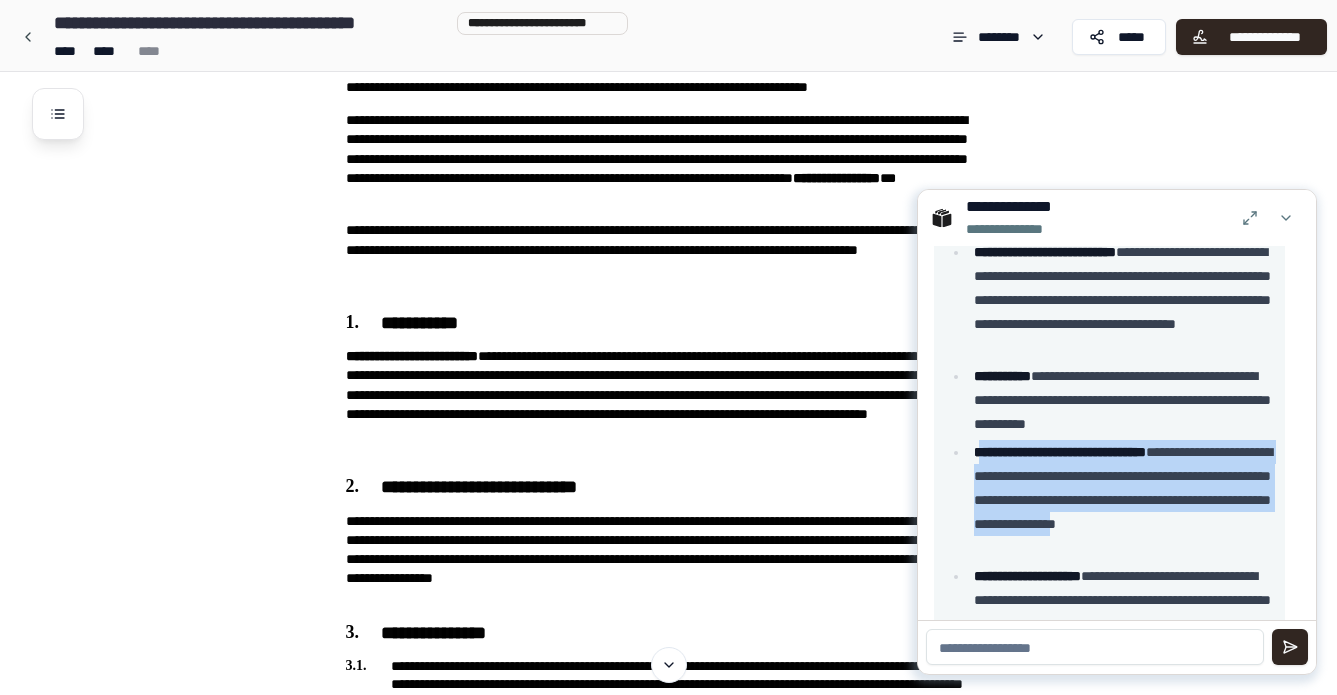 drag, startPoint x: 979, startPoint y: 448, endPoint x: 1138, endPoint y: 547, distance: 187.3019 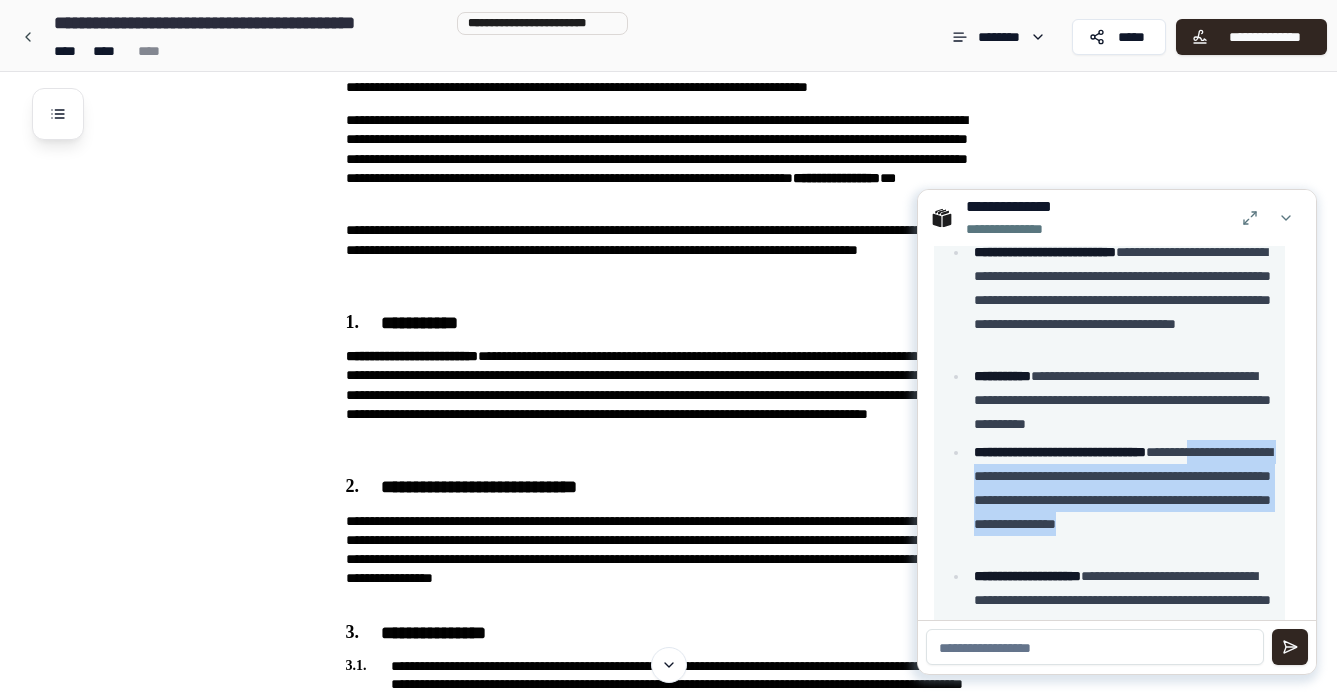 drag, startPoint x: 1161, startPoint y: 556, endPoint x: 992, endPoint y: 477, distance: 186.55295 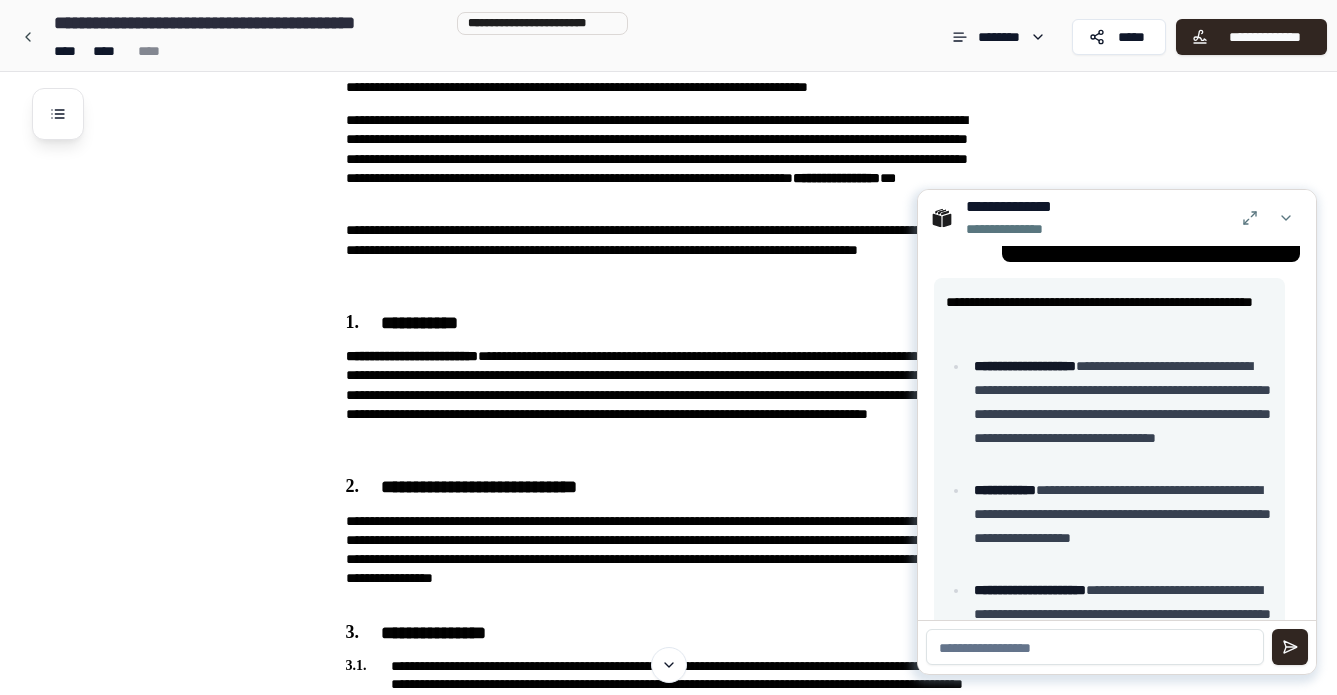 scroll, scrollTop: 1289, scrollLeft: 0, axis: vertical 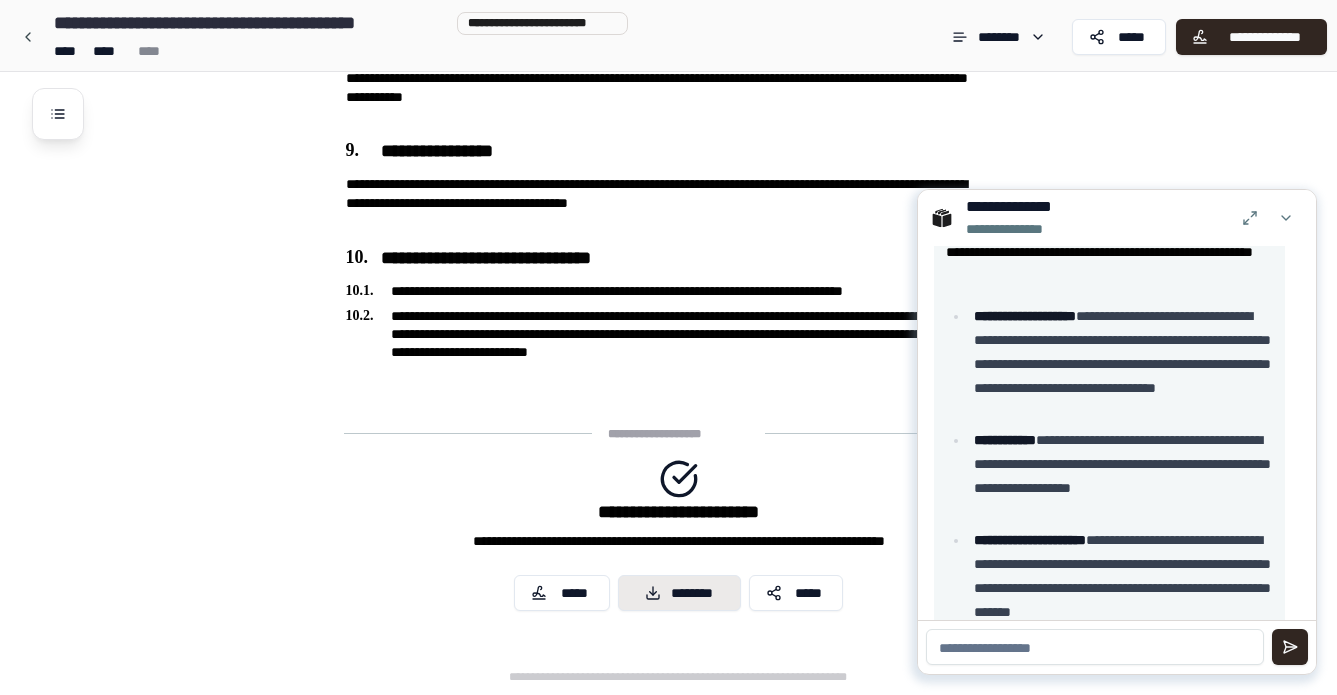 click on "********" at bounding box center [679, 593] 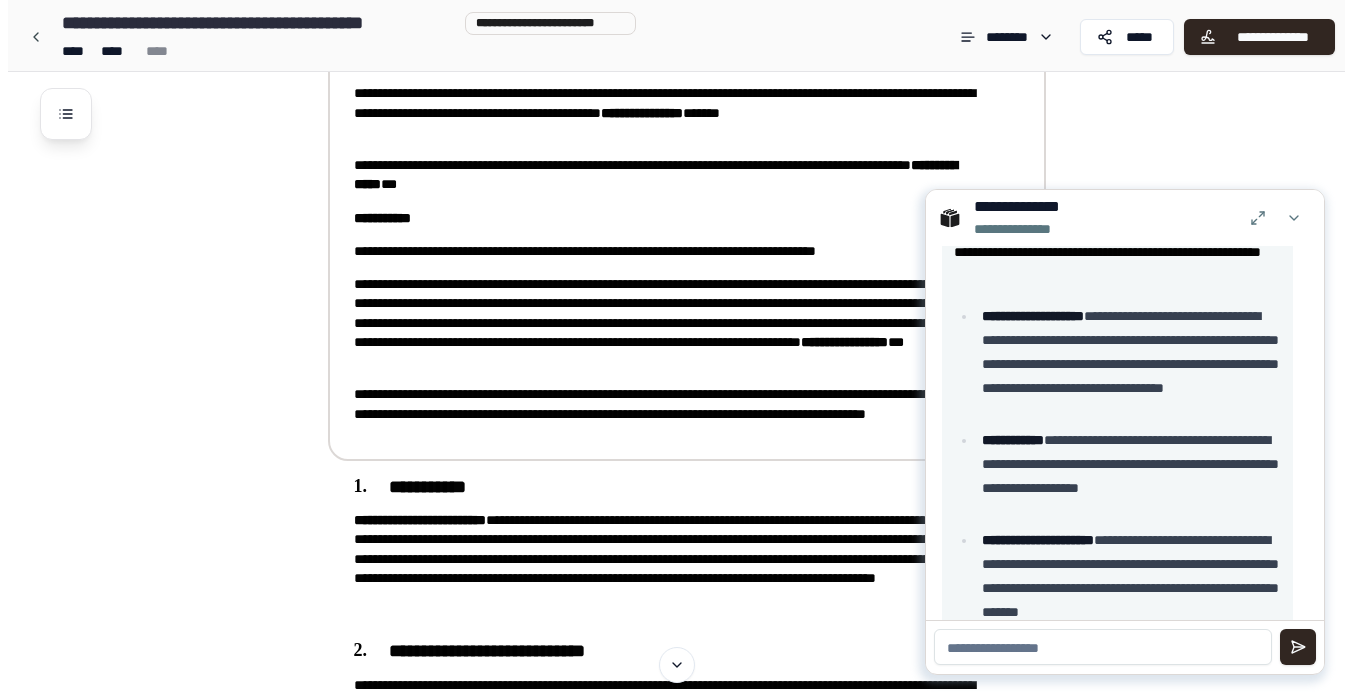 scroll, scrollTop: 0, scrollLeft: 0, axis: both 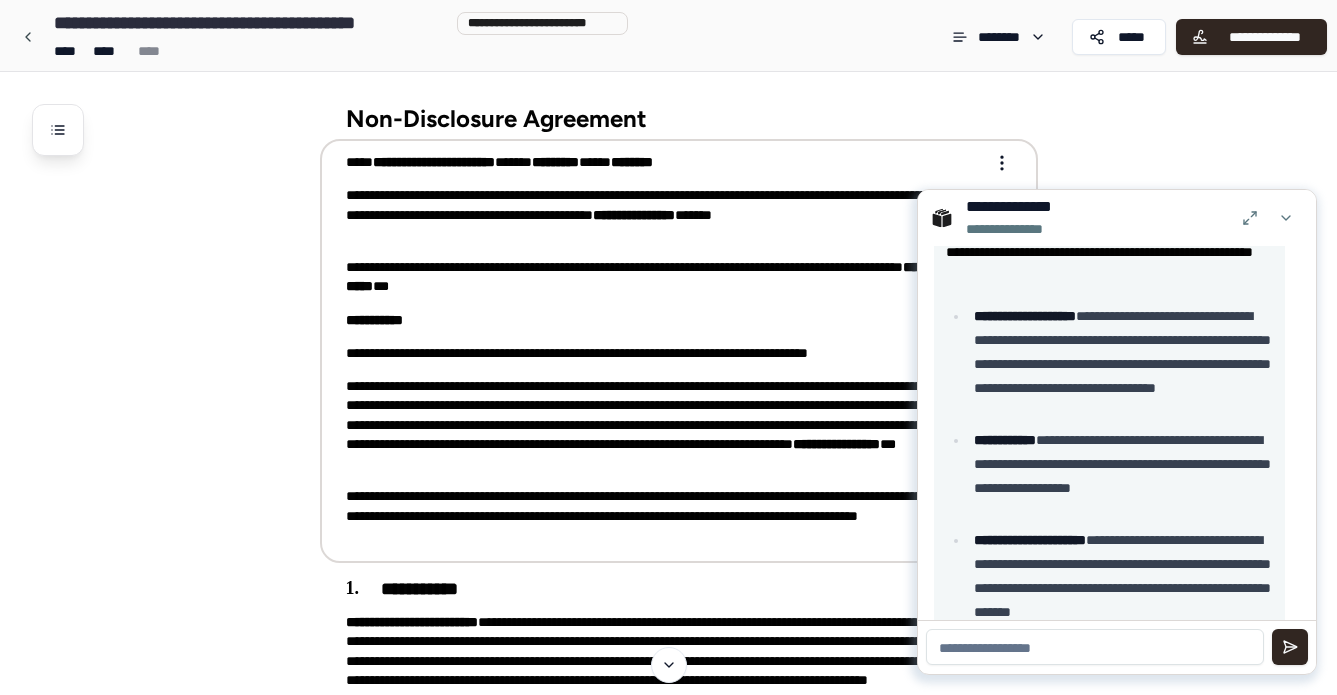 click on "**********" at bounding box center (668, 1420) 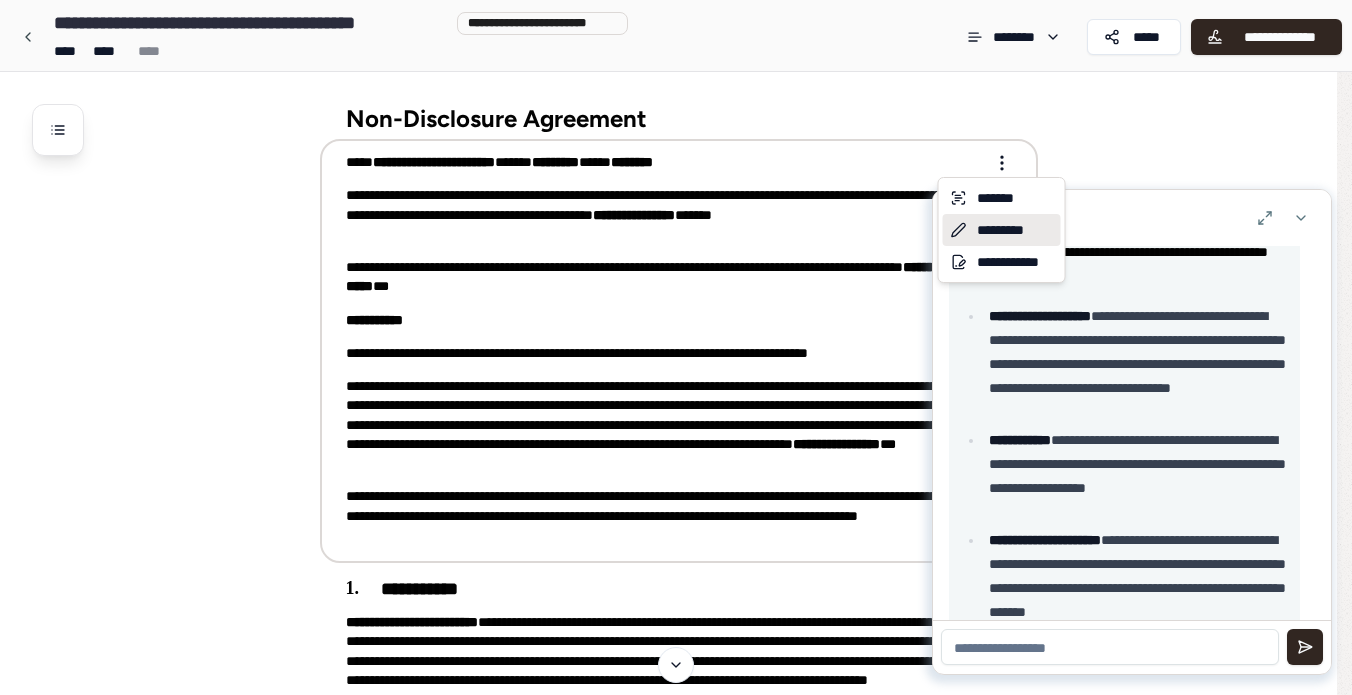 click on "*********" at bounding box center (1002, 230) 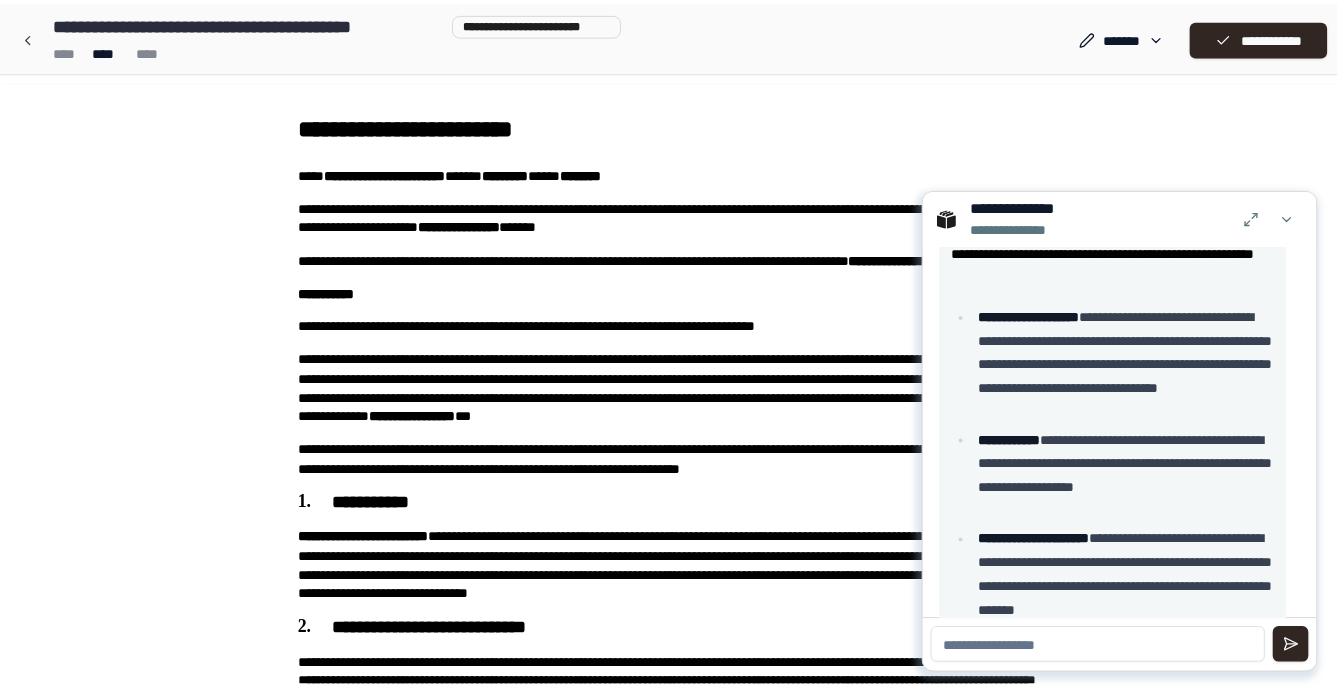 scroll, scrollTop: 0, scrollLeft: 0, axis: both 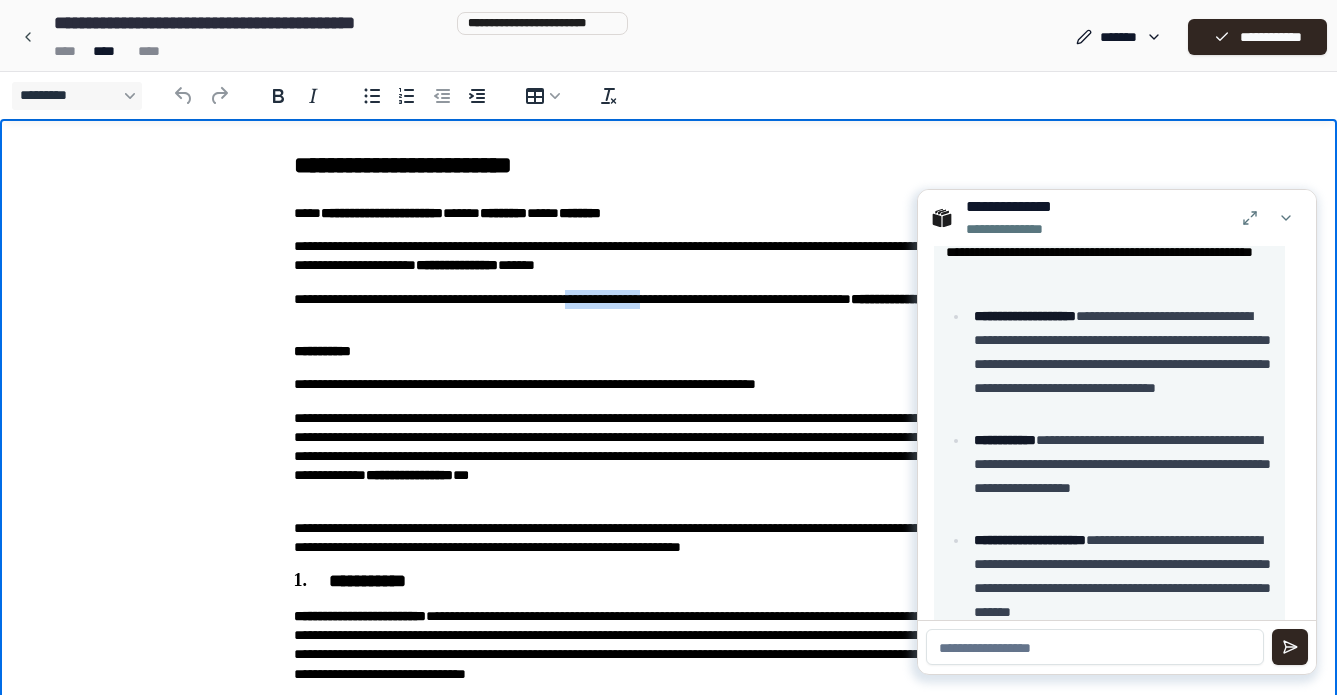drag, startPoint x: 647, startPoint y: 302, endPoint x: 776, endPoint y: 291, distance: 129.46814 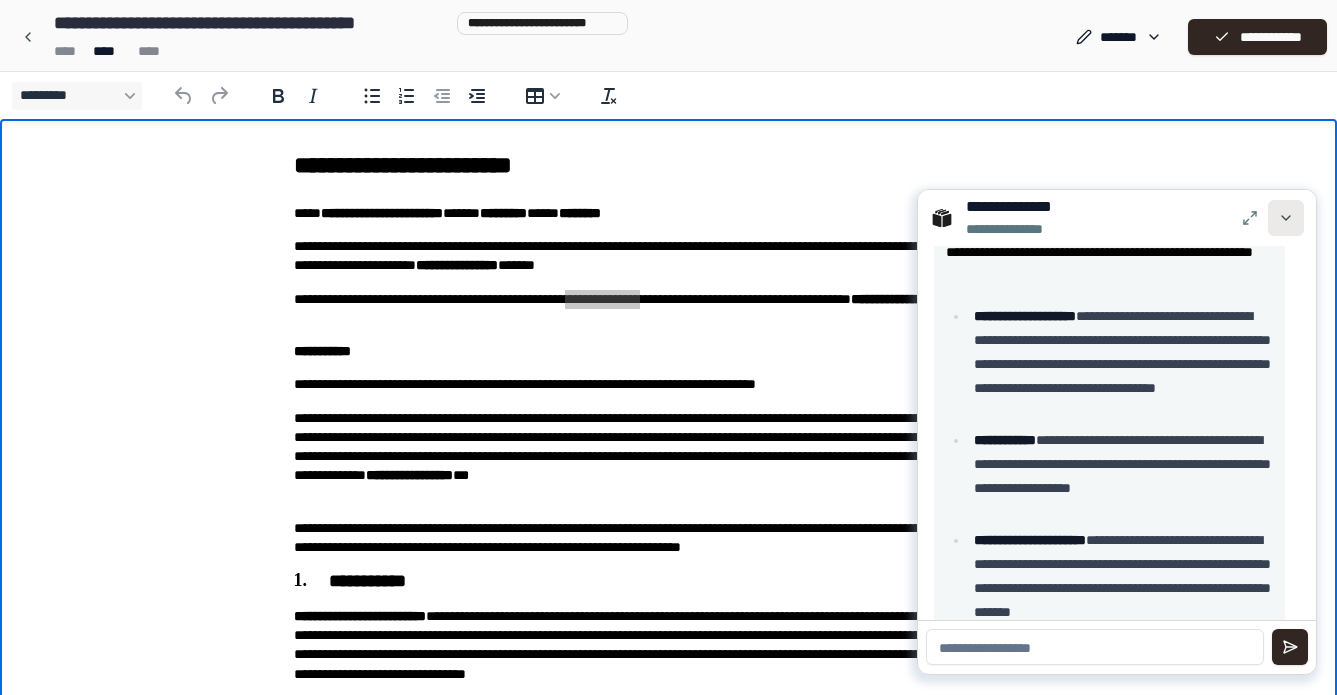 click at bounding box center (1286, 218) 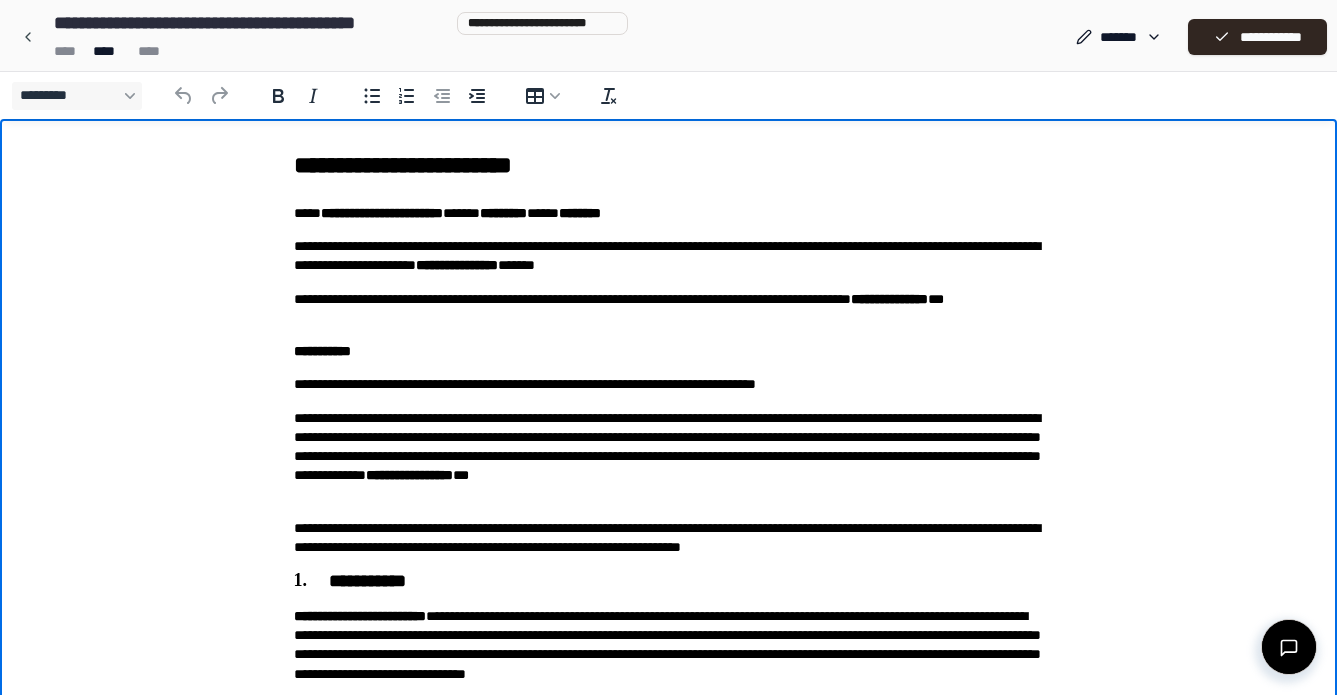click on "**********" at bounding box center (669, 309) 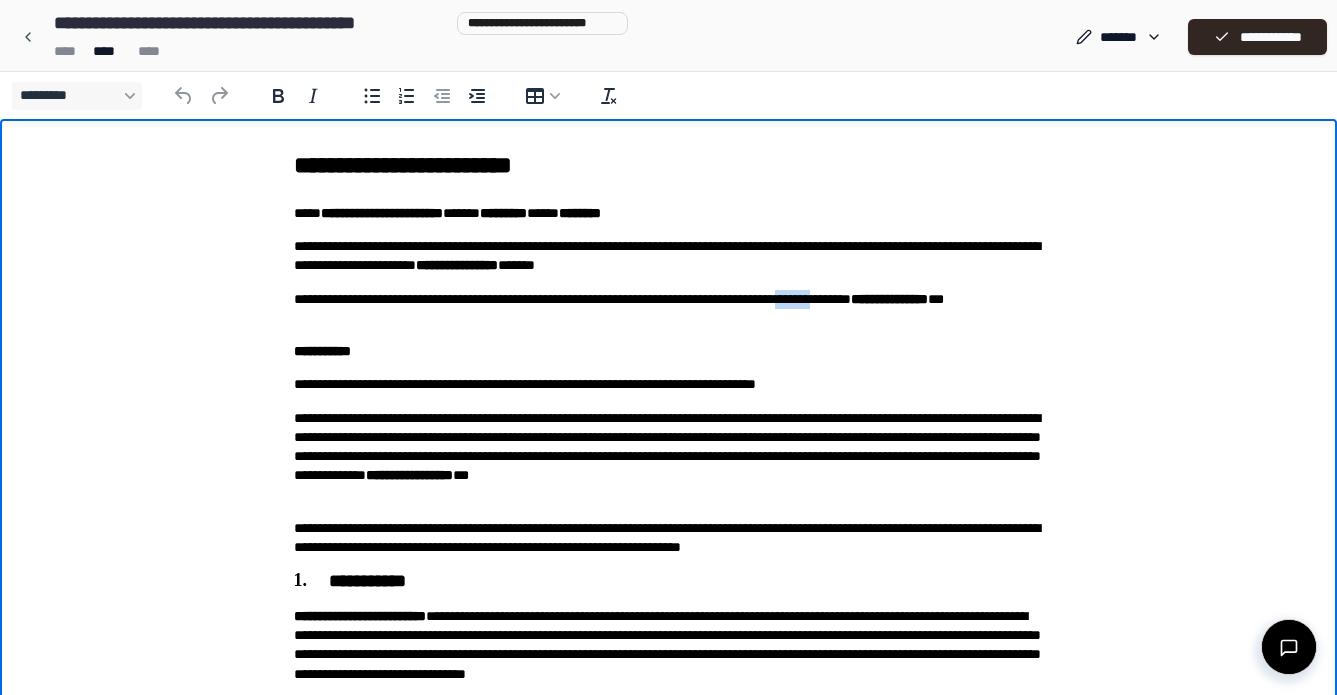 click on "**********" at bounding box center (669, 309) 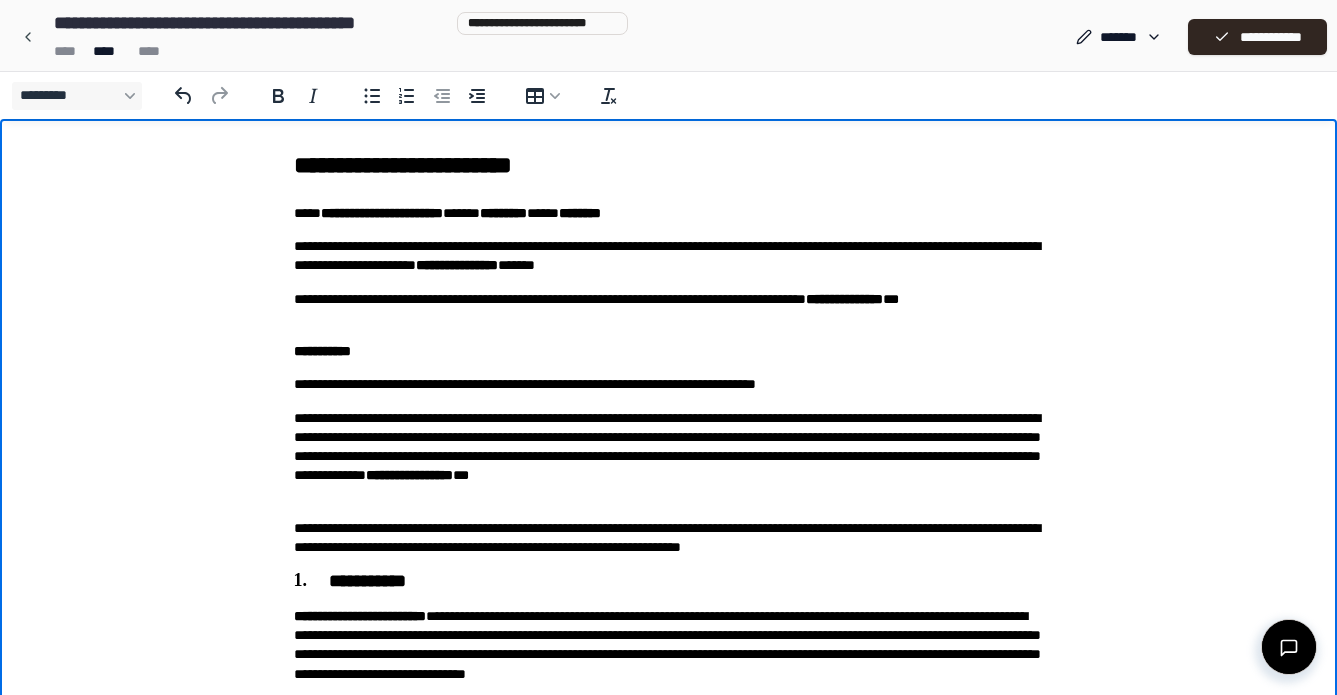 click on "**********" at bounding box center (669, 309) 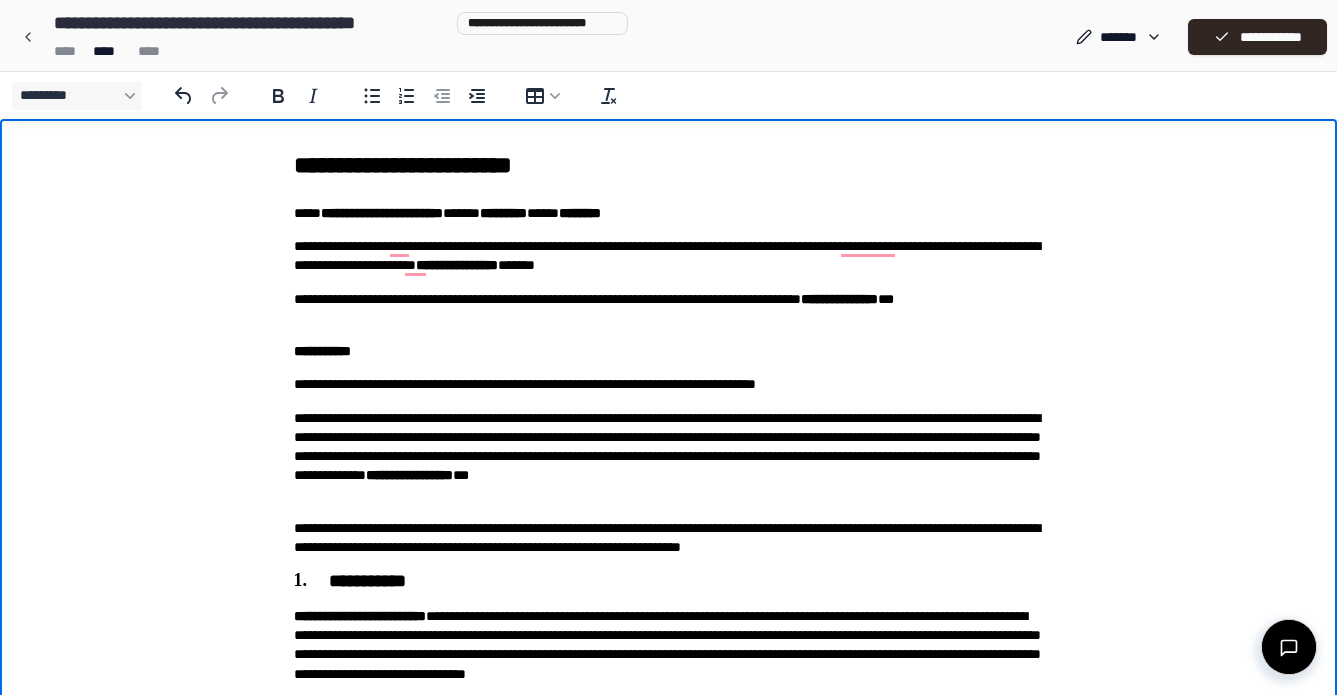 click on "**********" at bounding box center [669, 309] 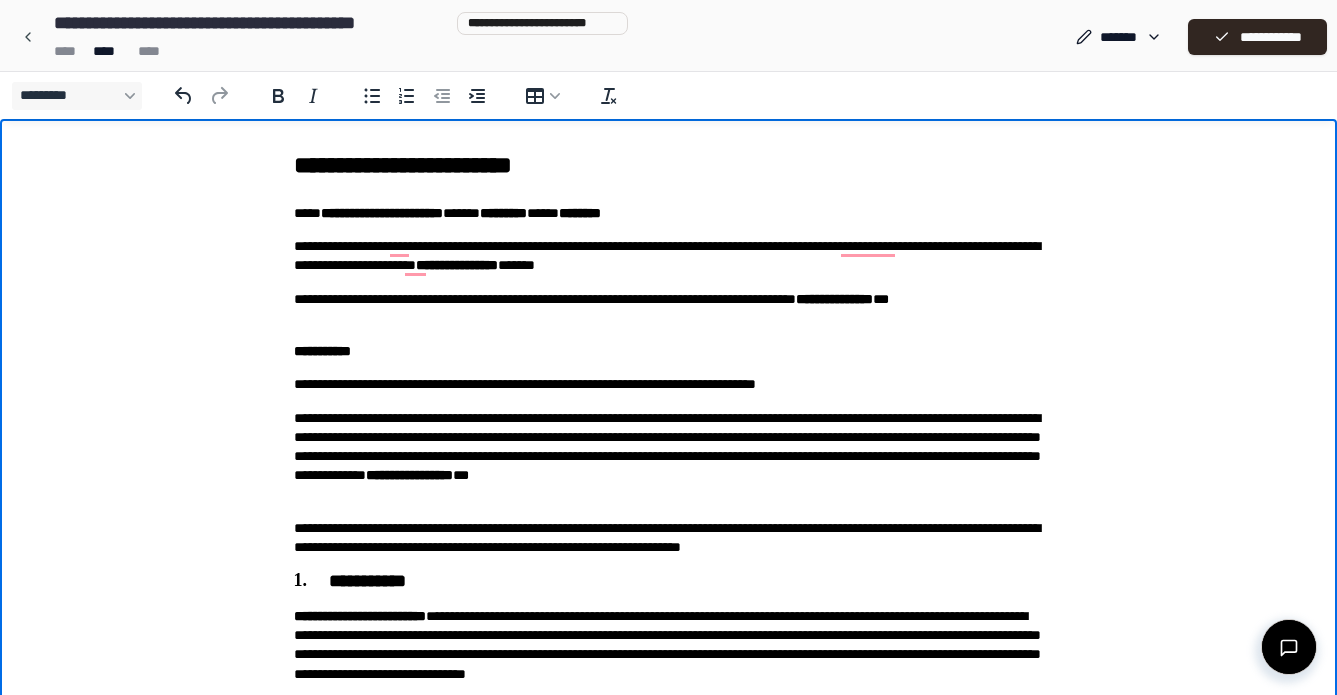 click on "**********" at bounding box center (669, 309) 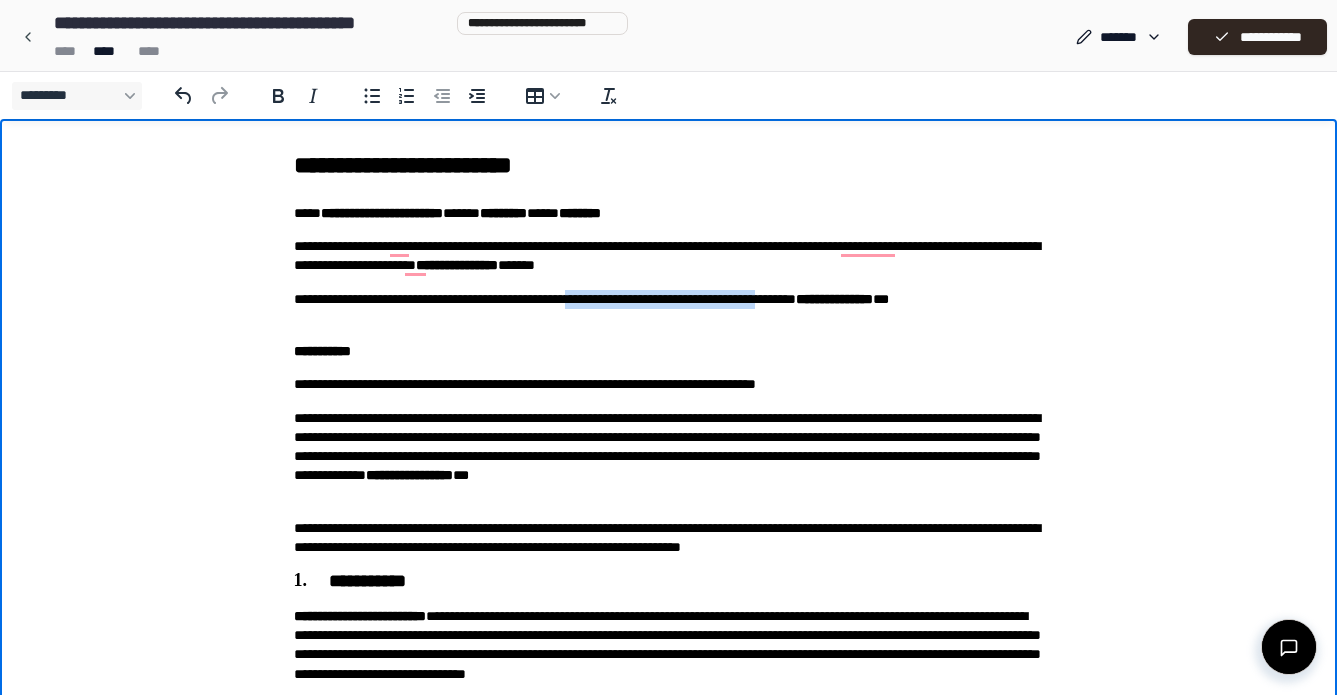drag, startPoint x: 646, startPoint y: 302, endPoint x: 936, endPoint y: 304, distance: 290.0069 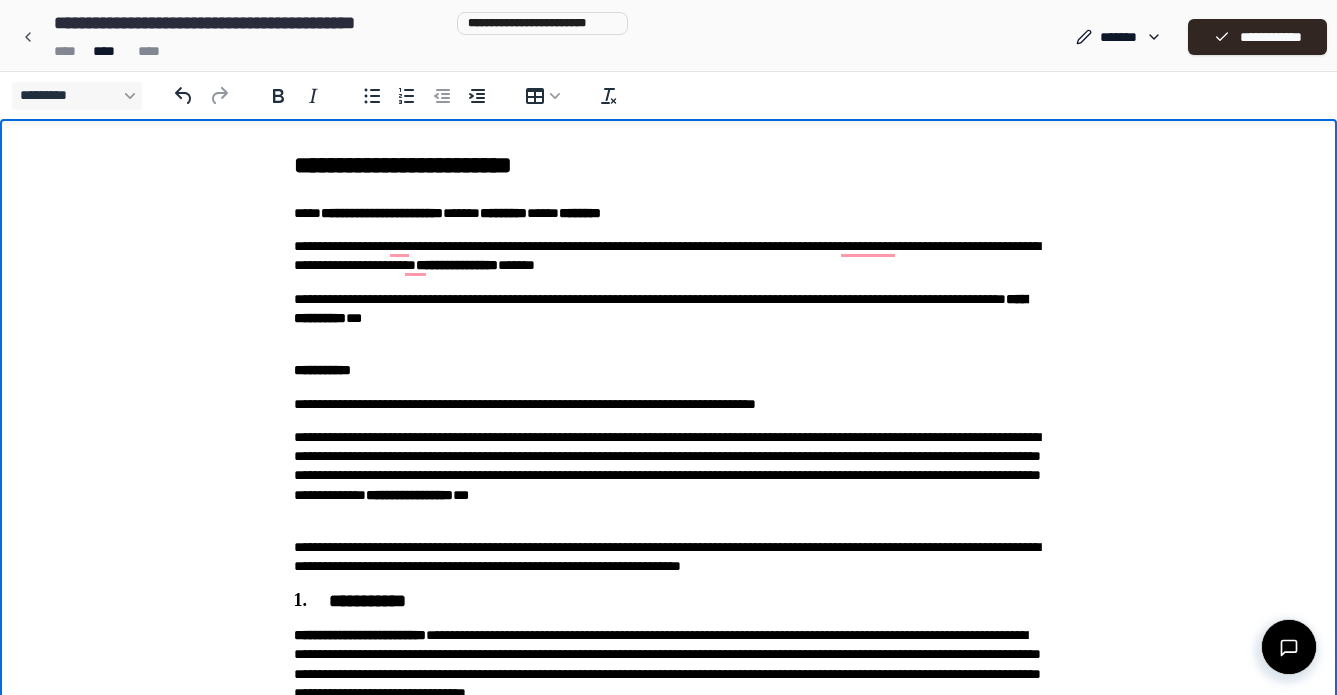 click on "**********" at bounding box center [669, 319] 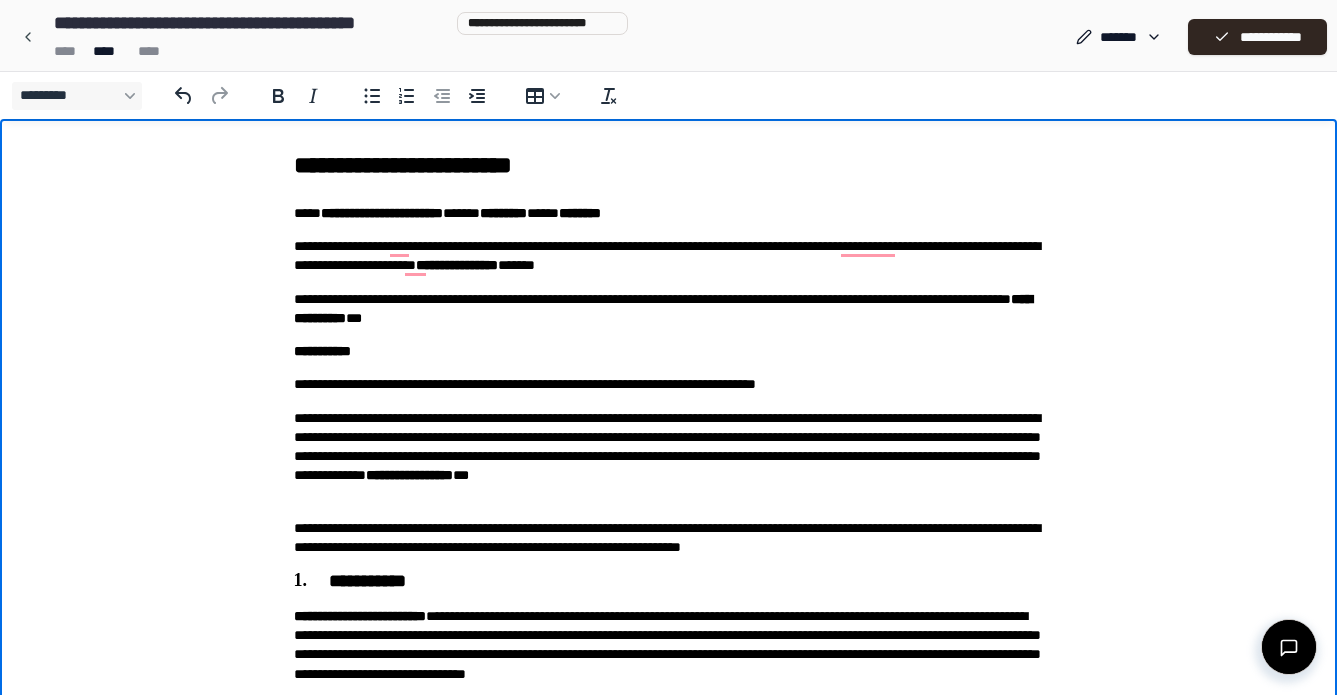 click on "**********" at bounding box center (669, 309) 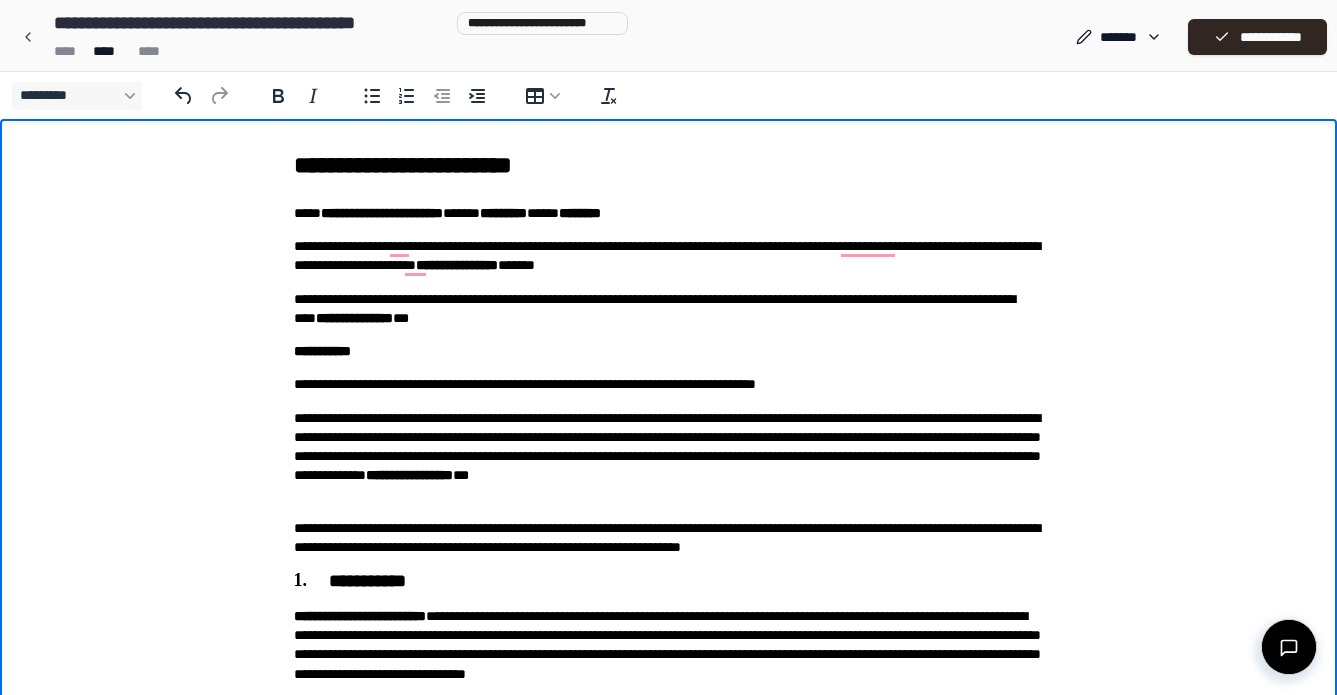 drag, startPoint x: 312, startPoint y: 298, endPoint x: 479, endPoint y: 301, distance: 167.02695 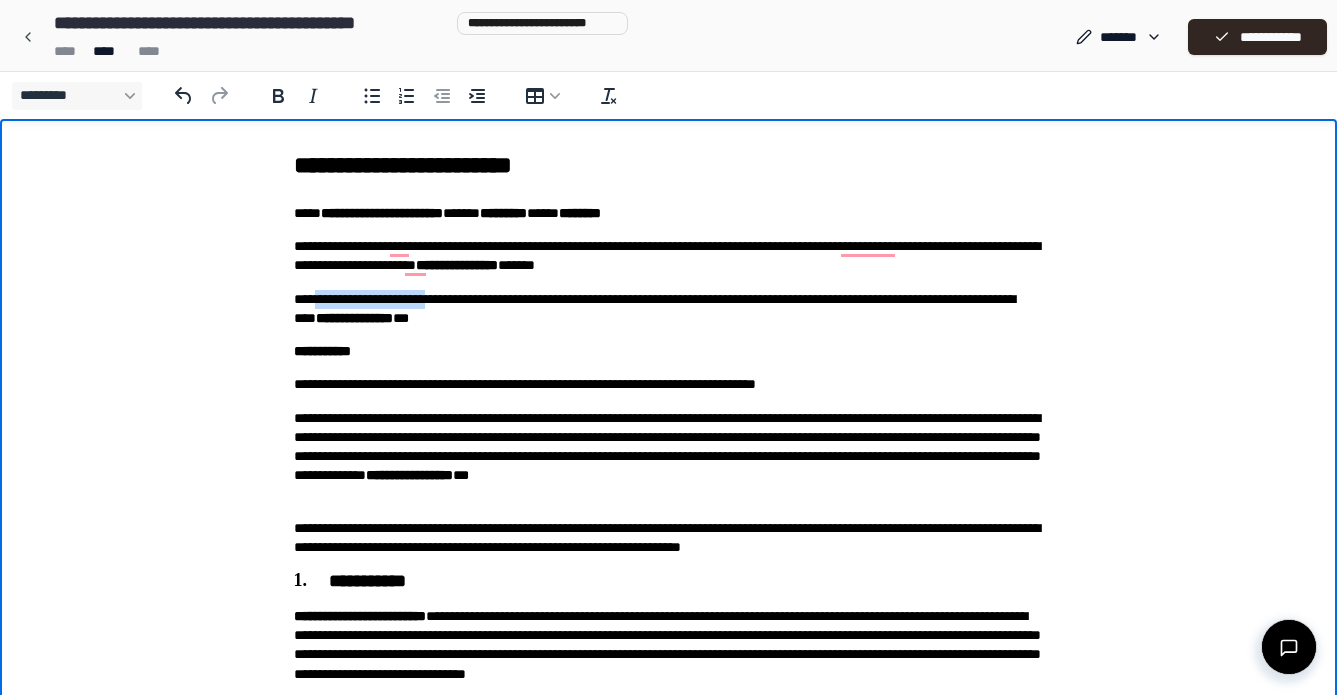 drag, startPoint x: 489, startPoint y: 300, endPoint x: 314, endPoint y: 296, distance: 175.04572 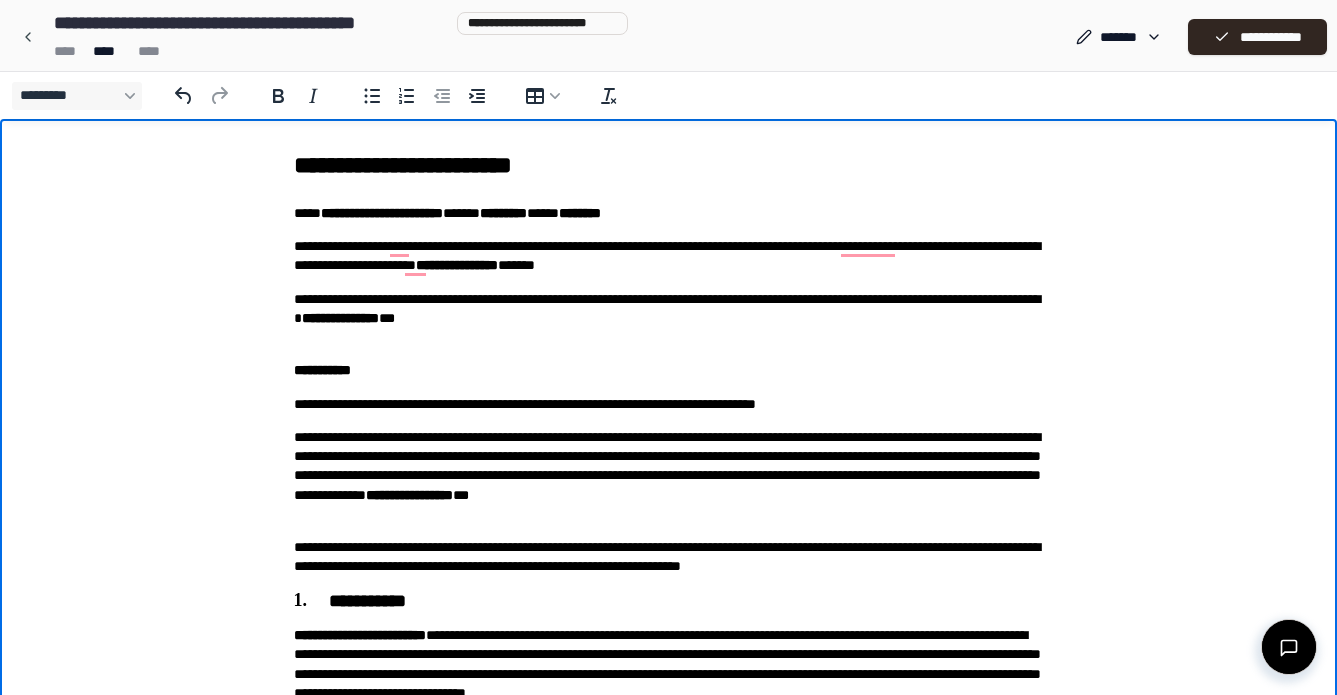 click on "**********" at bounding box center (669, 319) 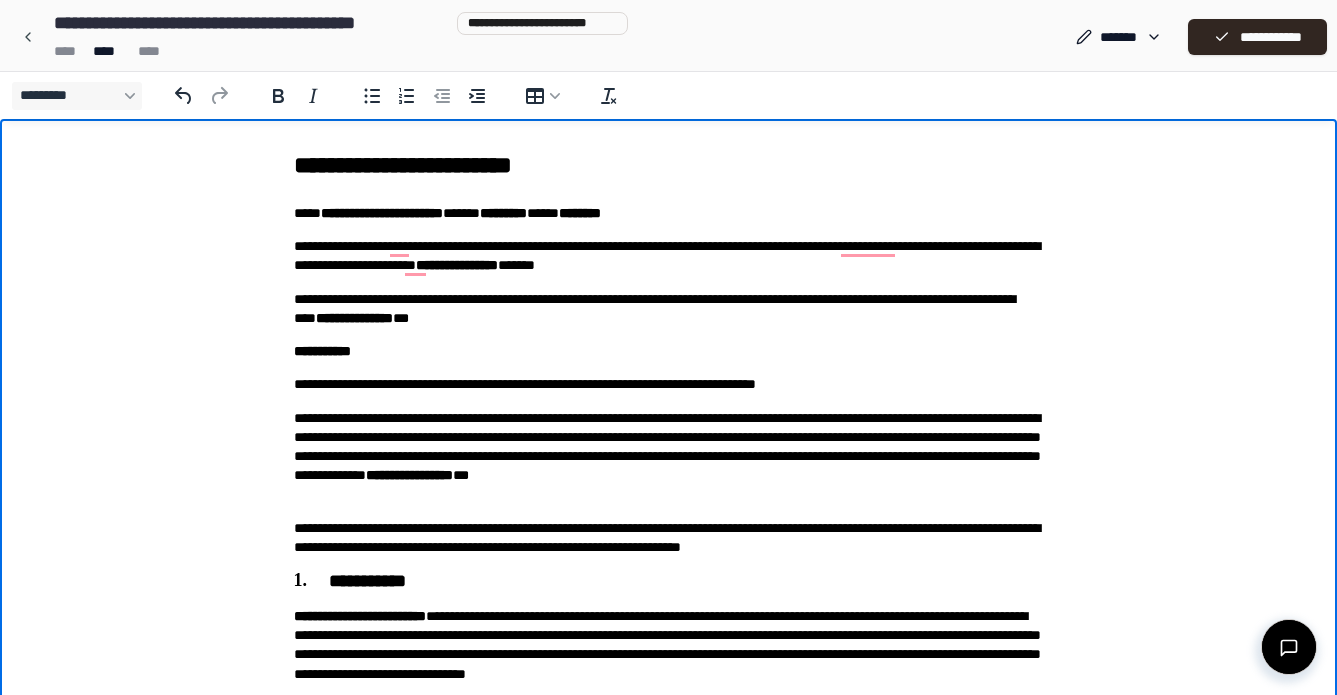 click on "**********" at bounding box center (669, 309) 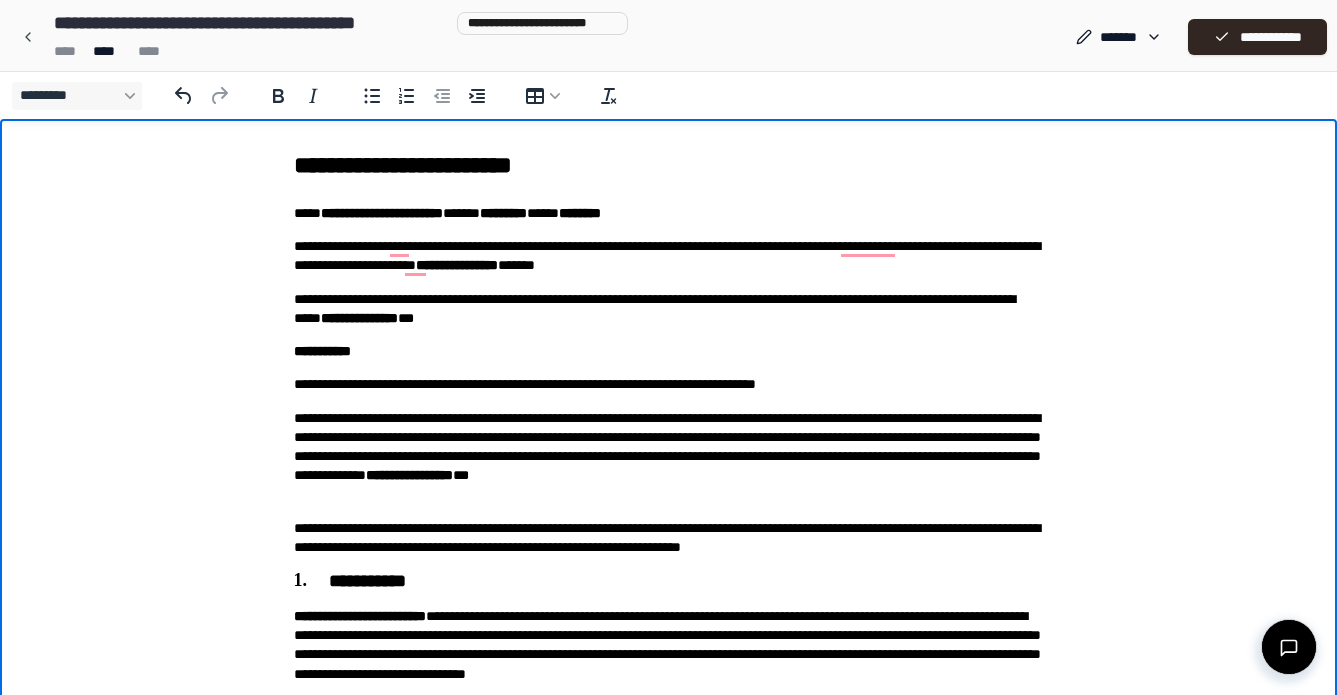 click on "**********" at bounding box center (669, 309) 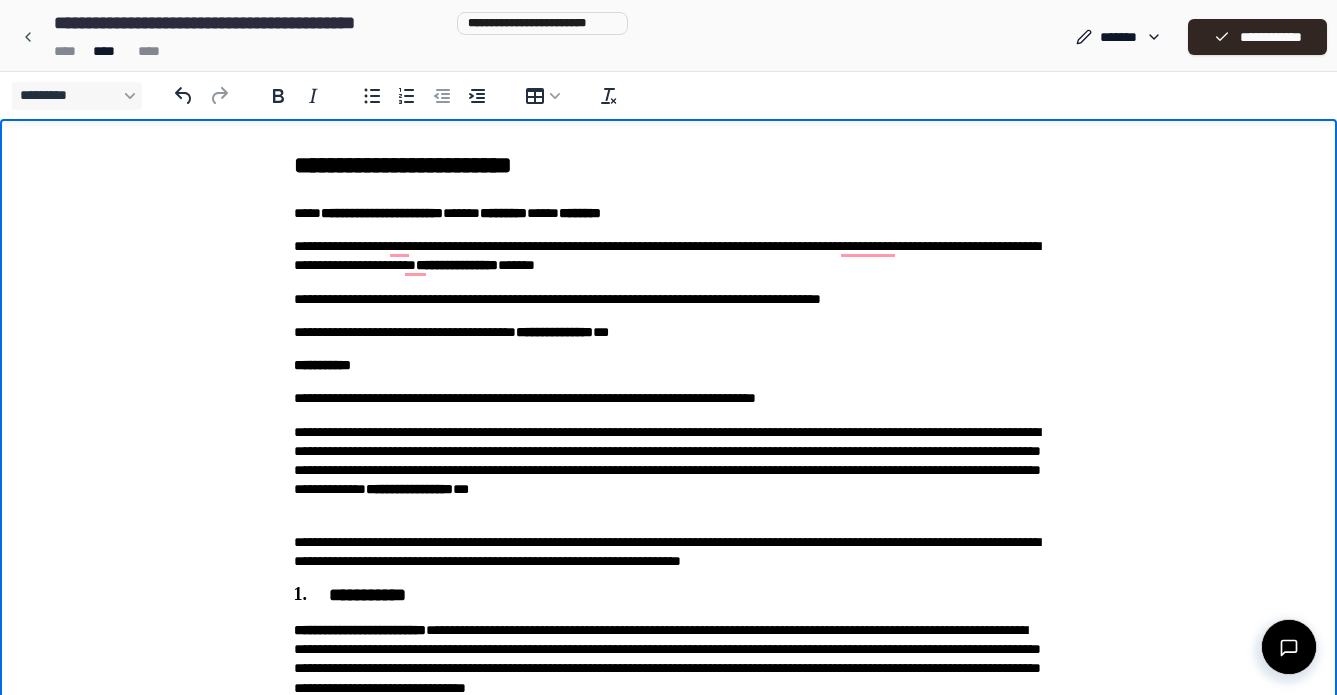 click on "**********" at bounding box center [669, 471] 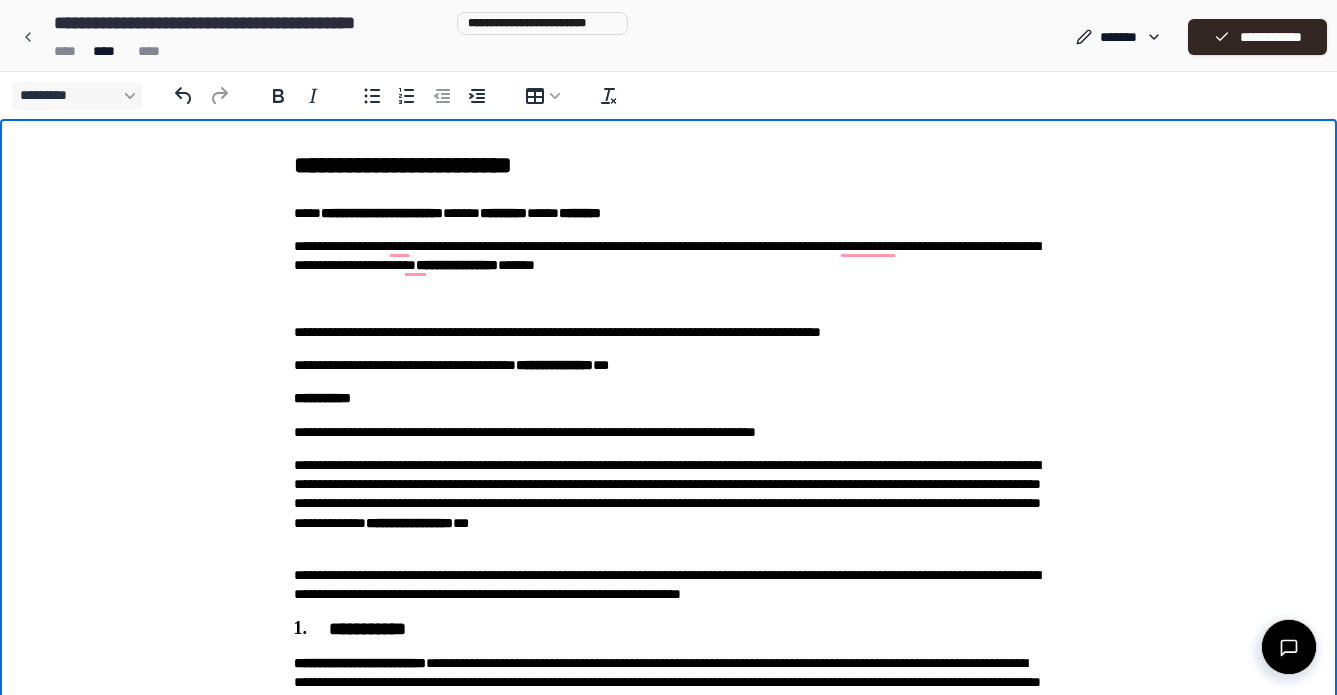 click on "**********" at bounding box center (669, 504) 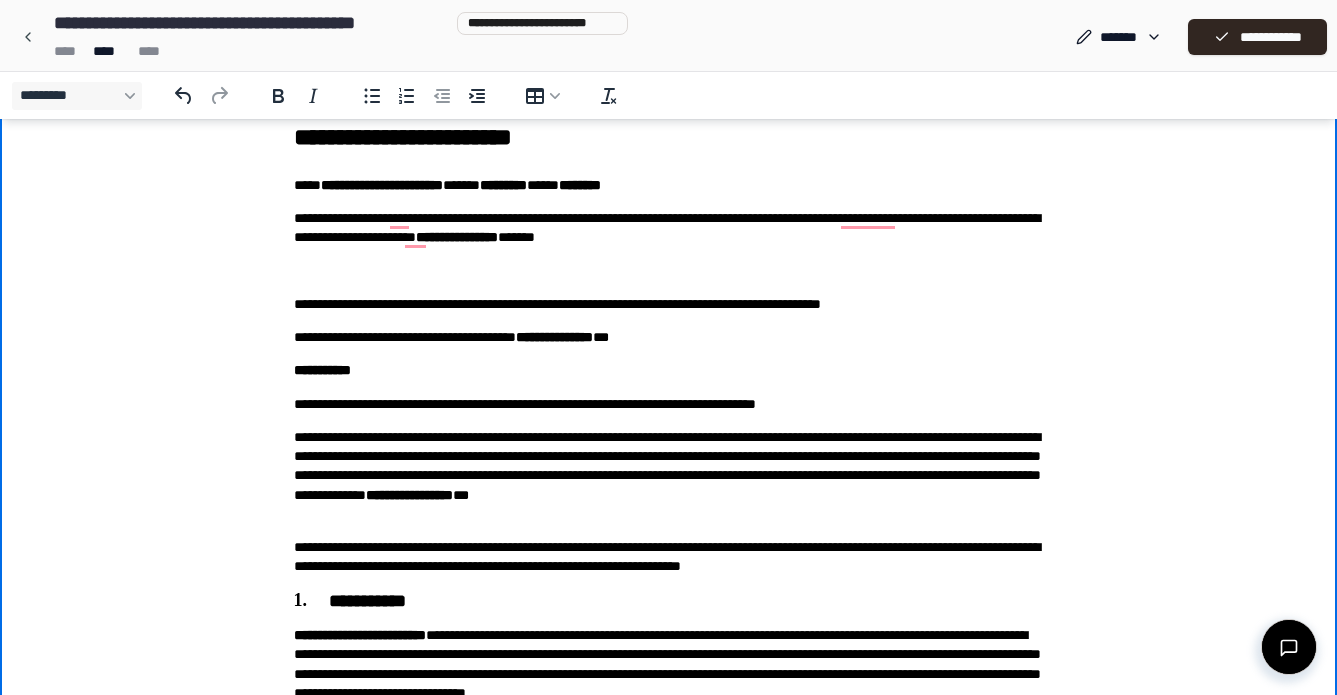 click on "**********" at bounding box center (669, 304) 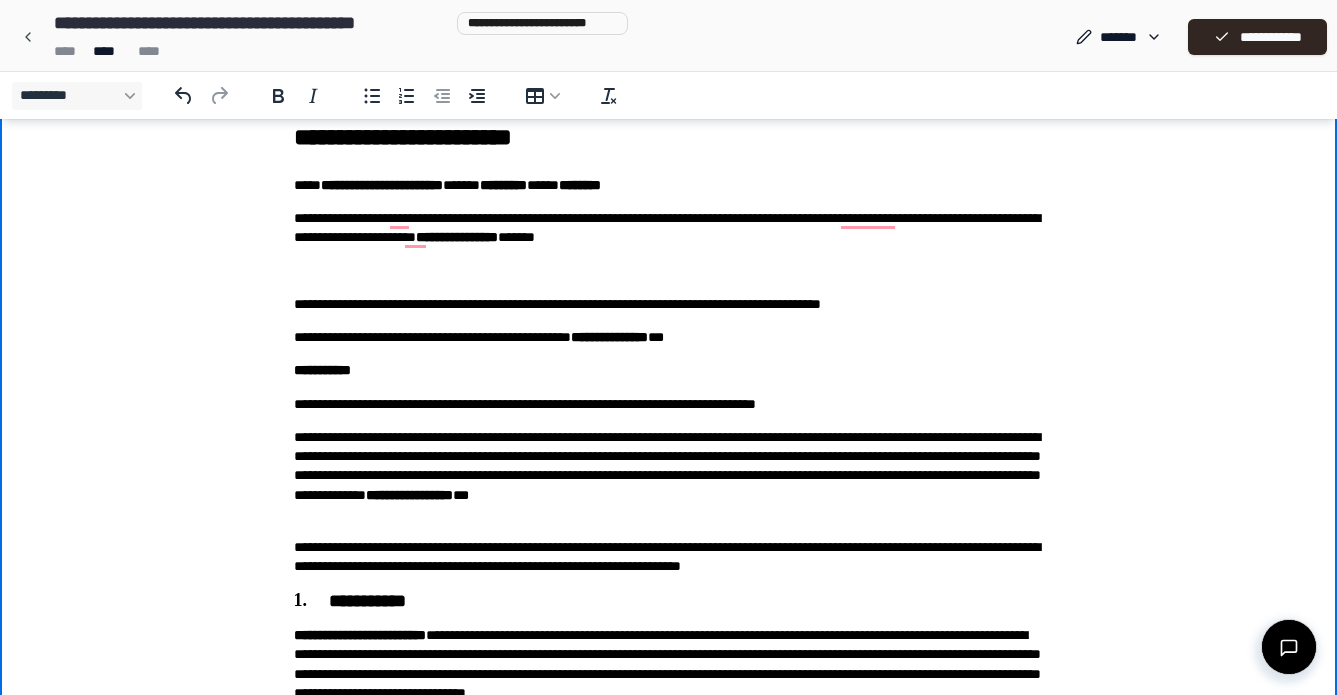 click on "**********" at bounding box center (669, 1191) 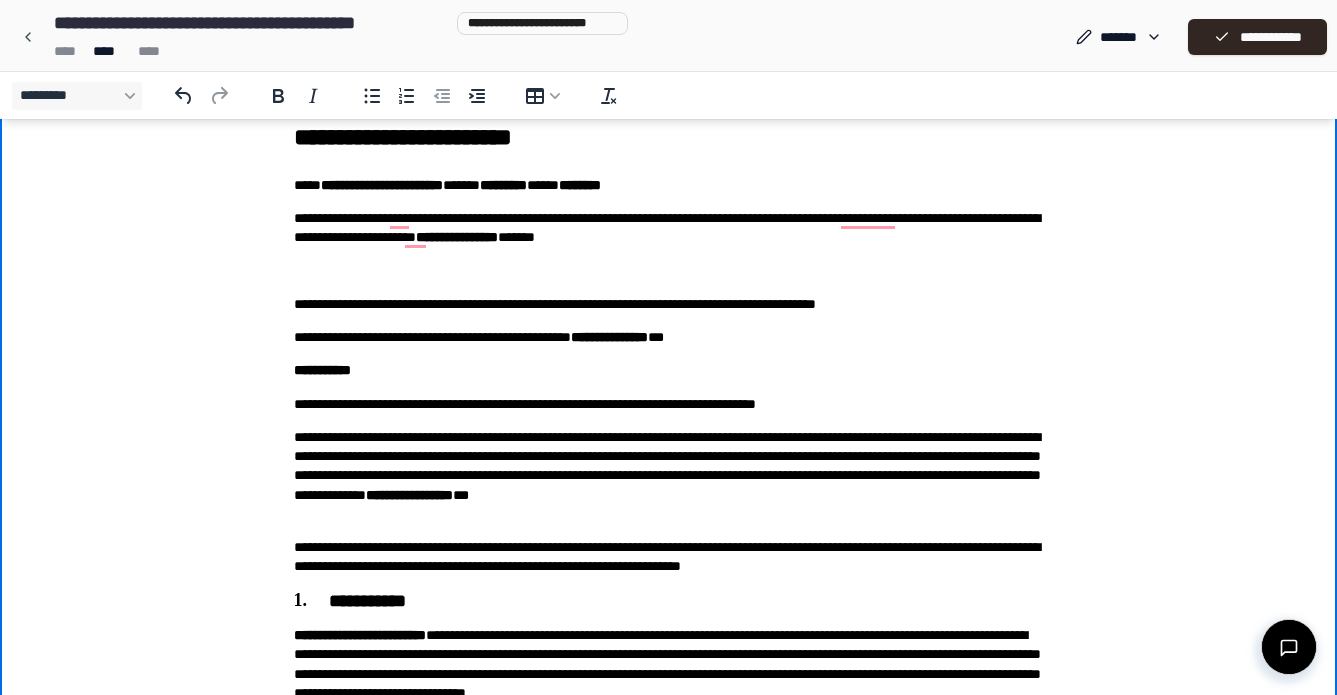 click on "**********" at bounding box center [669, 304] 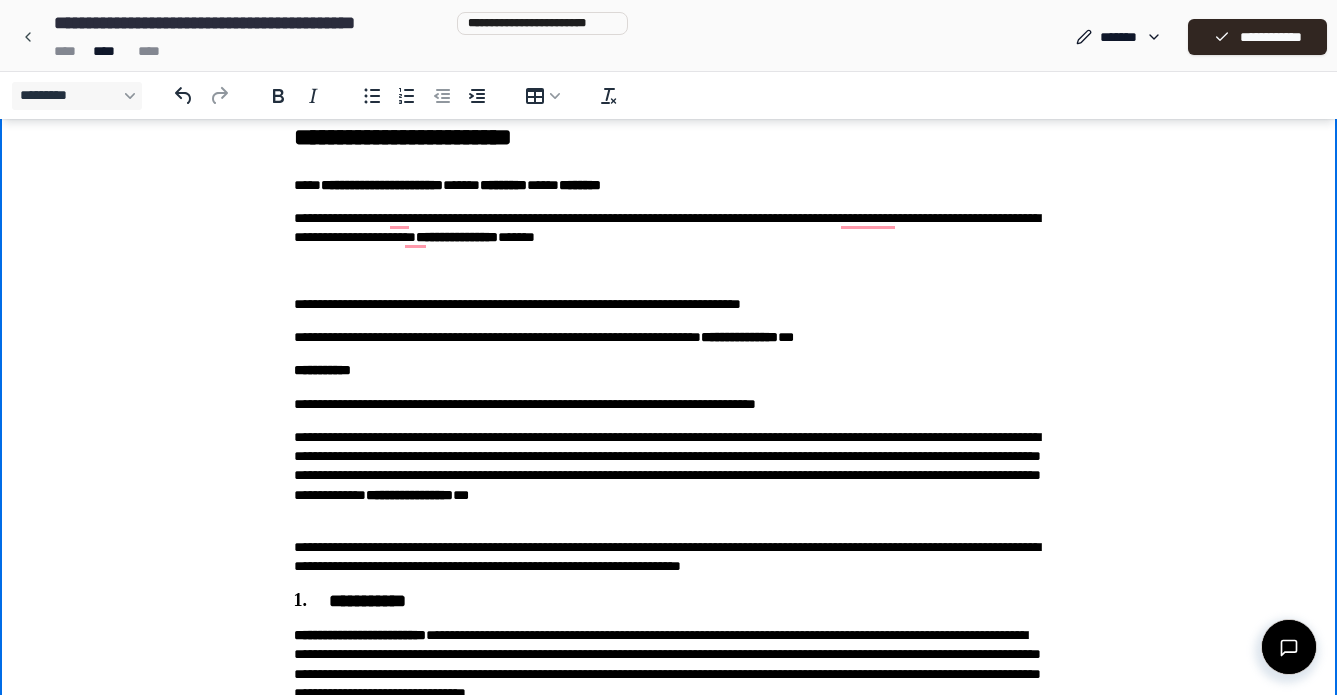 click on "**********" at bounding box center [669, 304] 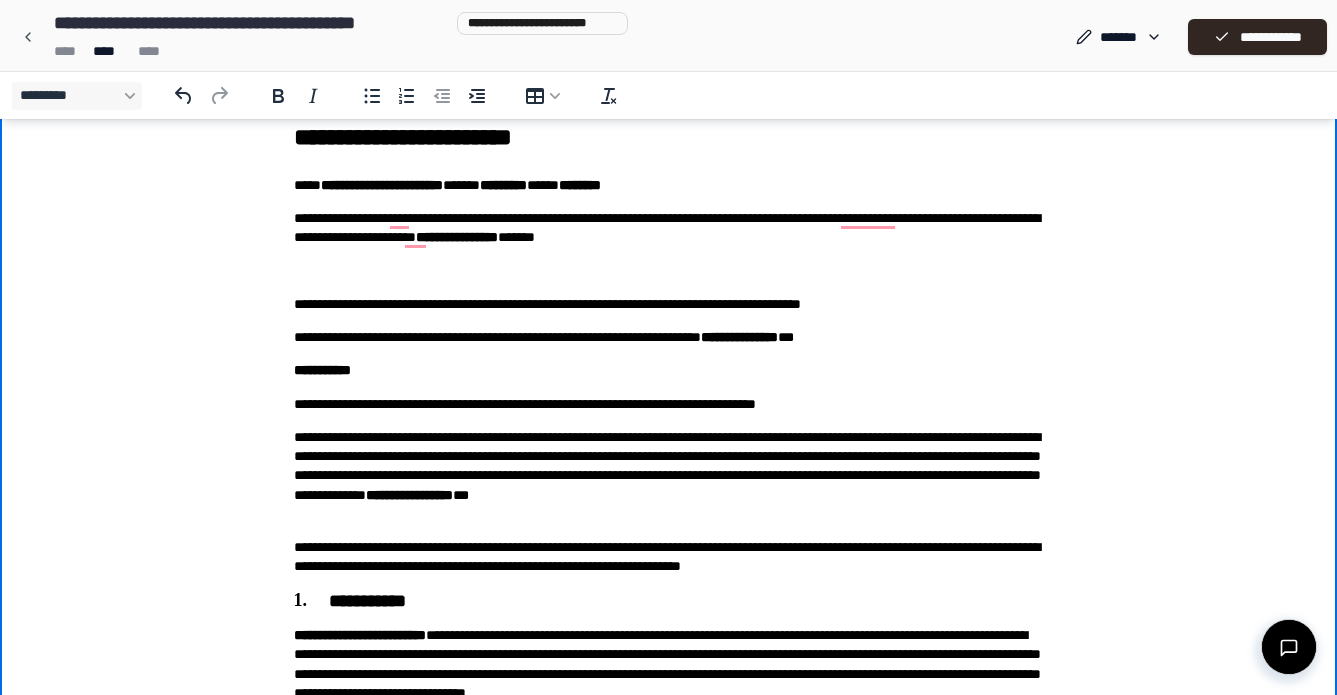 click on "**********" at bounding box center [669, 1191] 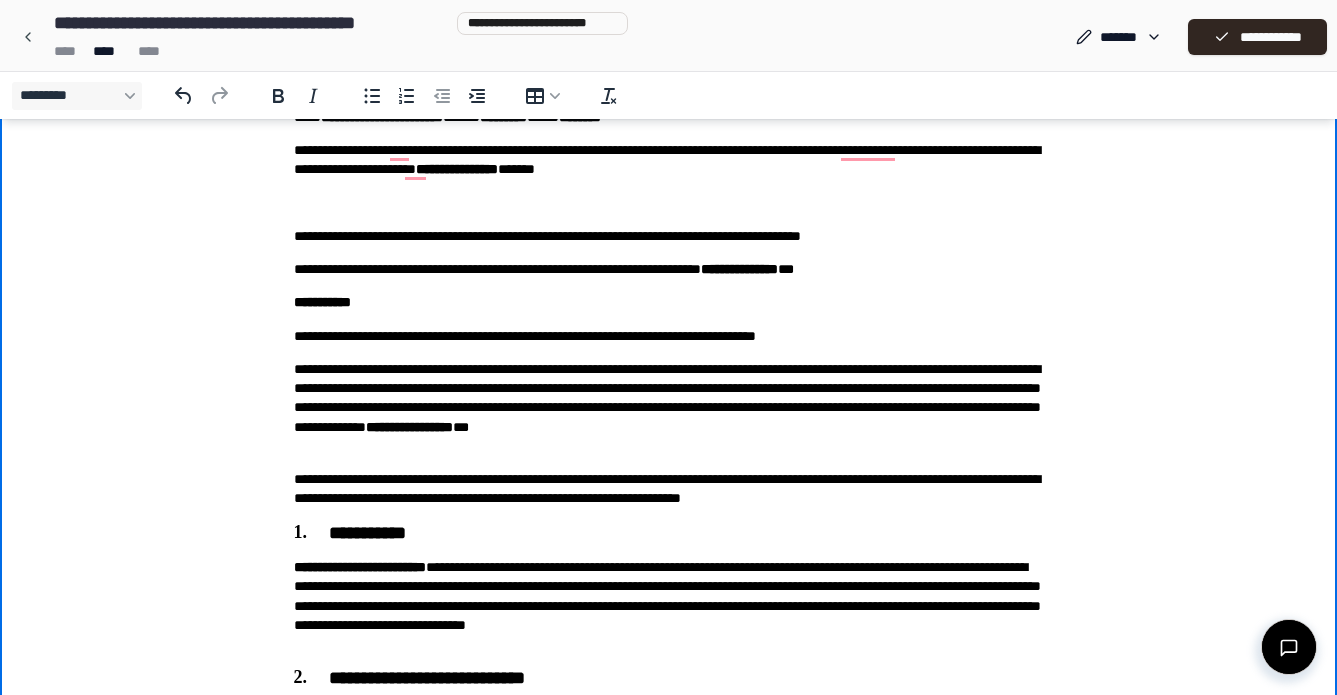 scroll, scrollTop: 105, scrollLeft: 0, axis: vertical 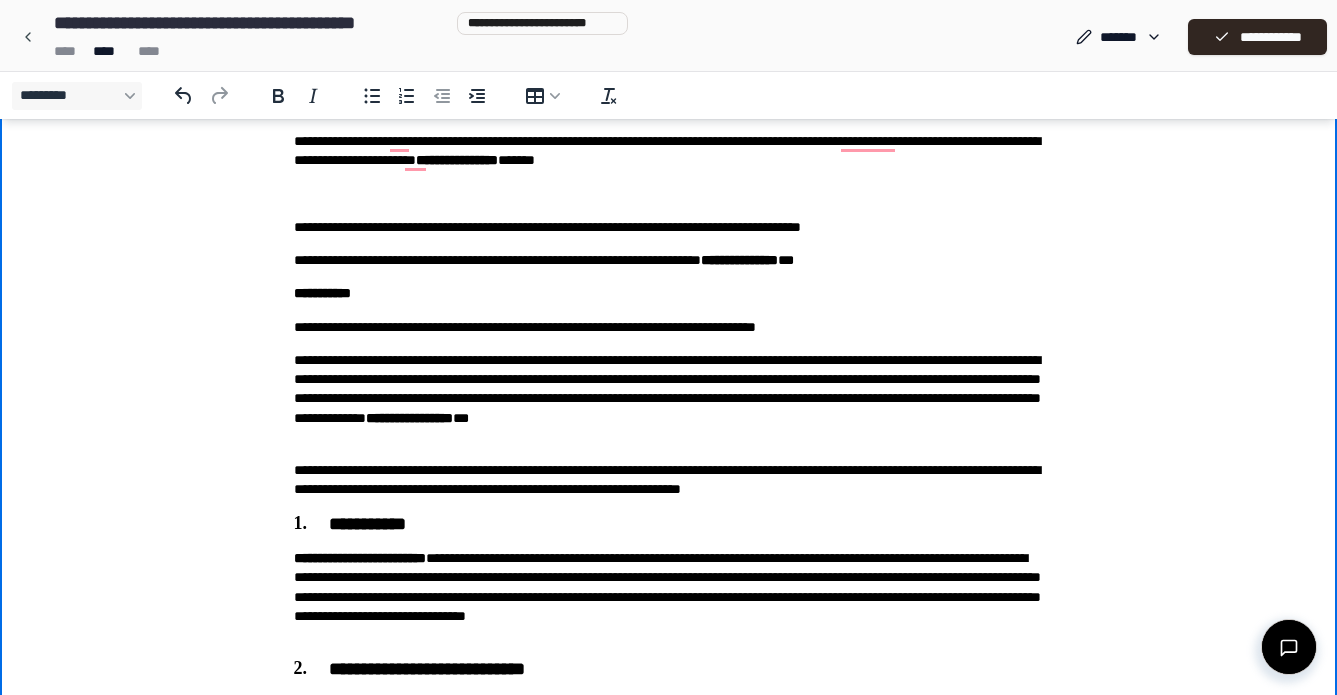 click on "**********" at bounding box center [669, 260] 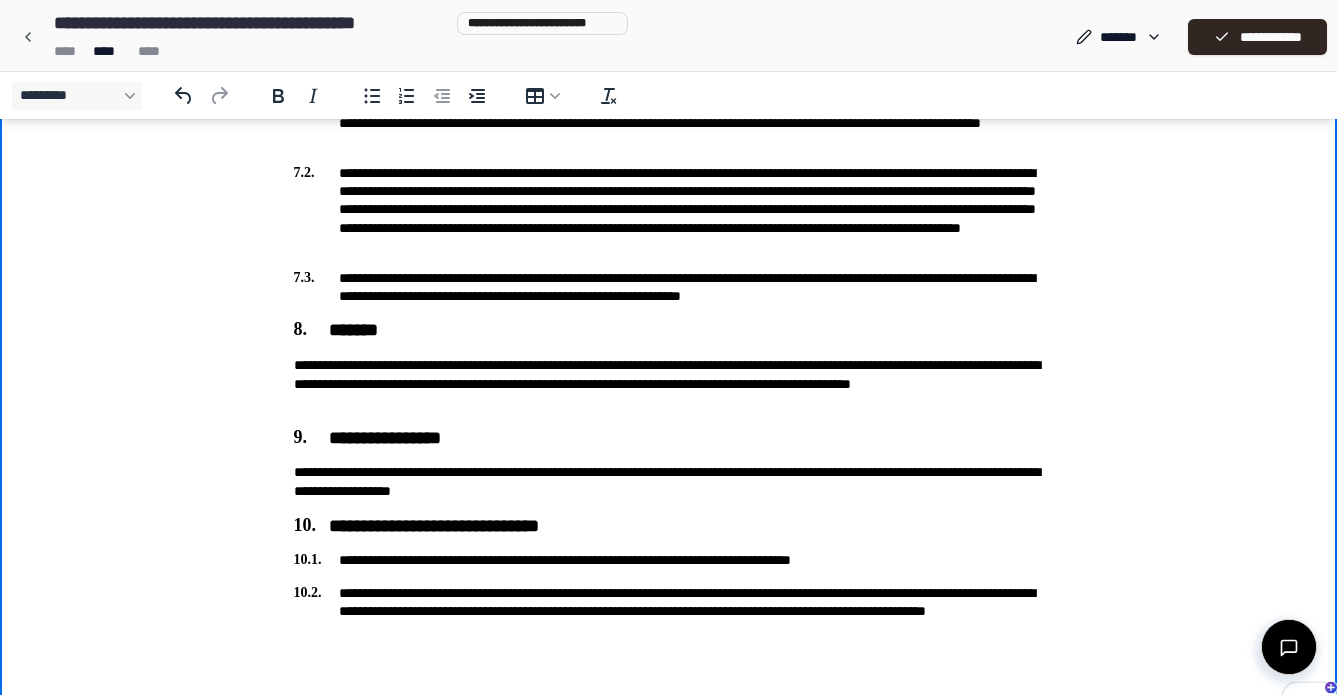scroll, scrollTop: 1715, scrollLeft: 0, axis: vertical 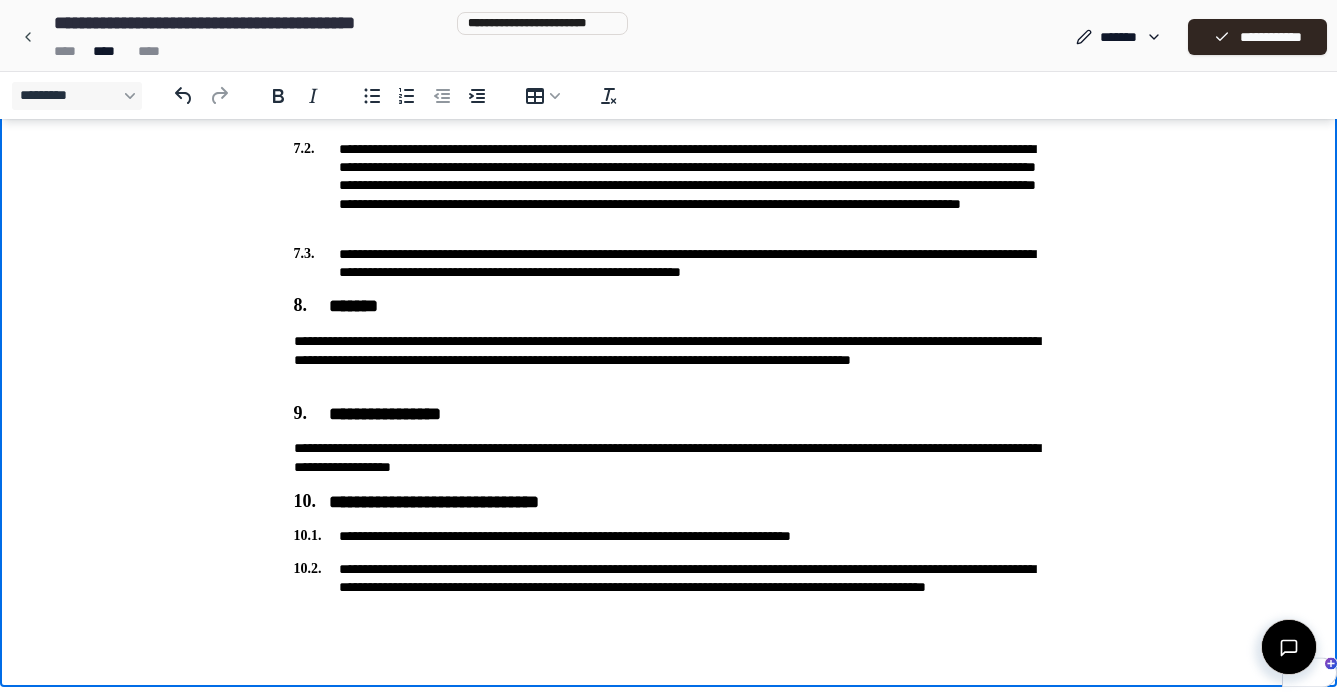 click on "**********" at bounding box center [669, -480] 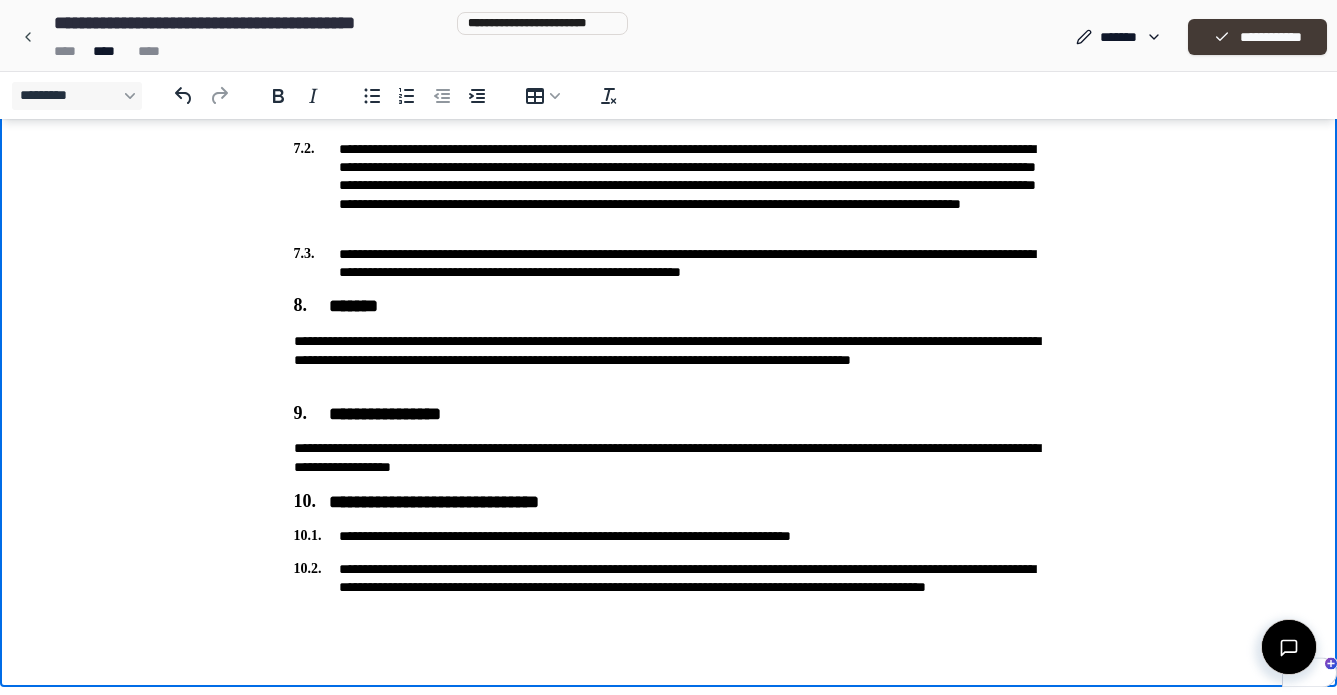 click on "**********" at bounding box center (1257, 37) 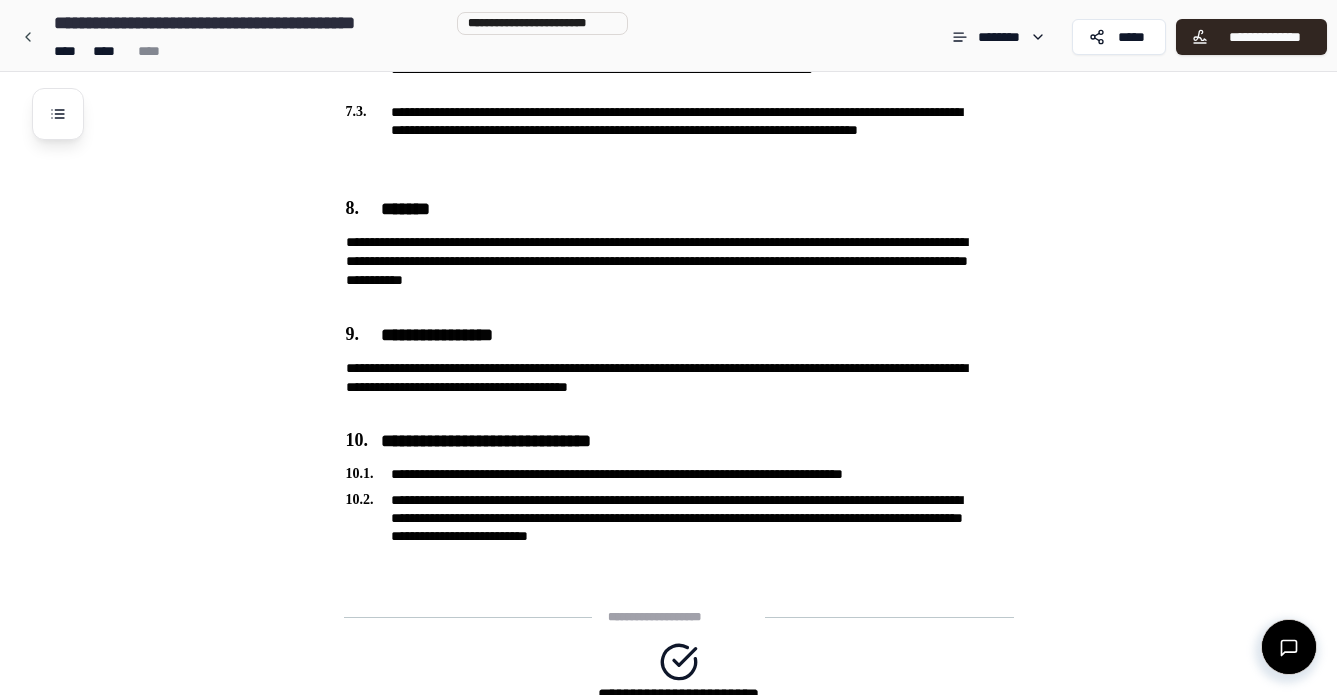 scroll, scrollTop: 2226, scrollLeft: 0, axis: vertical 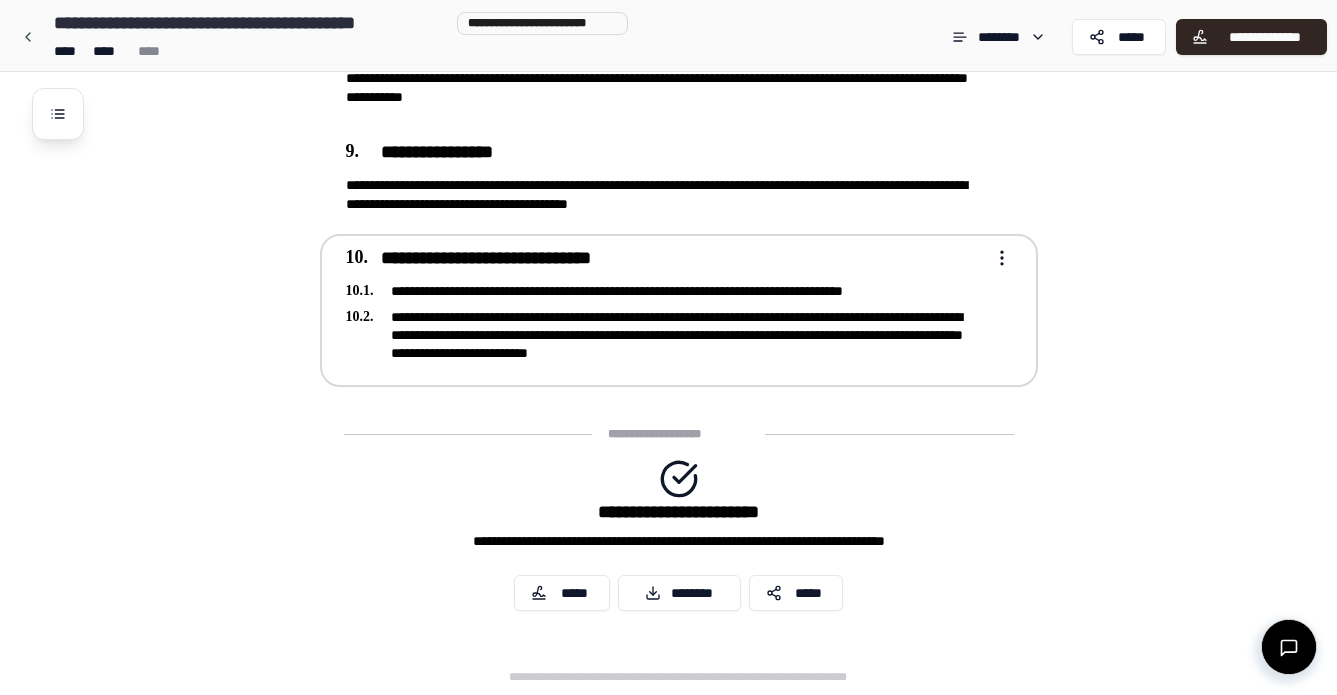 click on "**********" at bounding box center [665, 335] 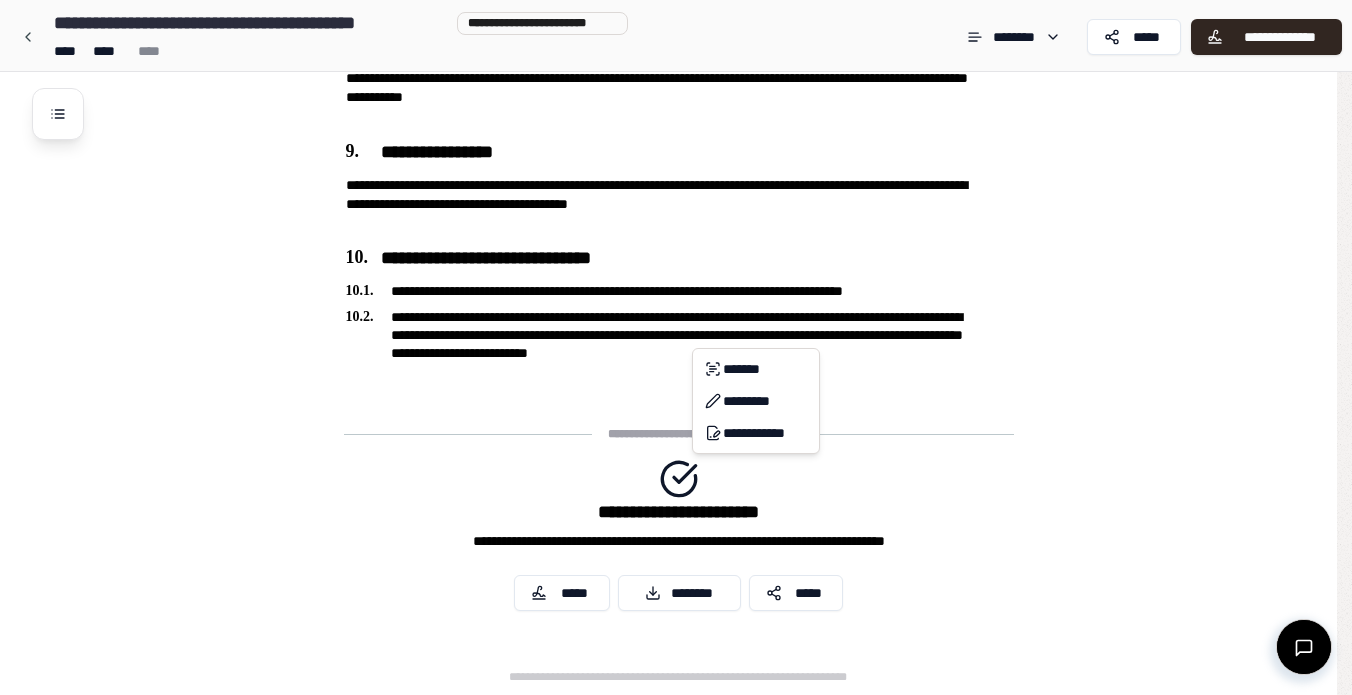 click on "**********" at bounding box center [676, -766] 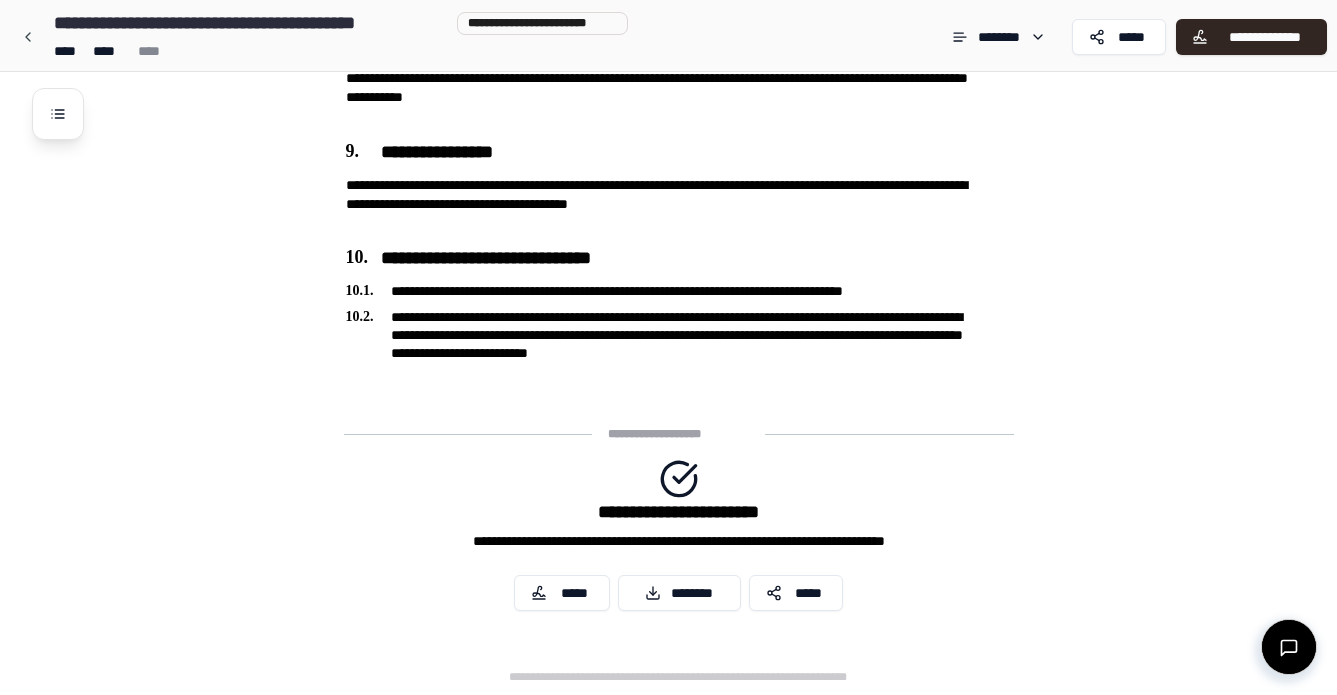 click on "**********" at bounding box center [679, -730] 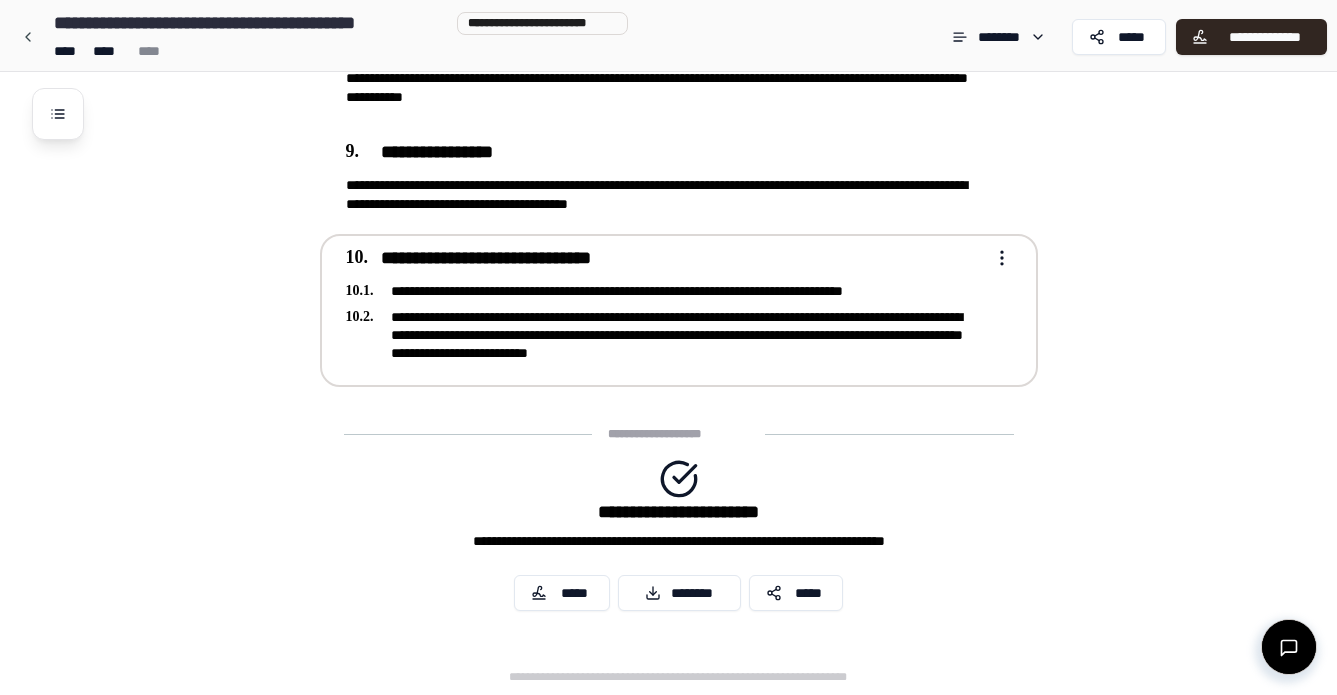 click on "**********" at bounding box center [665, 308] 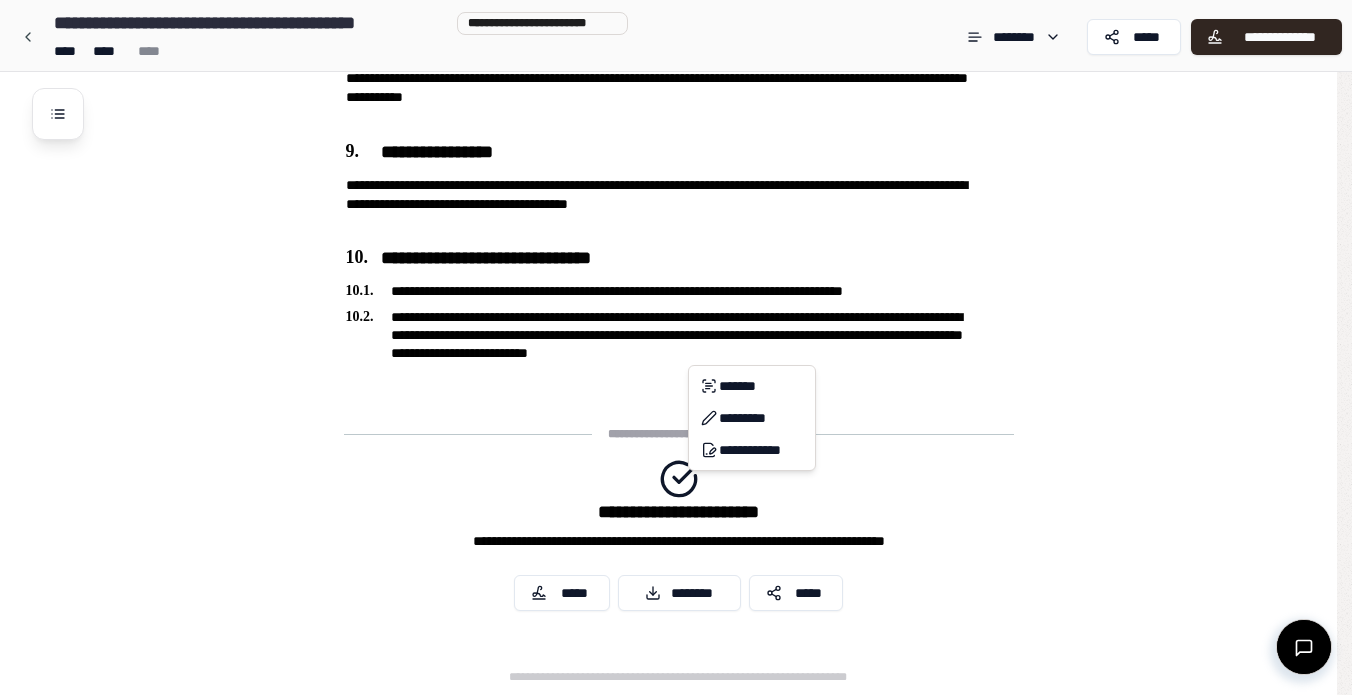 click on "**********" at bounding box center [676, -766] 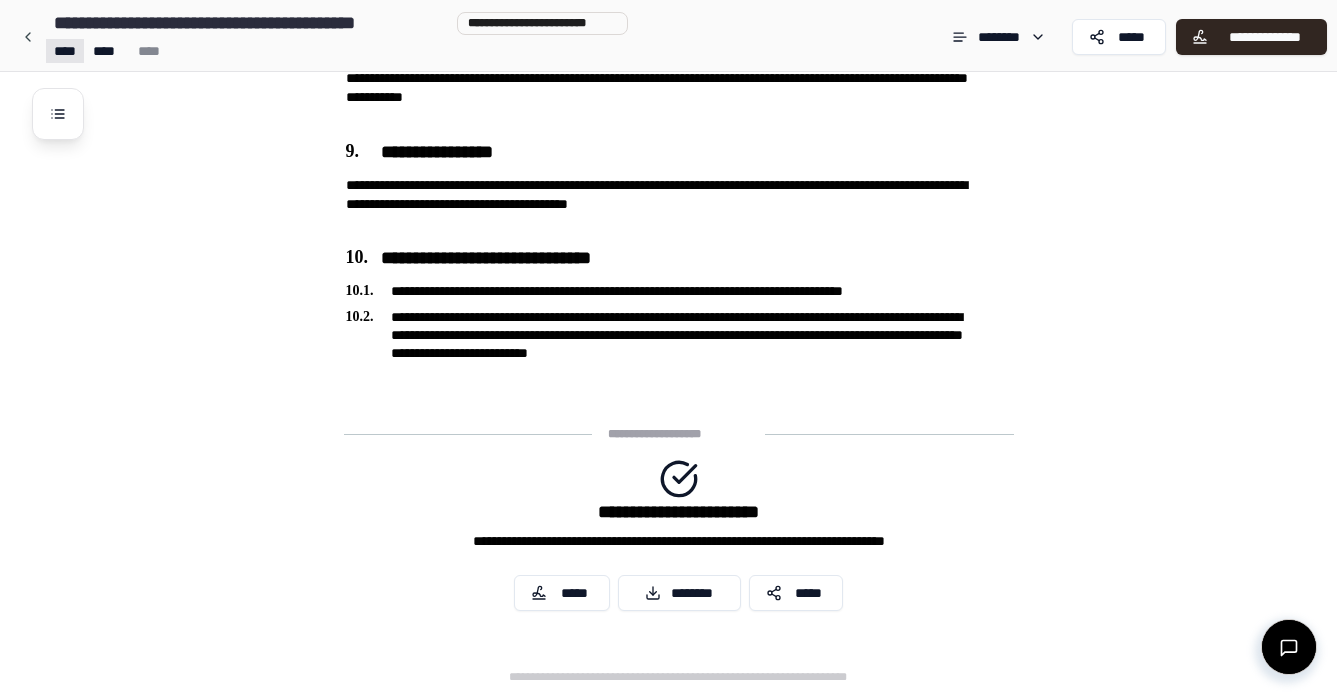 click on "**********" at bounding box center [668, -766] 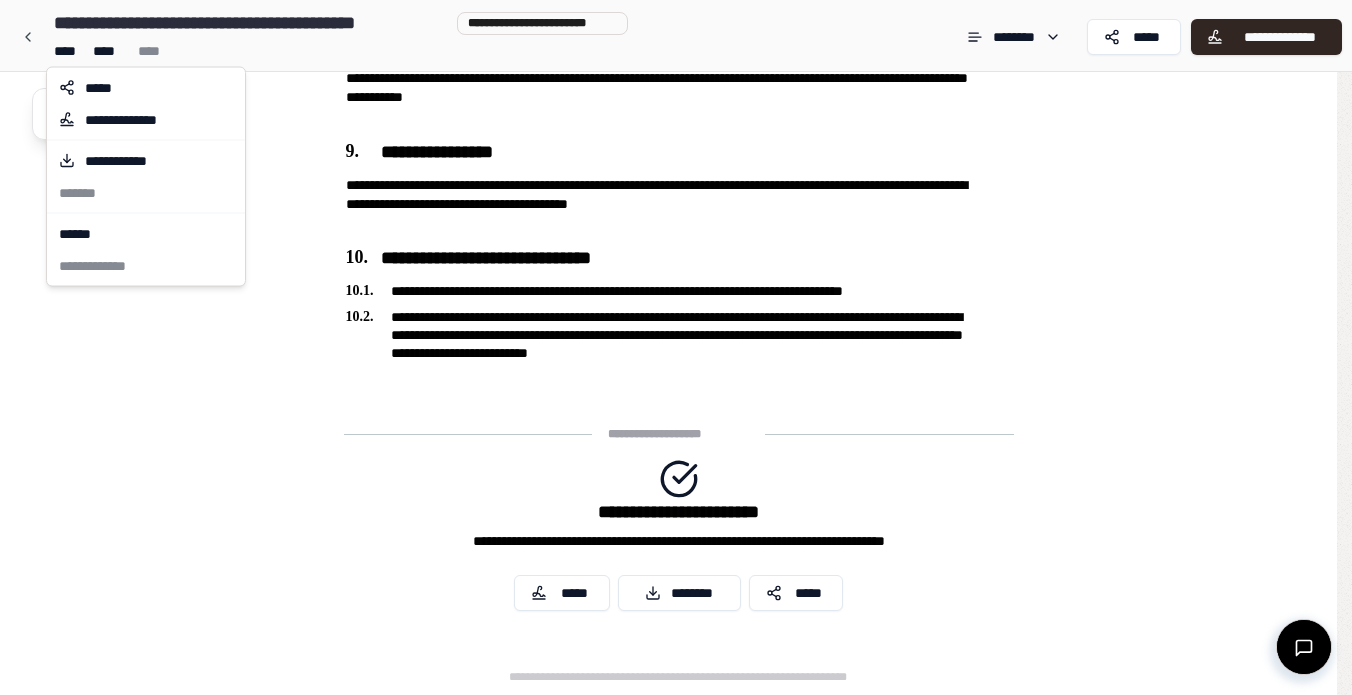 click on "**********" at bounding box center (676, -766) 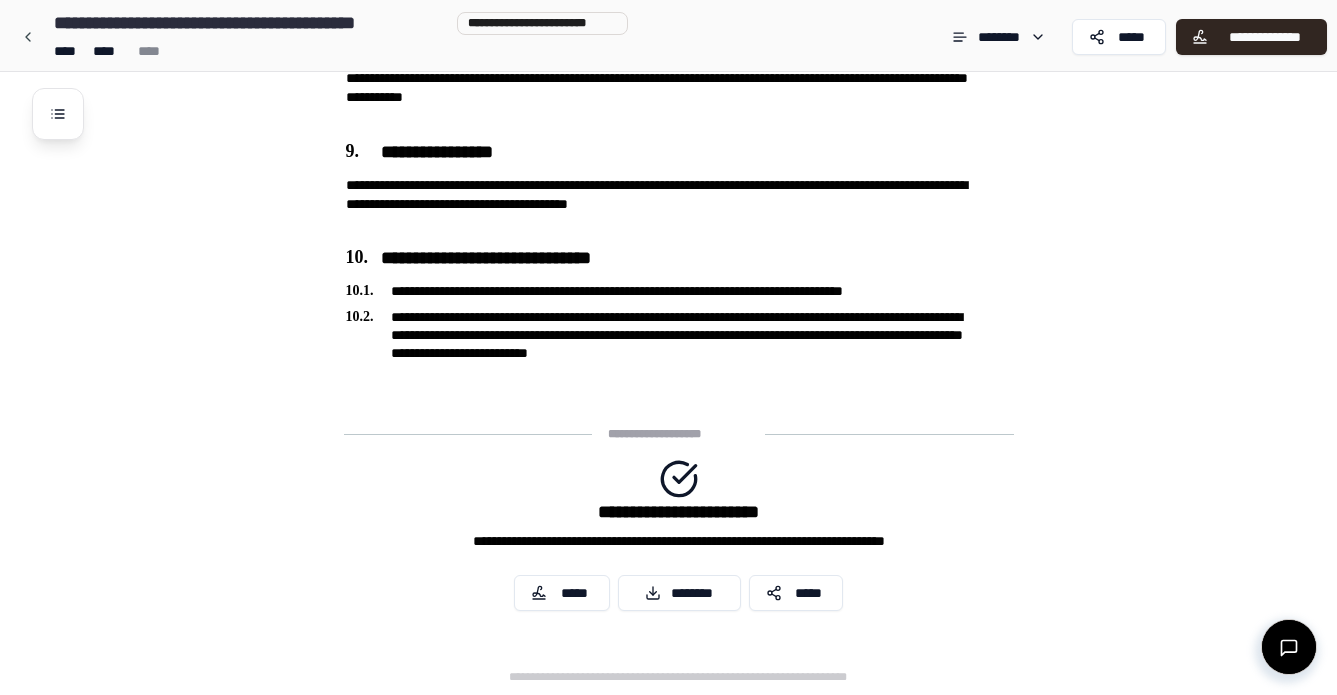 click at bounding box center (1289, 647) 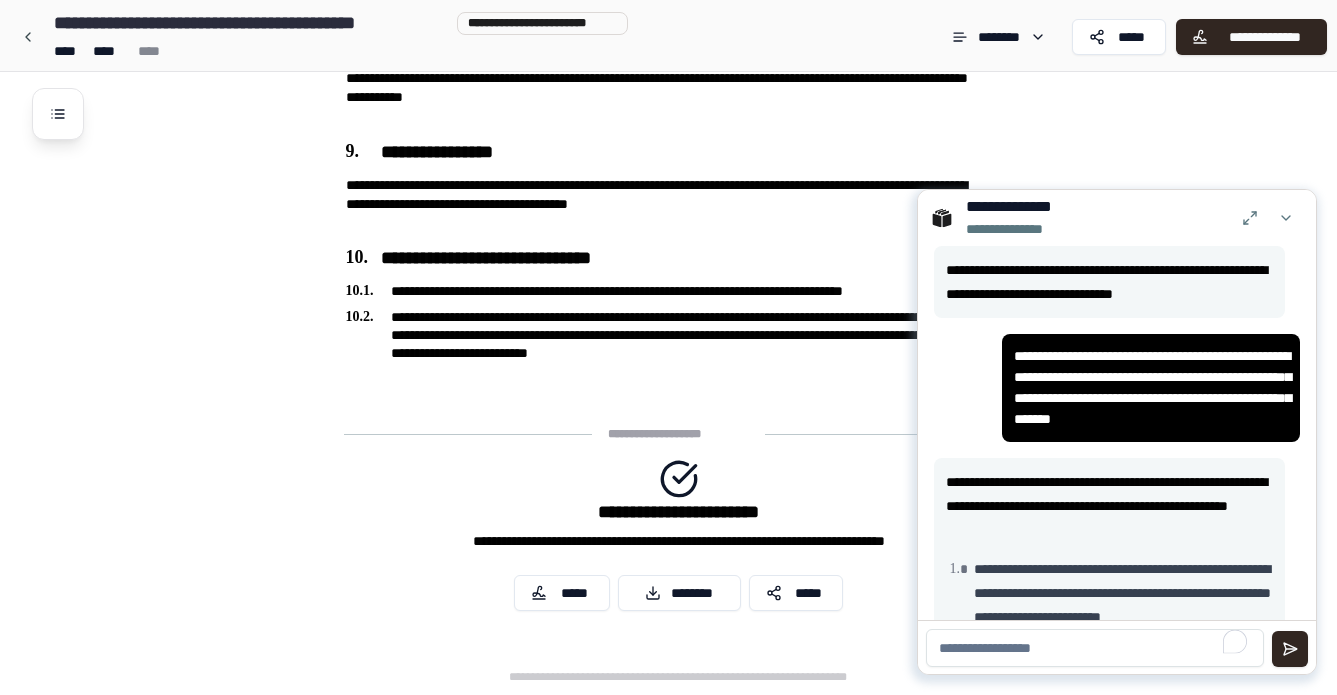 click at bounding box center [1095, 648] 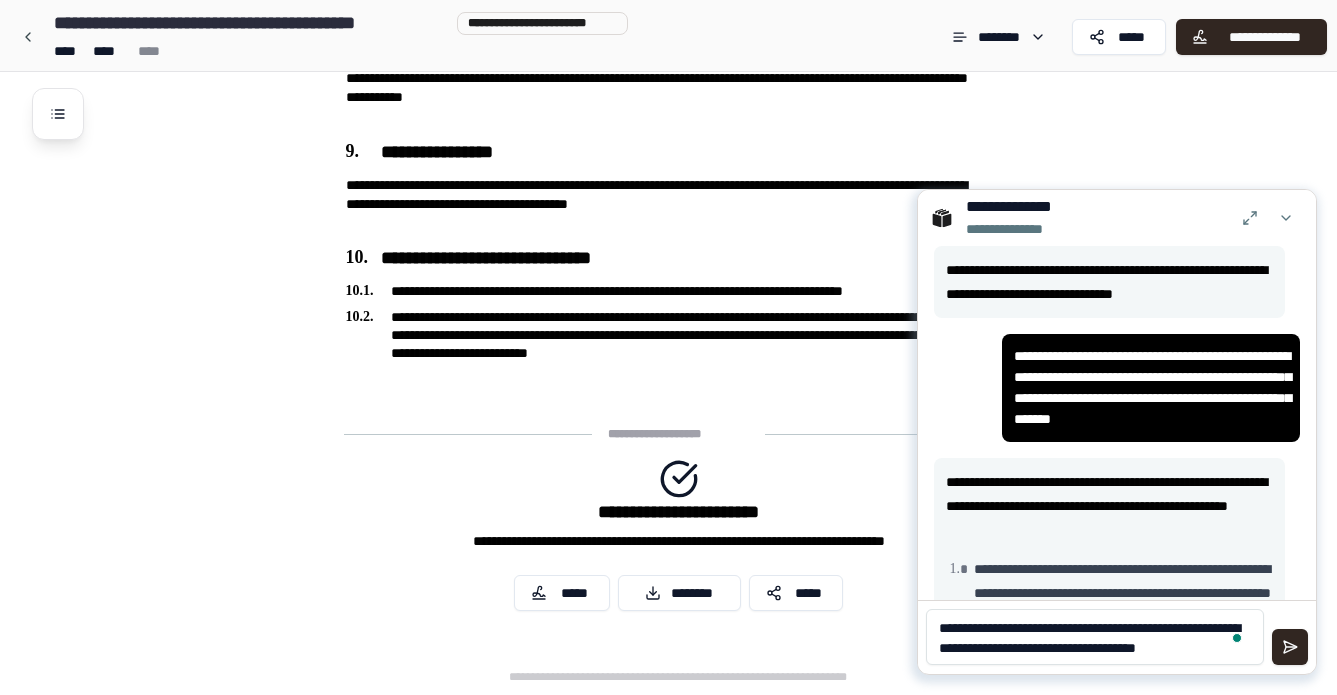 type on "**********" 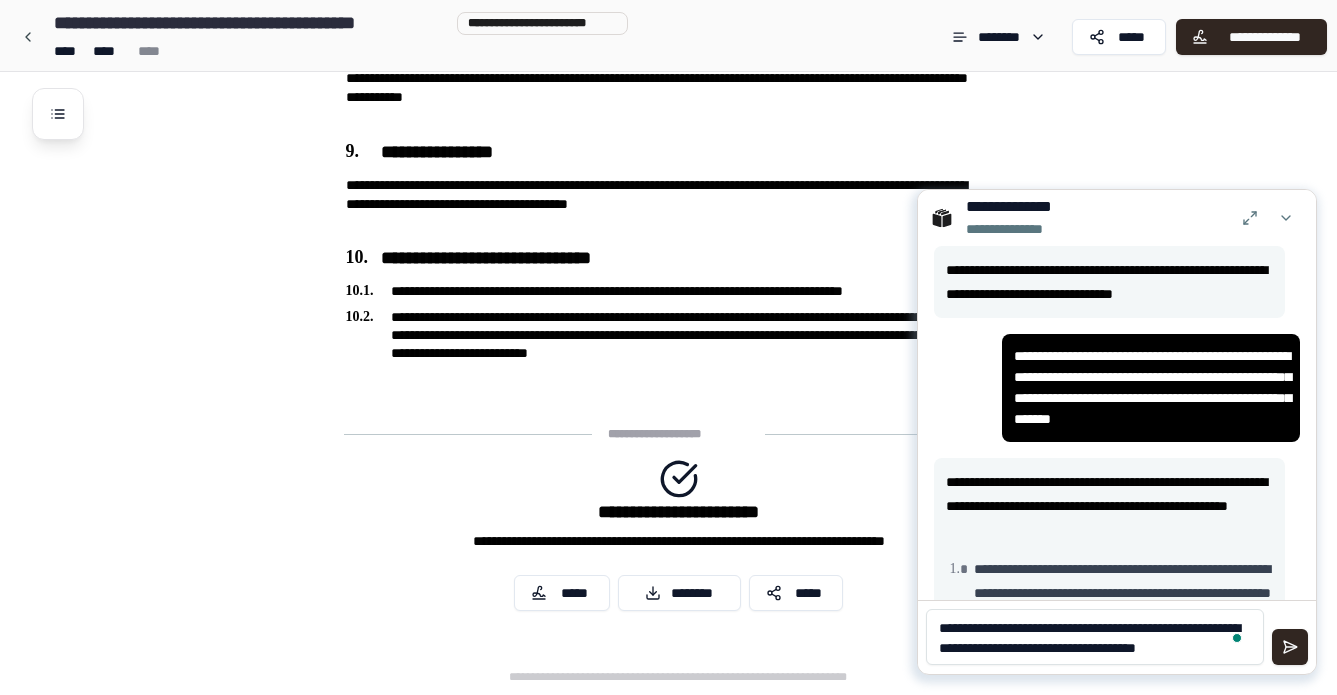 type 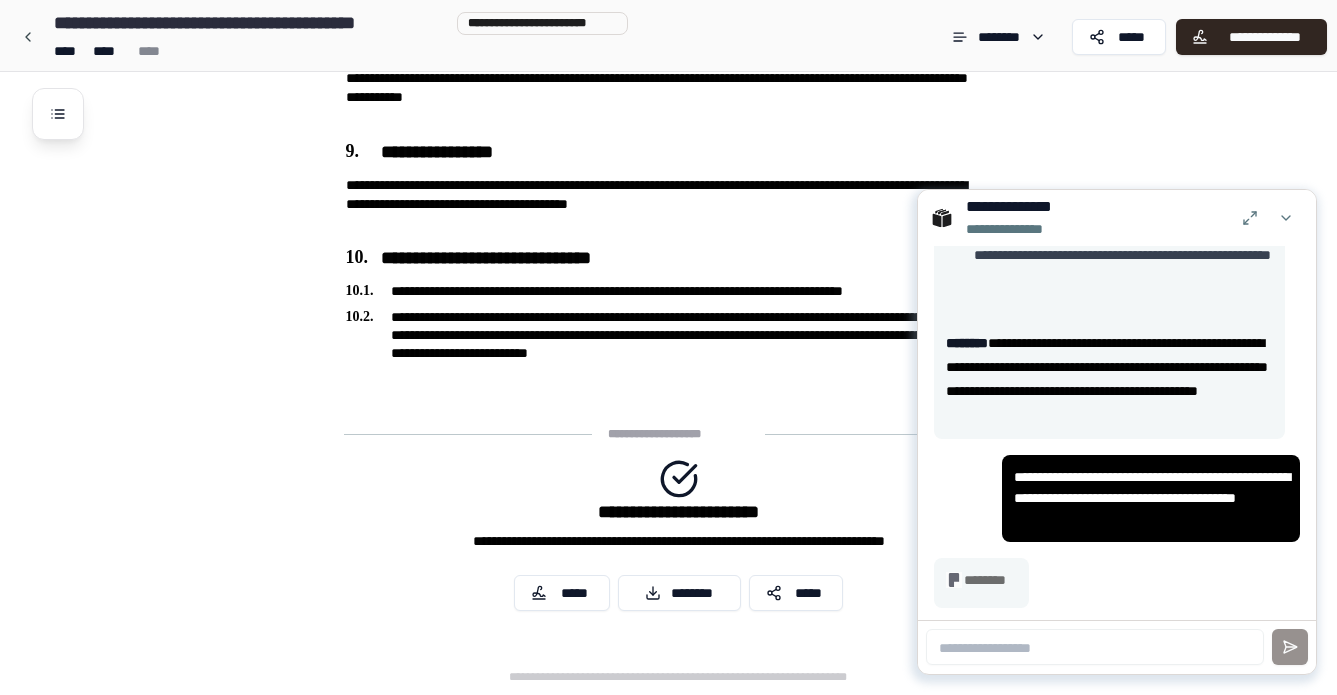 scroll, scrollTop: 2347, scrollLeft: 0, axis: vertical 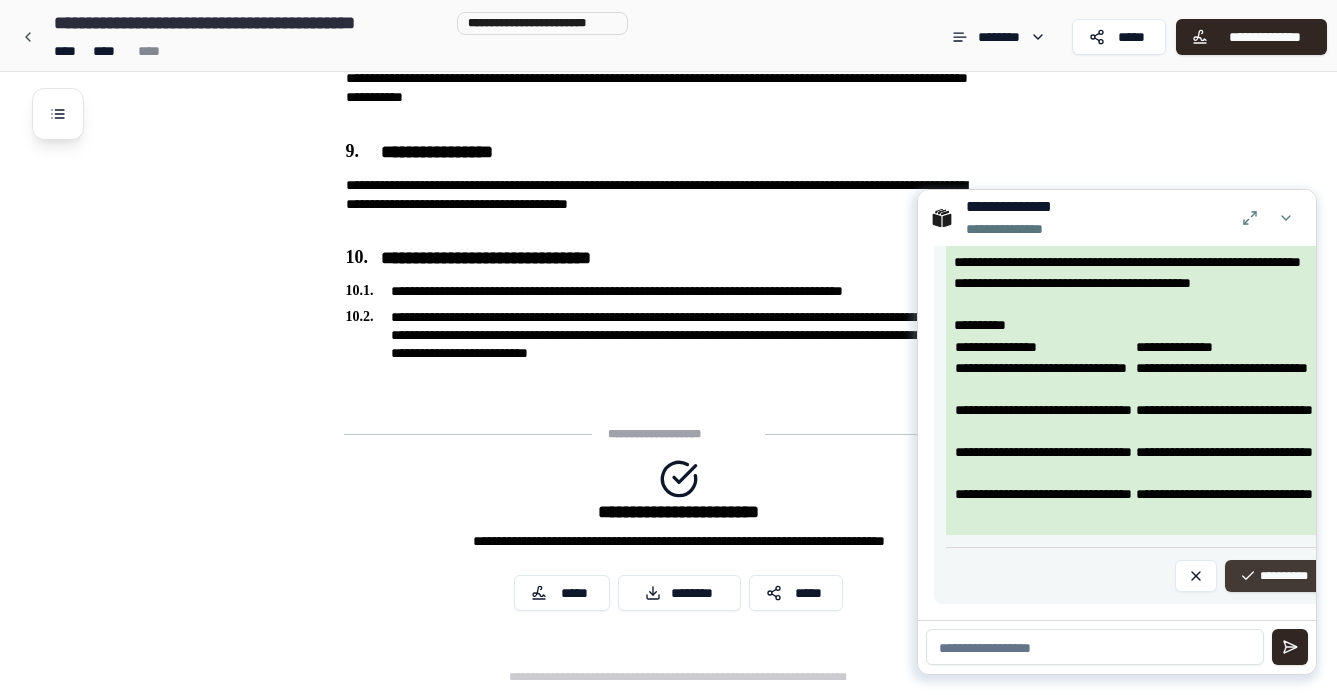 click on "**********" at bounding box center (1274, 576) 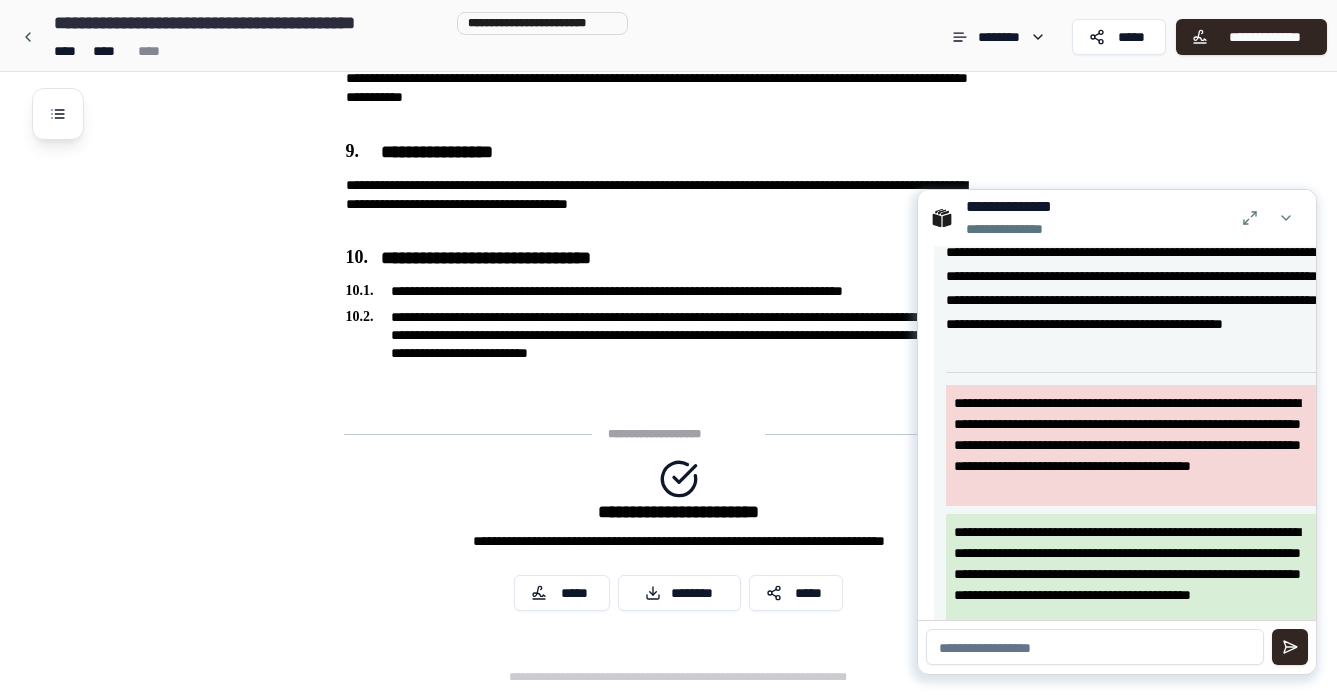 scroll, scrollTop: 3003, scrollLeft: 0, axis: vertical 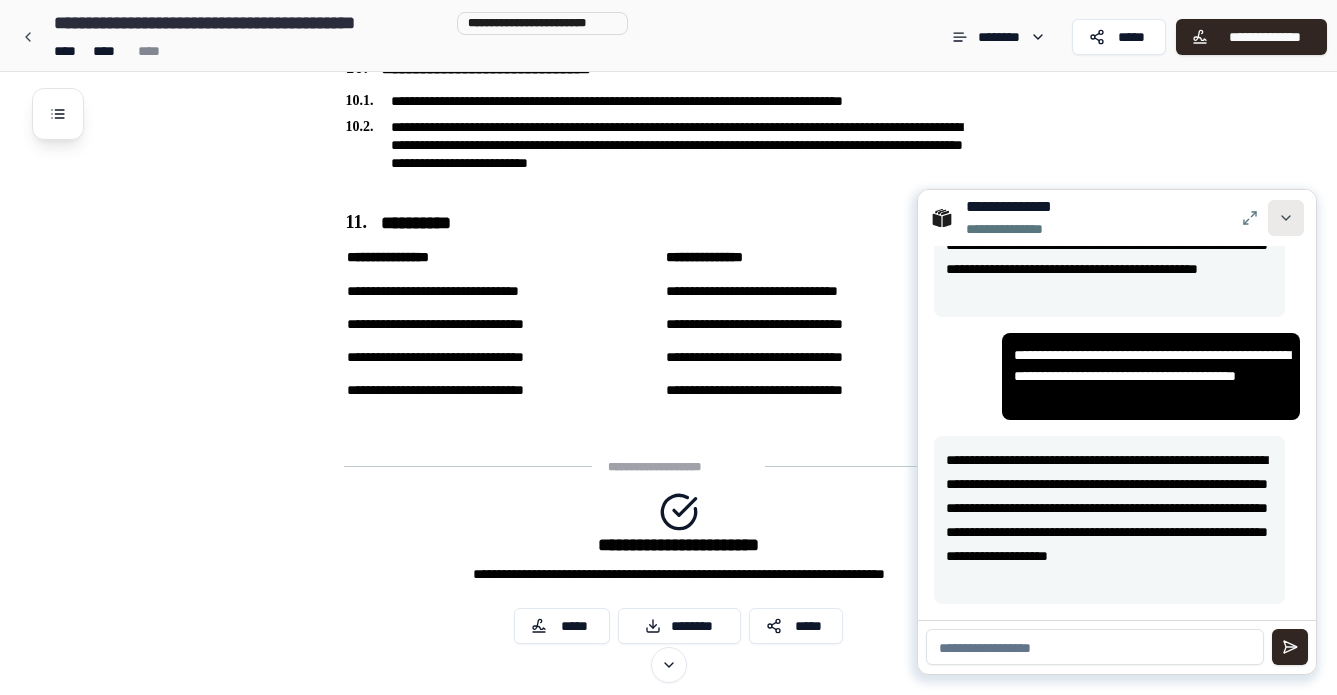 click at bounding box center [1286, 218] 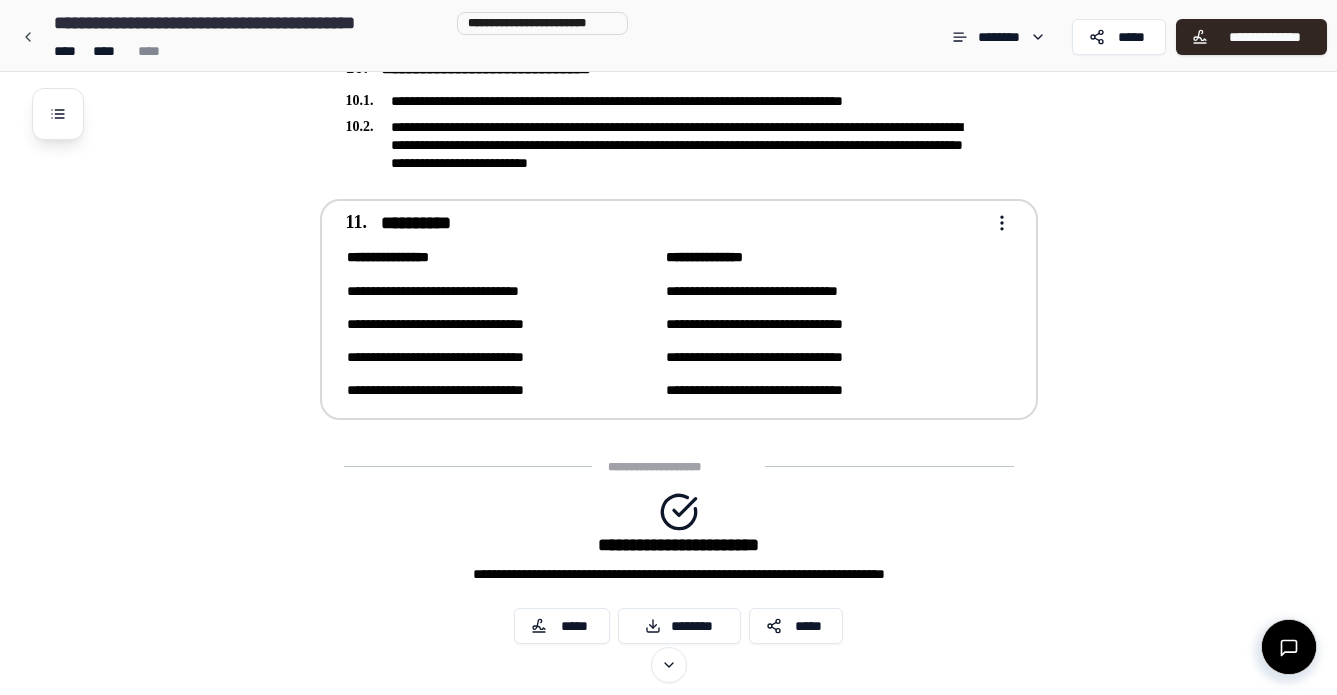 click on "**********" at bounding box center (505, 291) 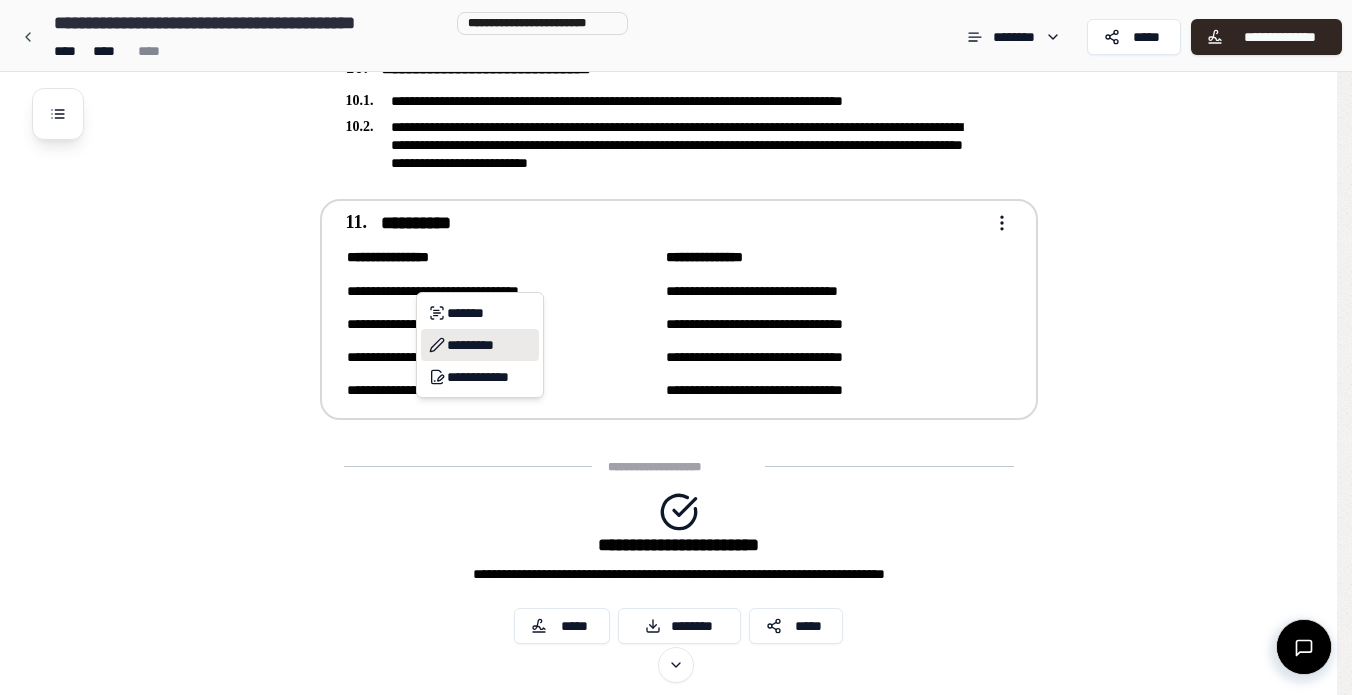 click on "*********" at bounding box center (480, 345) 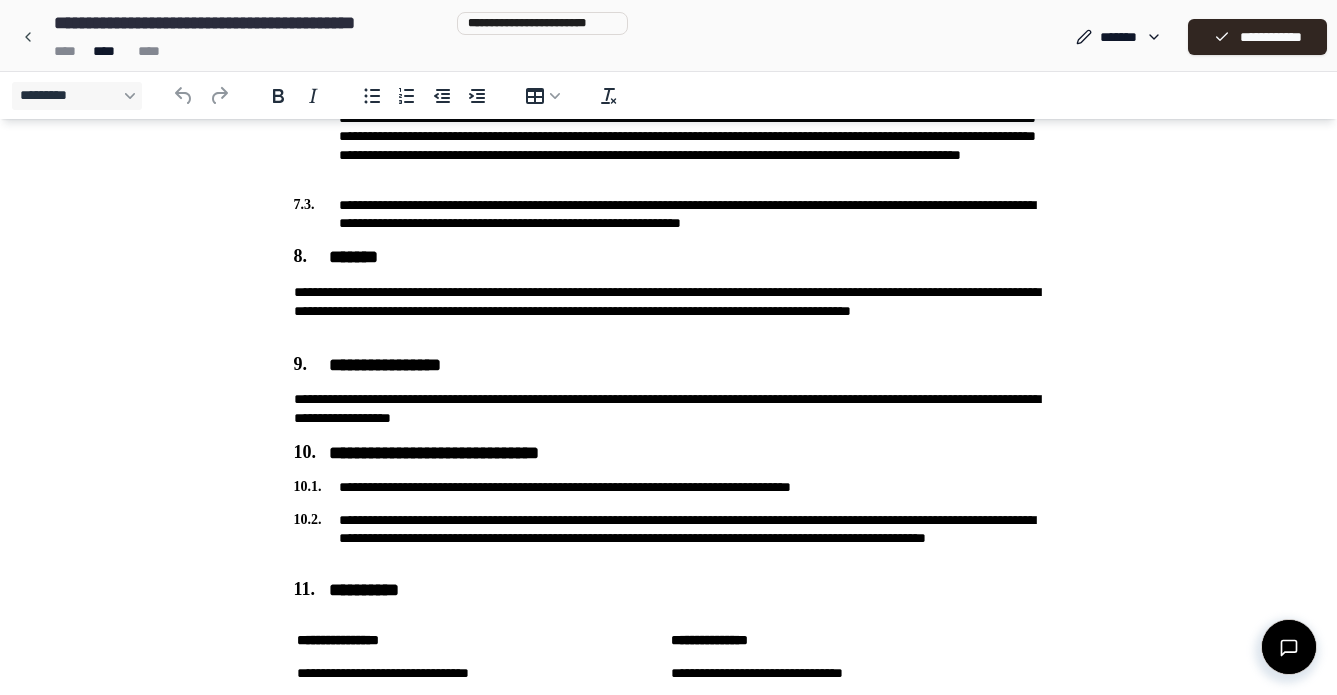 scroll, scrollTop: 1944, scrollLeft: 0, axis: vertical 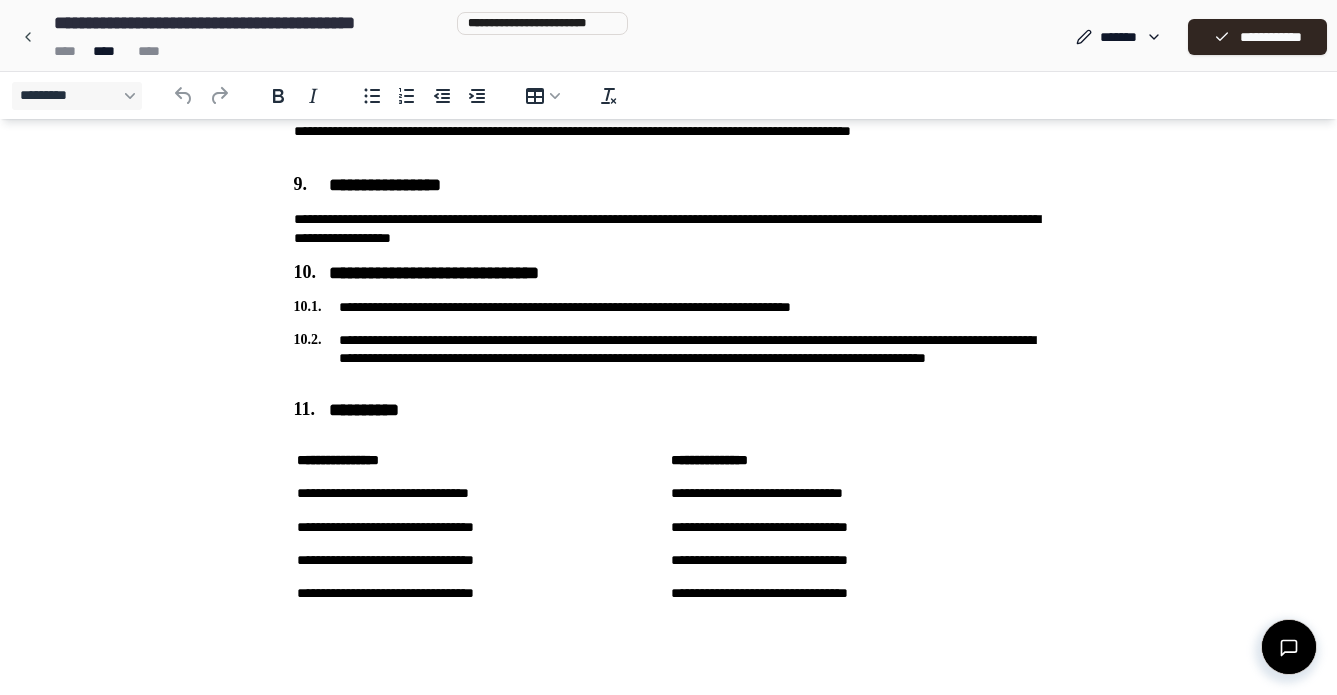 click on "**********" at bounding box center (482, 493) 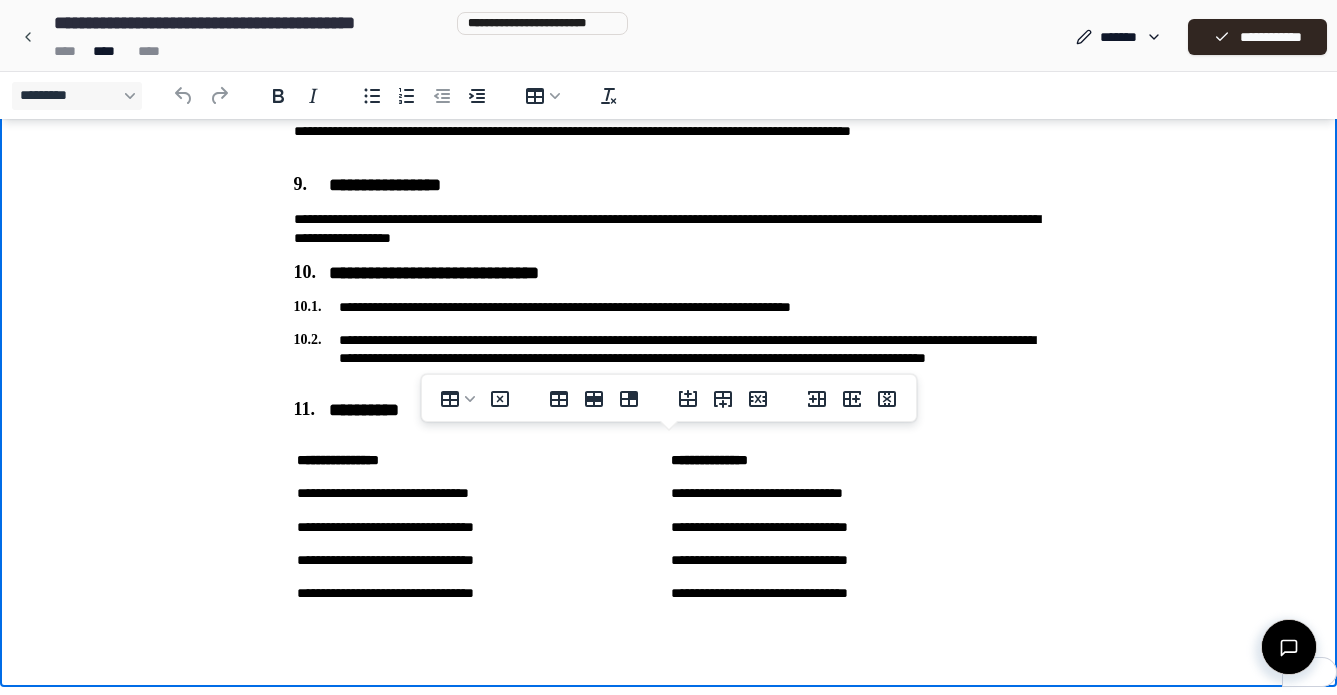 type 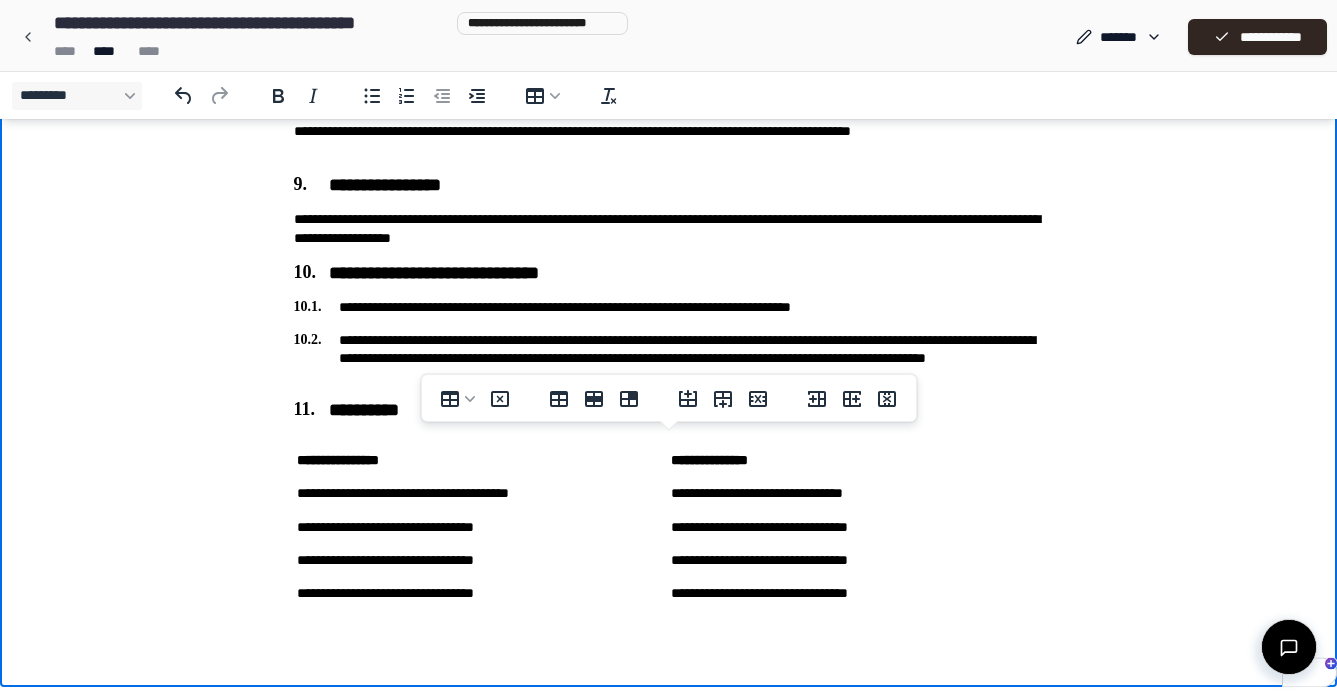 click on "**********" at bounding box center [482, 527] 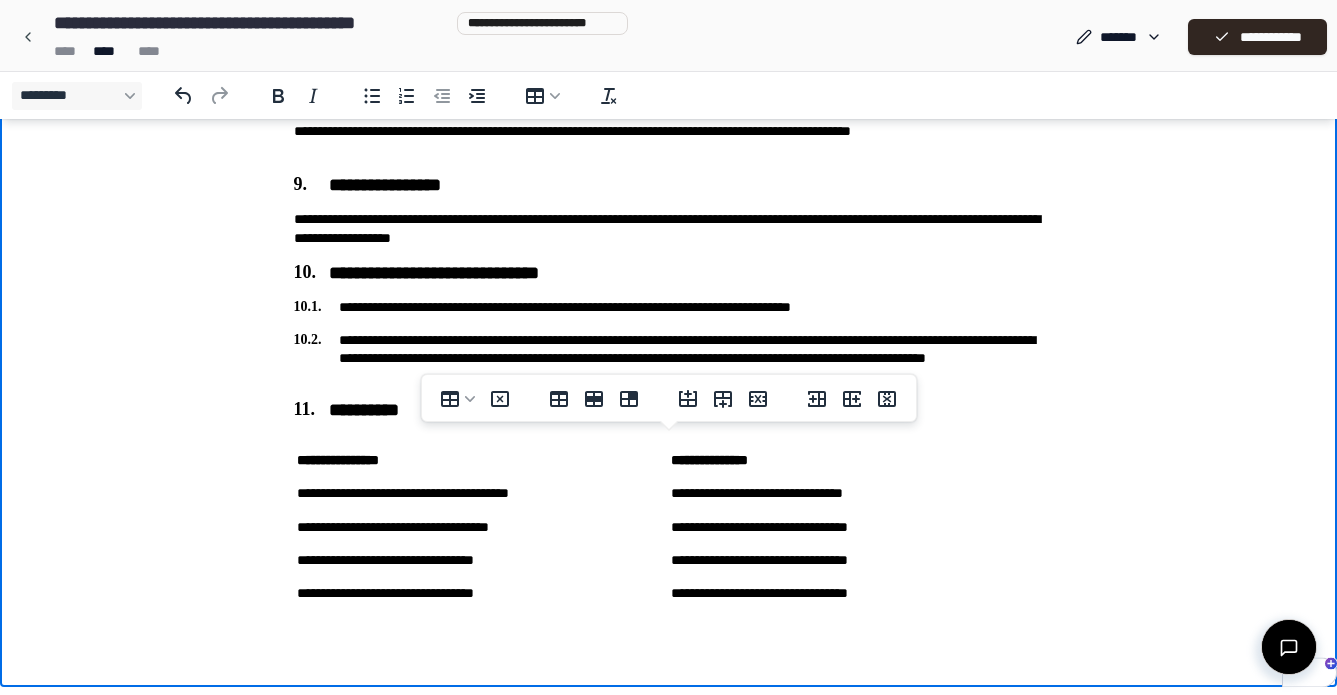 click on "**********" at bounding box center [482, 527] 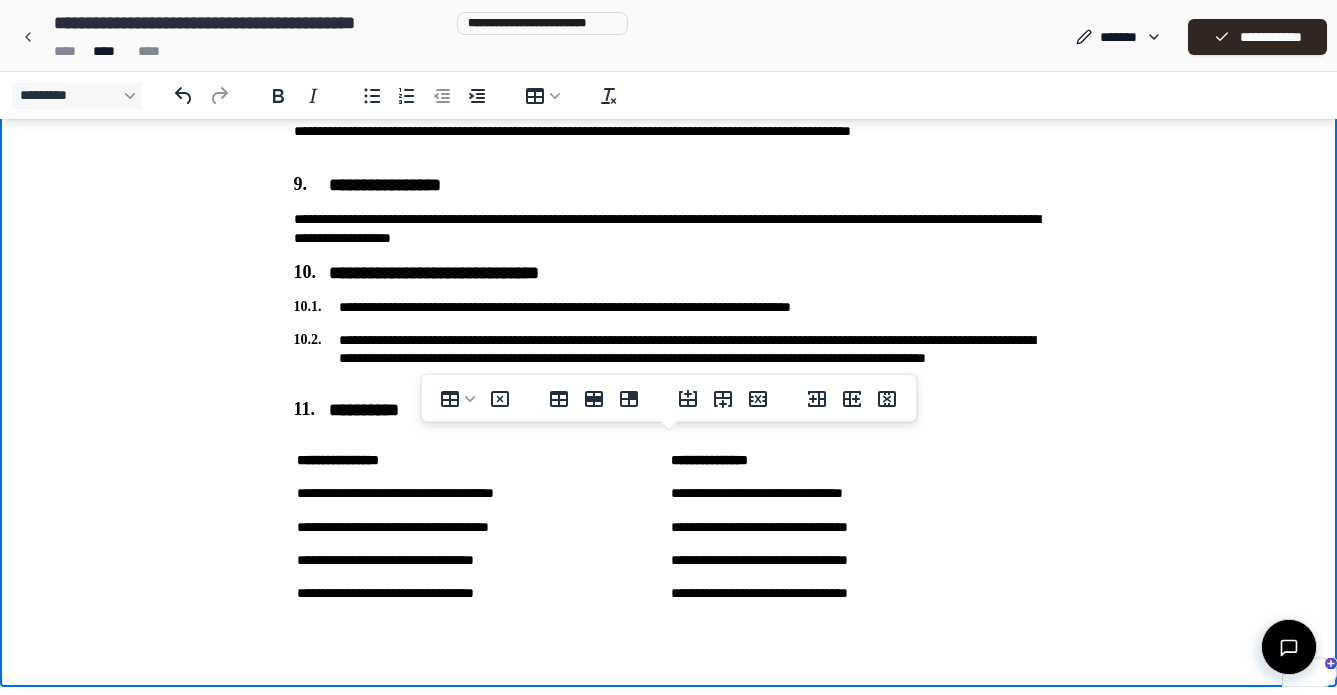 click on "**********" at bounding box center (482, 560) 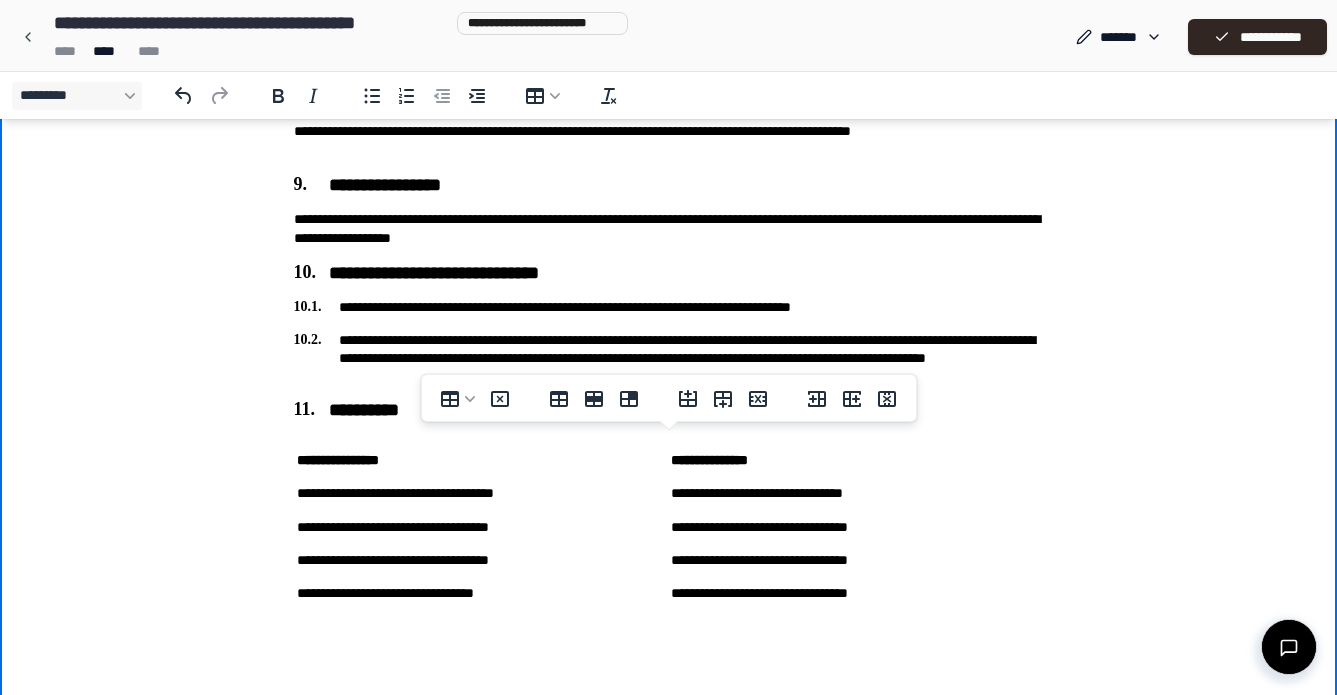 click on "**********" at bounding box center (482, 593) 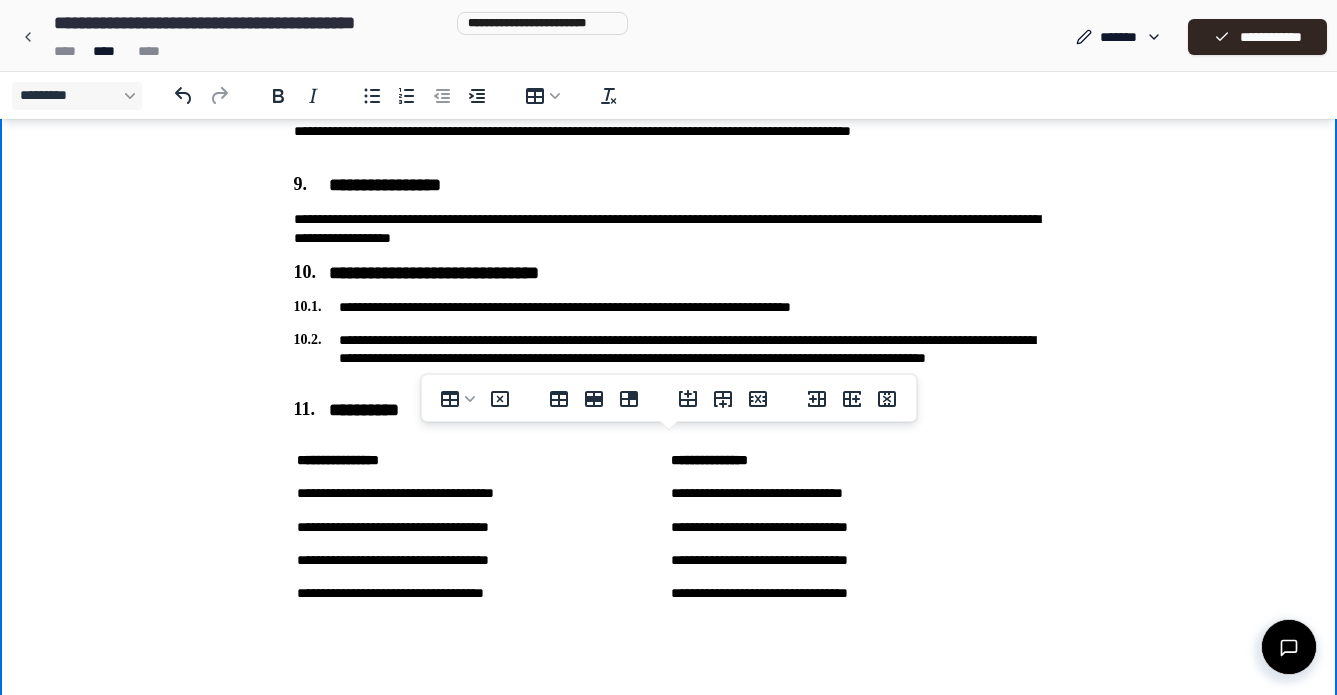 click on "**********" at bounding box center [482, 593] 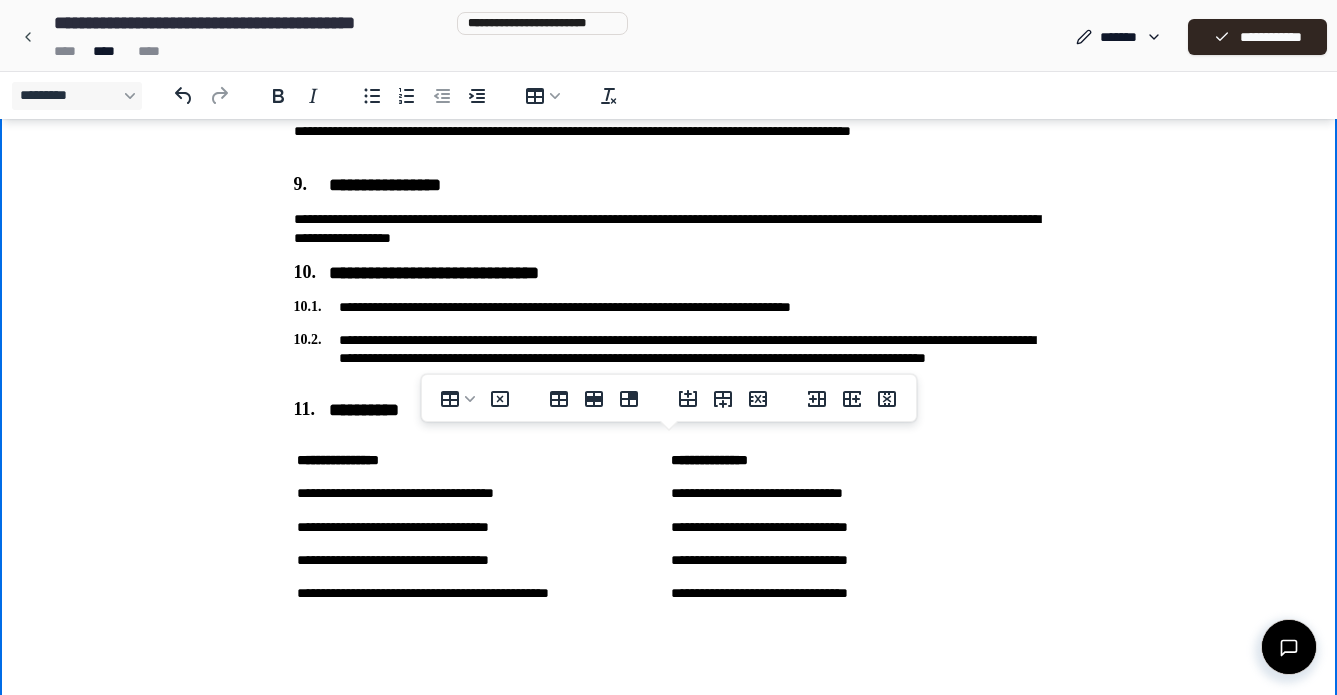 click on "**********" at bounding box center (482, 593) 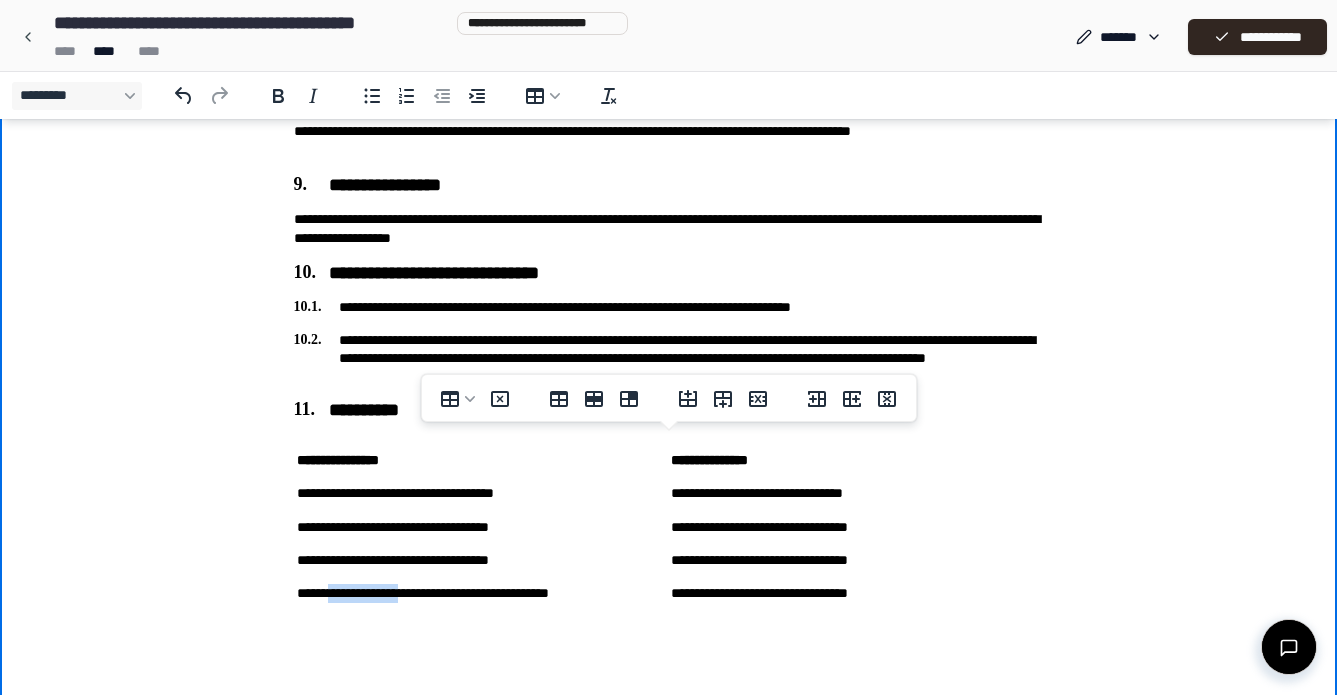 click on "**********" at bounding box center [482, 593] 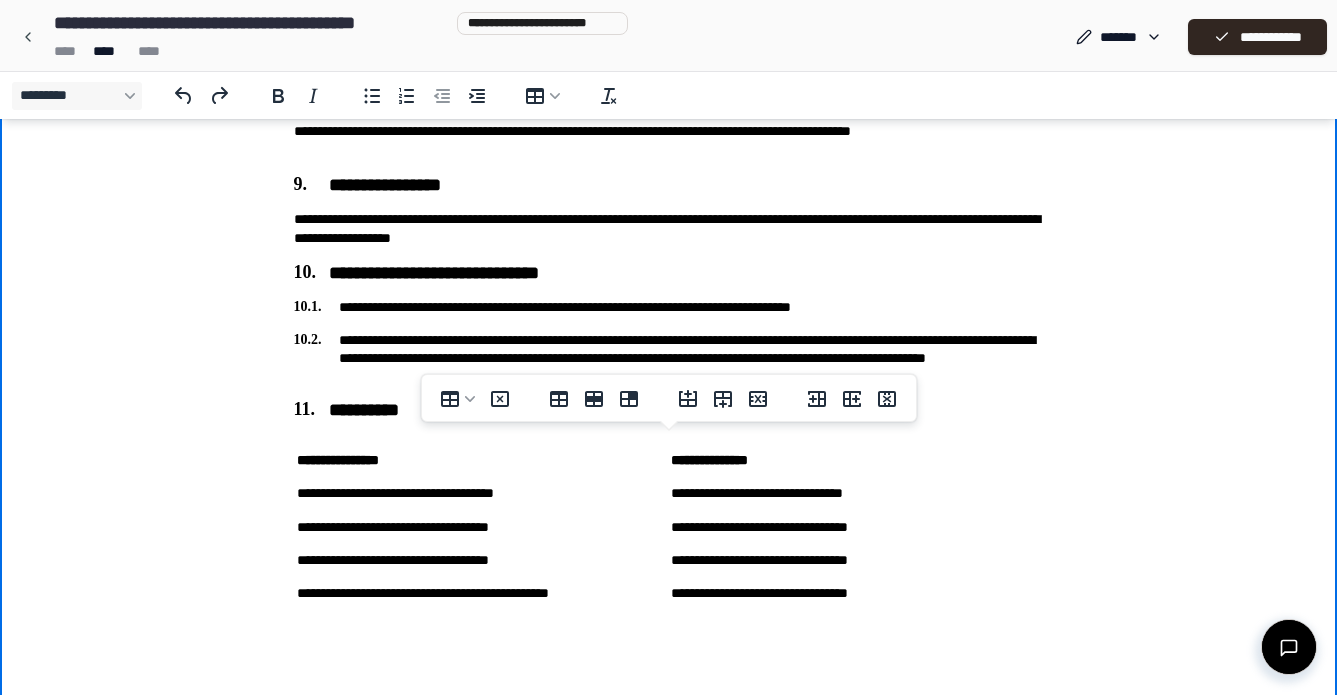 click on "**********" at bounding box center [482, 593] 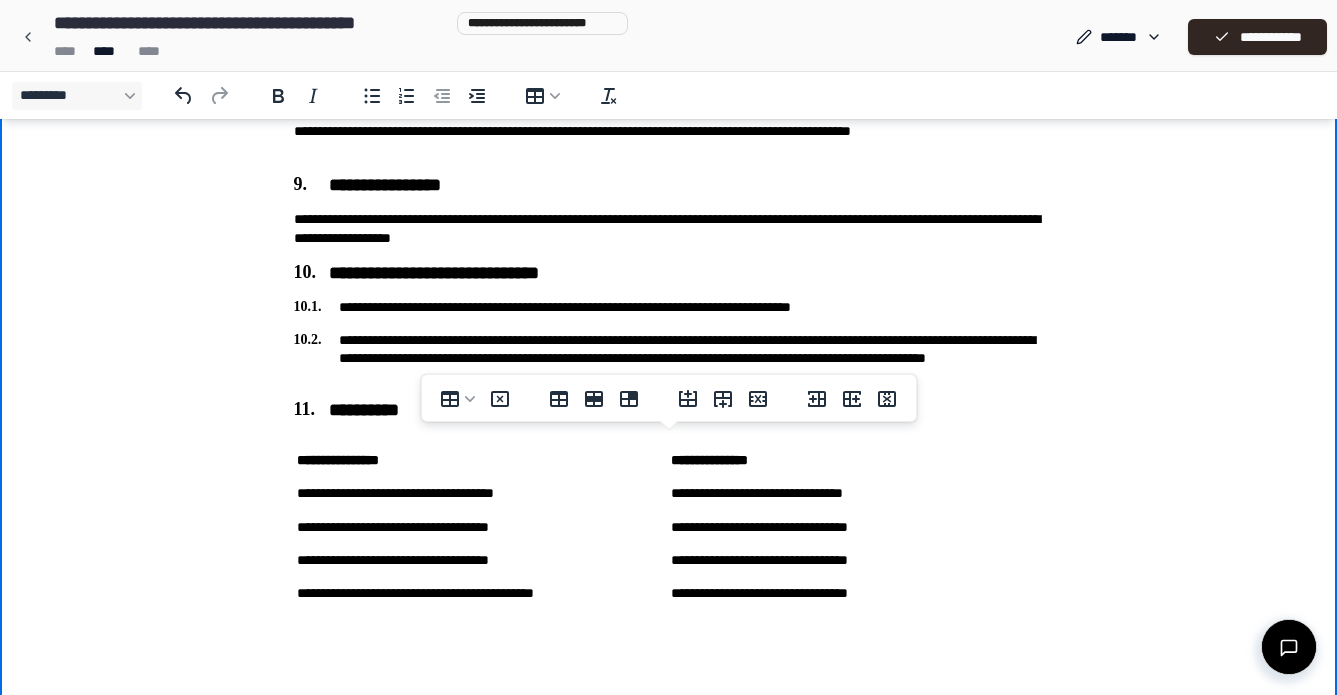 click on "**********" at bounding box center [669, -571] 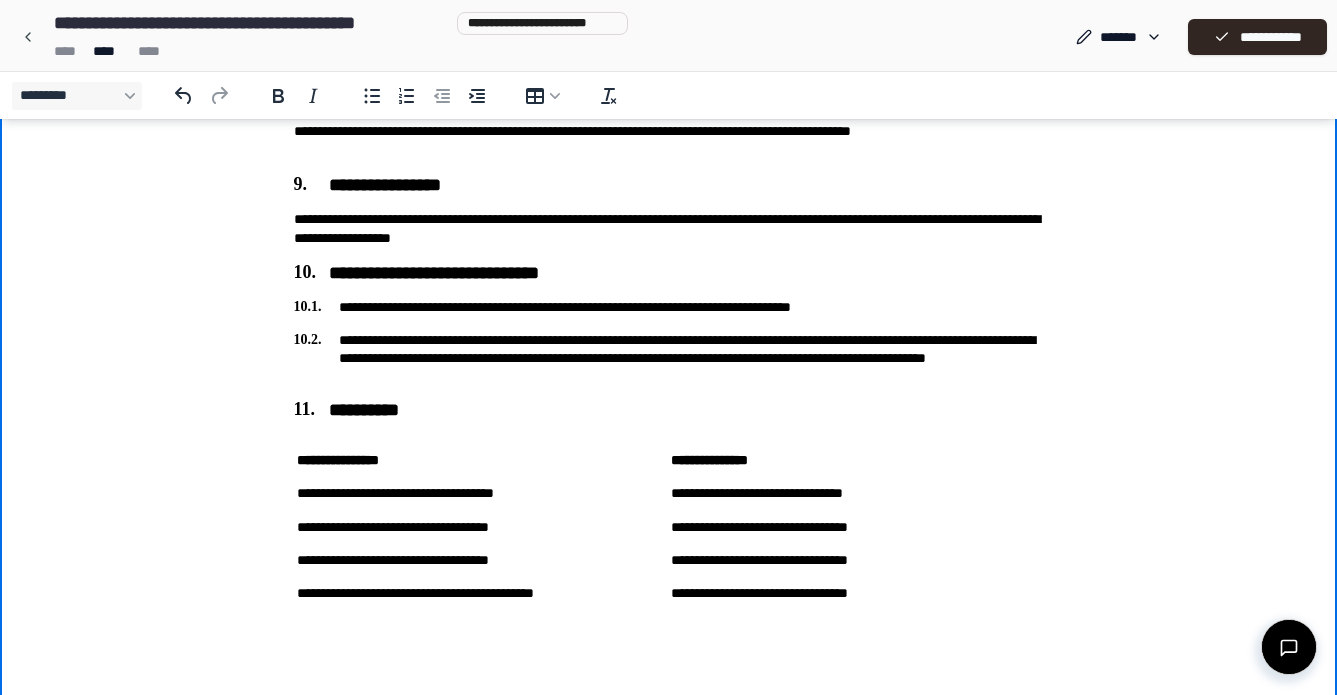 click on "**********" at bounding box center [482, 593] 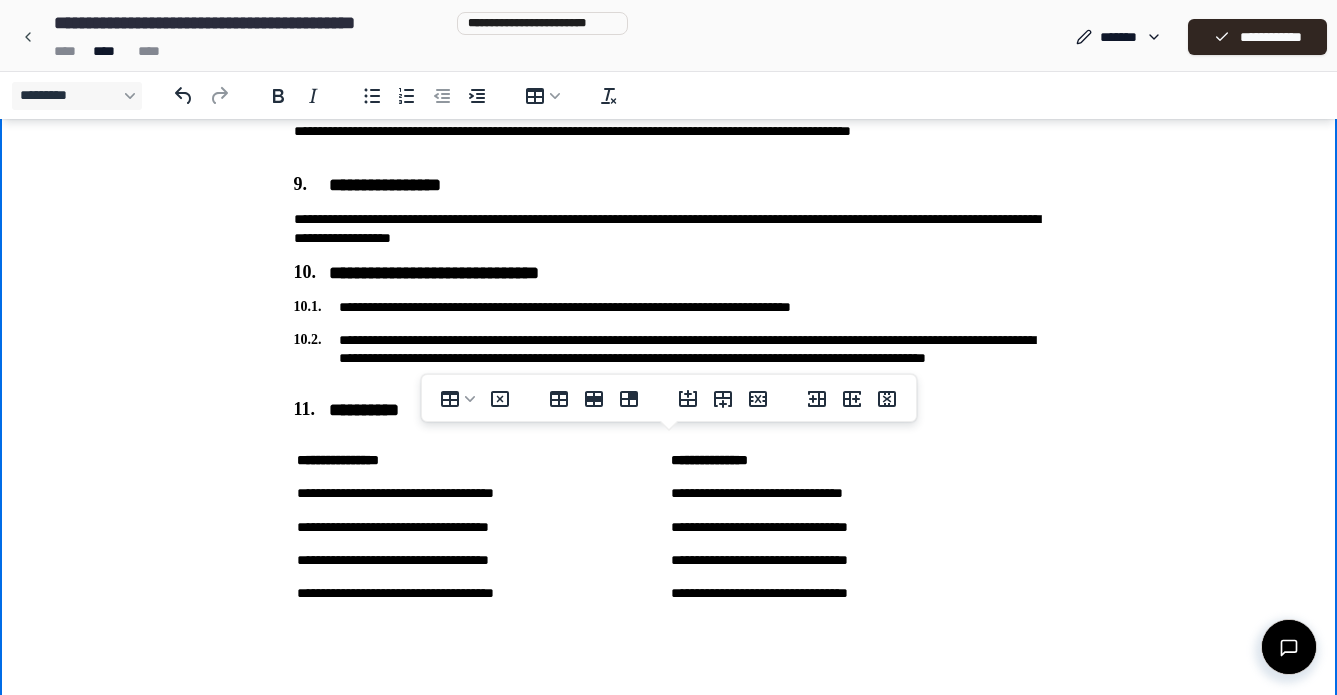 click on "**********" at bounding box center (482, 527) 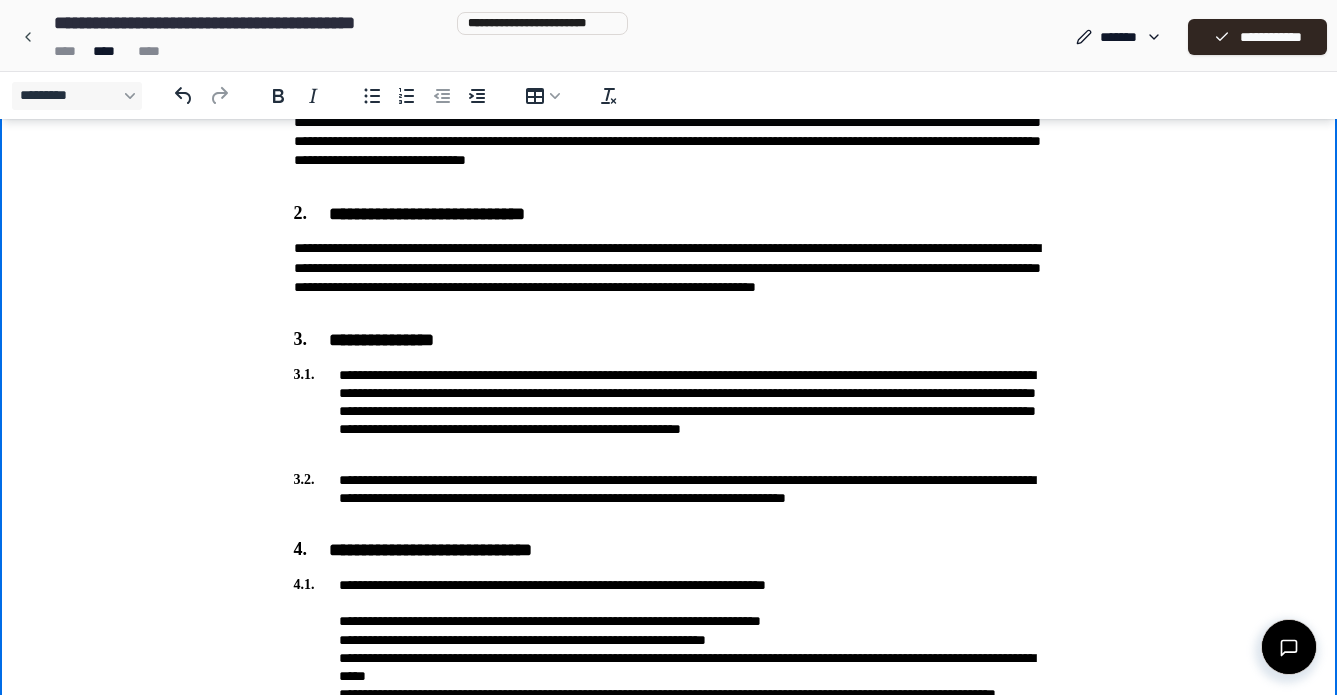 scroll, scrollTop: 0, scrollLeft: 0, axis: both 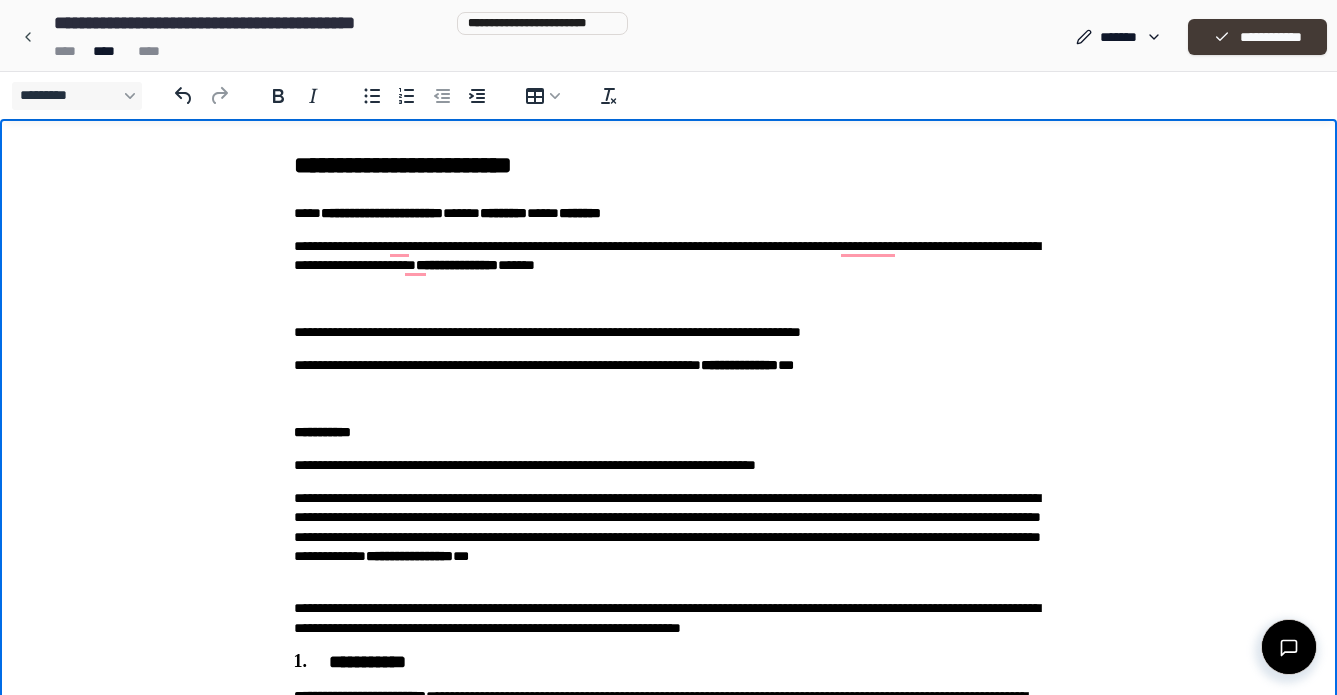 click on "**********" at bounding box center (1257, 37) 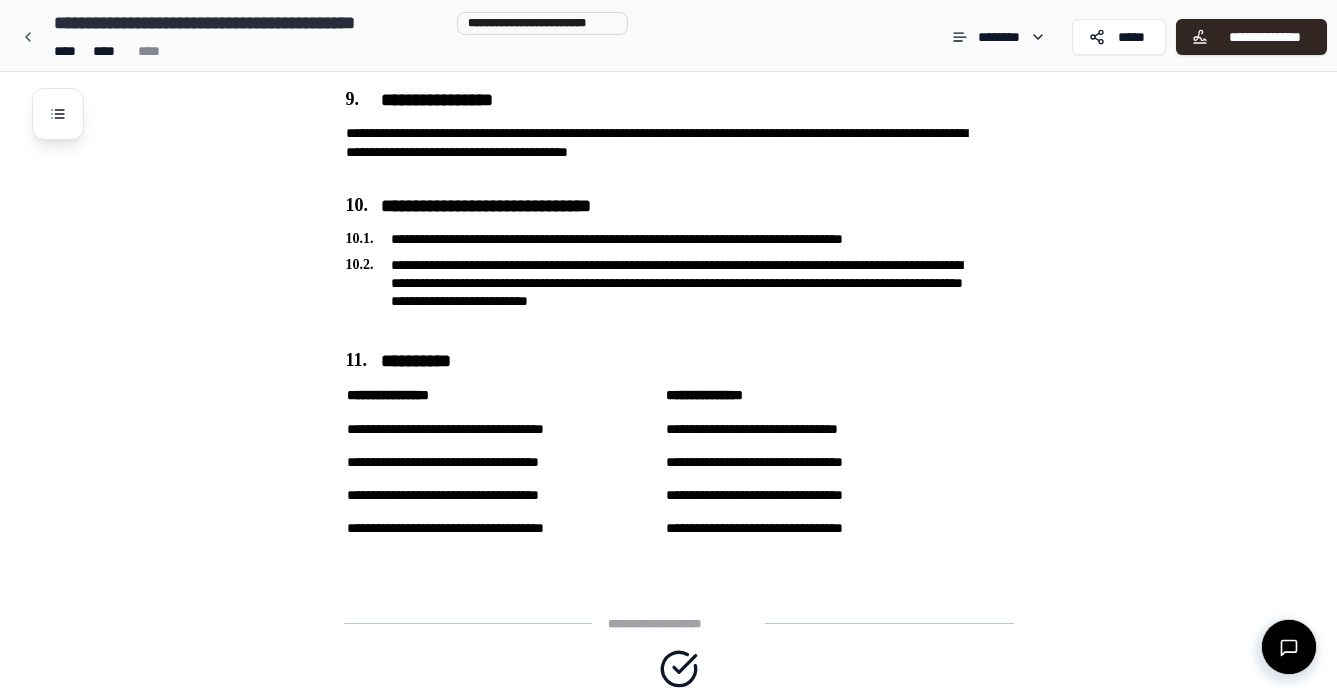 scroll, scrollTop: 2468, scrollLeft: 0, axis: vertical 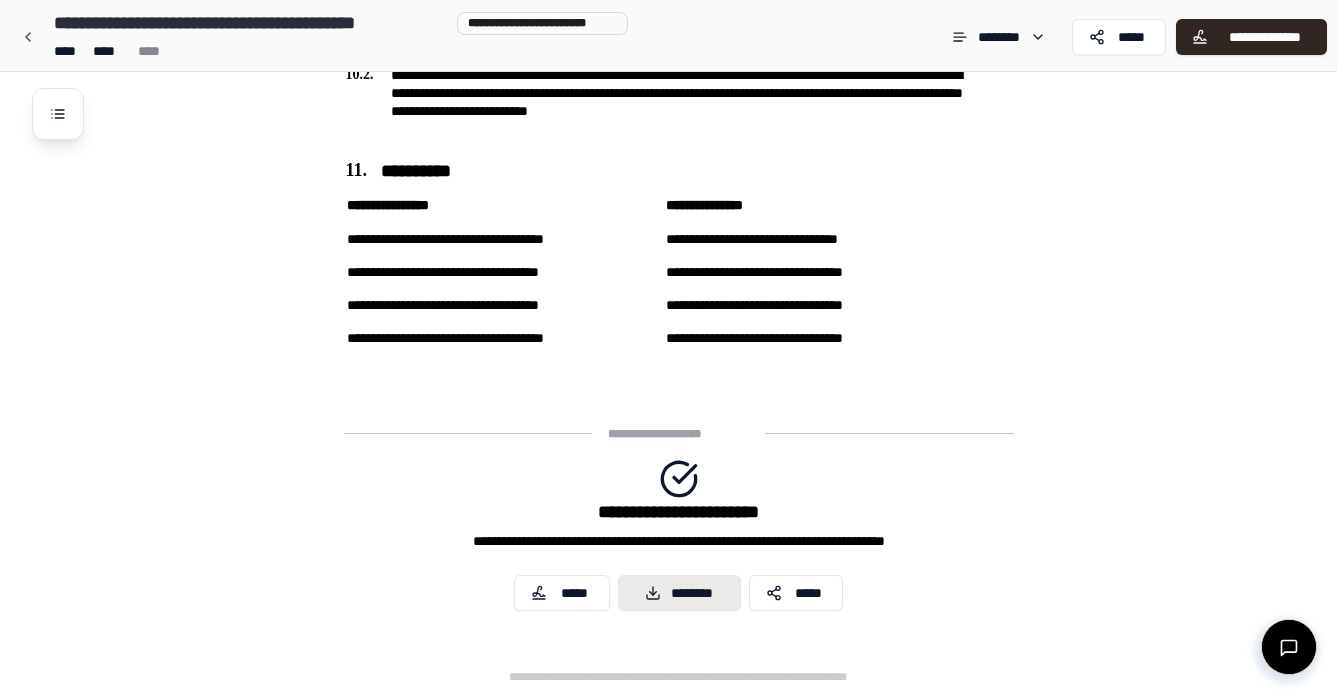 click on "********" at bounding box center (679, 593) 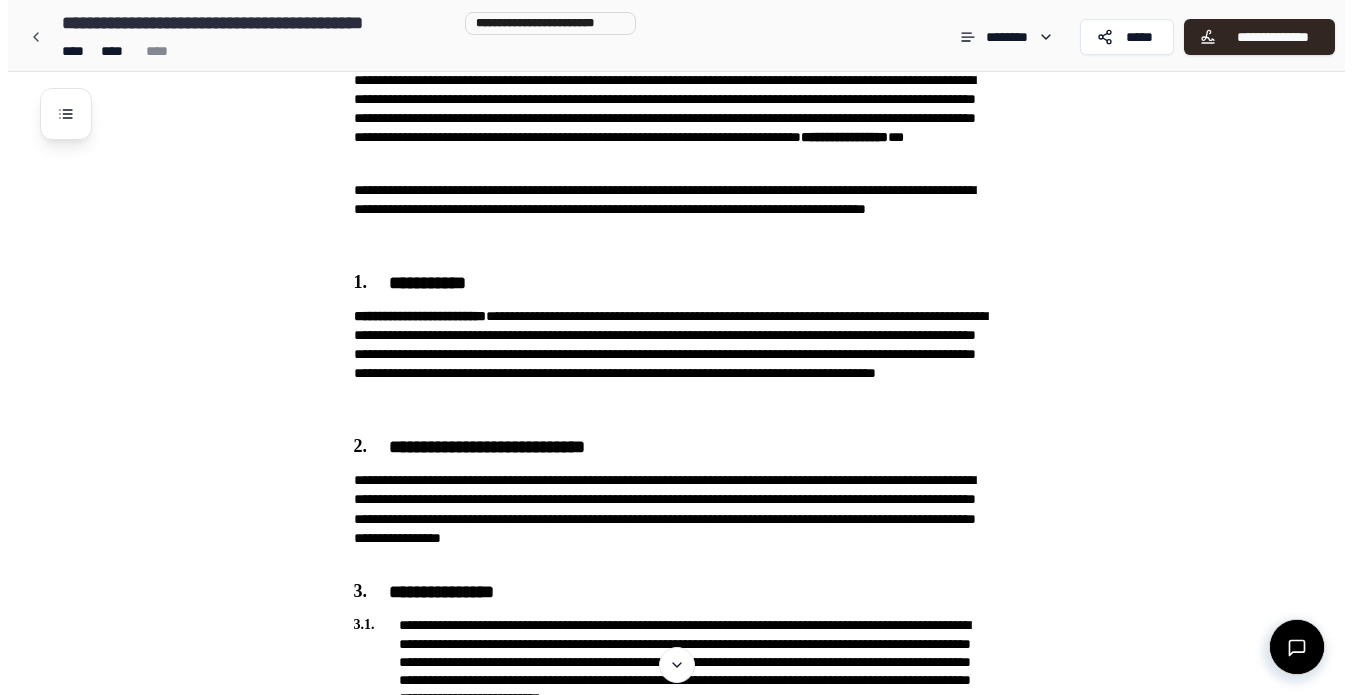 scroll, scrollTop: 0, scrollLeft: 0, axis: both 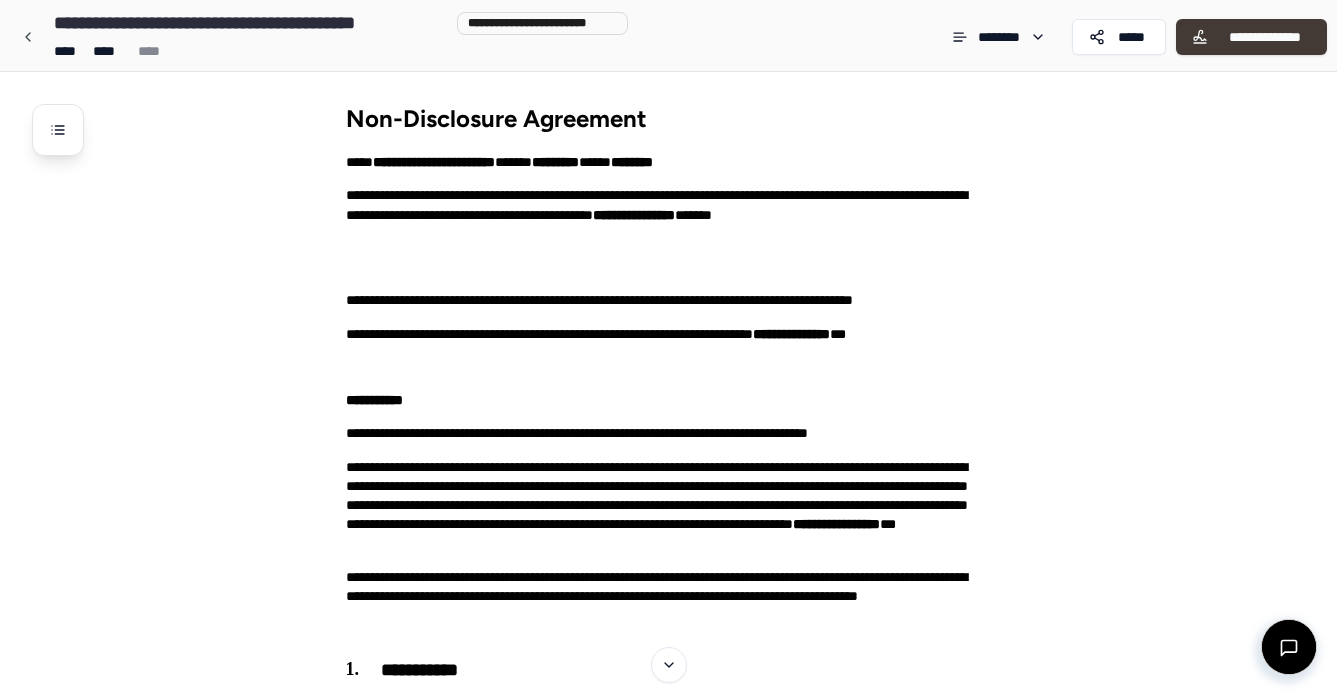 click on "**********" at bounding box center [1264, 37] 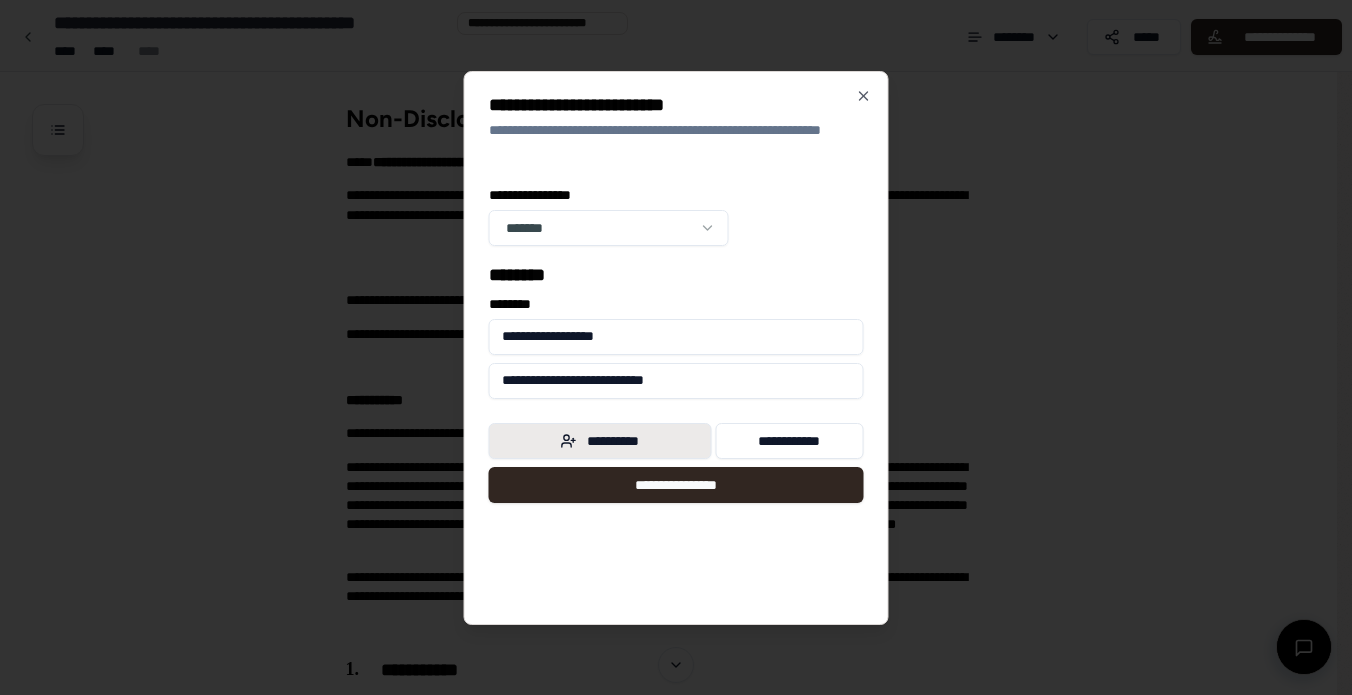 click on "**********" at bounding box center [600, 441] 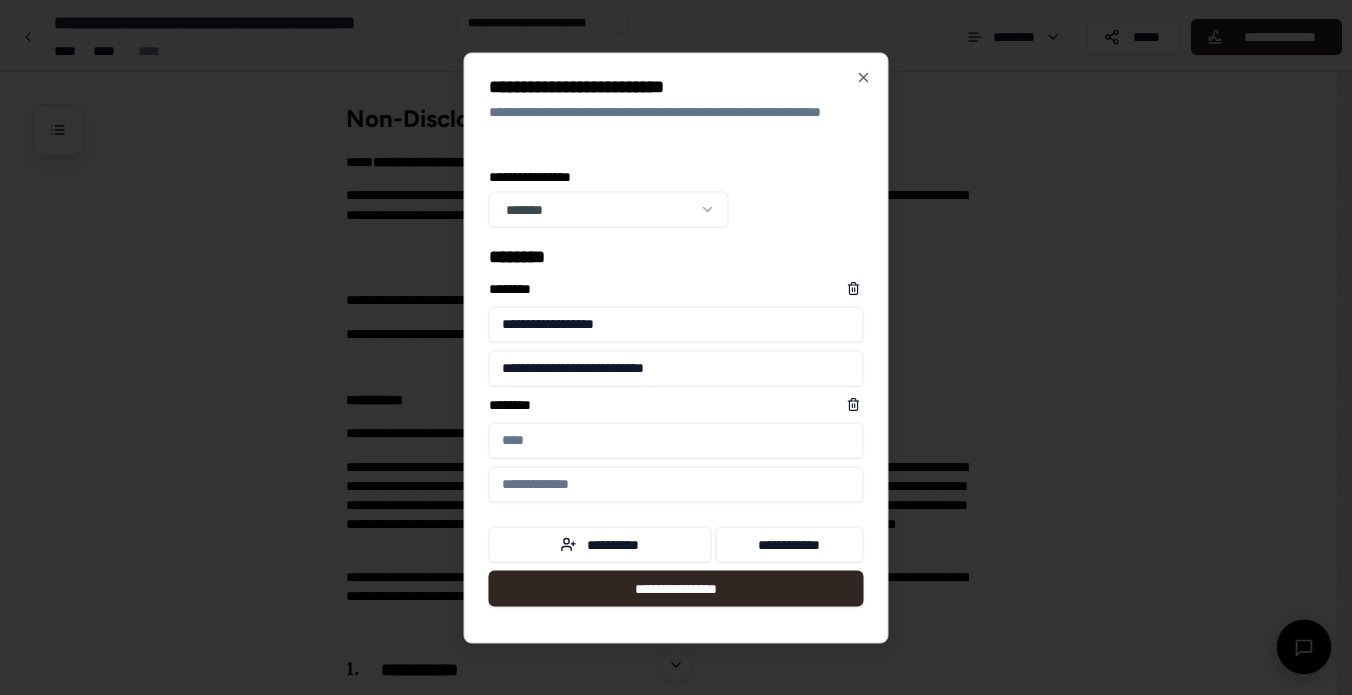 click on "******   *" at bounding box center [676, 440] 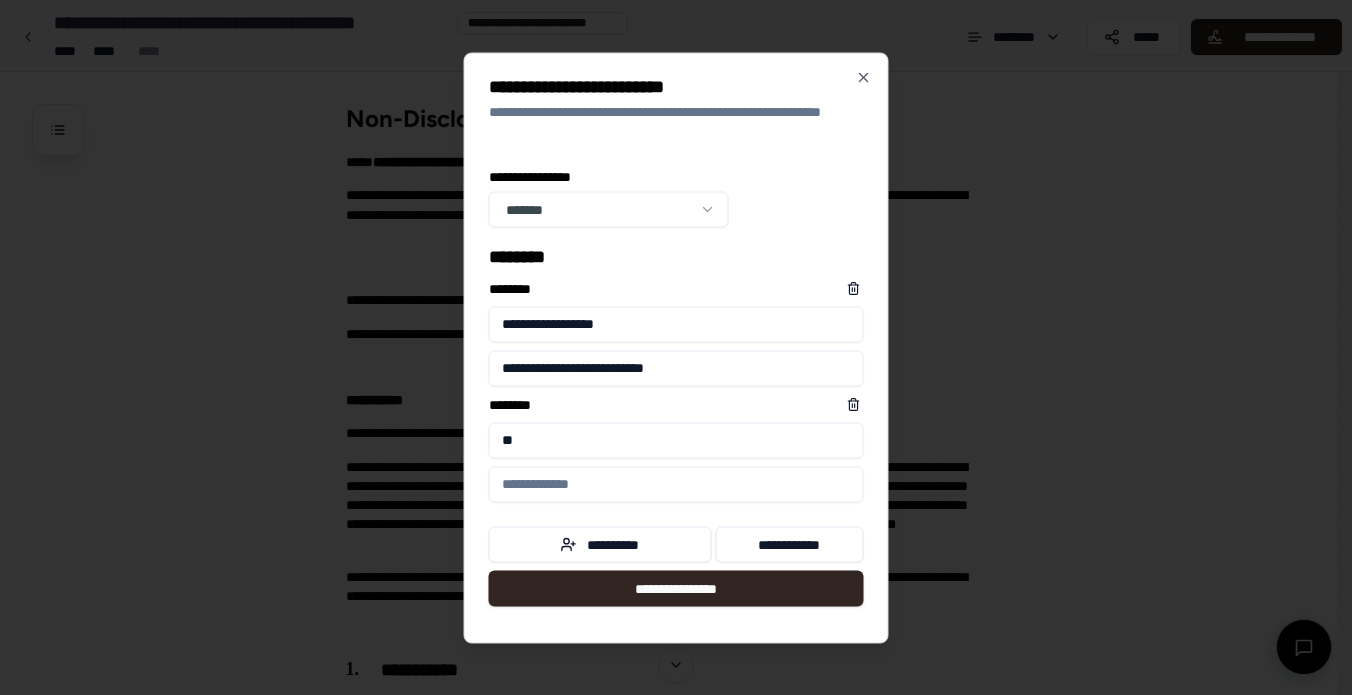 type on "*" 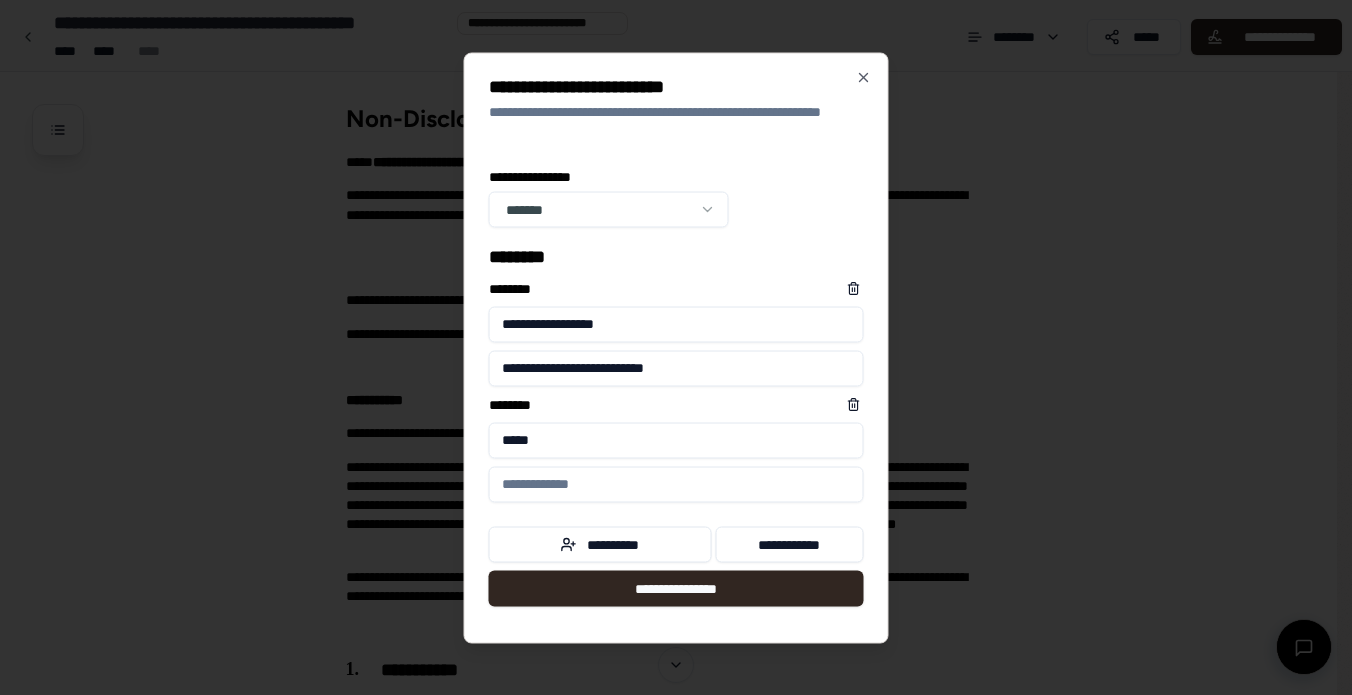 type on "******" 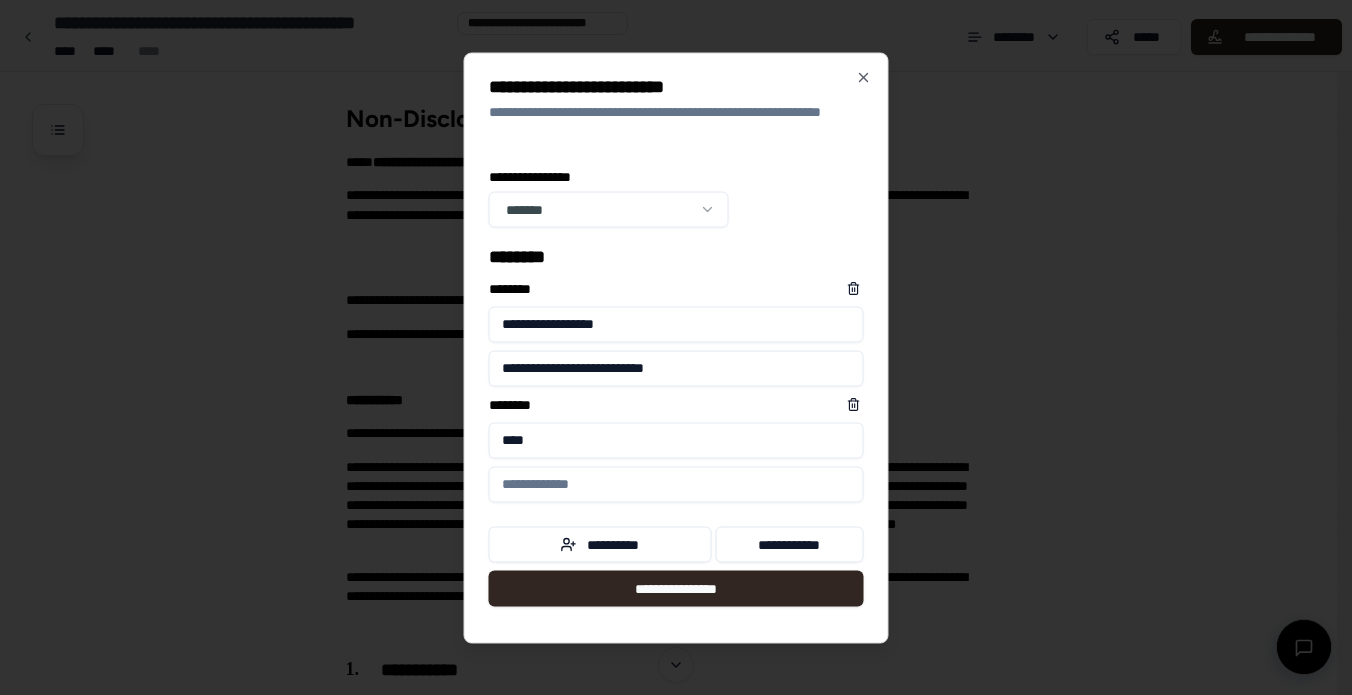 type on "****" 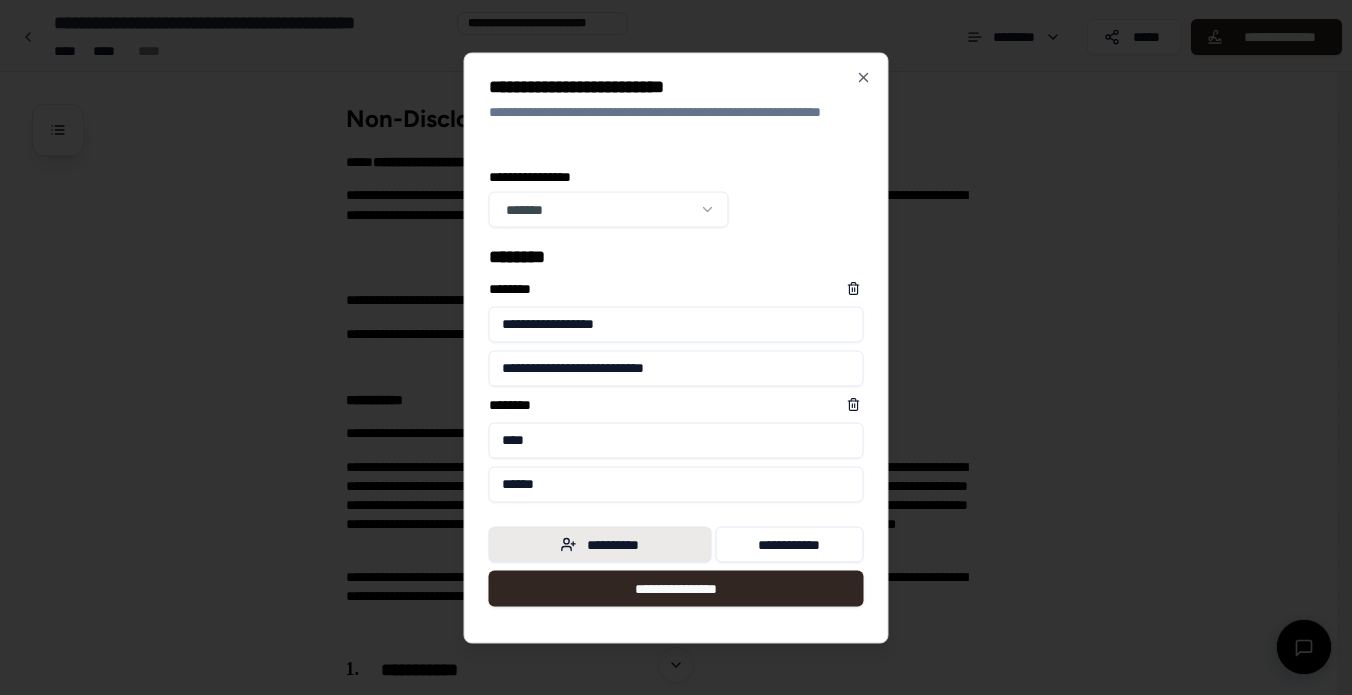 type on "**********" 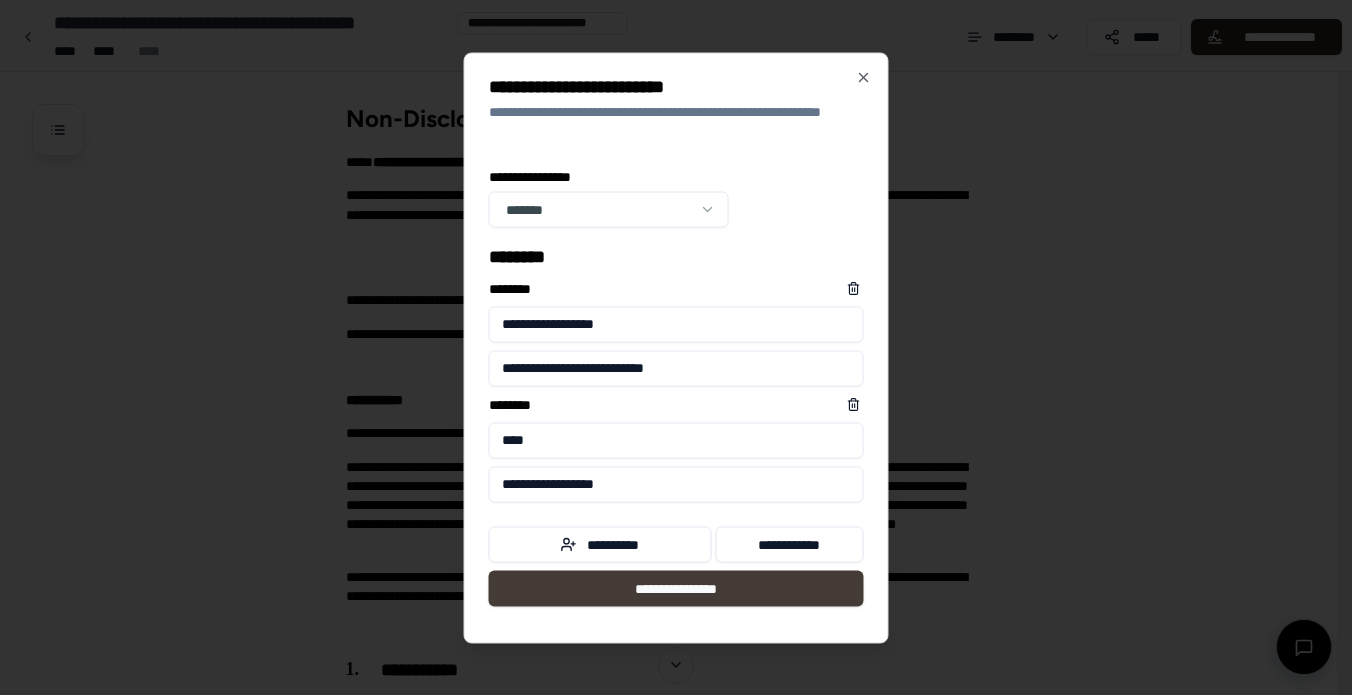 click on "**********" at bounding box center [676, 588] 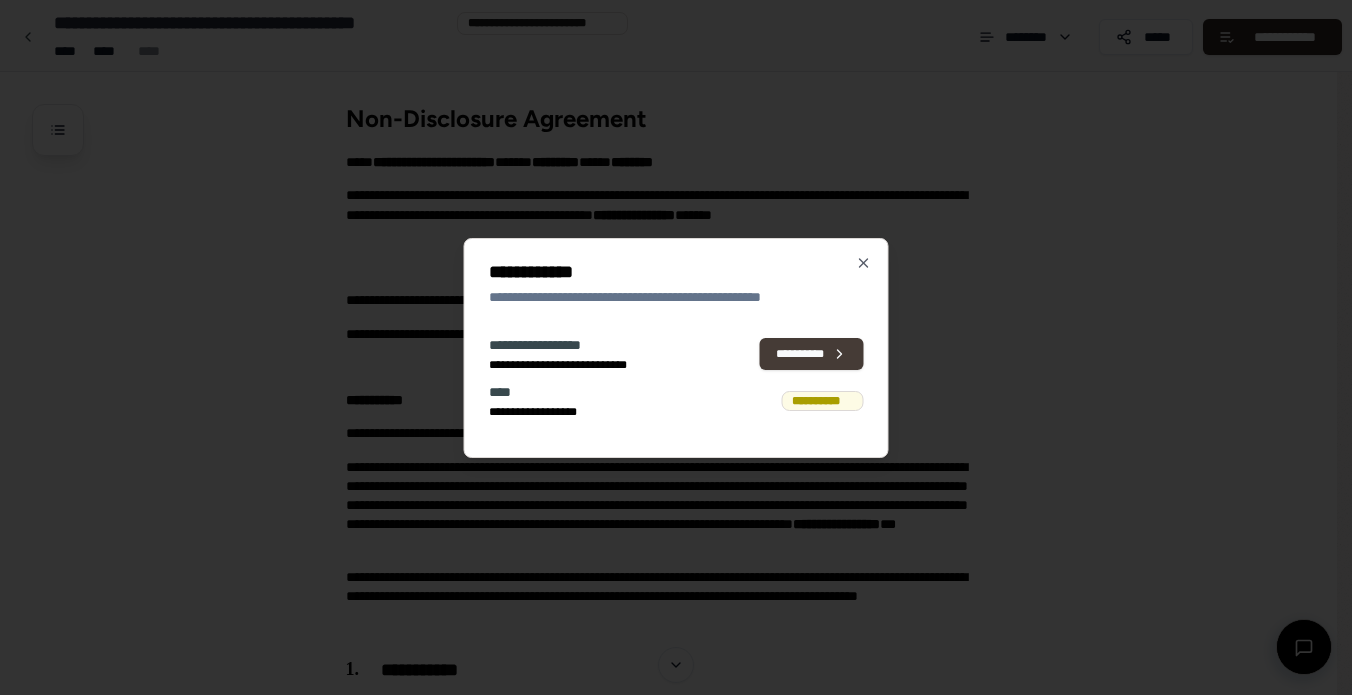 click on "**********" at bounding box center [812, 354] 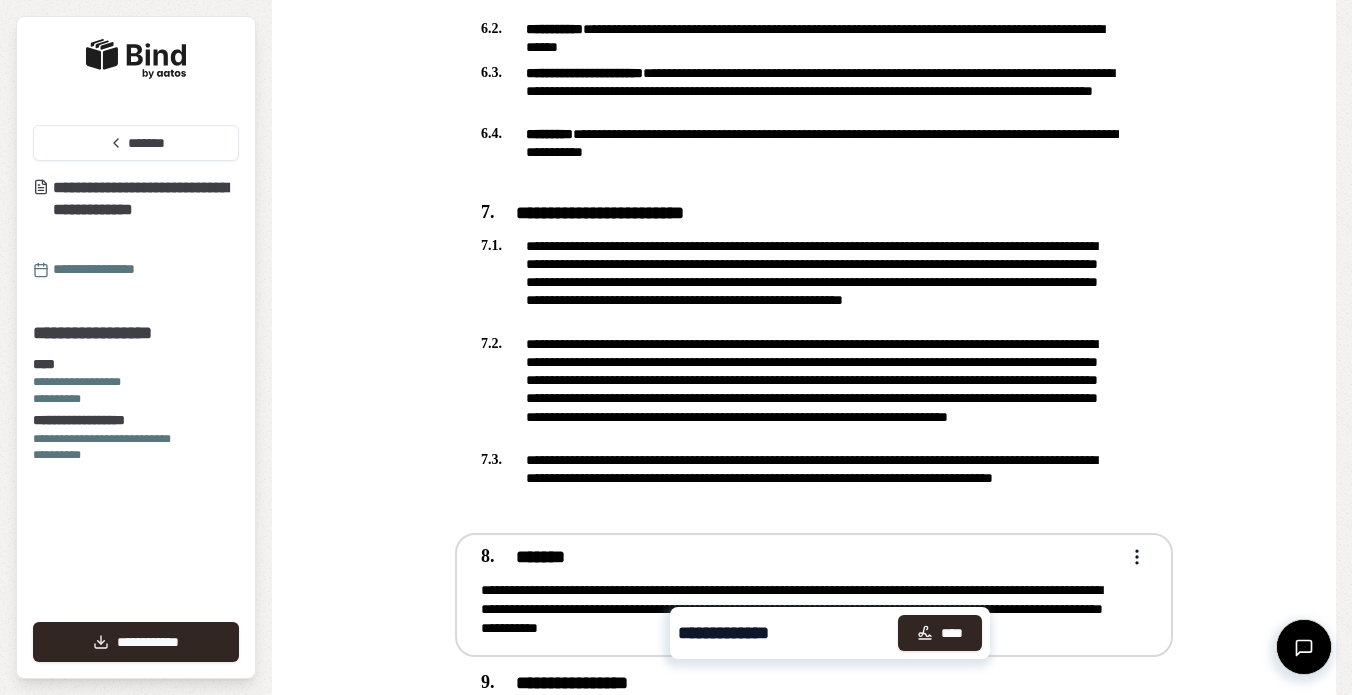 scroll, scrollTop: 2413, scrollLeft: 0, axis: vertical 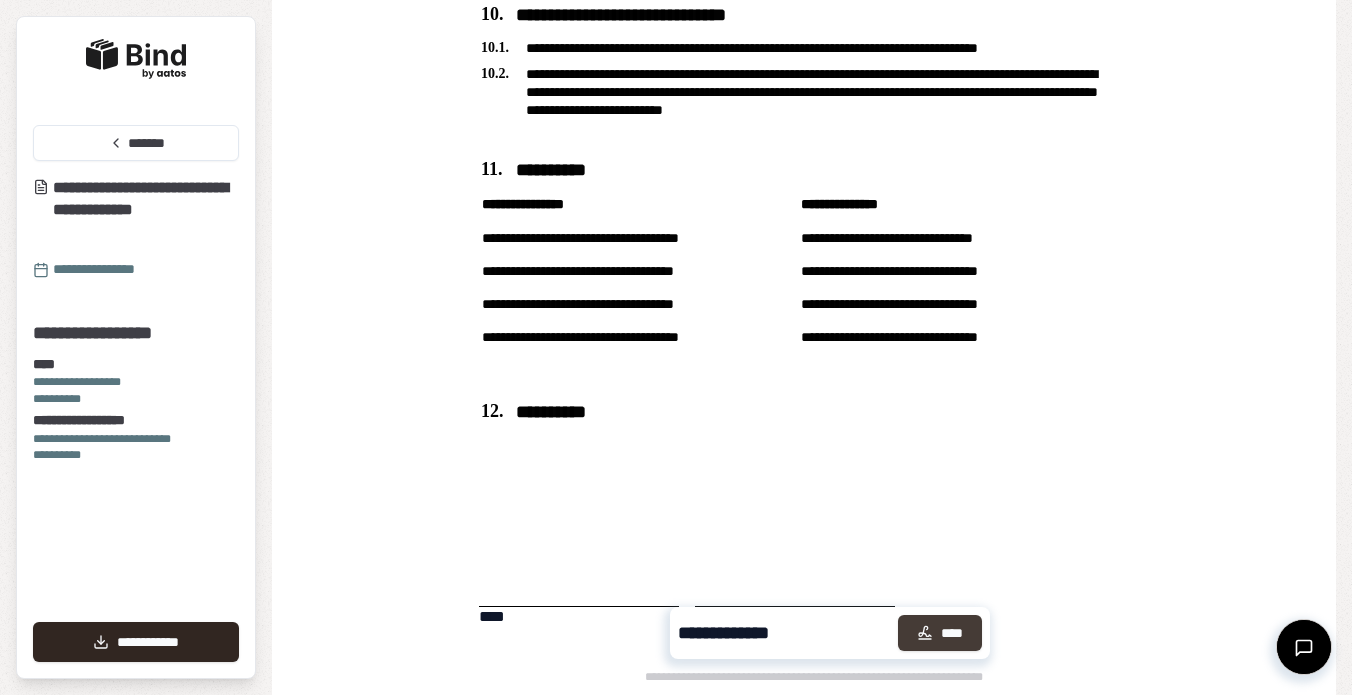 click on "****" at bounding box center (940, 633) 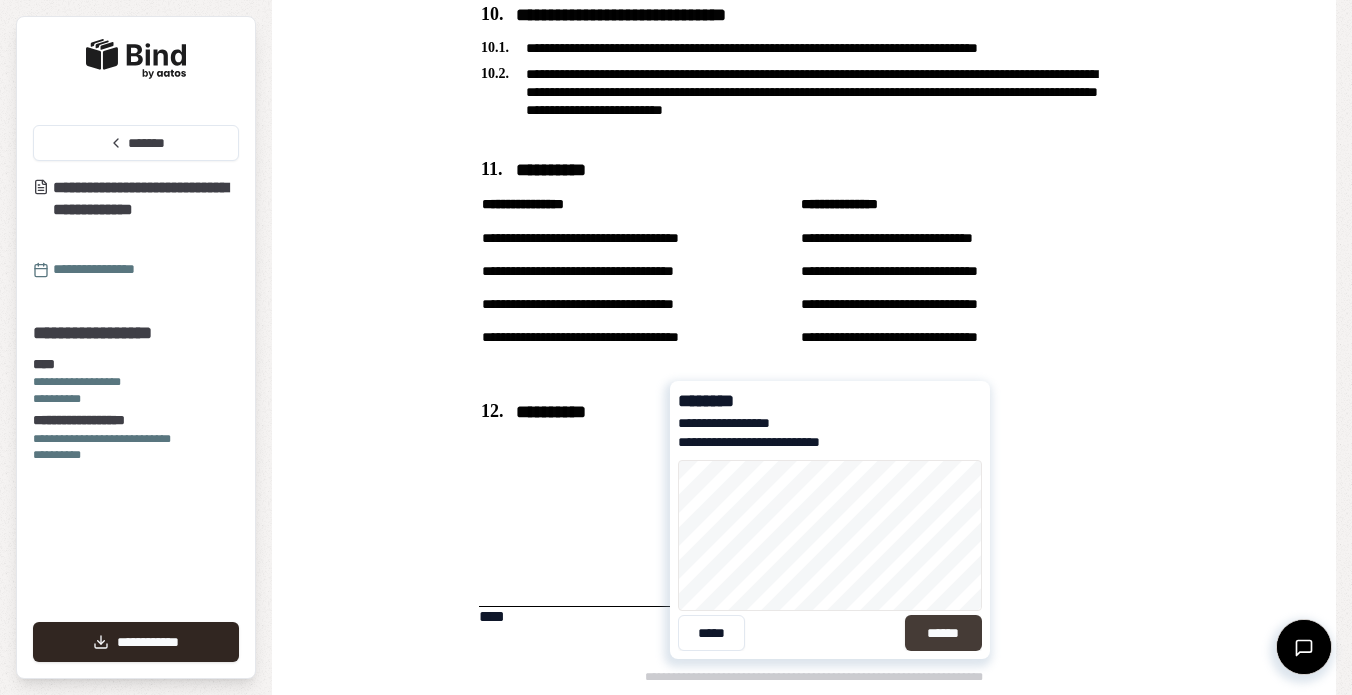 click on "******" at bounding box center [943, 633] 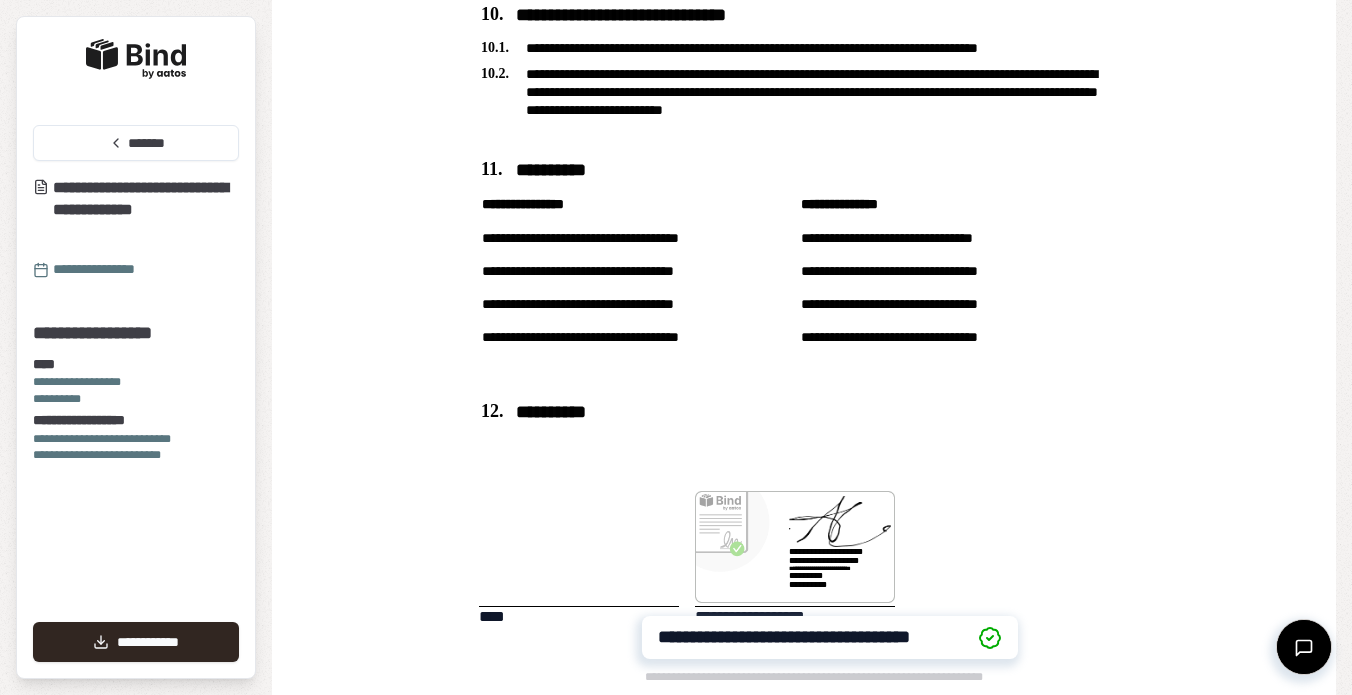 click on "**********" at bounding box center [814, -851] 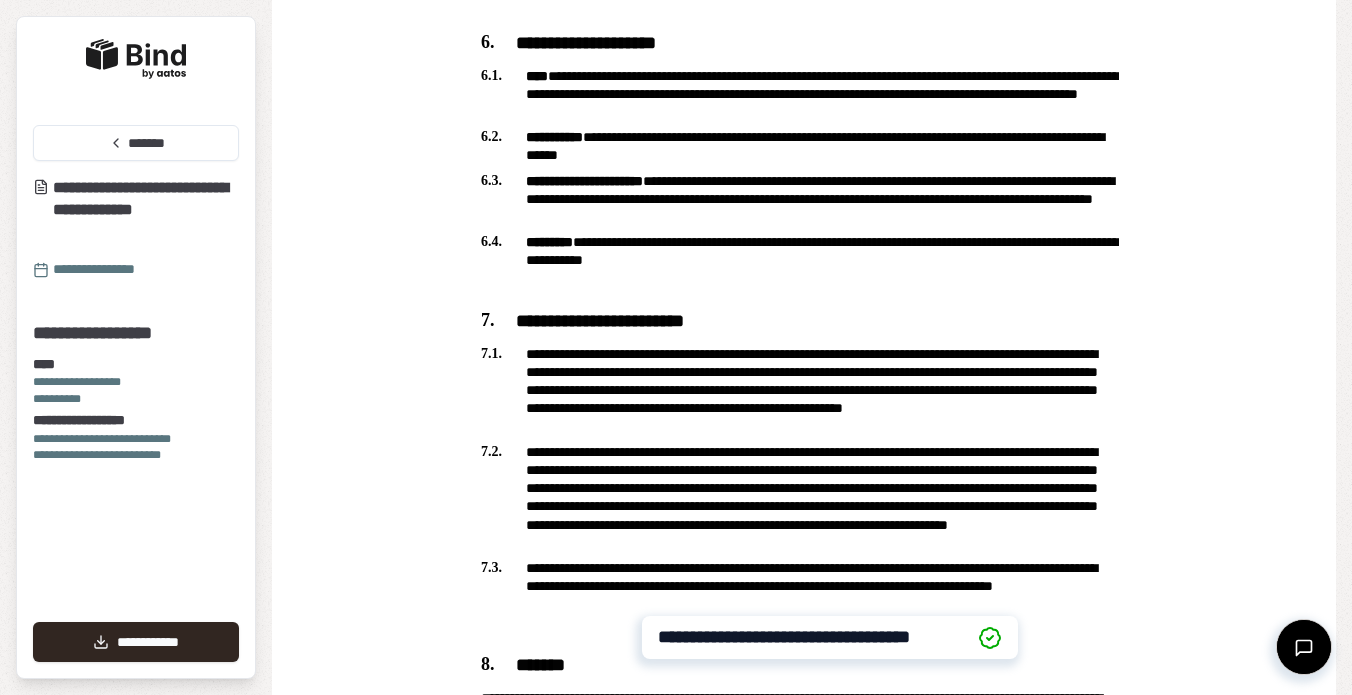 scroll, scrollTop: 1759, scrollLeft: 0, axis: vertical 